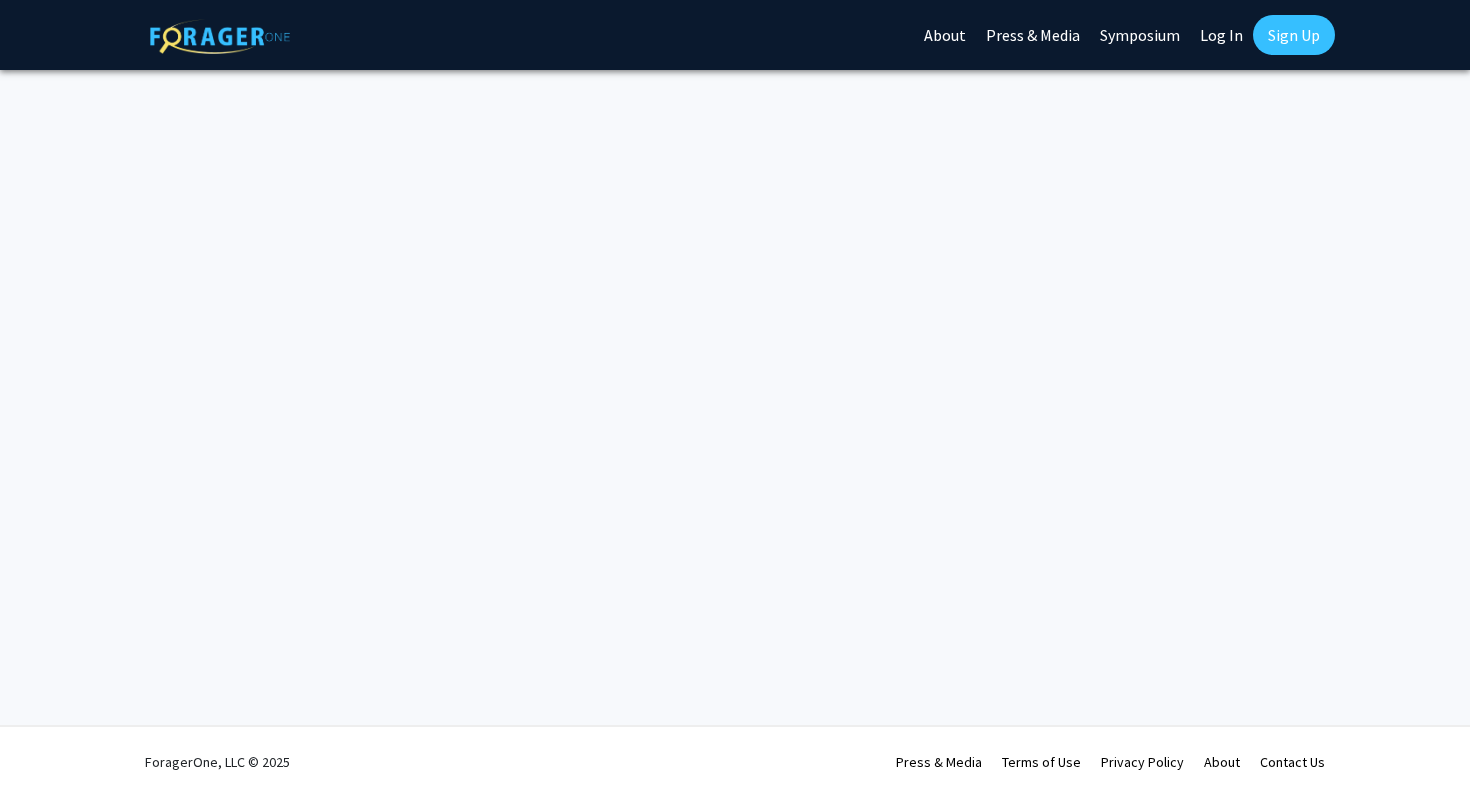 scroll, scrollTop: 0, scrollLeft: 0, axis: both 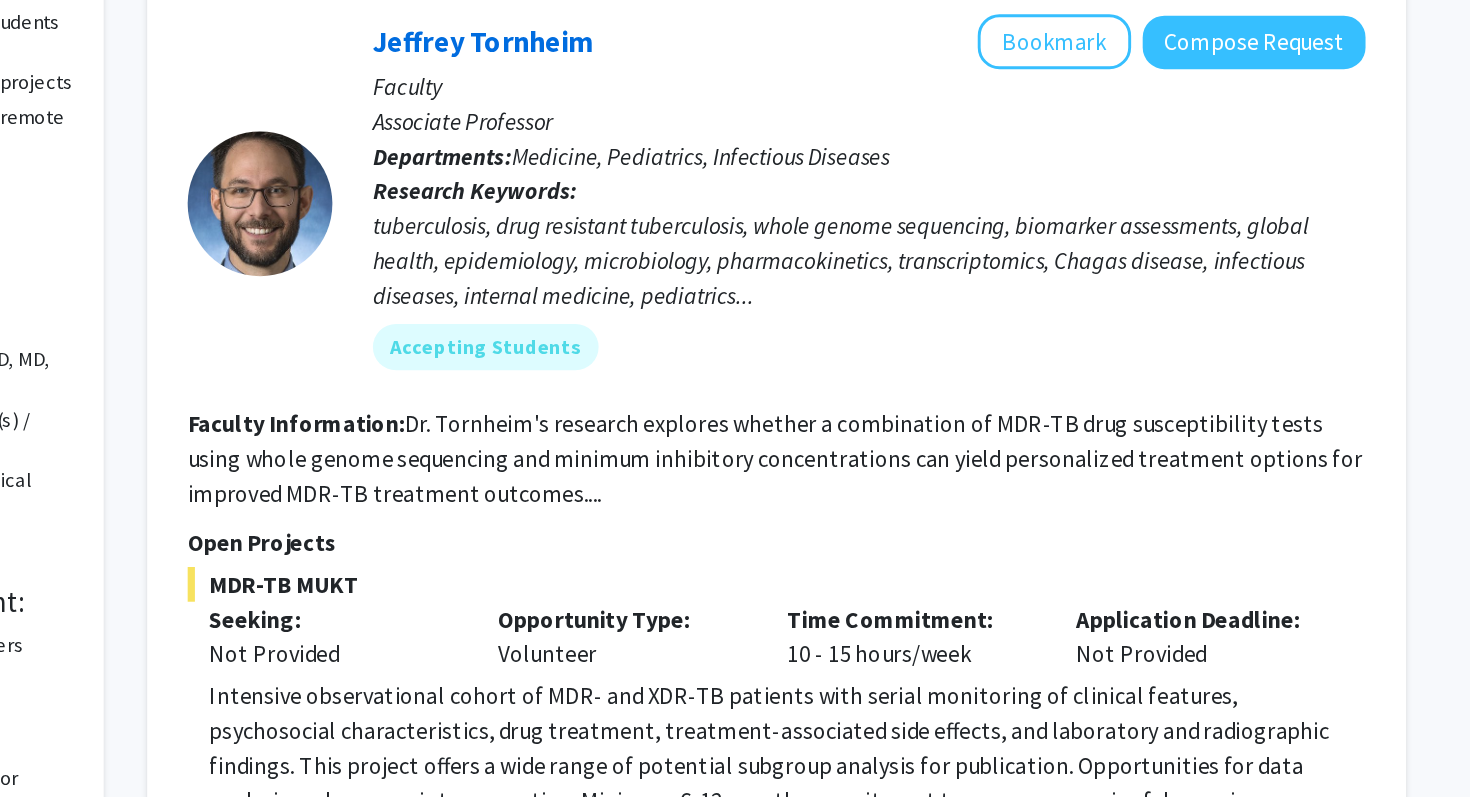 click on "tuberculosis, drug resistant tuberculosis, whole genome sequencing, biomarker assessments, global health, epidemiology, microbiology, pharmacokinetics, transcriptomics, Chagas disease, infectious diseases, internal medicine, pediatrics..." 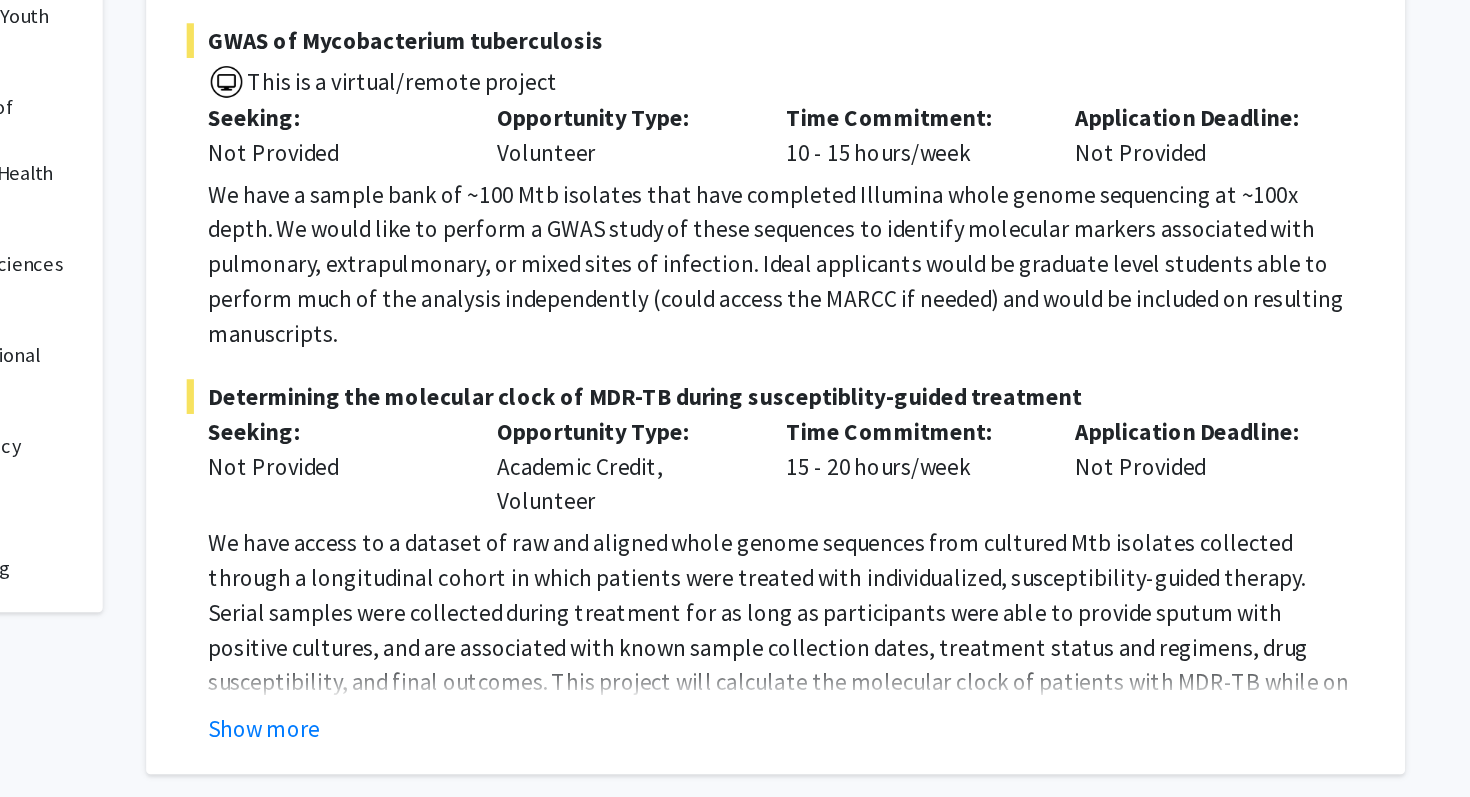 scroll, scrollTop: 545, scrollLeft: 0, axis: vertical 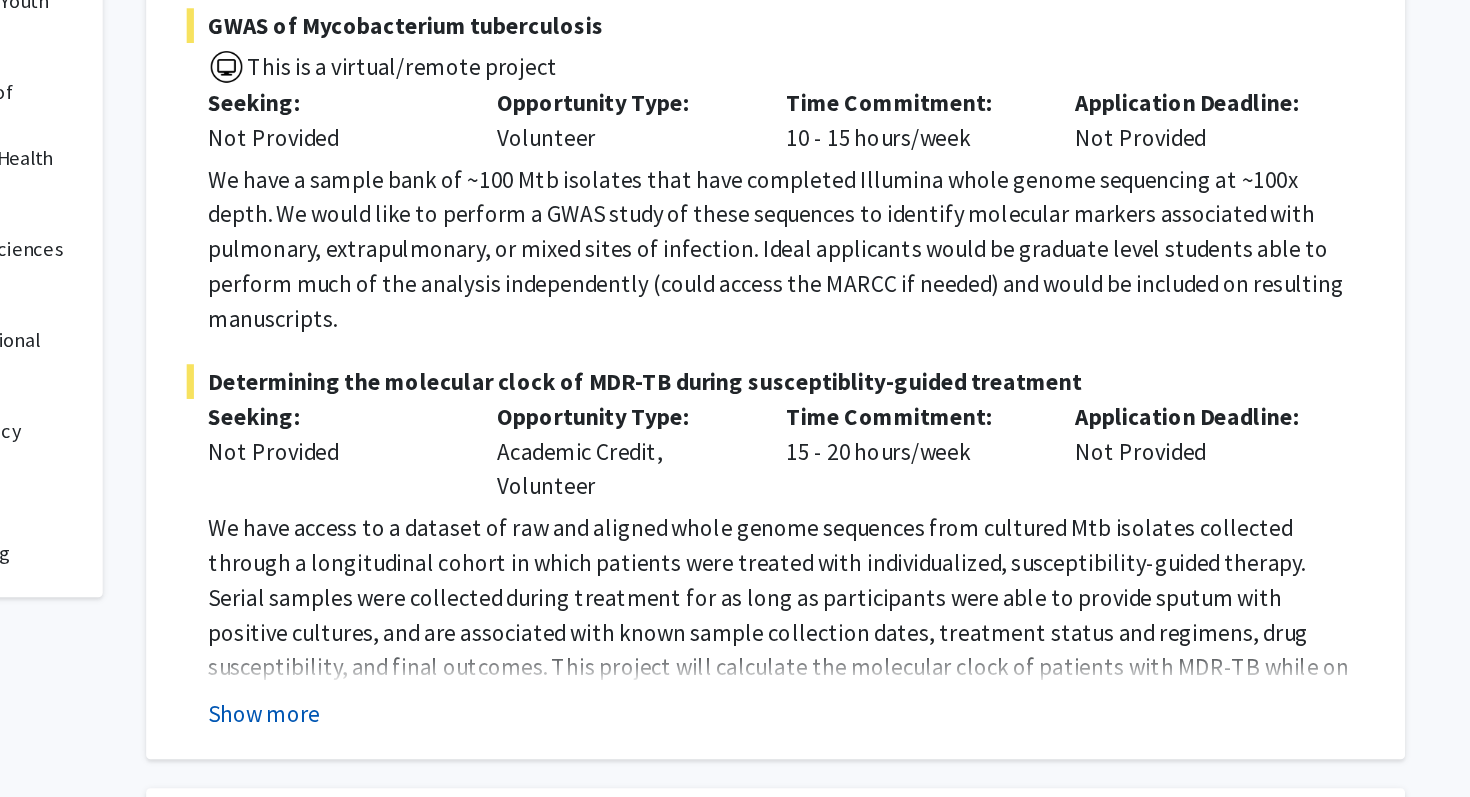 click on "Show more" 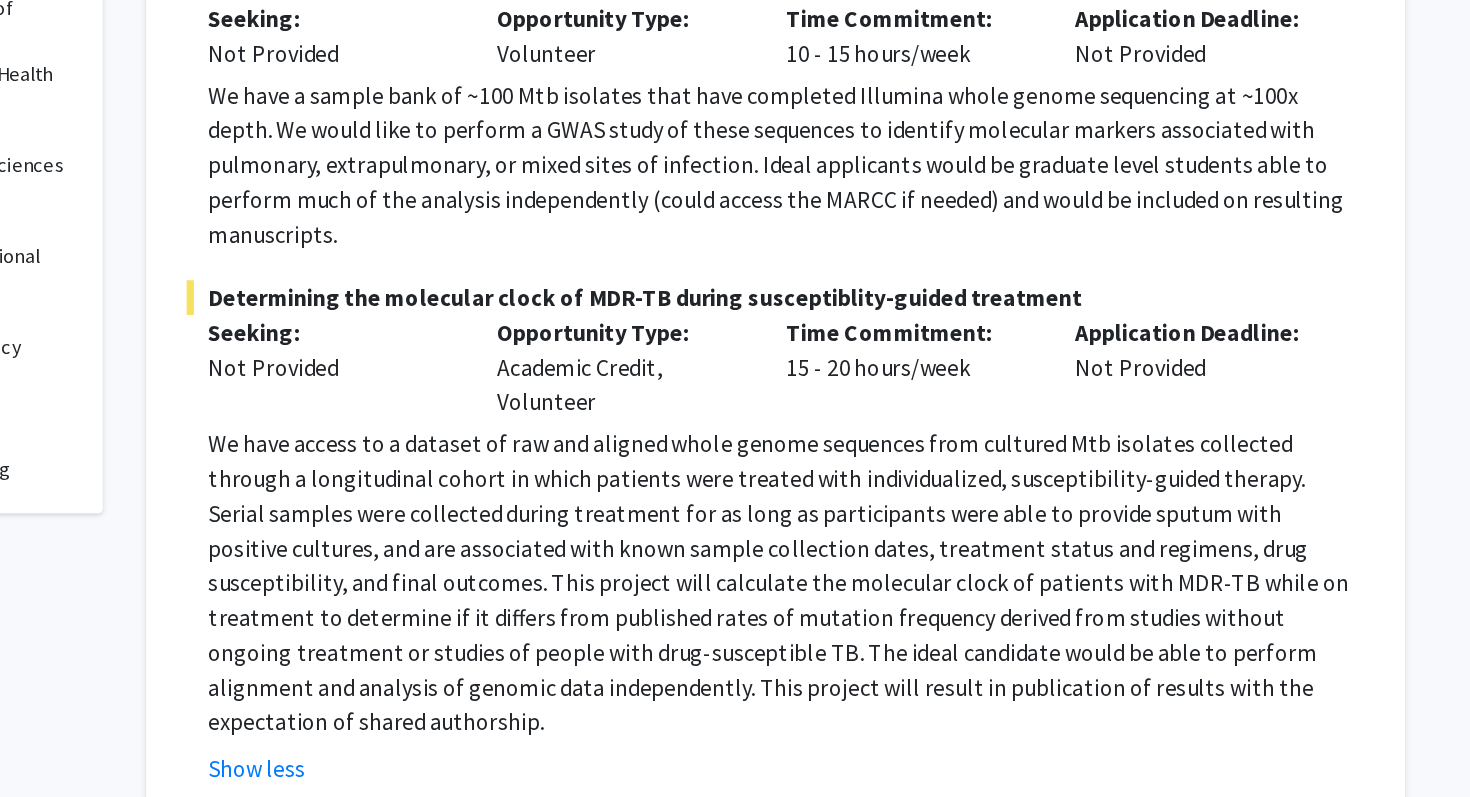 scroll, scrollTop: 606, scrollLeft: 0, axis: vertical 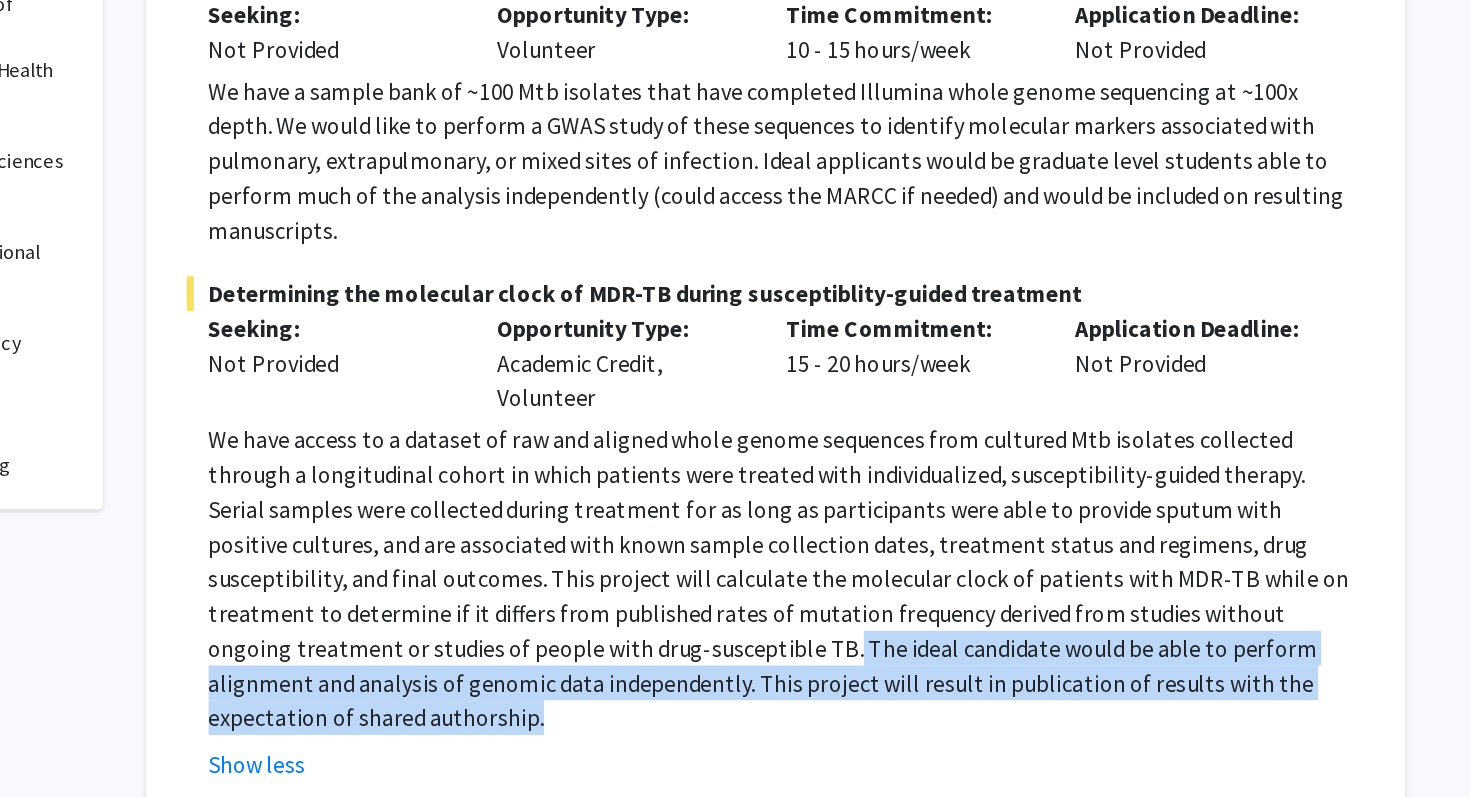 drag, startPoint x: 627, startPoint y: 709, endPoint x: 595, endPoint y: 666, distance: 53.600372 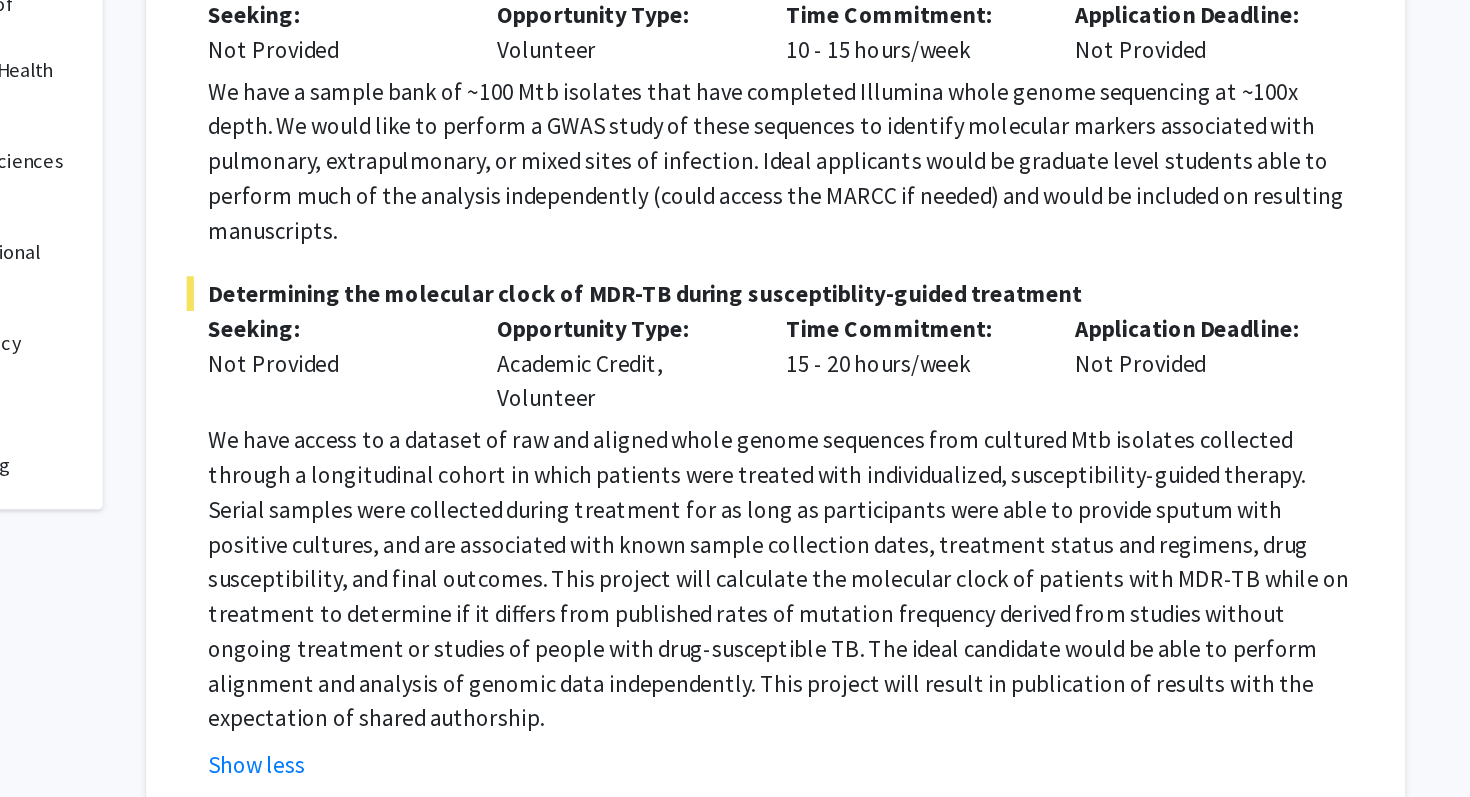 click on "We have access to a dataset of raw and aligned whole genome sequences from cultured Mtb isolates collected through a longitudinal cohort in which patients were treated with individualized, susceptibility-guided therapy. Serial samples were collected during treatment for as long as participants were able to provide sputum with positive cultures, and are associated with known sample collection dates, treatment status and regimens, drug susceptibility, and final outcomes.  This project will calculate the molecular clock of patients with MDR-TB while on treatment to determine if it differs from published rates of mutation frequency derived from studies without ongoing treatment or studies of people with drug-susceptible TB.  The ideal candidate would be able to perform alignment and analysis of genomic data independently. This project will result in publication of results with the expectation of shared authorship." 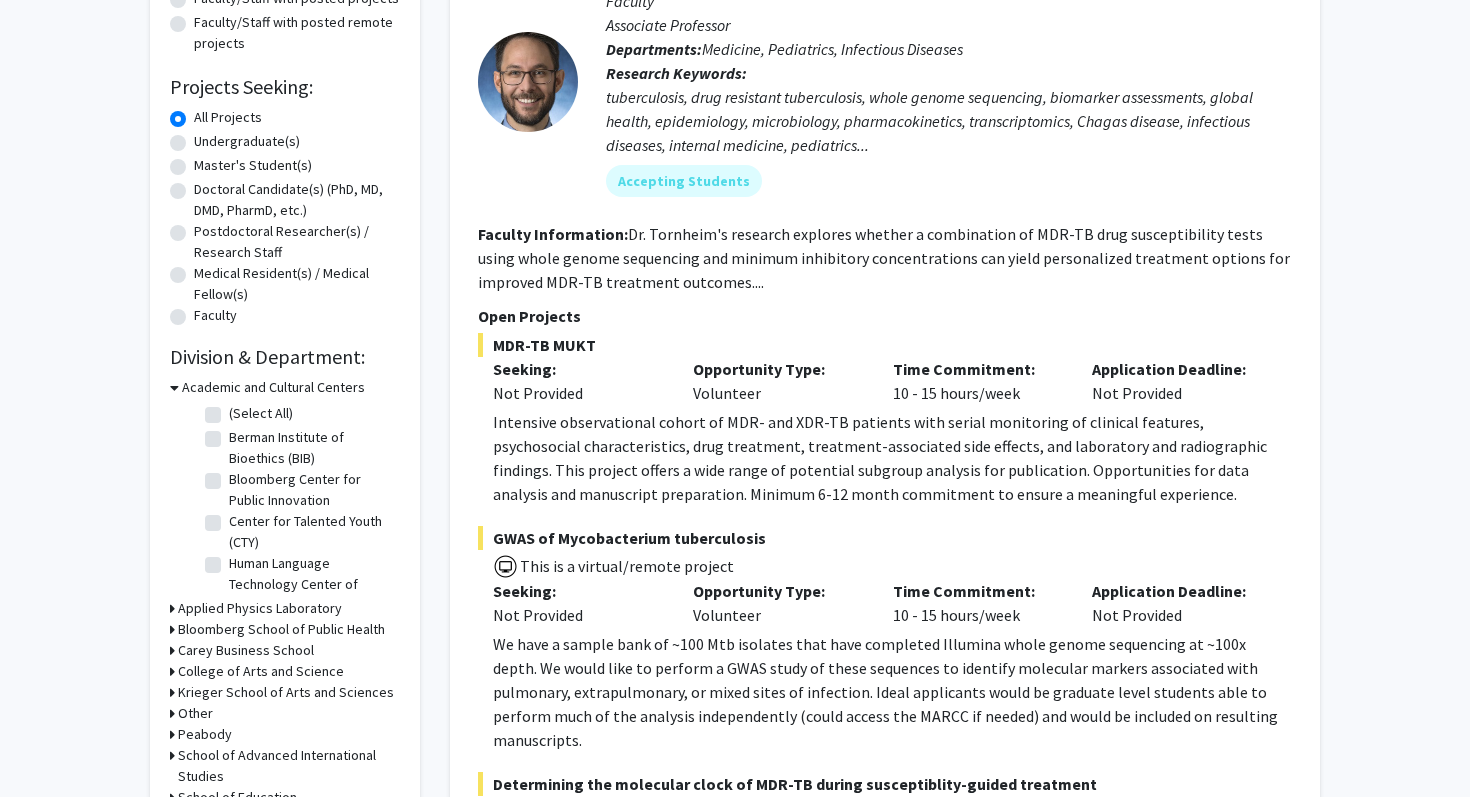 scroll, scrollTop: 0, scrollLeft: 0, axis: both 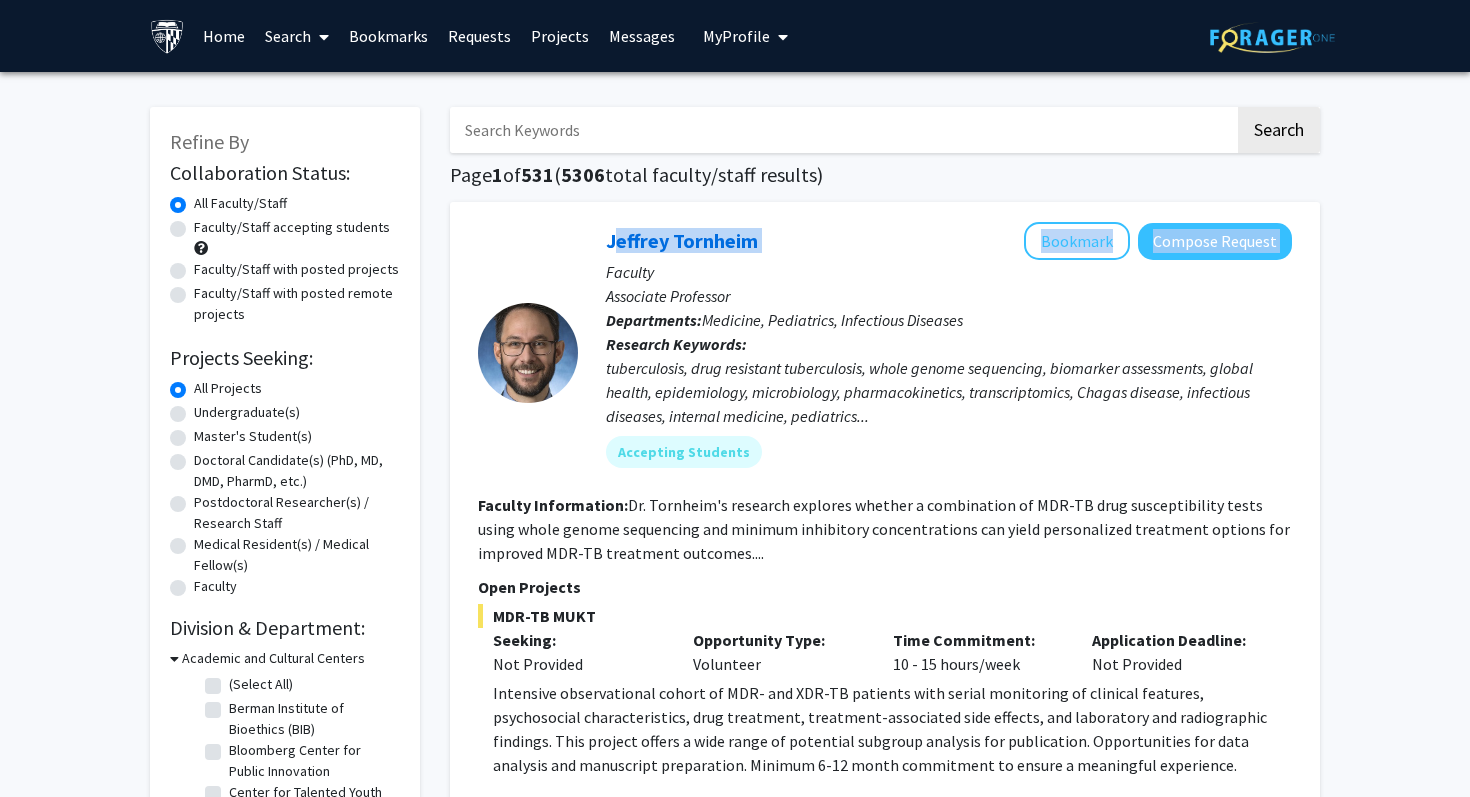 drag, startPoint x: 804, startPoint y: 233, endPoint x: 601, endPoint y: 233, distance: 203 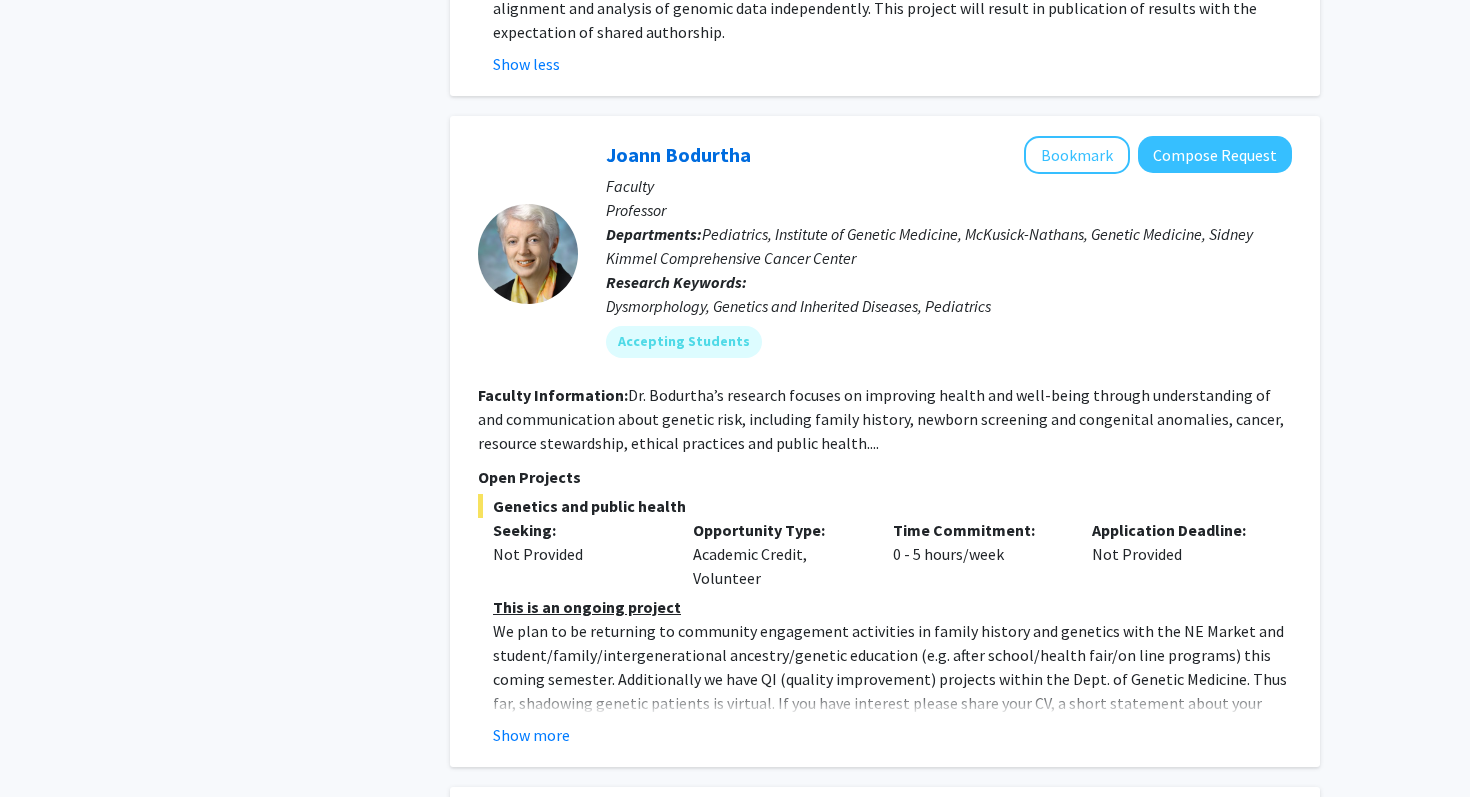 scroll, scrollTop: 1320, scrollLeft: 0, axis: vertical 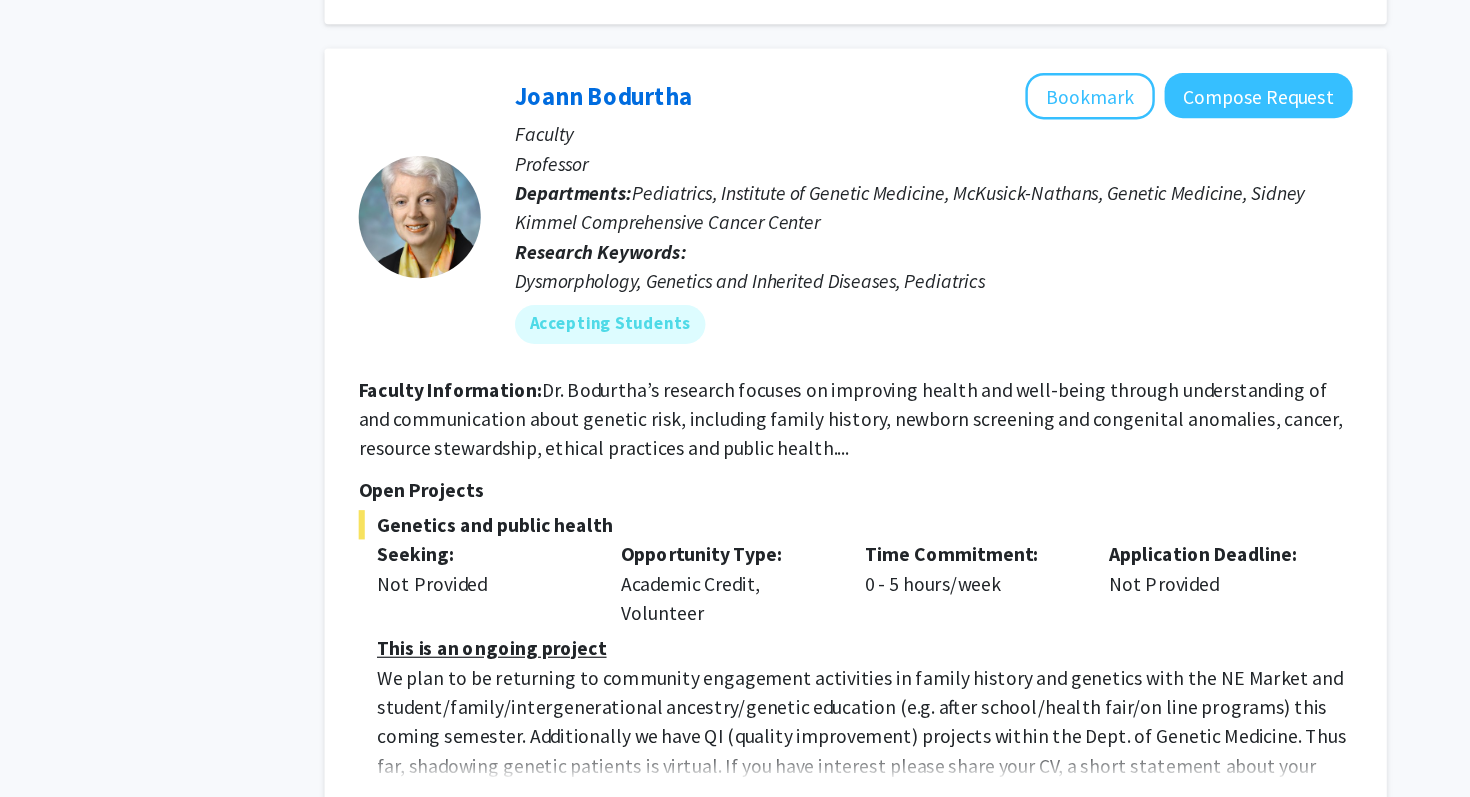 click on "Show more" 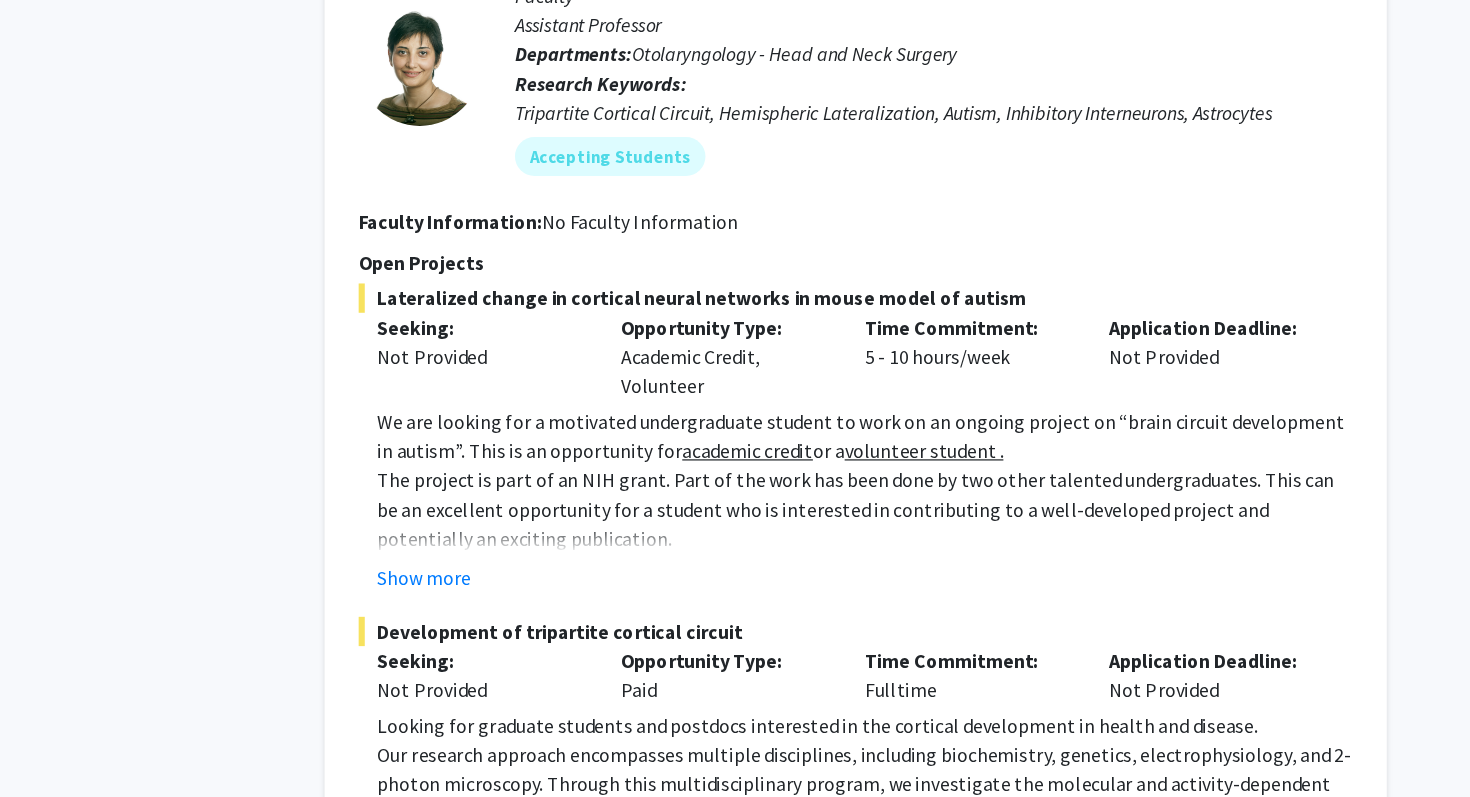 scroll, scrollTop: 9125, scrollLeft: 0, axis: vertical 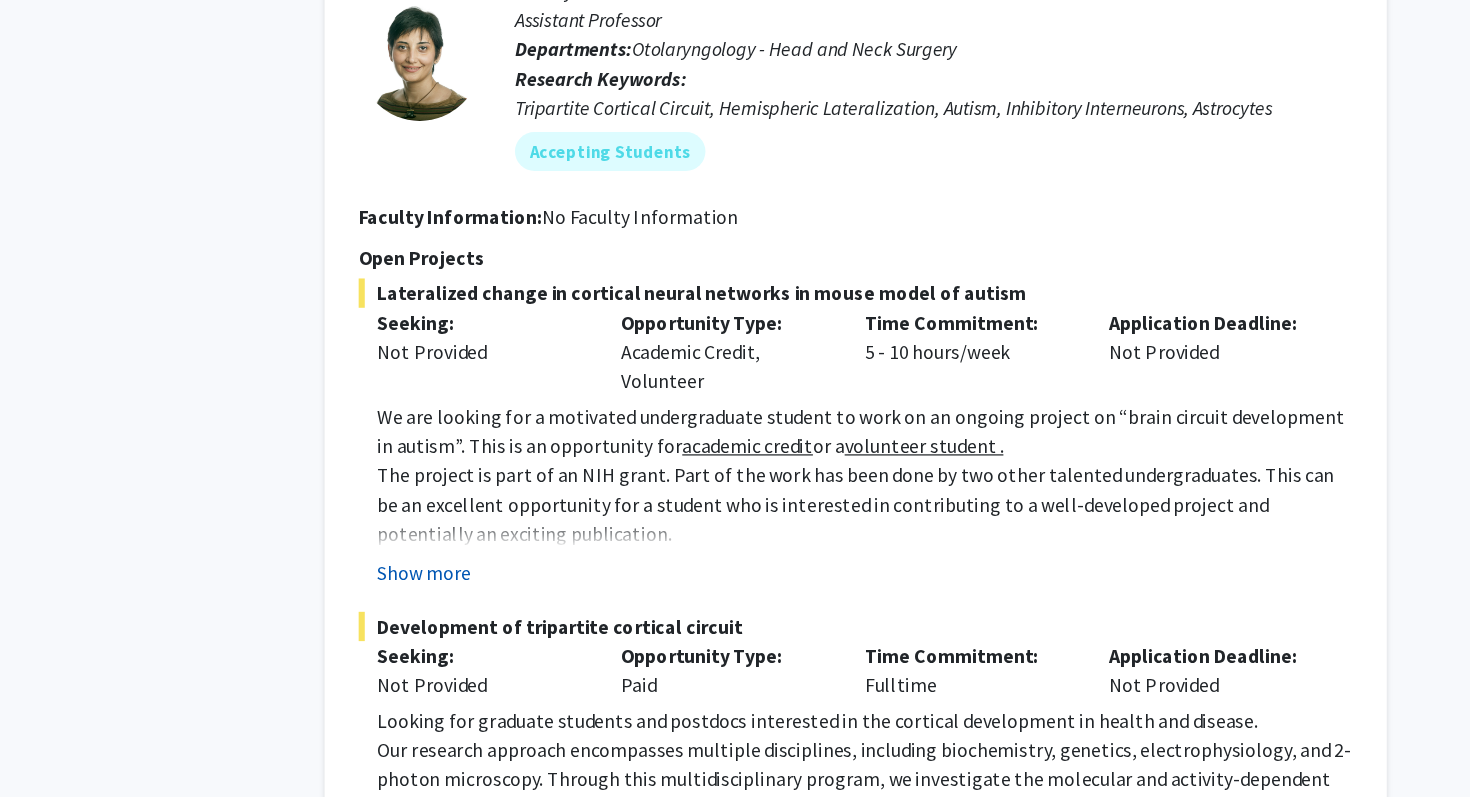 click on "Show more" 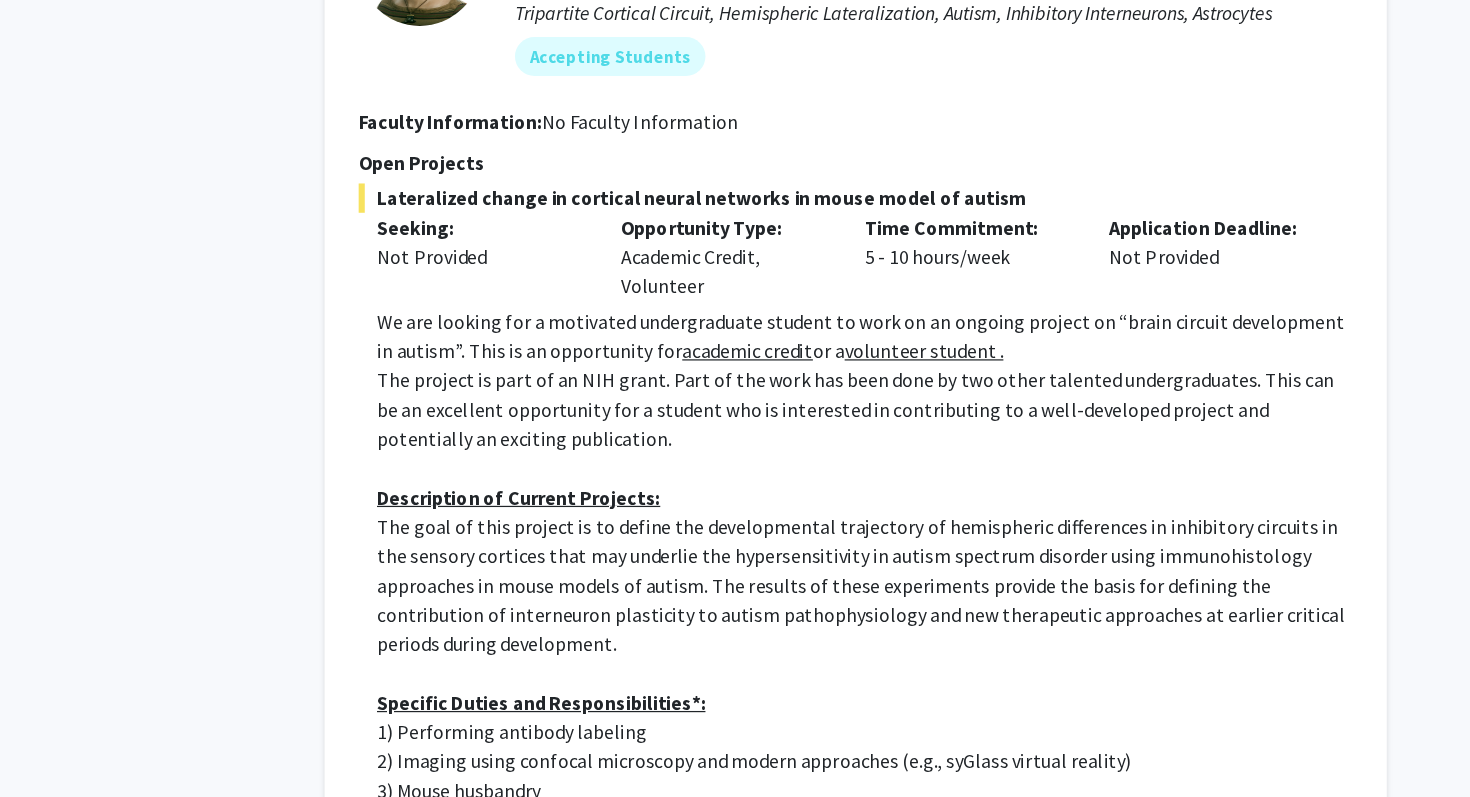 scroll, scrollTop: 9209, scrollLeft: 0, axis: vertical 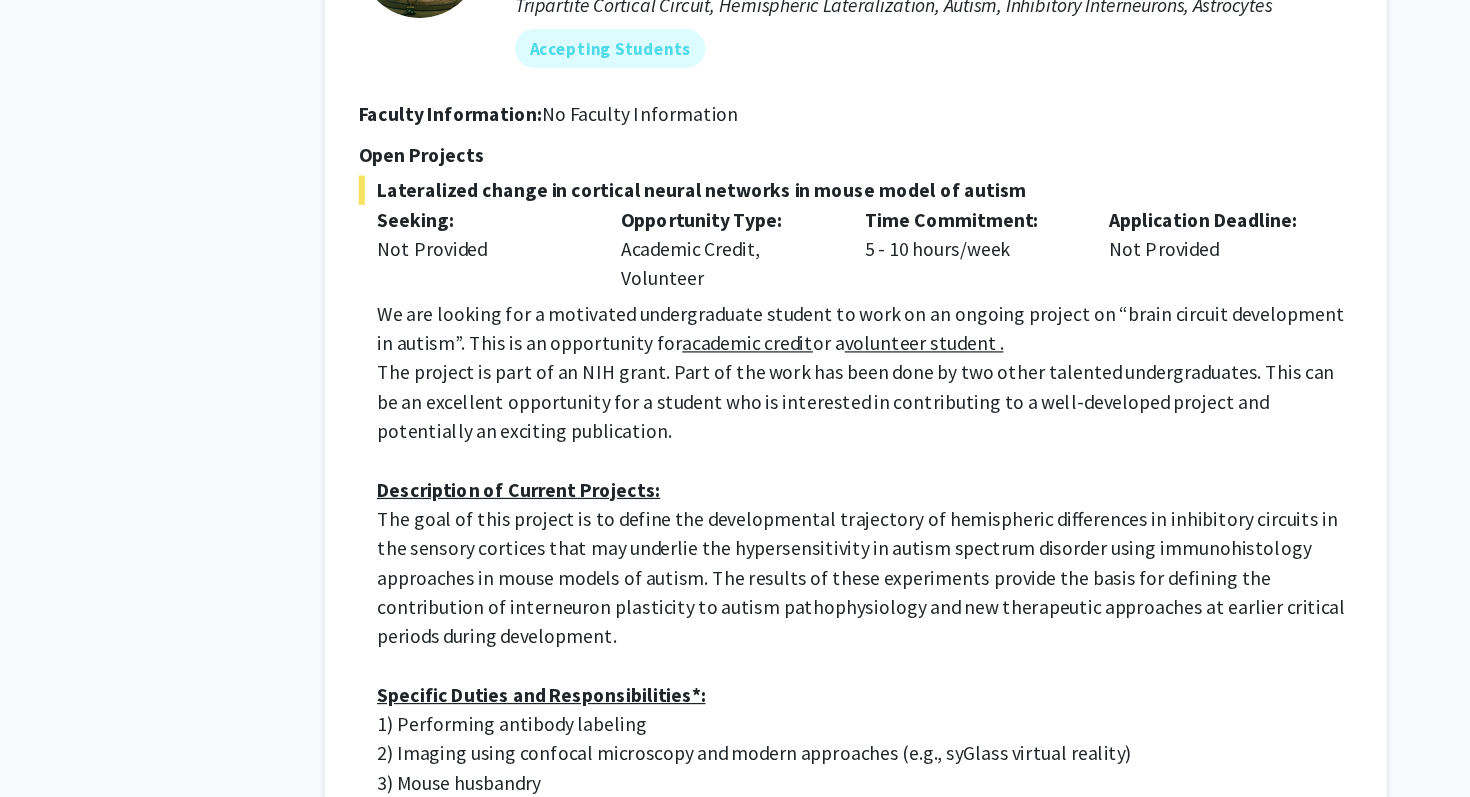 drag, startPoint x: 771, startPoint y: 536, endPoint x: 784, endPoint y: 434, distance: 102.825096 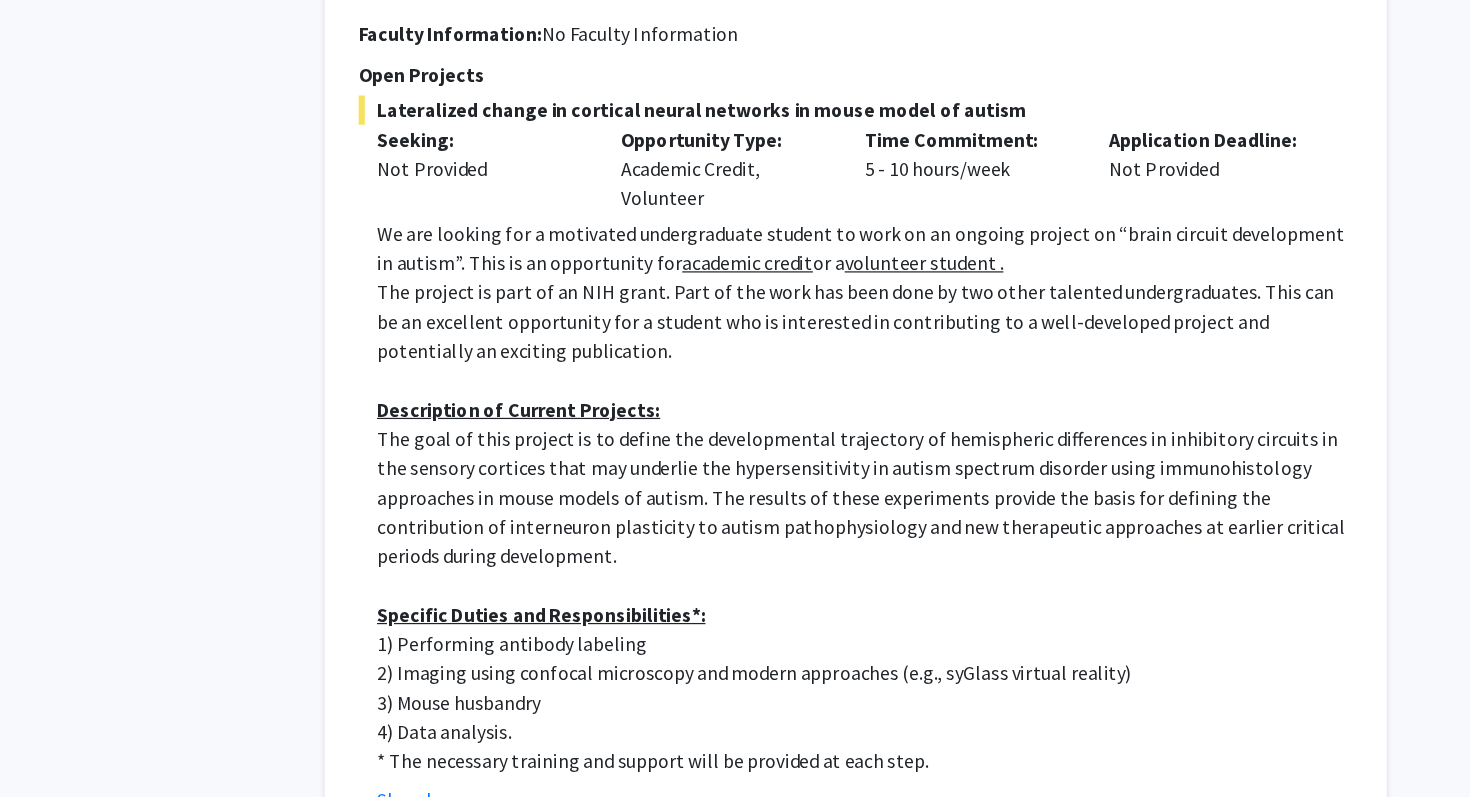 scroll, scrollTop: 9277, scrollLeft: 0, axis: vertical 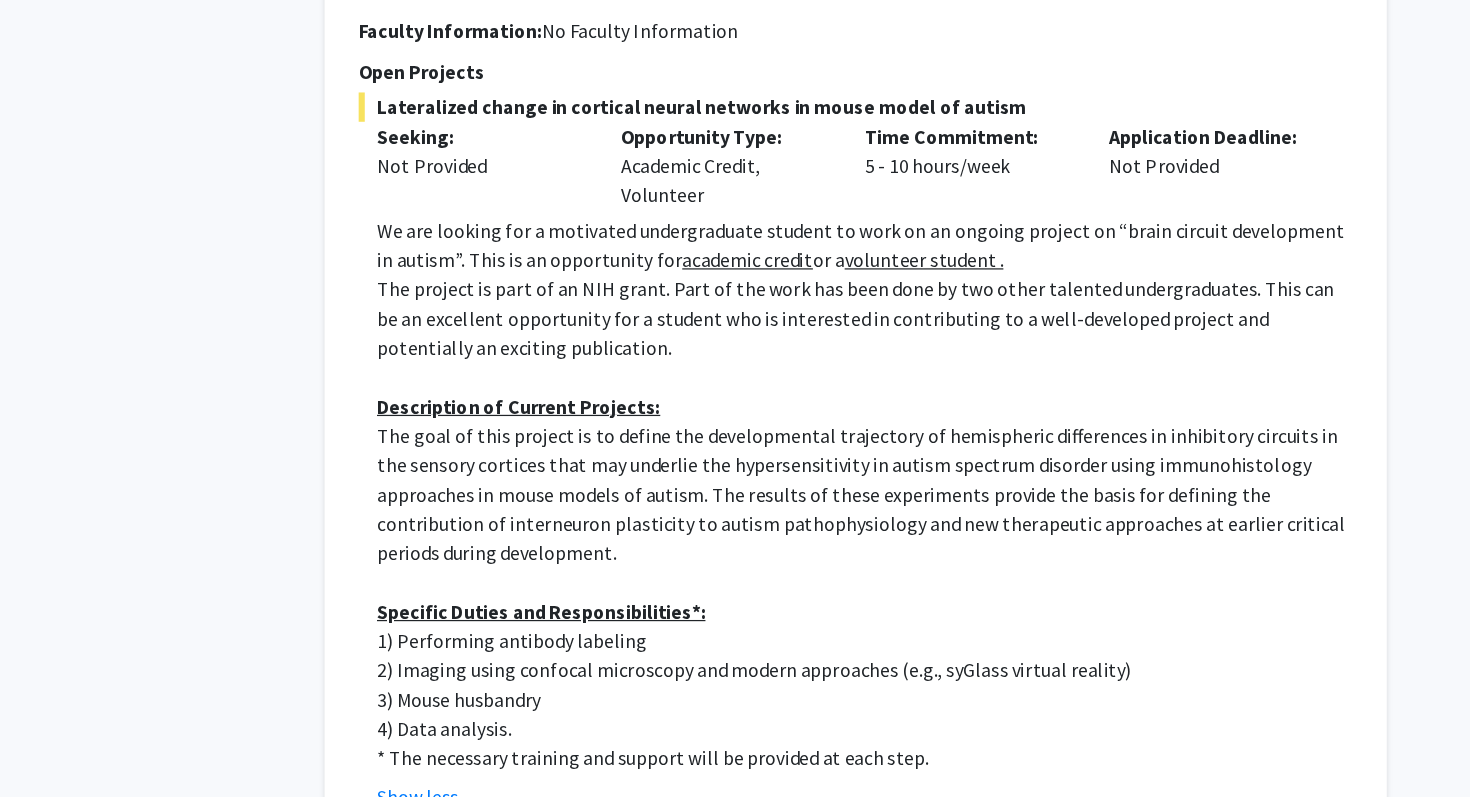 click on "2) Imaging using confocal microscopy and modern approaches (e.g., syGlass virtual reality)" 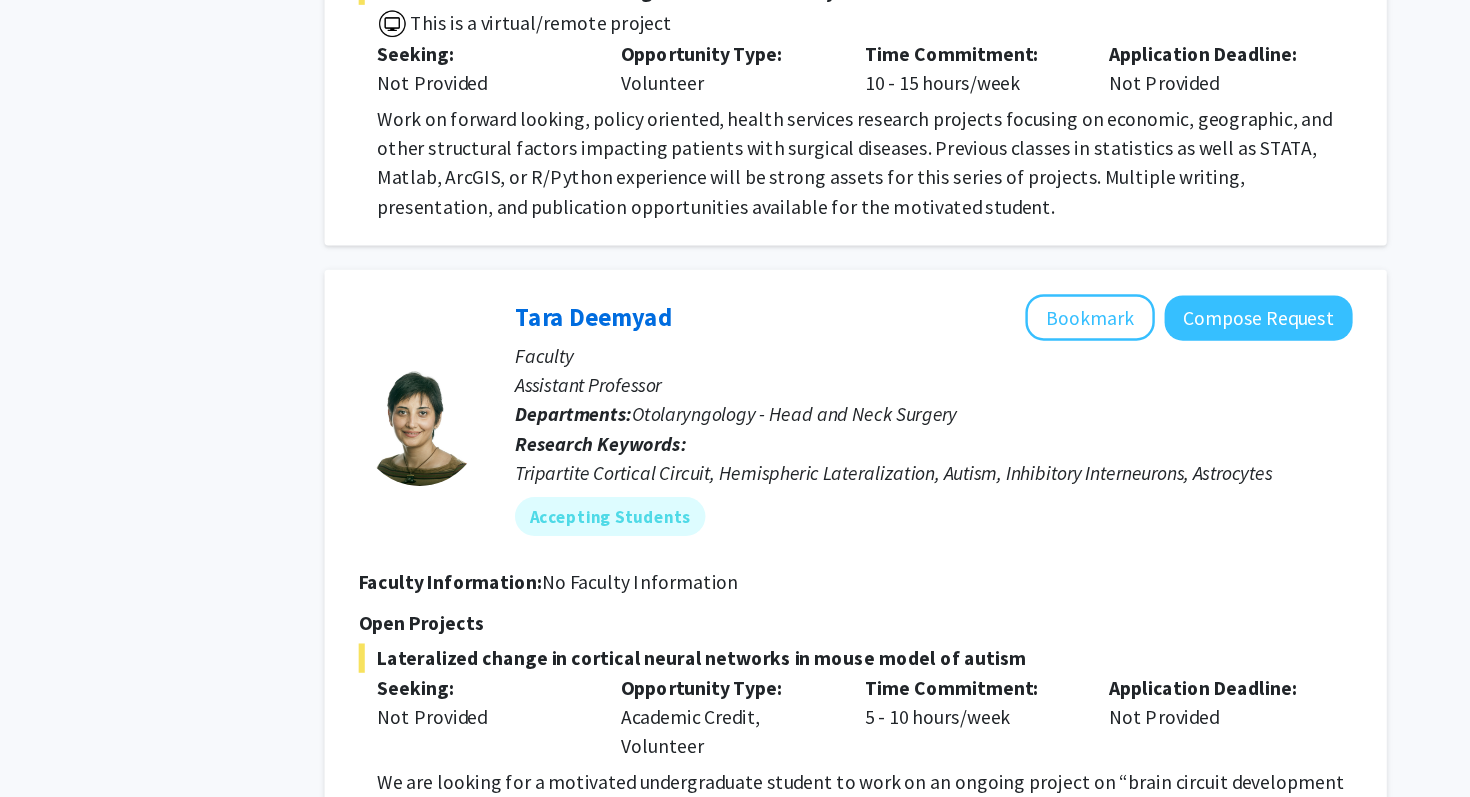 scroll, scrollTop: 8968, scrollLeft: 0, axis: vertical 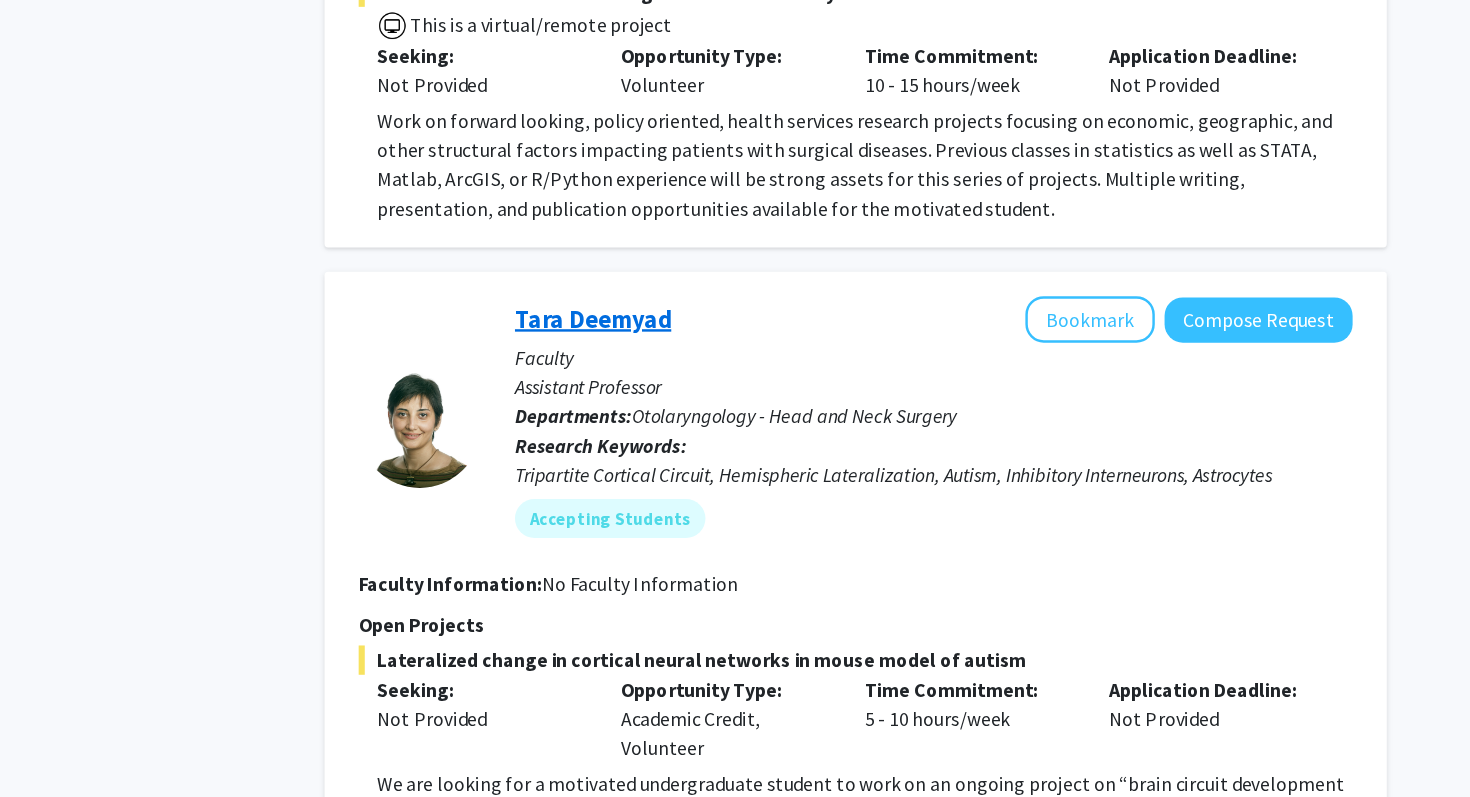 click on "Tara Deemyad" 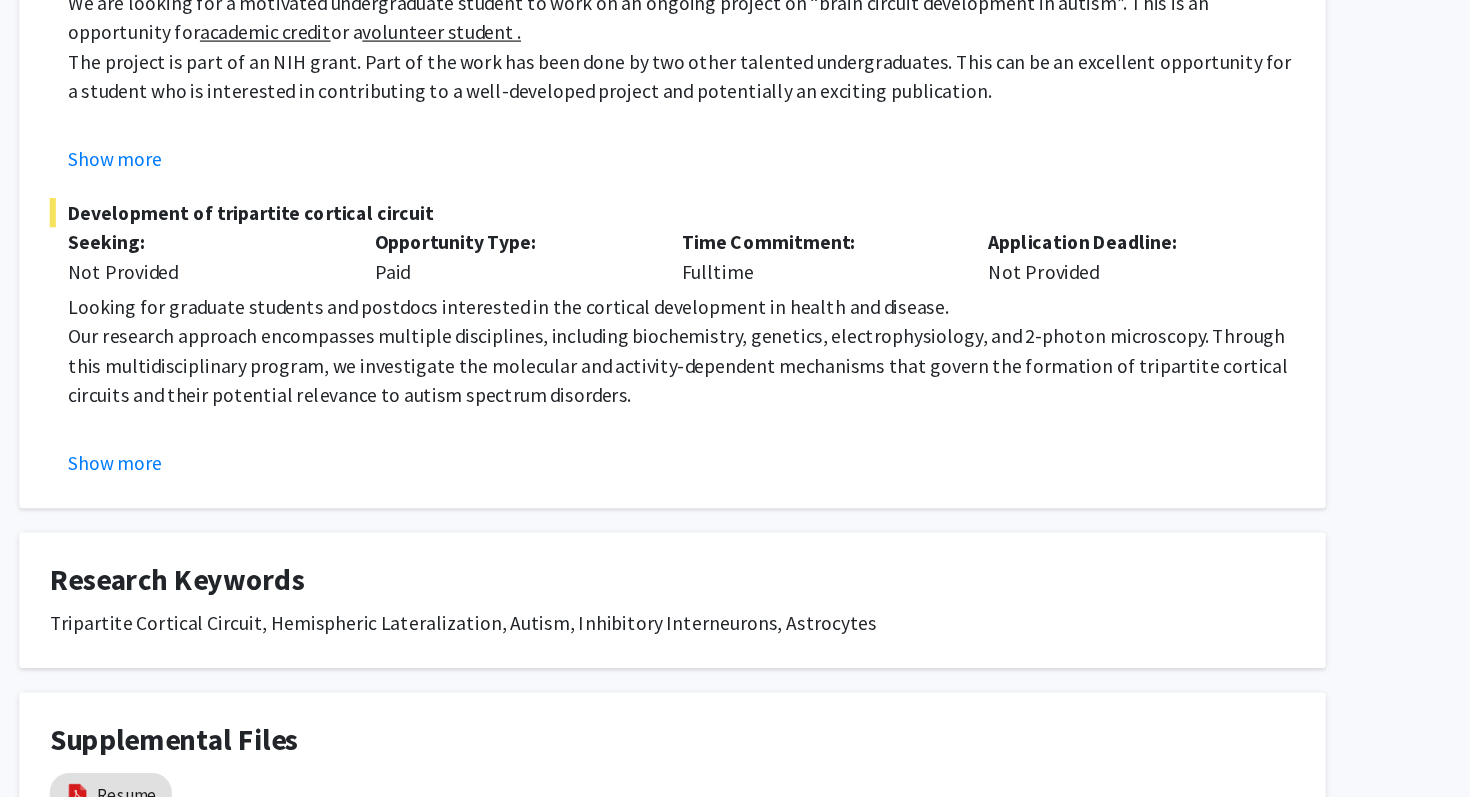 scroll, scrollTop: 555, scrollLeft: 0, axis: vertical 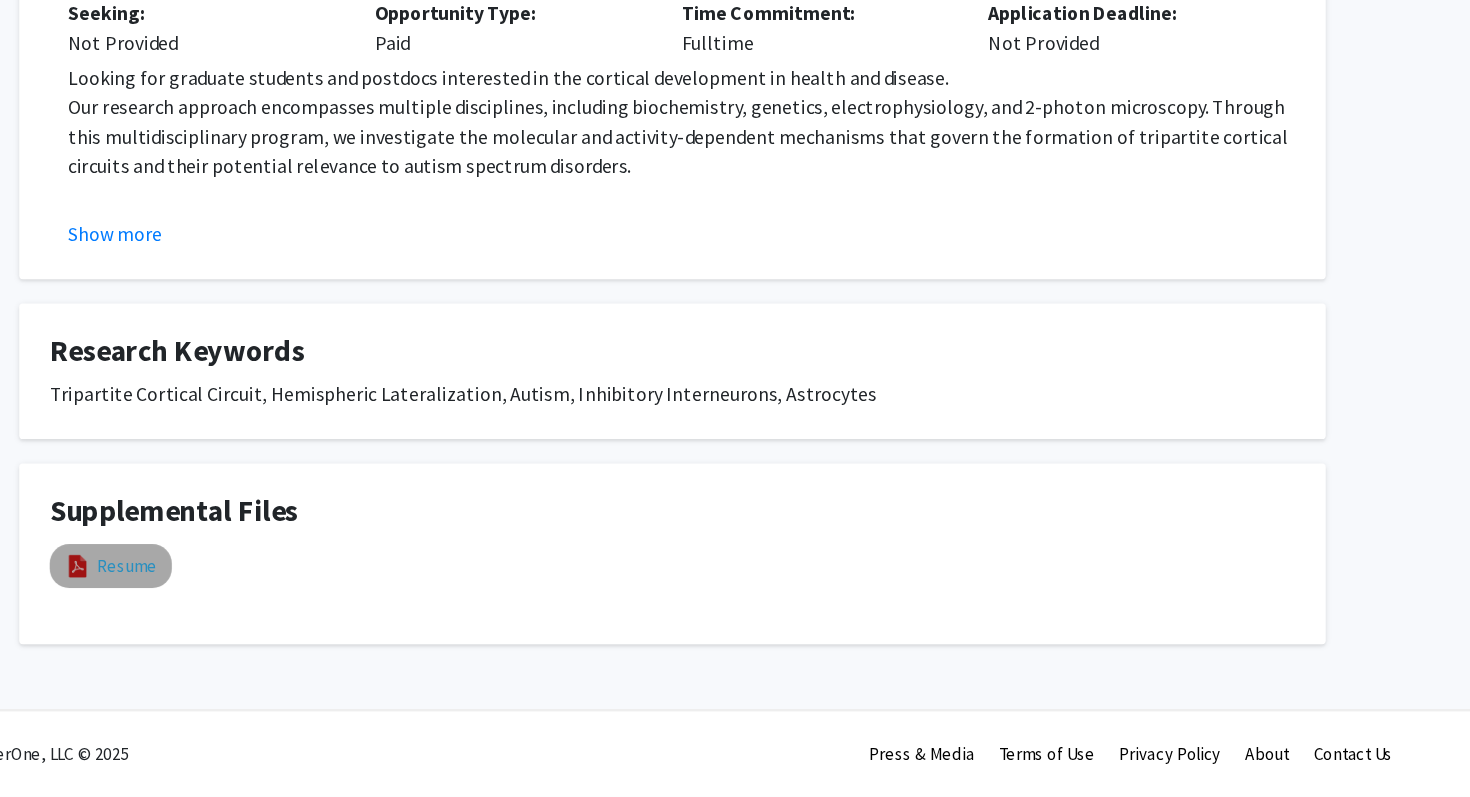 click on "Resume" at bounding box center [288, 608] 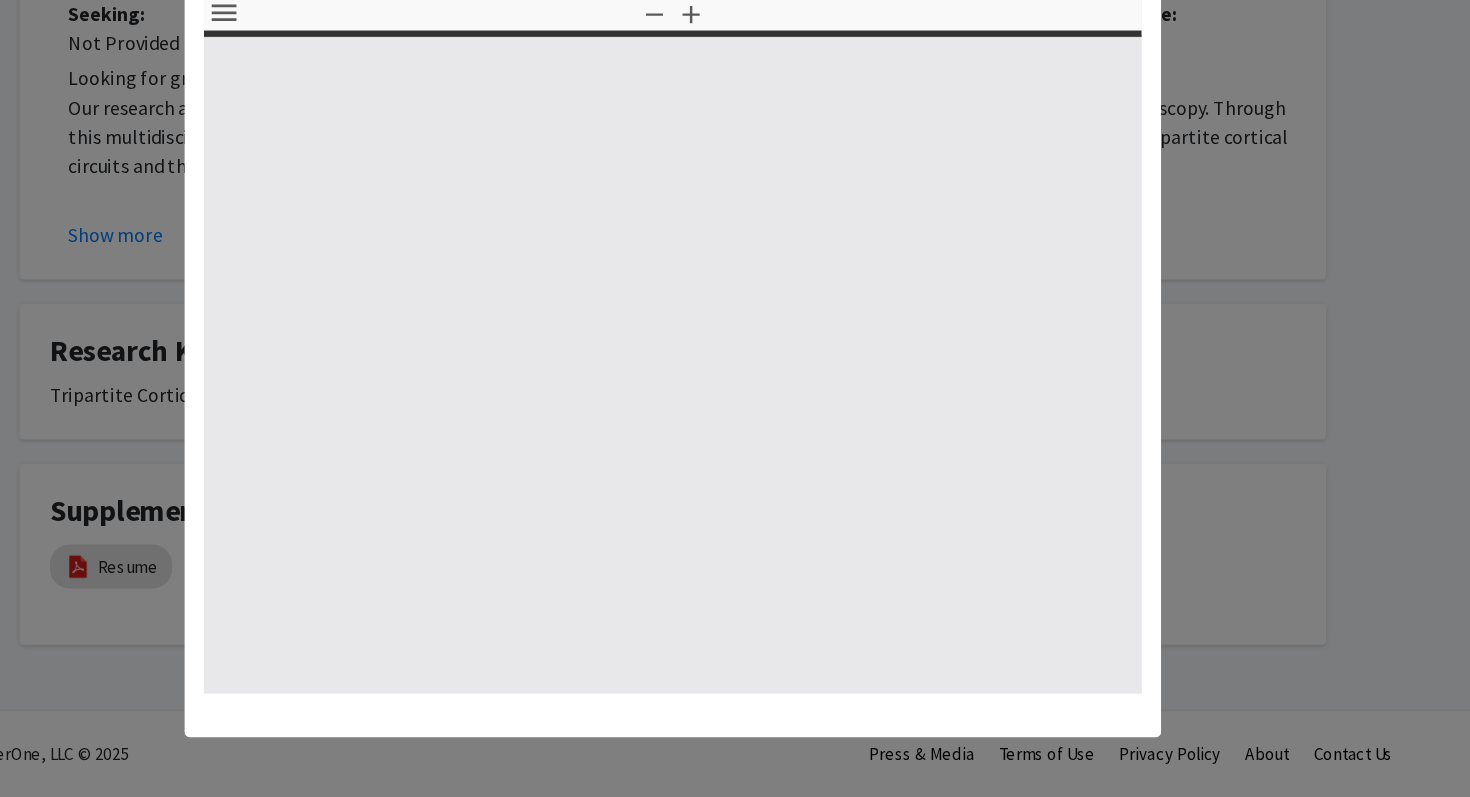 select on "custom" 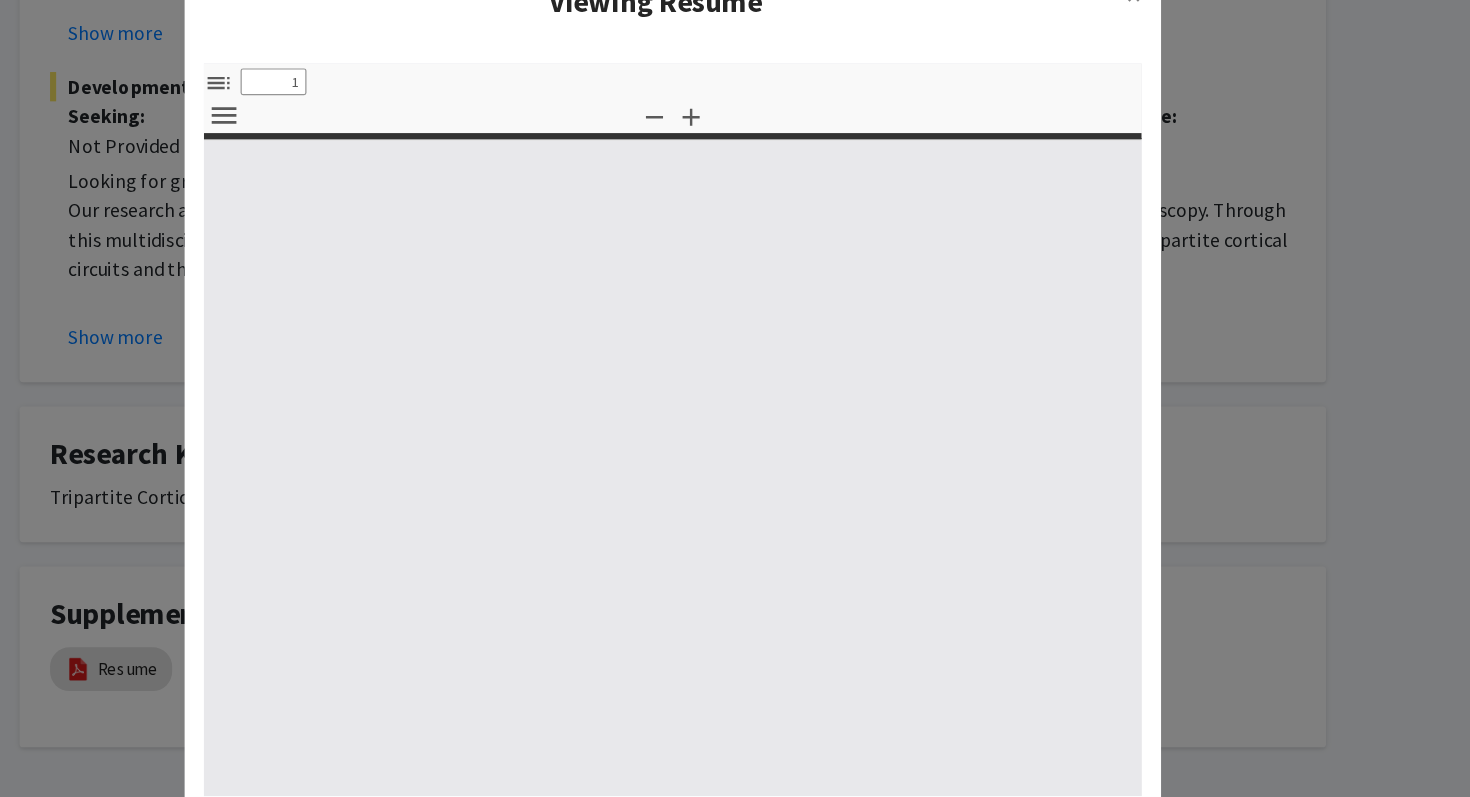 type on "0" 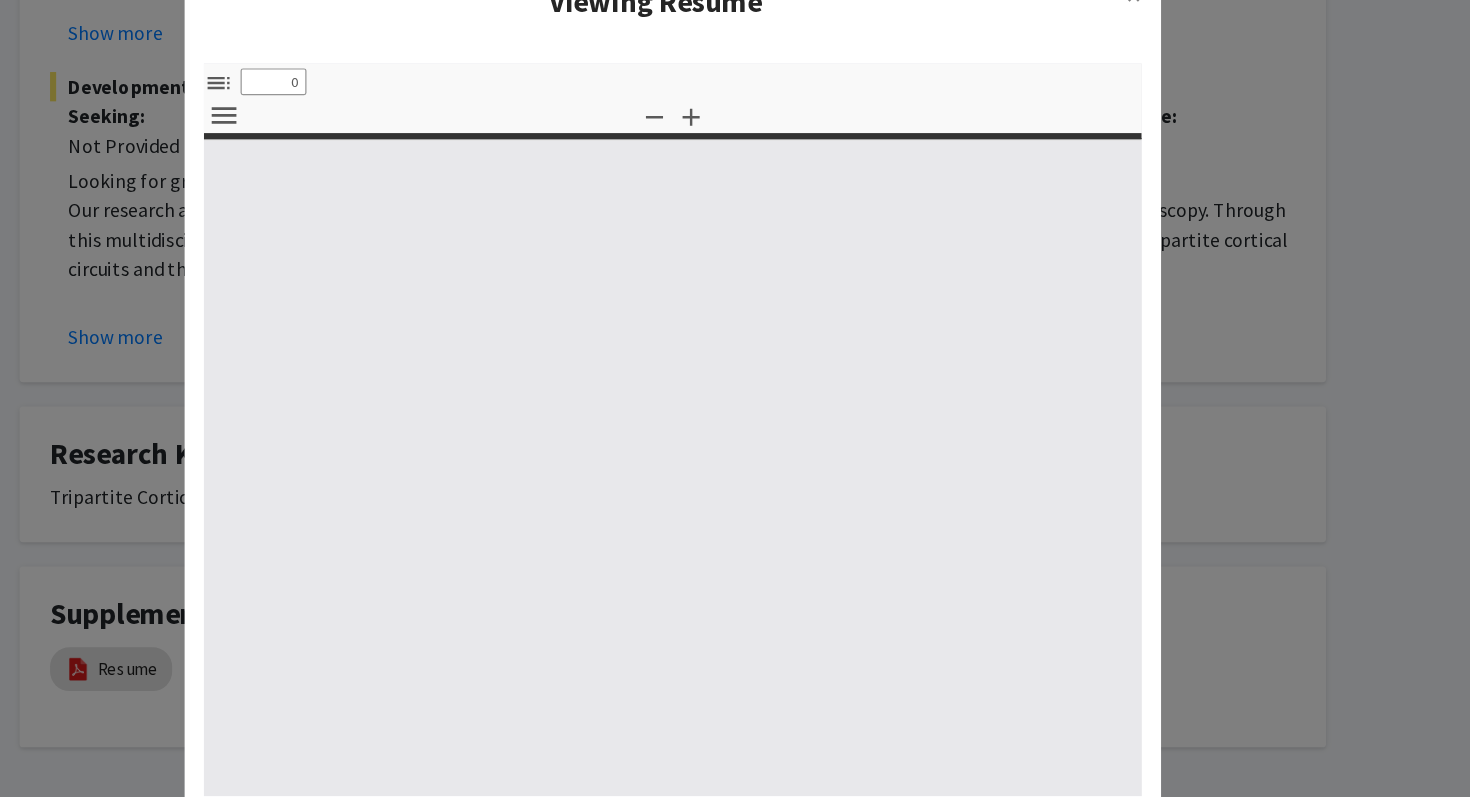 select on "custom" 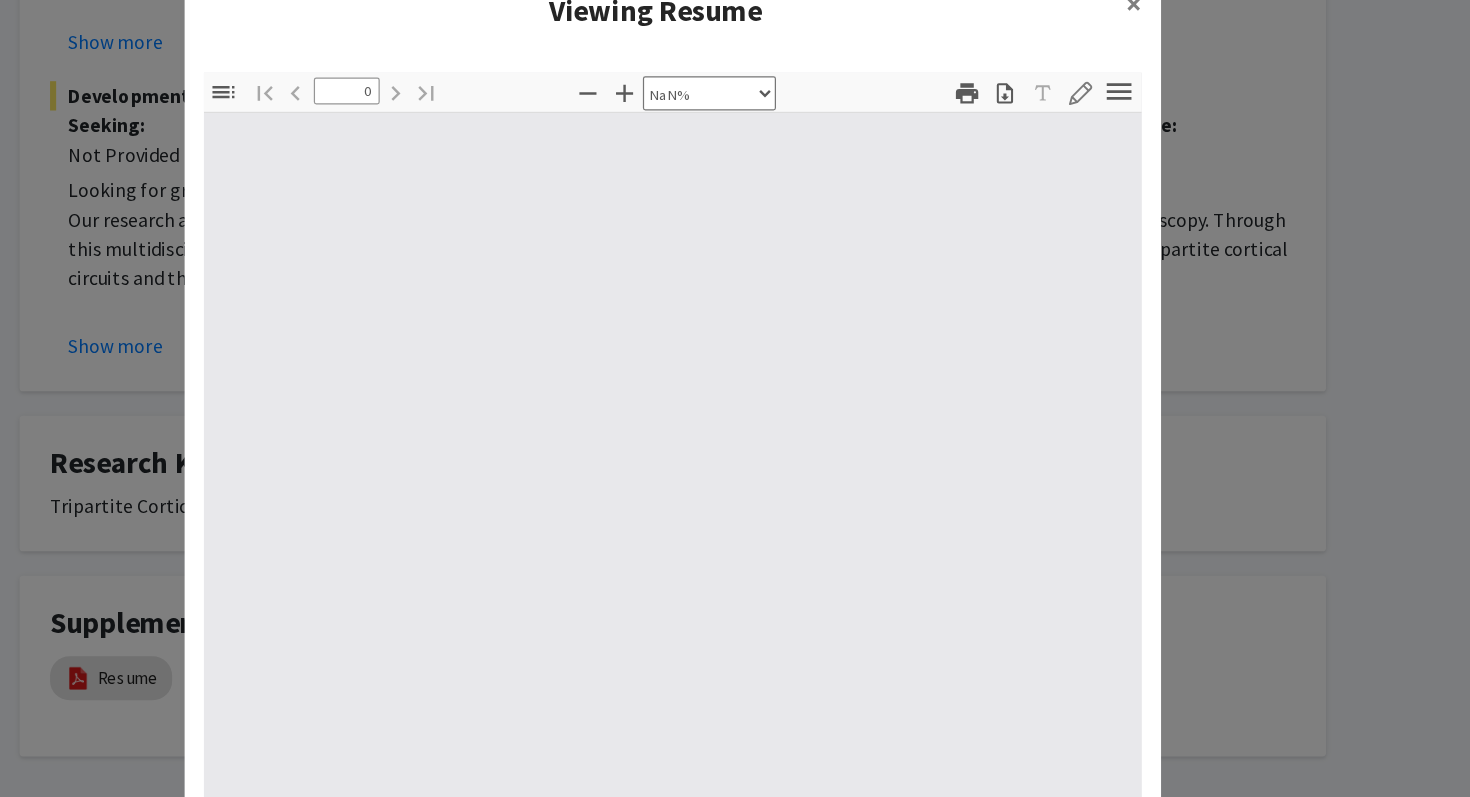 type on "1" 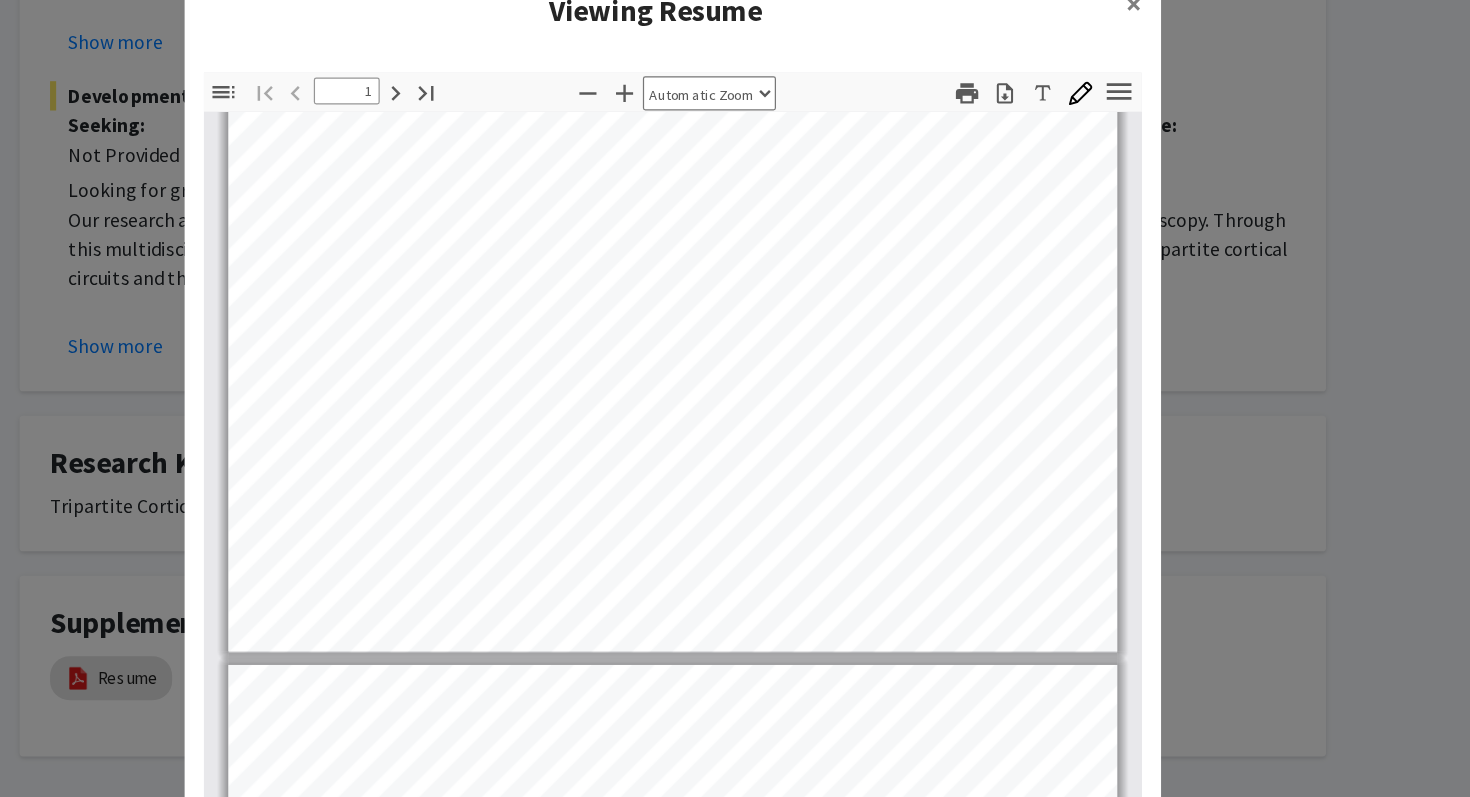 scroll, scrollTop: 510, scrollLeft: 0, axis: vertical 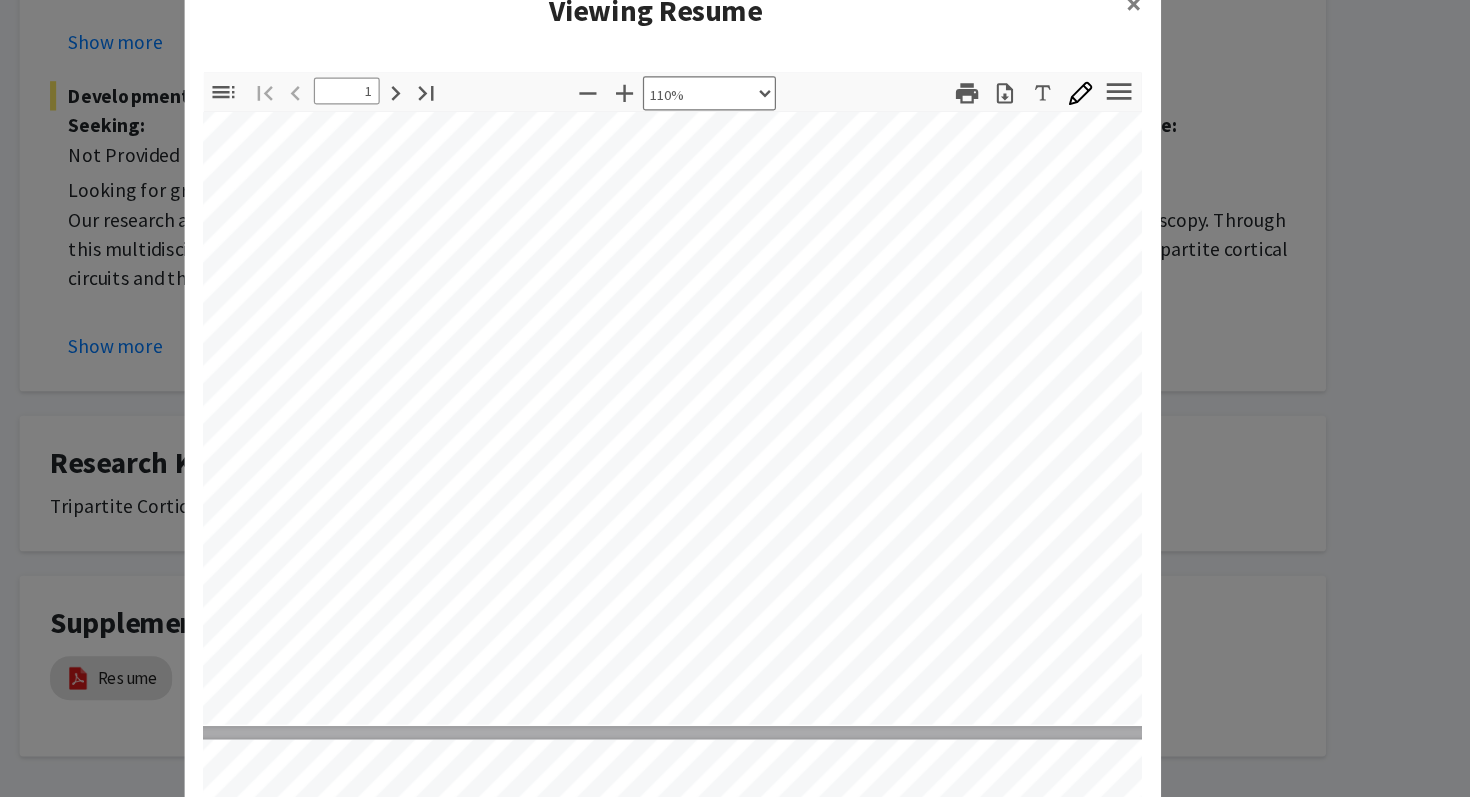 select on "custom" 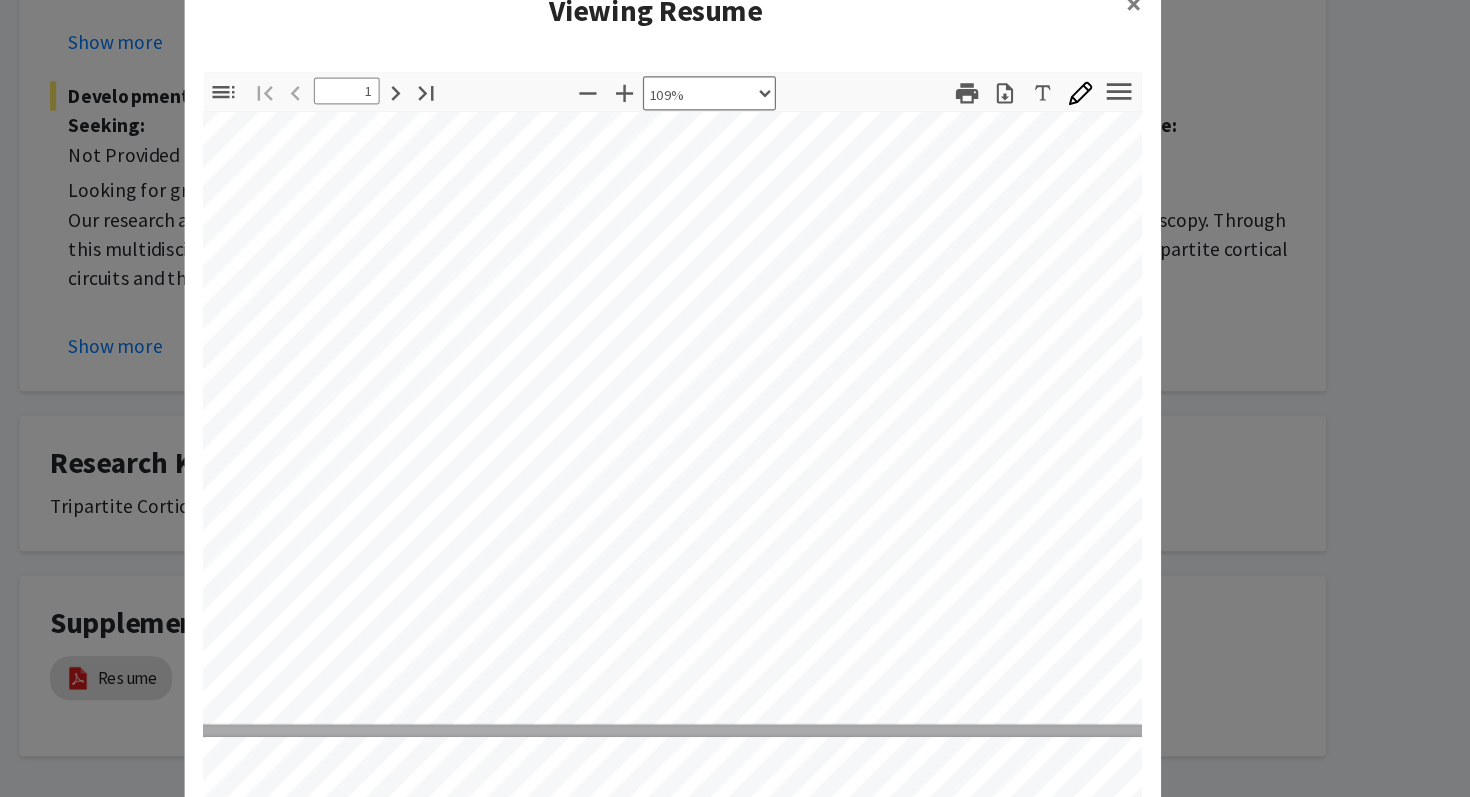 scroll, scrollTop: 659, scrollLeft: 92, axis: both 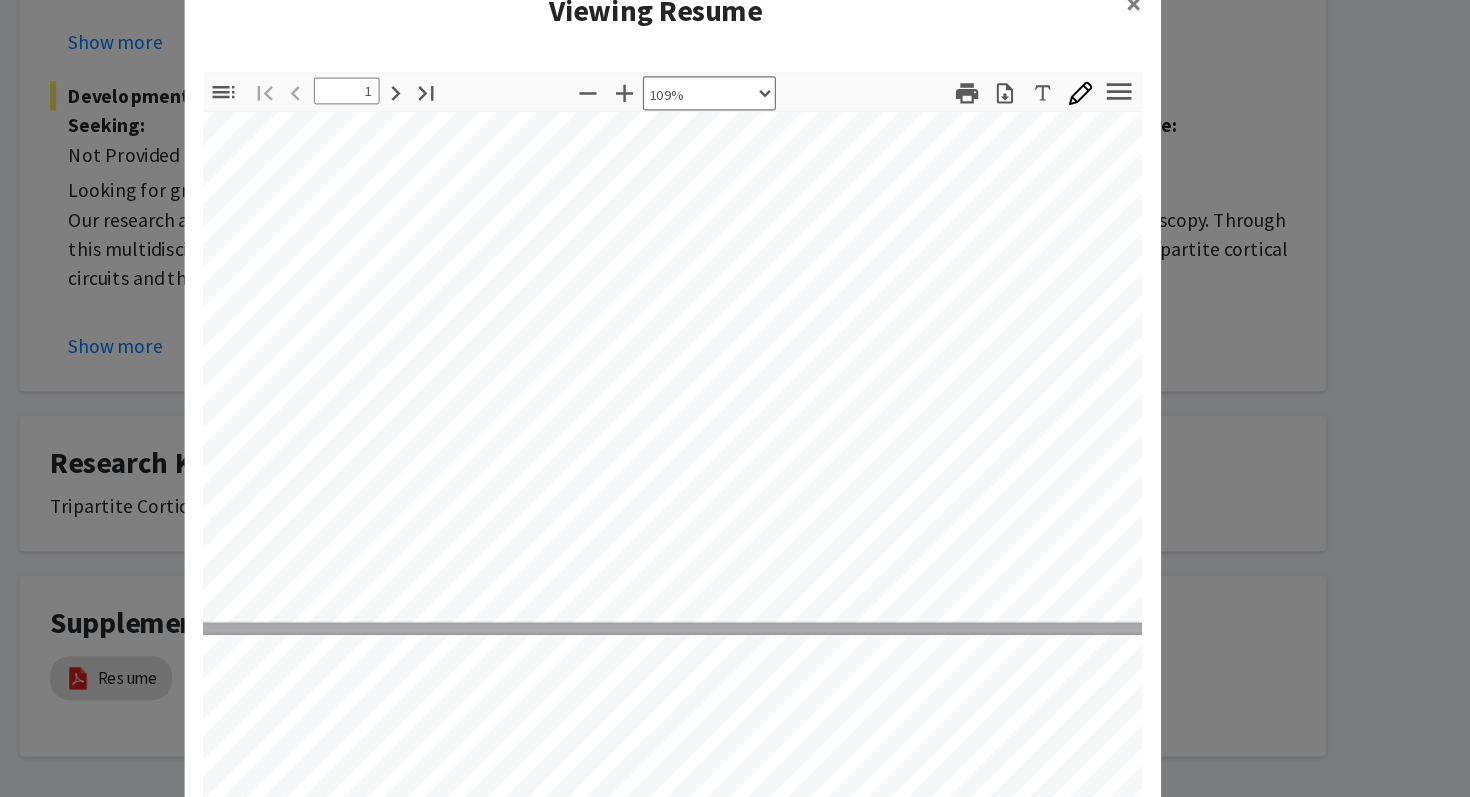 type on "2" 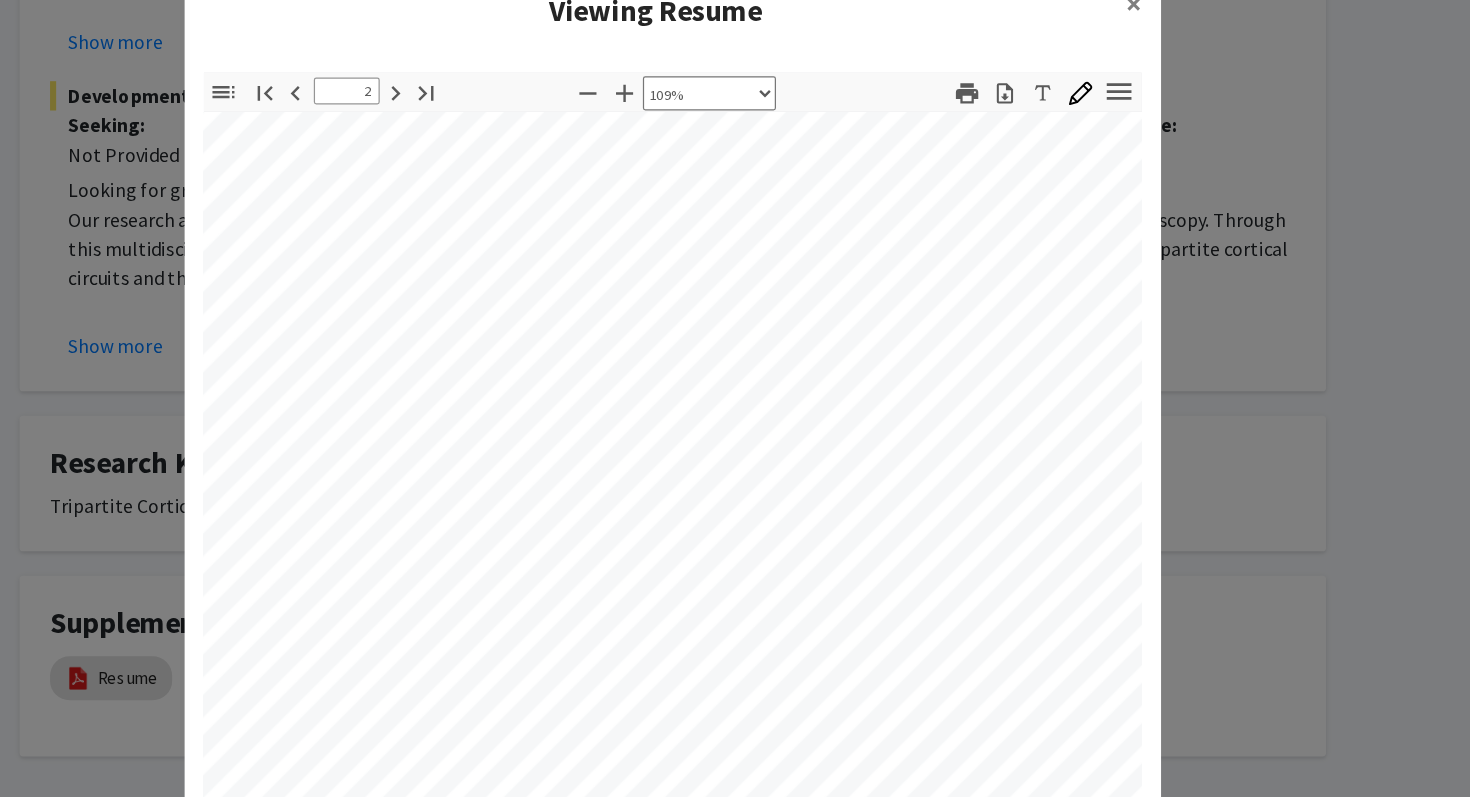 scroll, scrollTop: 1201, scrollLeft: 92, axis: both 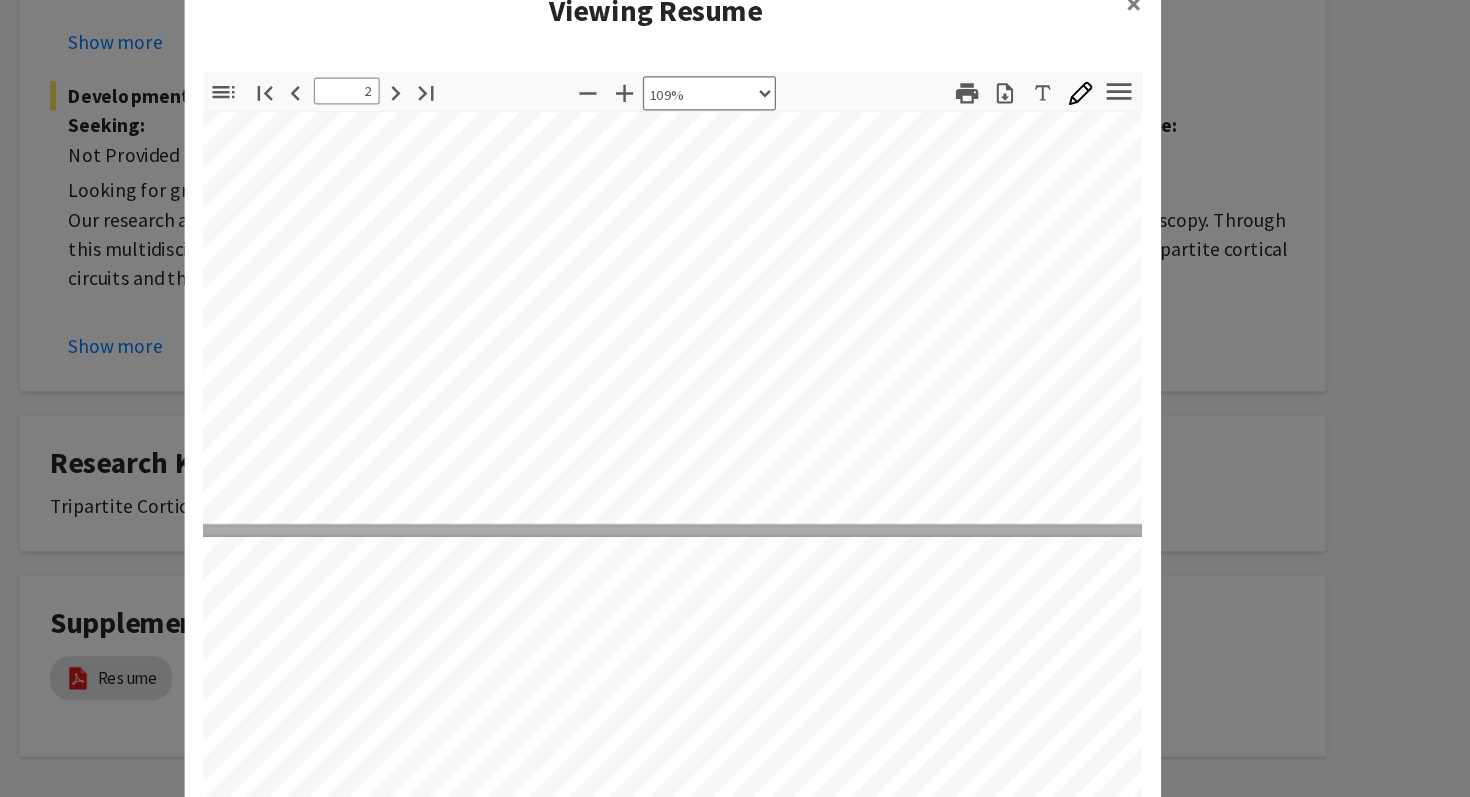 type on "3" 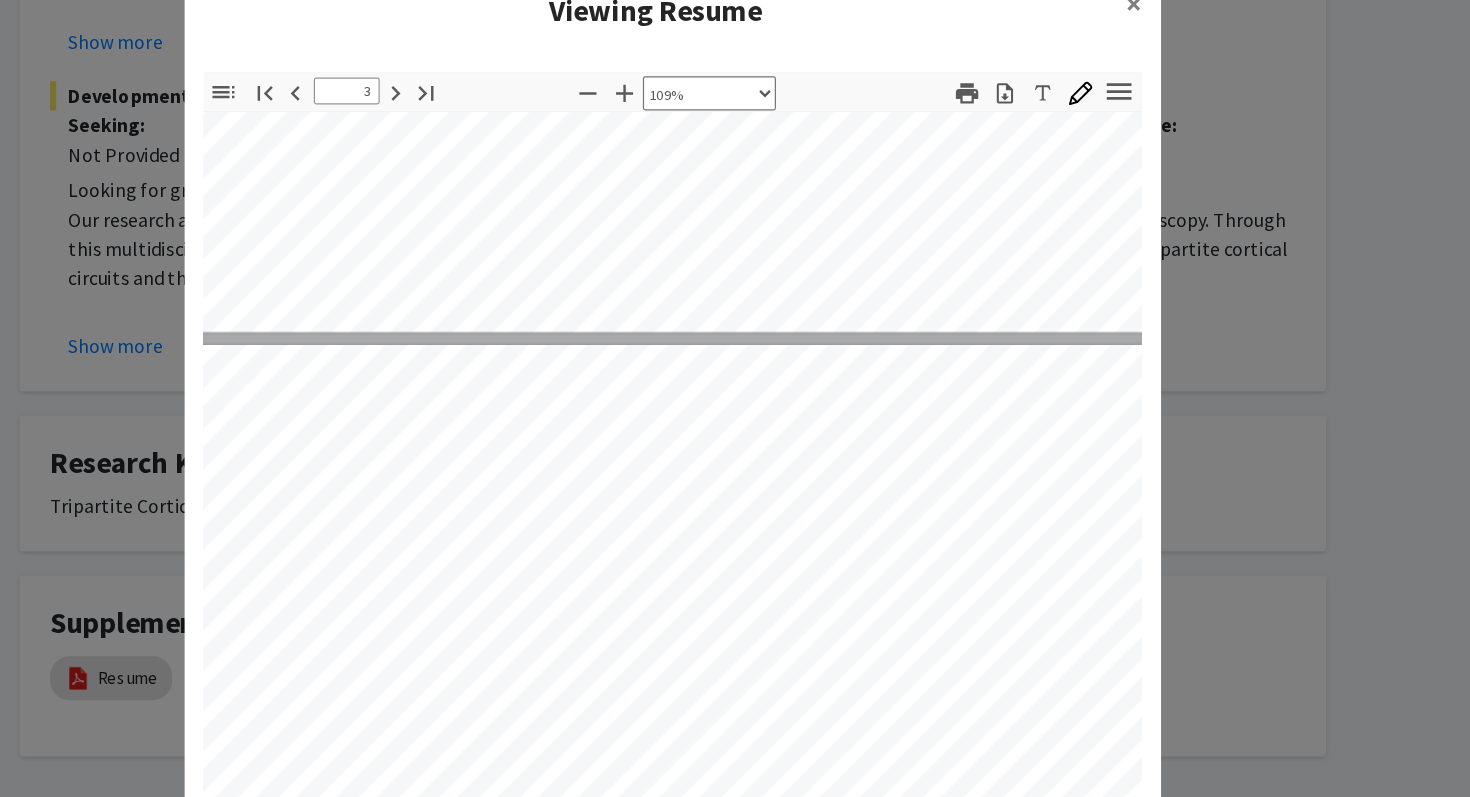 type on "2" 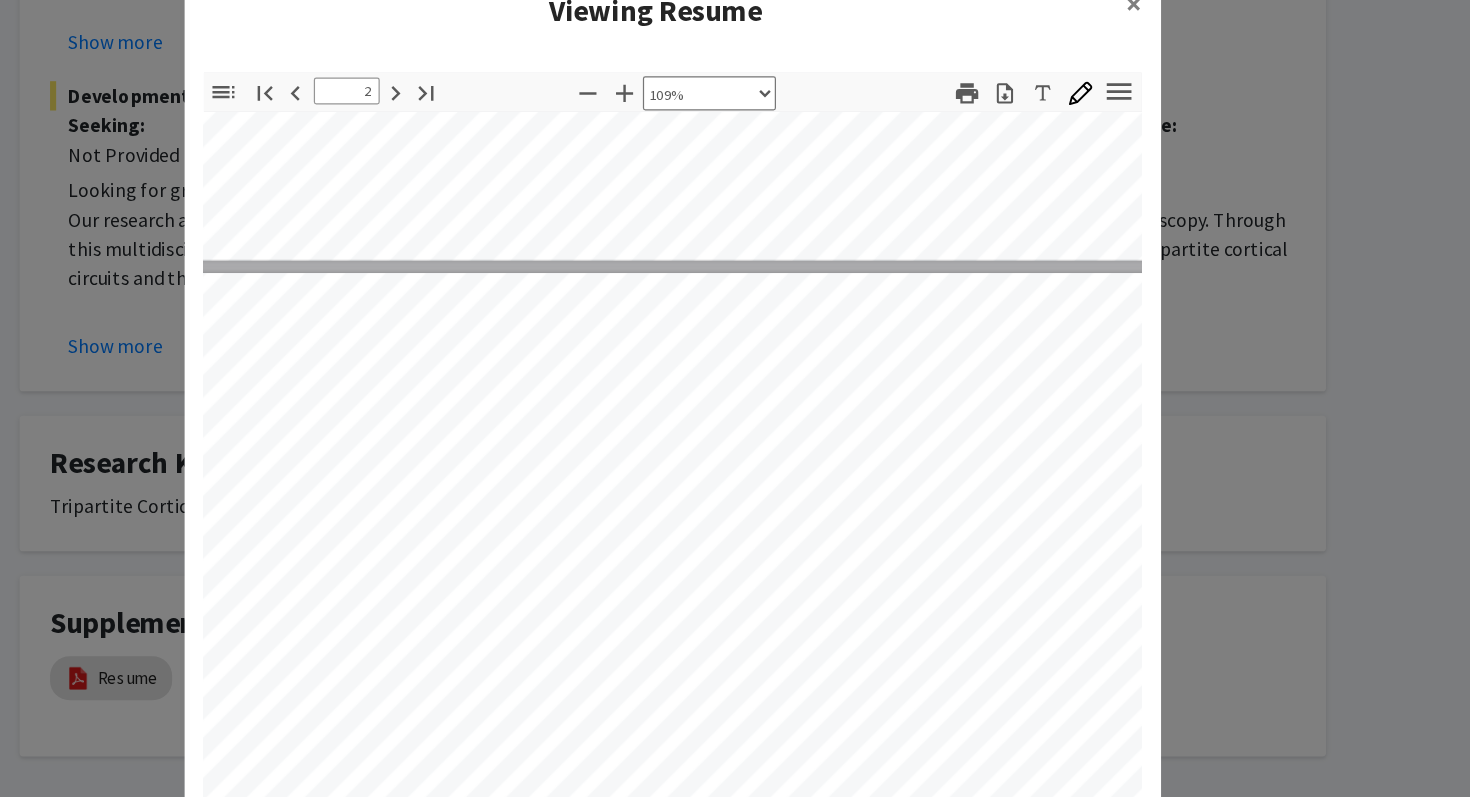 type on "1" 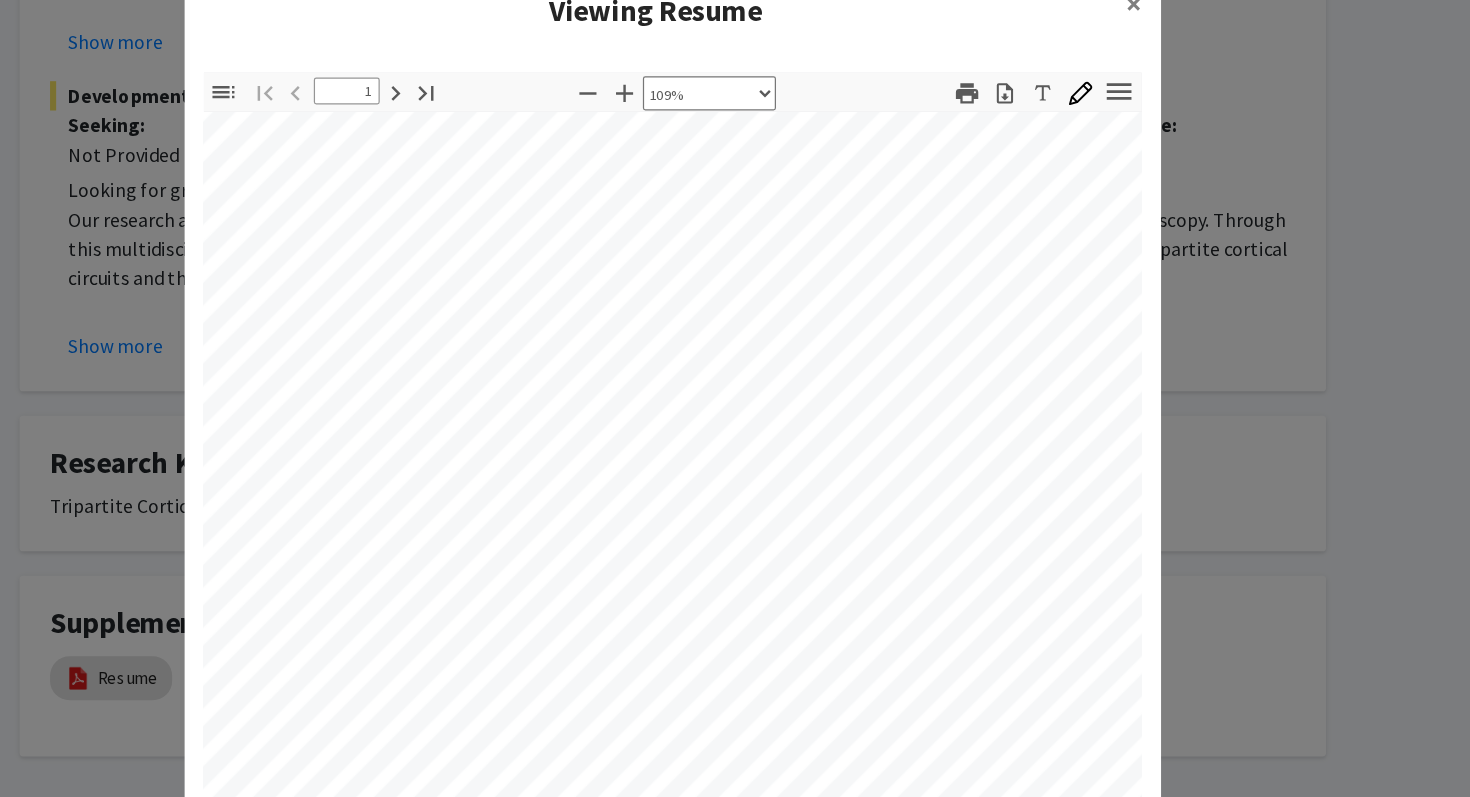 scroll, scrollTop: 0, scrollLeft: 80, axis: horizontal 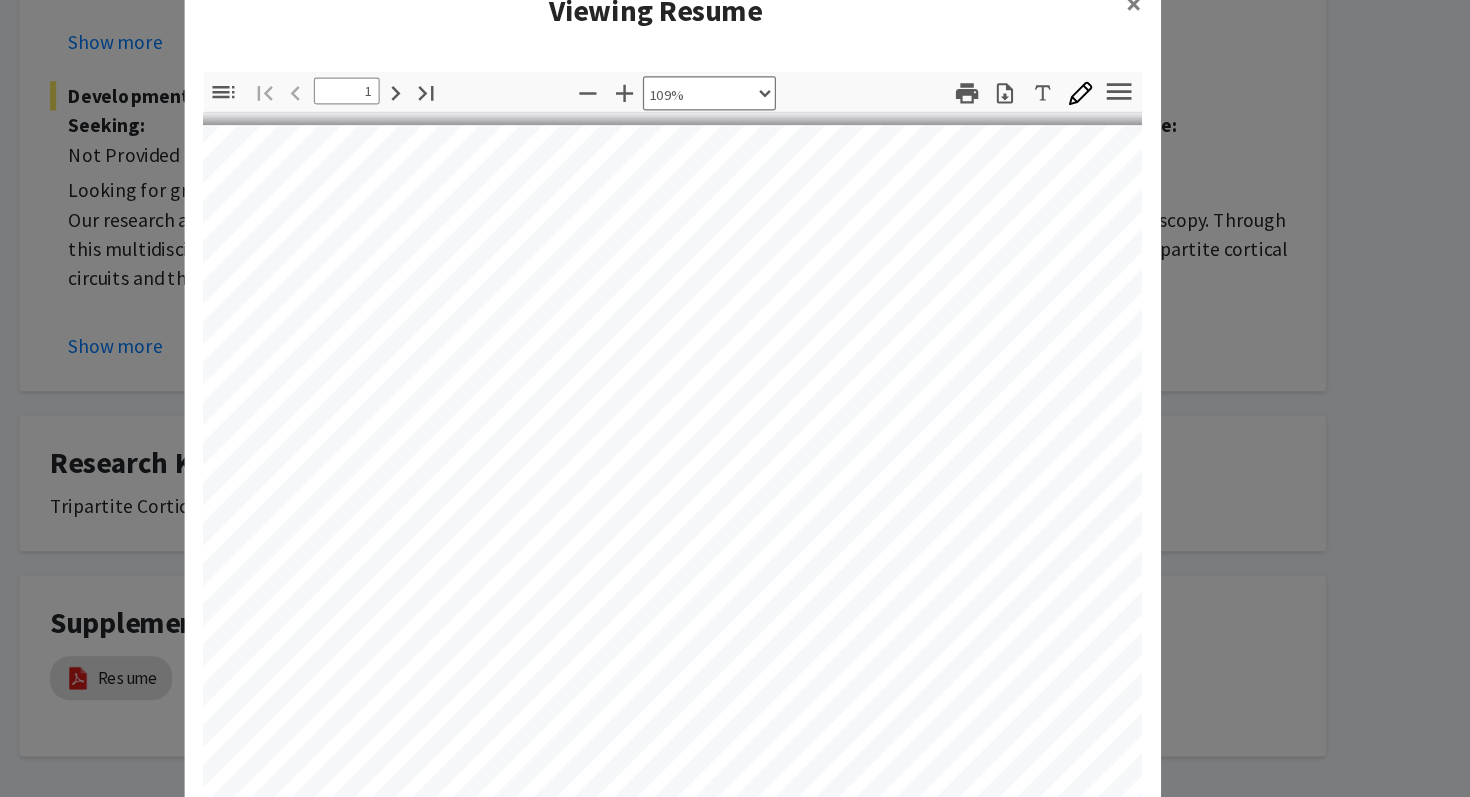 click on "Viewing Resume × Thumbnails Document Outline Attachments Layers Current Outline Item Toggle Sidebar Find Go to First Page Previous 1 of 6 Next Go to Last Page Zoom Out Zoom In Automatic Zoom Actual Size Page Fit Page Width 50% 100% 125% 150% 200% 300% 400% 109% Hand Tool Text Selection Tool Presentation Mode Open Print Download Text Draw Tools Color #000000 Size Color #000000 Thickness Opacity Presentation Mode Open Print Download Go to First Page Previous Next Go to Last Page Rotate Clockwise Rotate Counterclockwise Text Selection Tool Hand Tool Page Scrolling Vertical Scrolling Horizontal Scrolling Wrapped Scrolling No Spreads Odd Spreads Even Spreads Document Properties… Multiple search terms. Each line is a search term. Previous Next Highlight All Match Case Current page only Pages (e.g. 6-10 or 2,4) Whole Words multiple search terms separated by word boundaries Ignore accents and diacritics Fuzzy search More Information Less Information Close Enter the password to open this PDF file. Cancel OK - - - -" 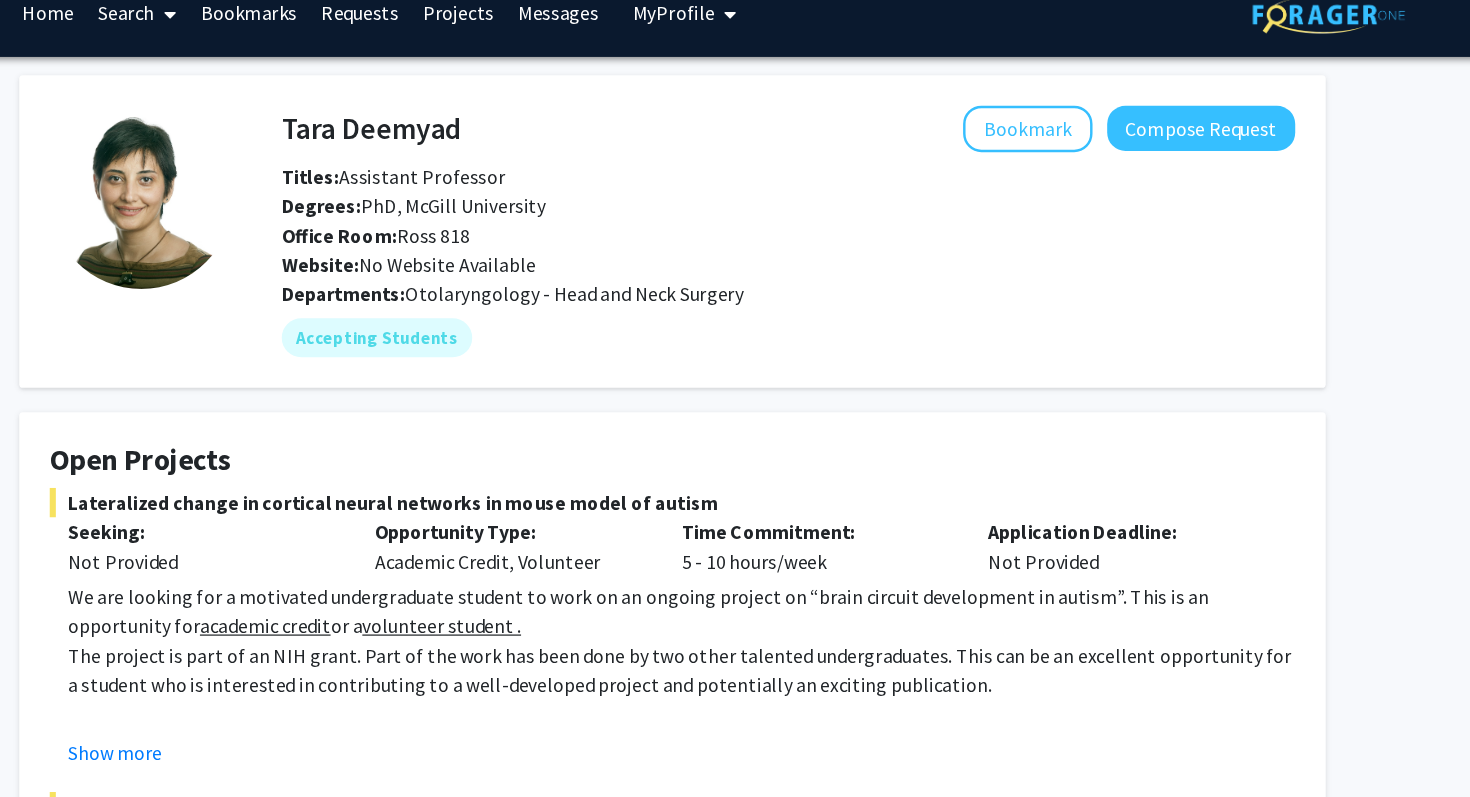 scroll, scrollTop: 22, scrollLeft: 0, axis: vertical 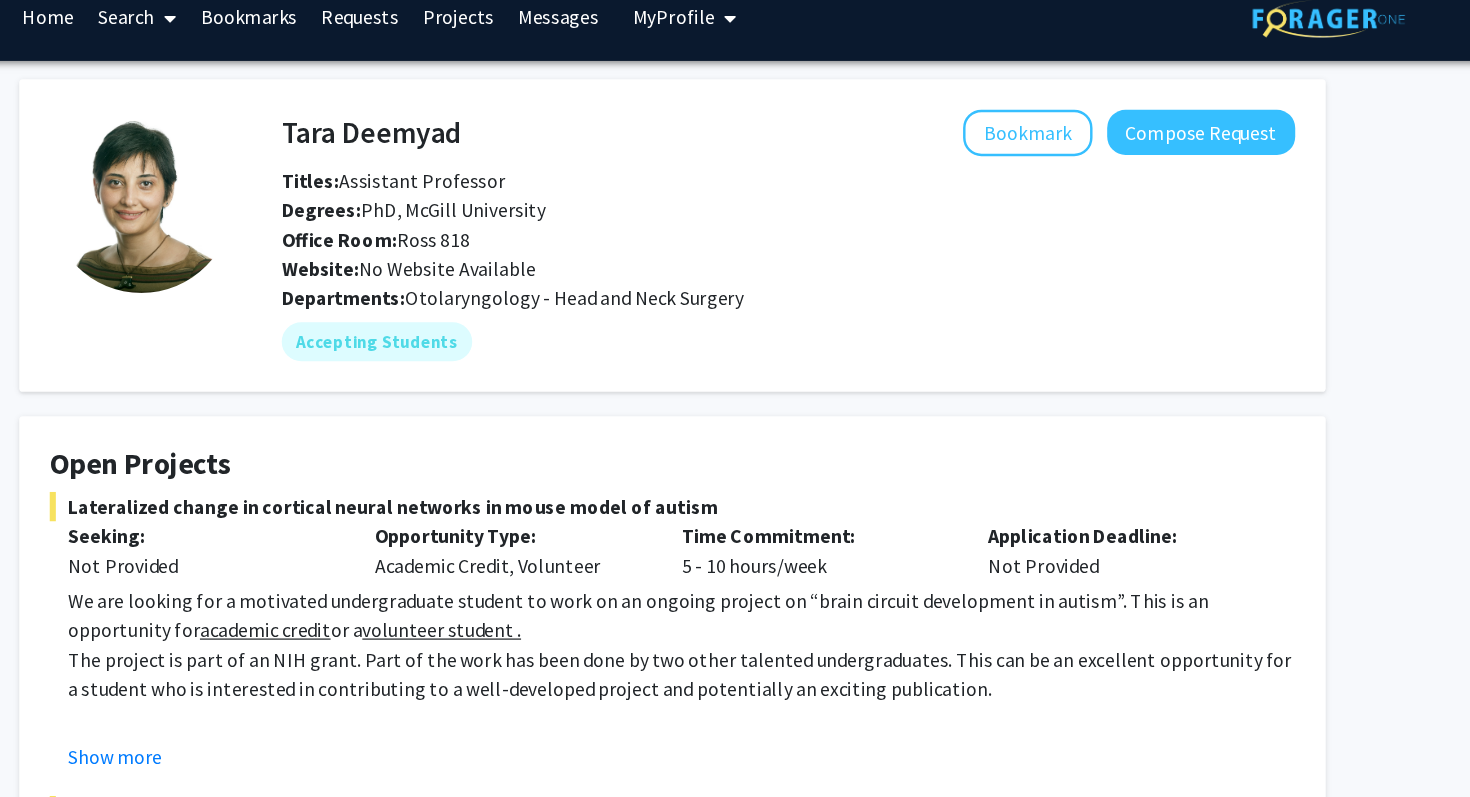 drag, startPoint x: 563, startPoint y: 193, endPoint x: 504, endPoint y: 193, distance: 59 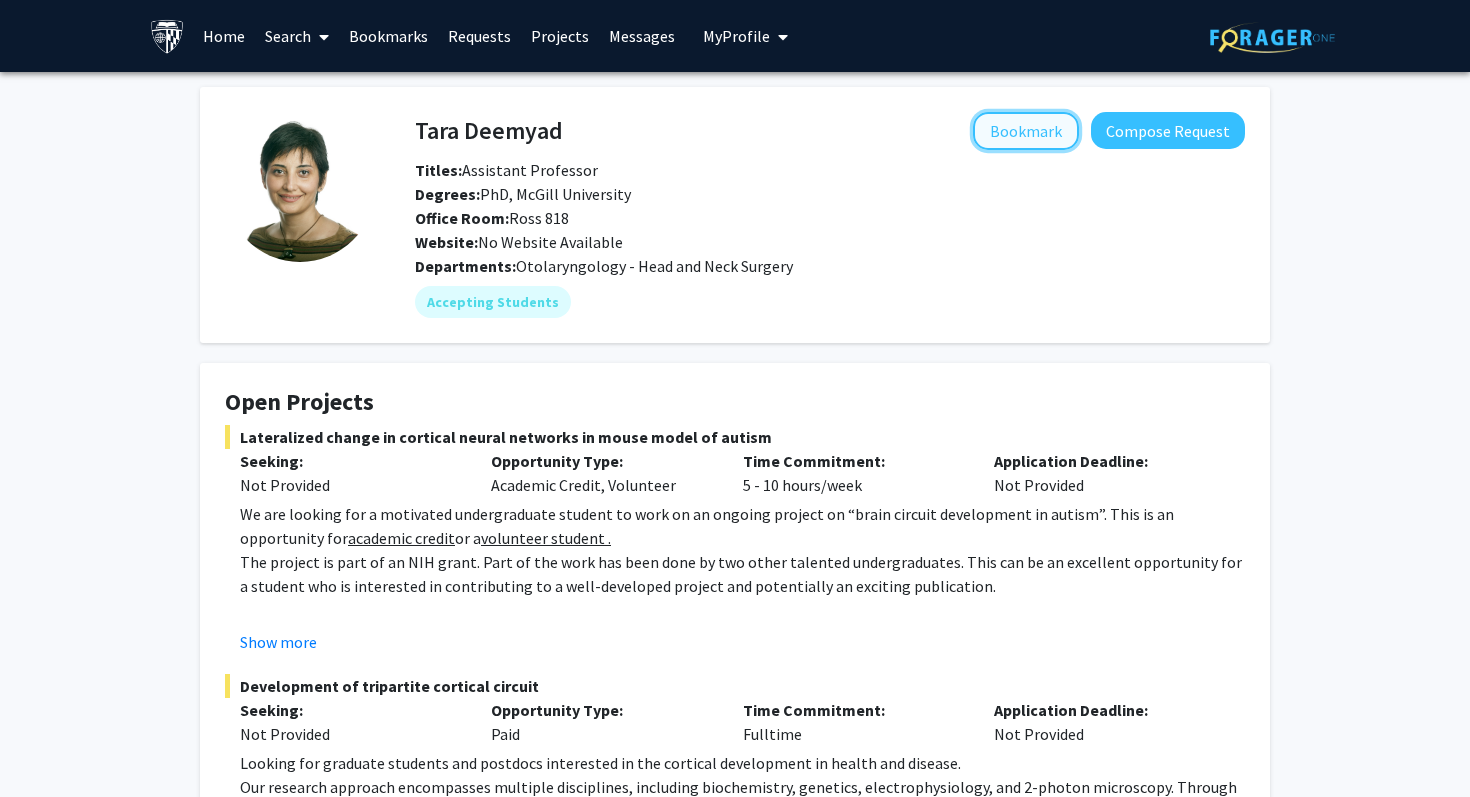 click on "Bookmark" 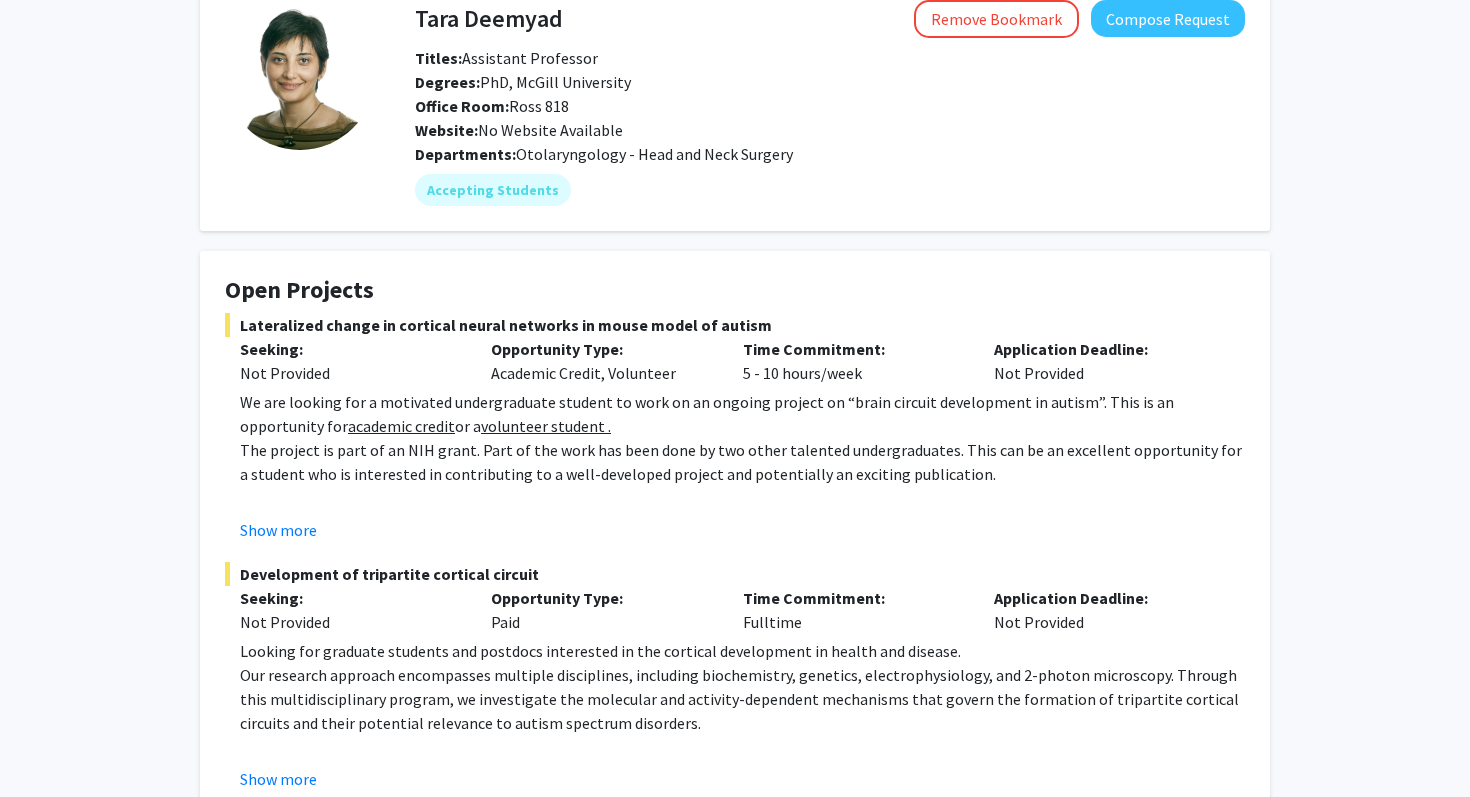scroll, scrollTop: 0, scrollLeft: 0, axis: both 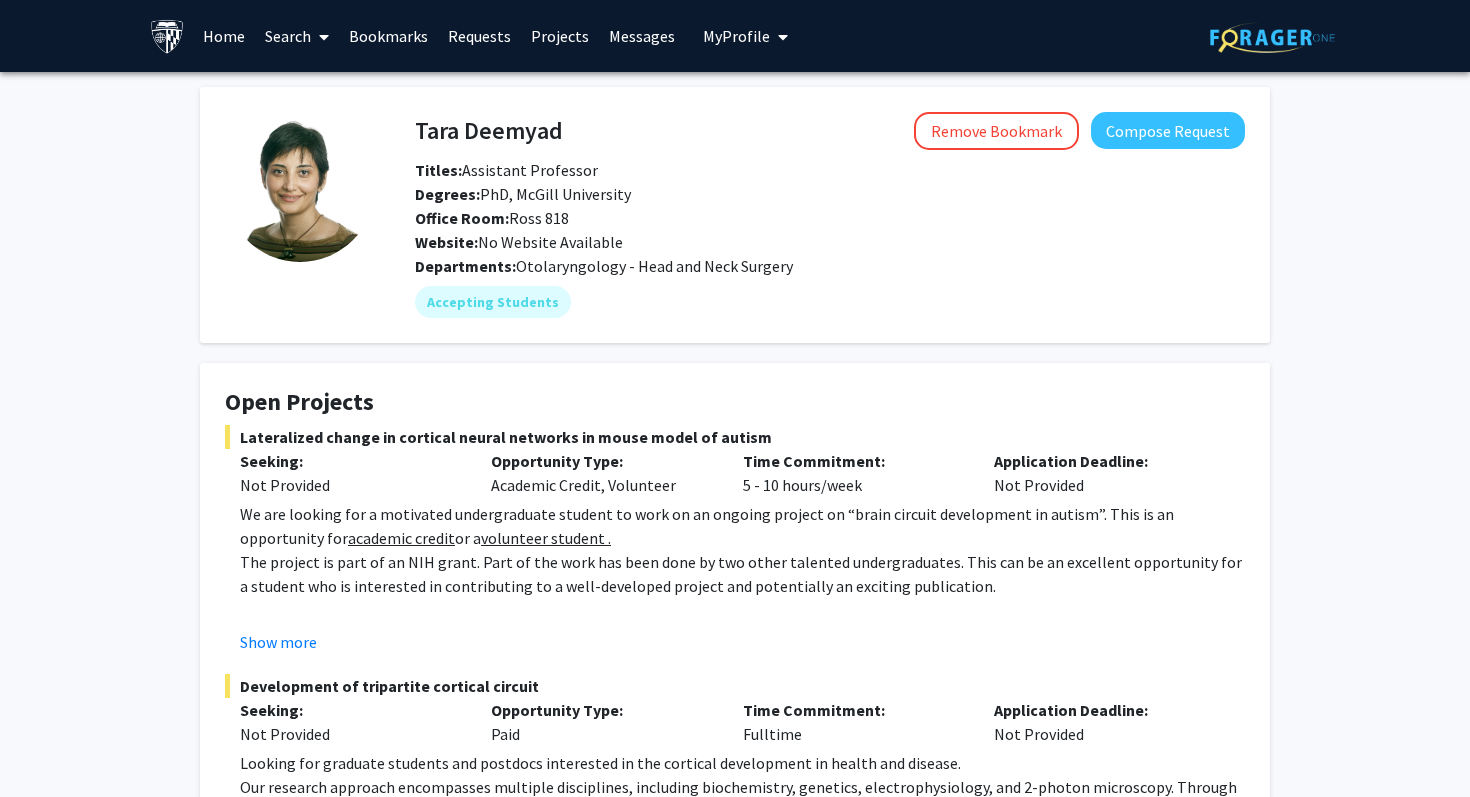 click on "Bookmarks" at bounding box center (388, 36) 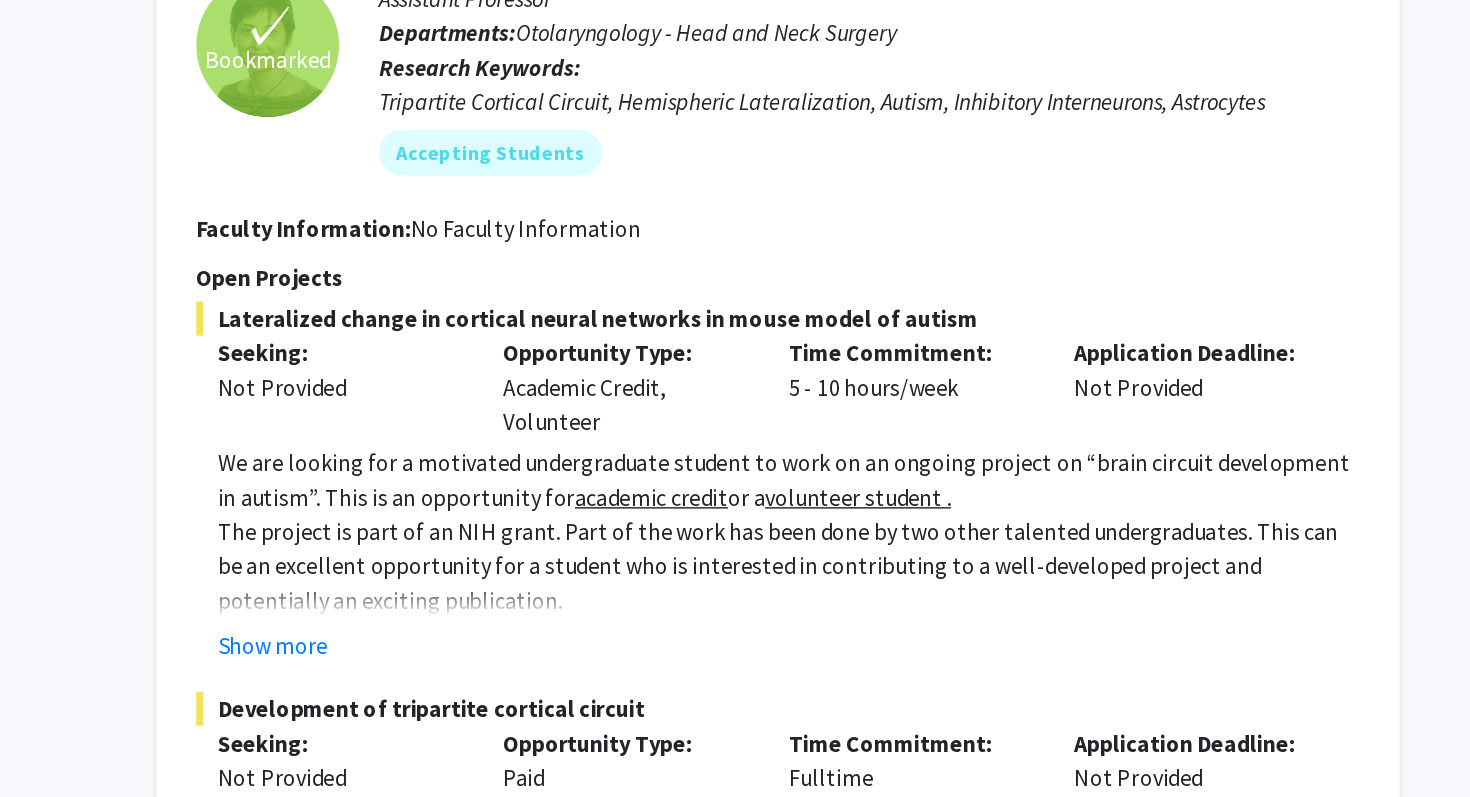 scroll, scrollTop: 9228, scrollLeft: 0, axis: vertical 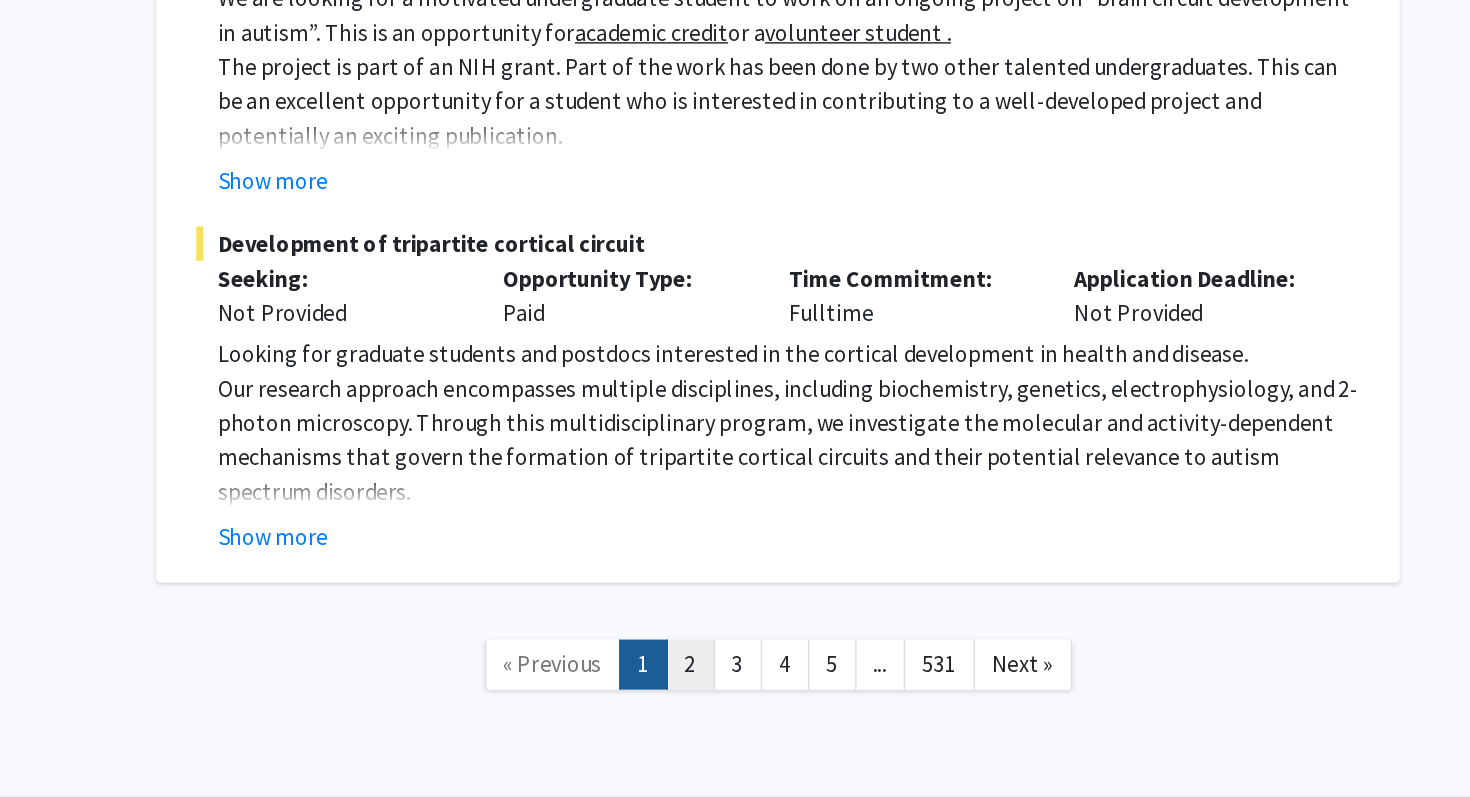 click on "2" 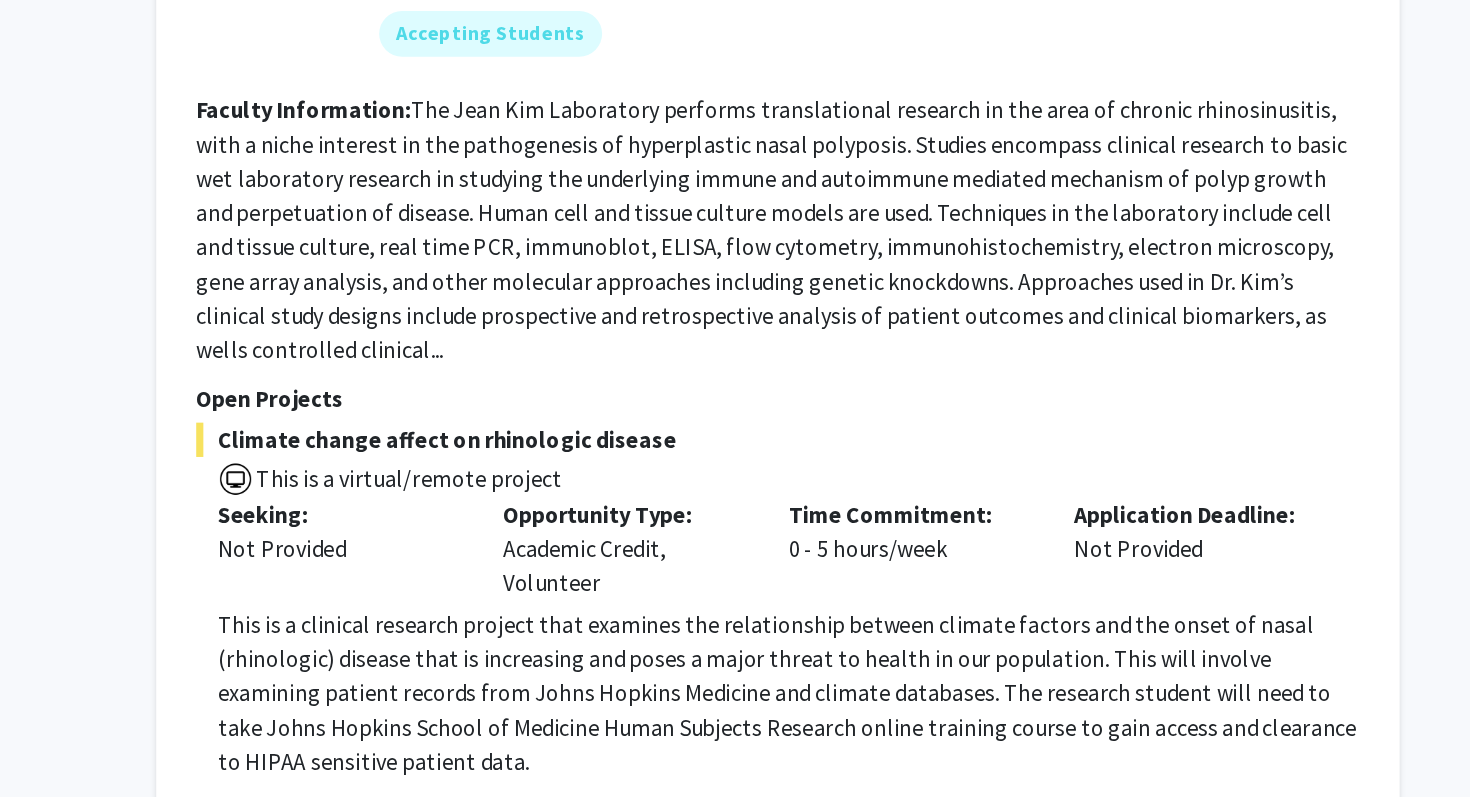 scroll, scrollTop: 4979, scrollLeft: 0, axis: vertical 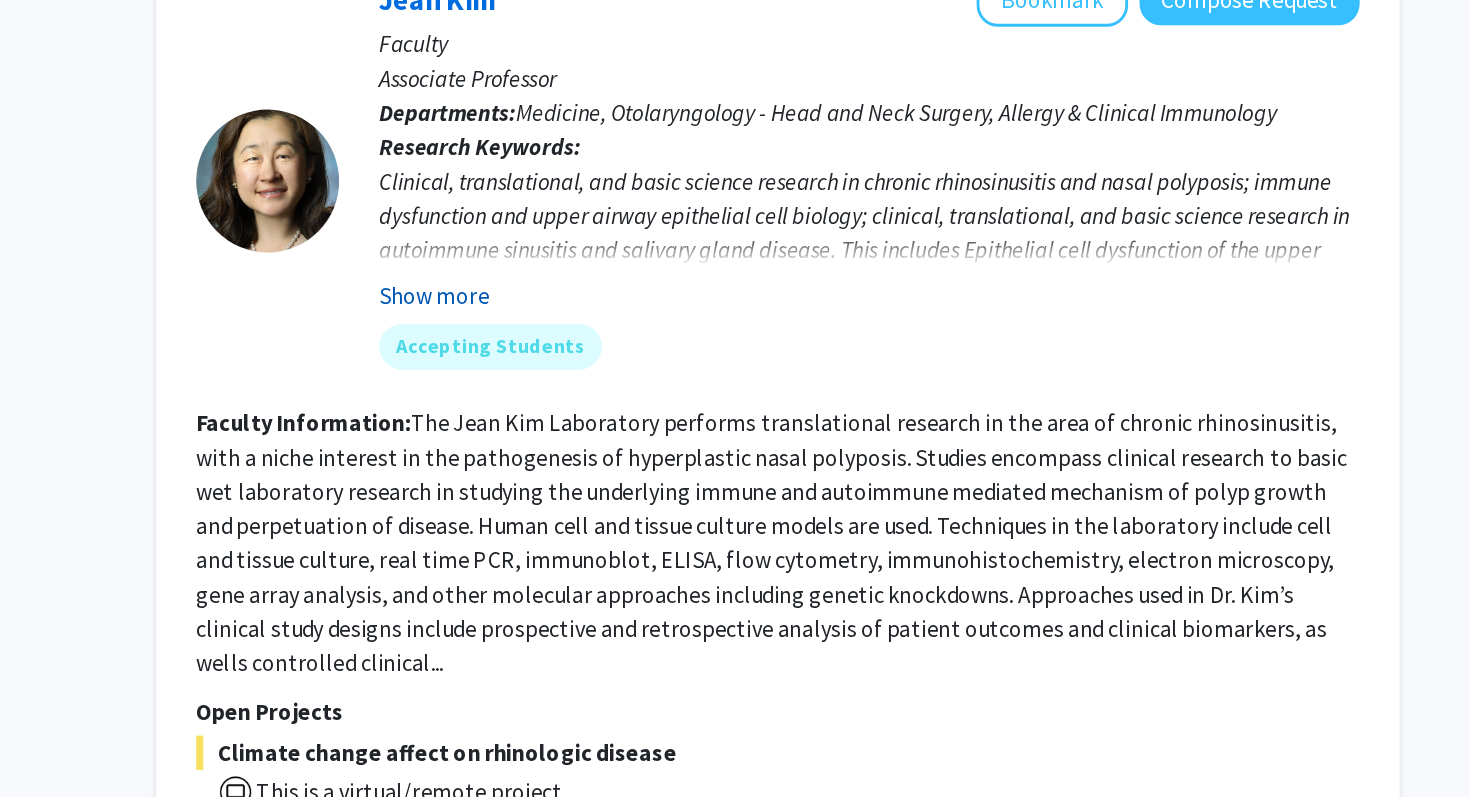 click on "Show more" 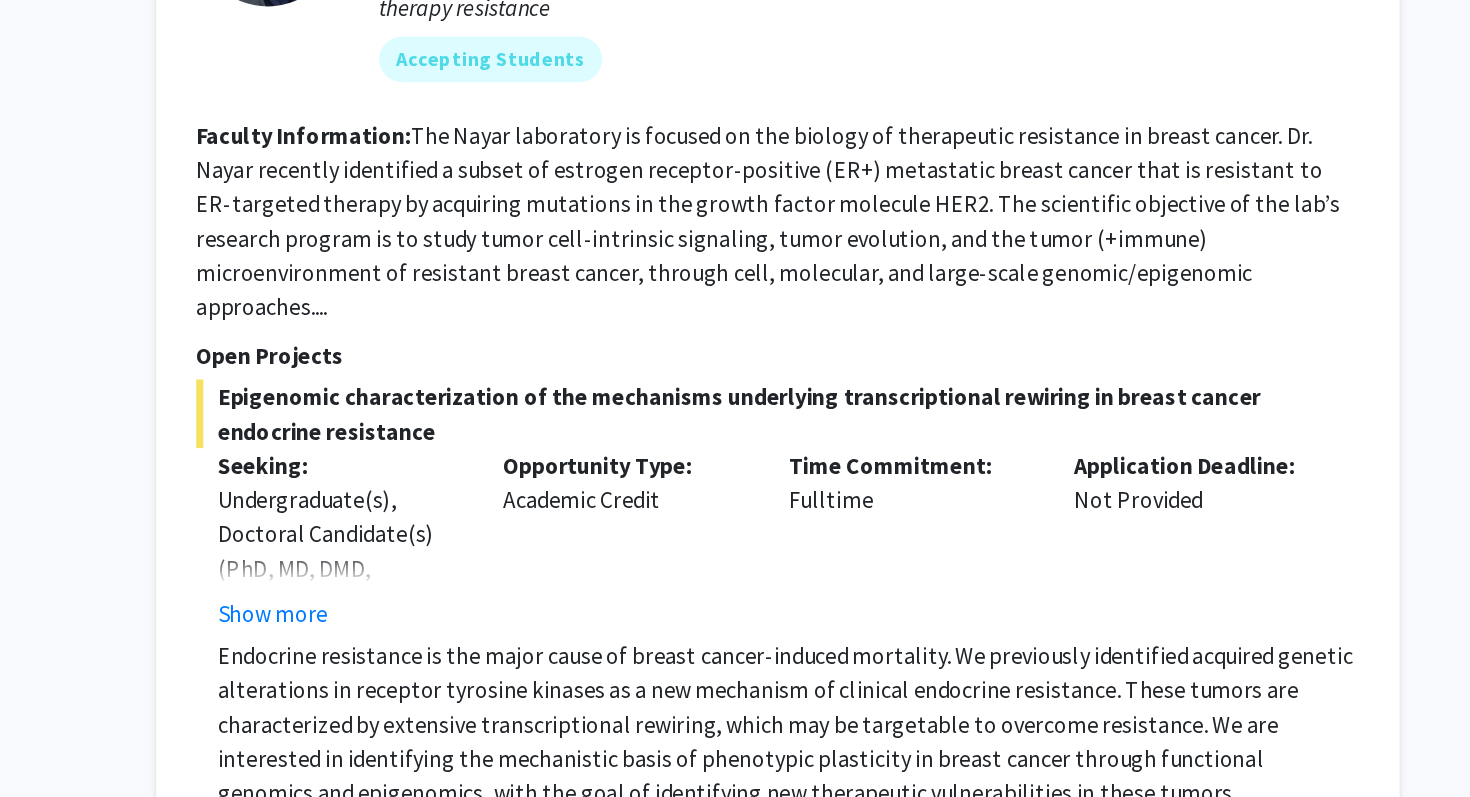 scroll, scrollTop: 5796, scrollLeft: 0, axis: vertical 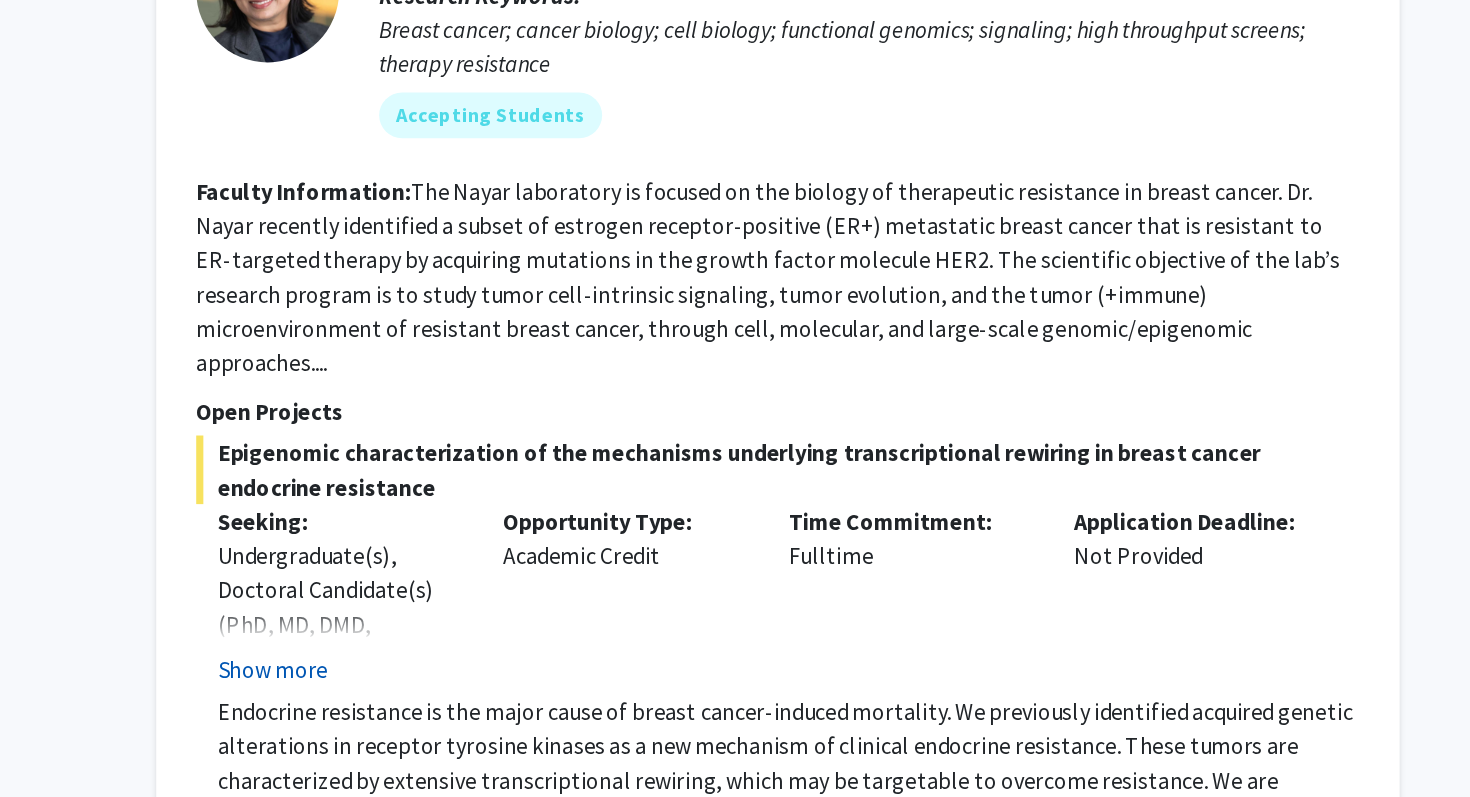 click on "Show more" 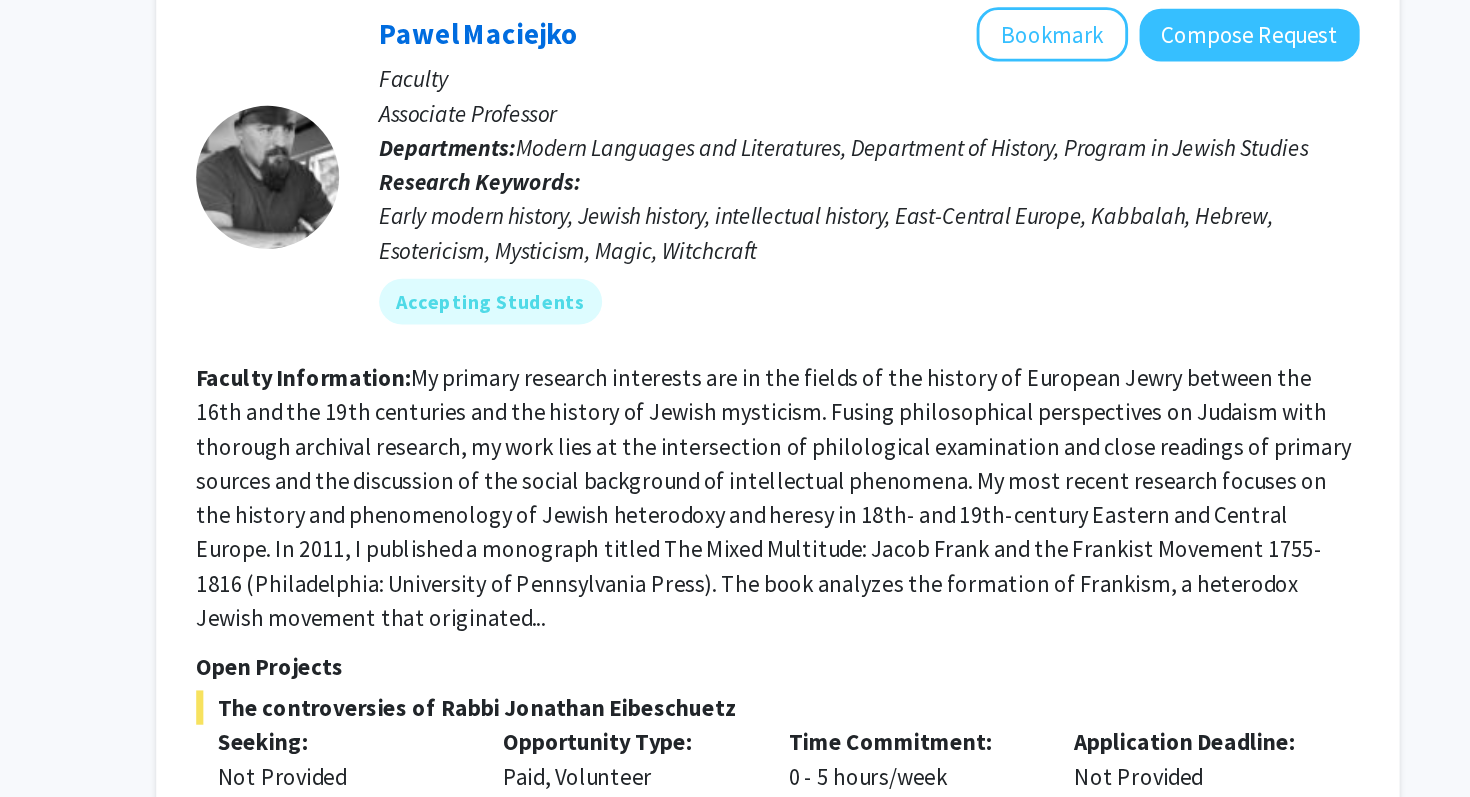 scroll, scrollTop: 7549, scrollLeft: 0, axis: vertical 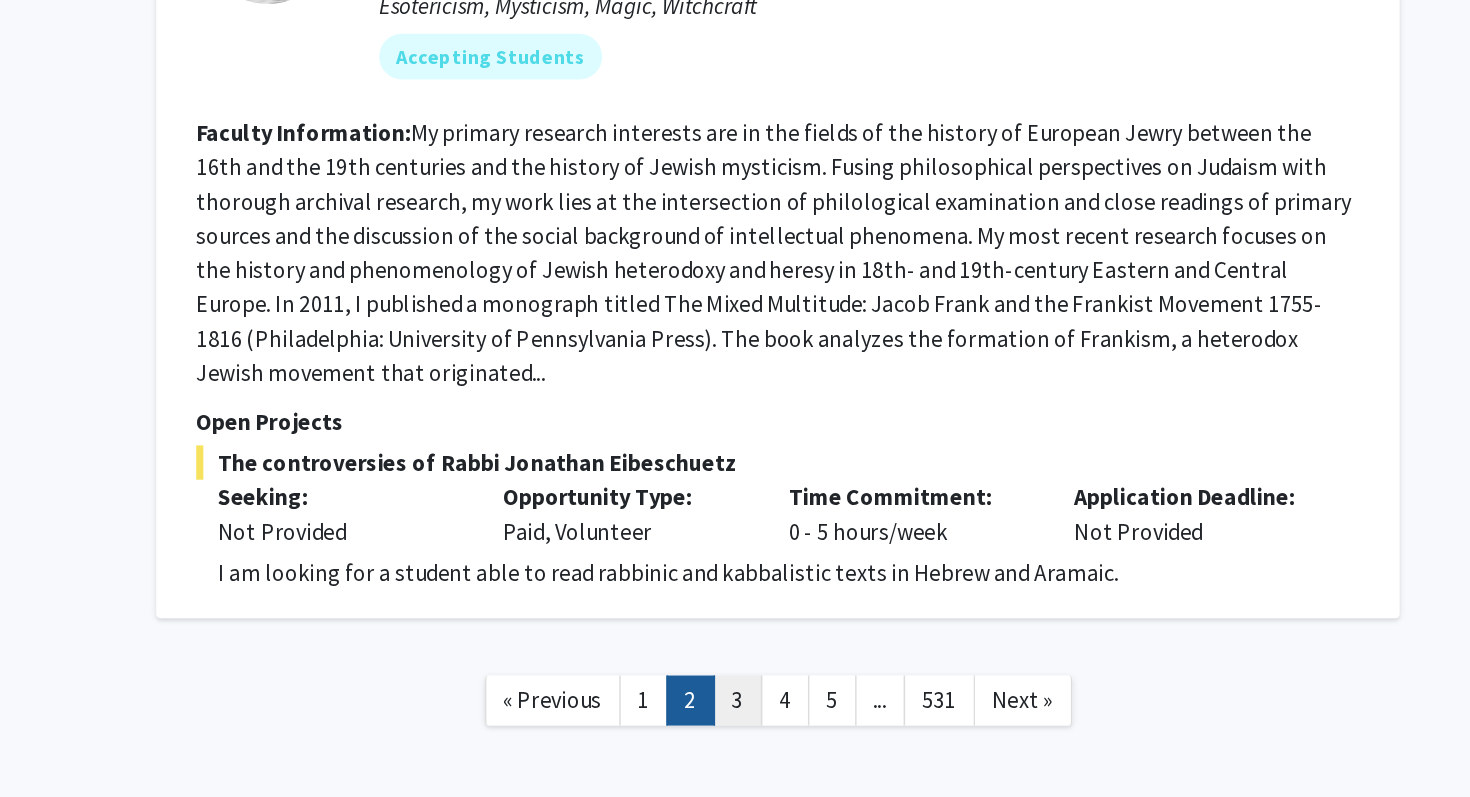 click on "3" 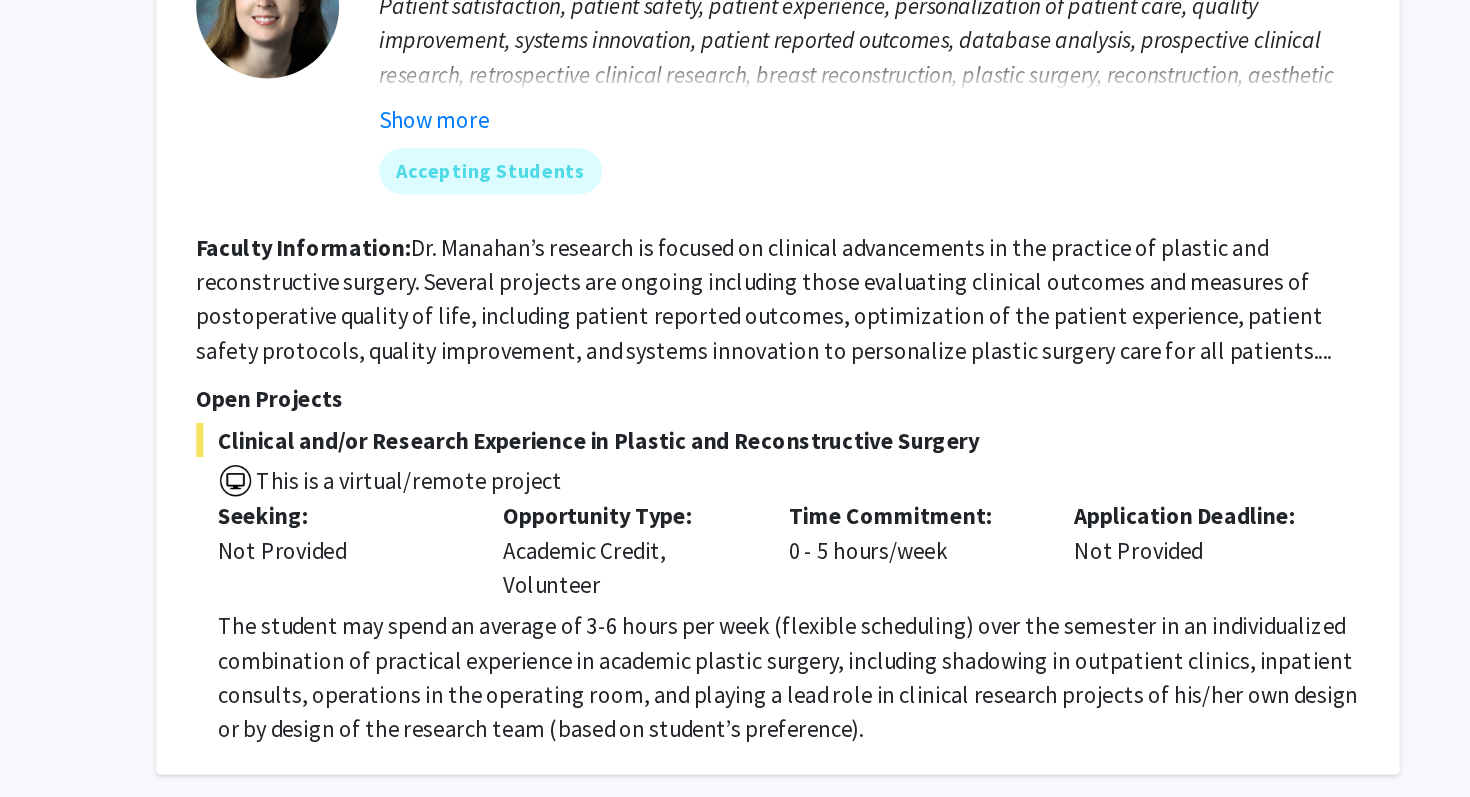 scroll, scrollTop: 2345, scrollLeft: 0, axis: vertical 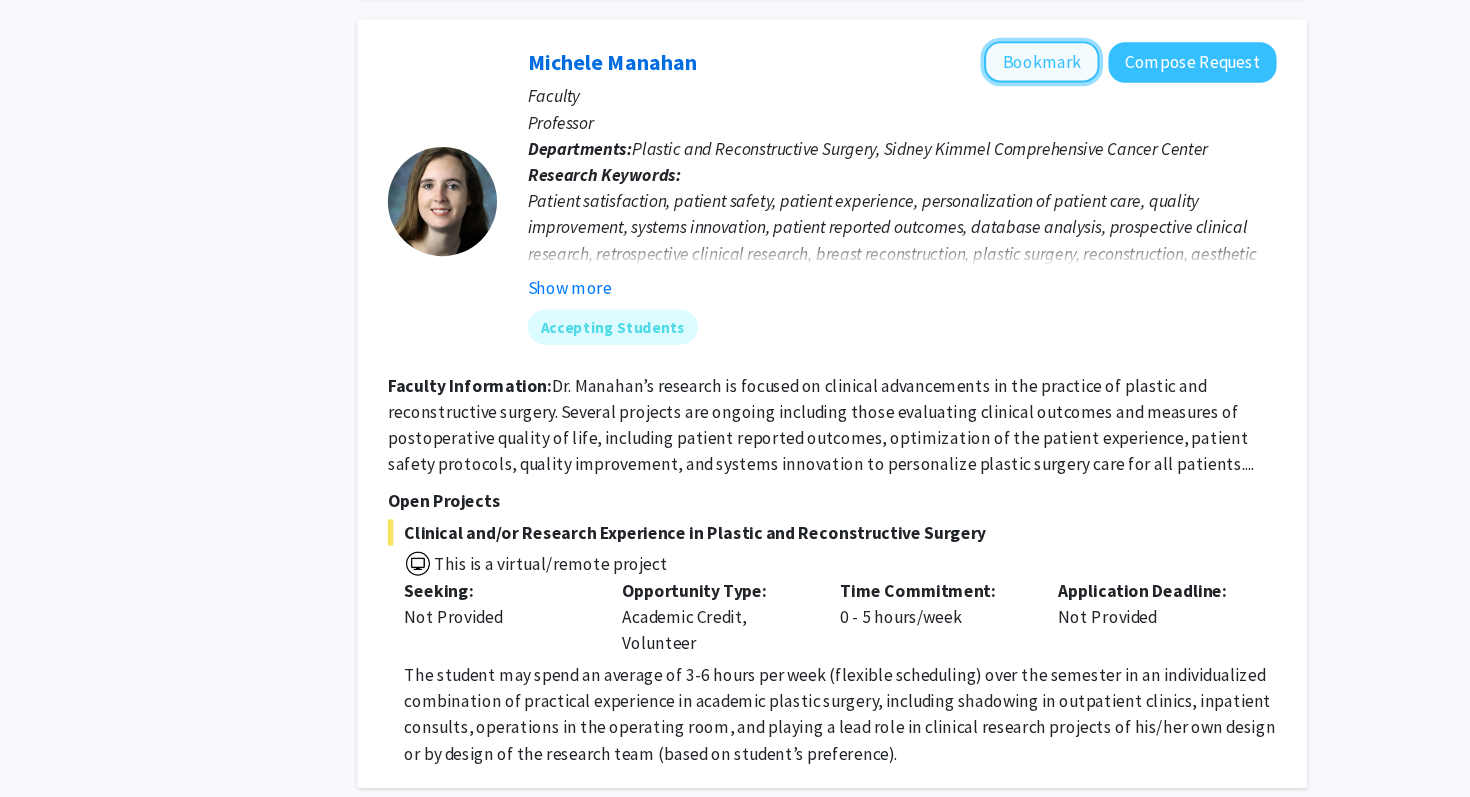 click on "Bookmark" 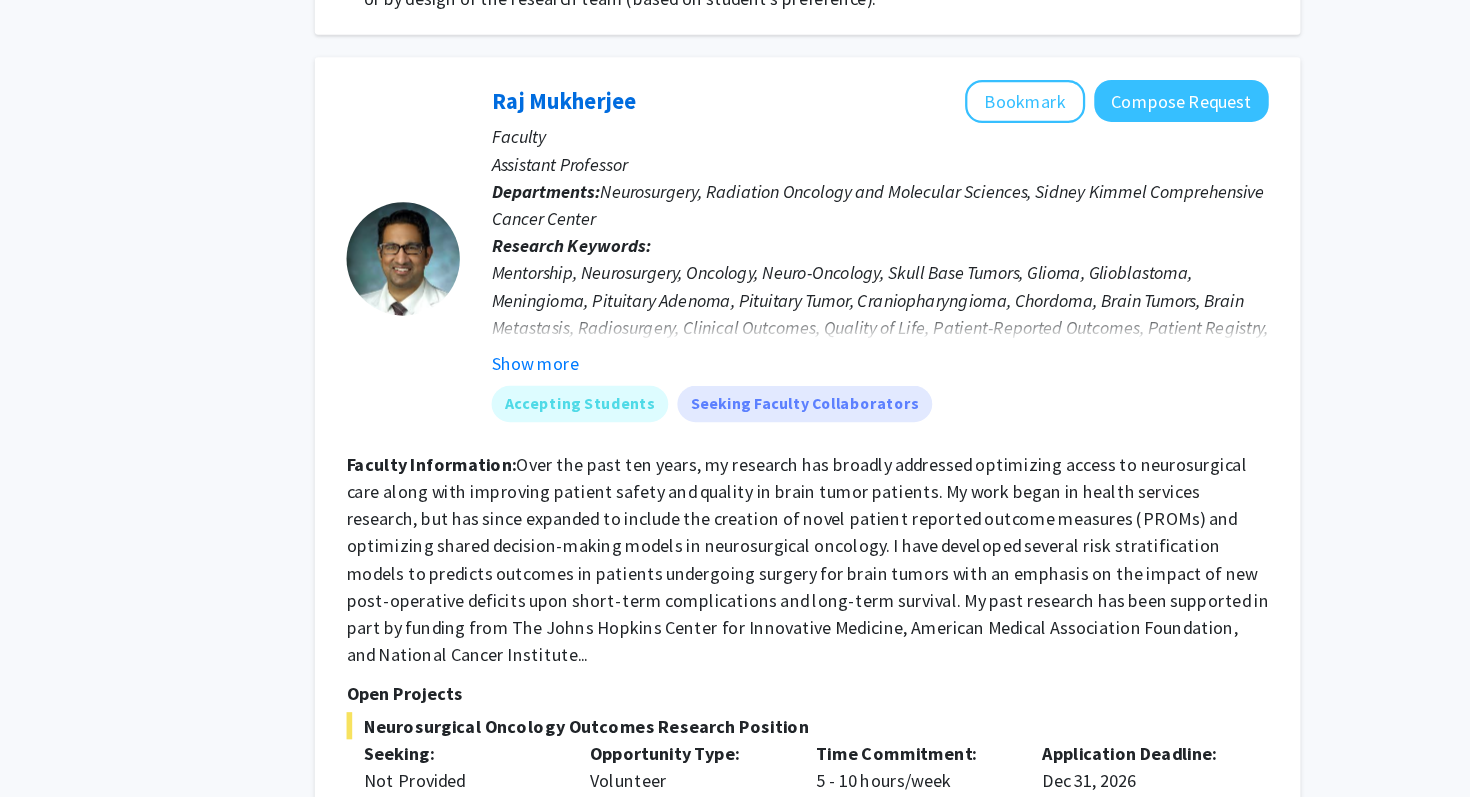 scroll, scrollTop: 3085, scrollLeft: 0, axis: vertical 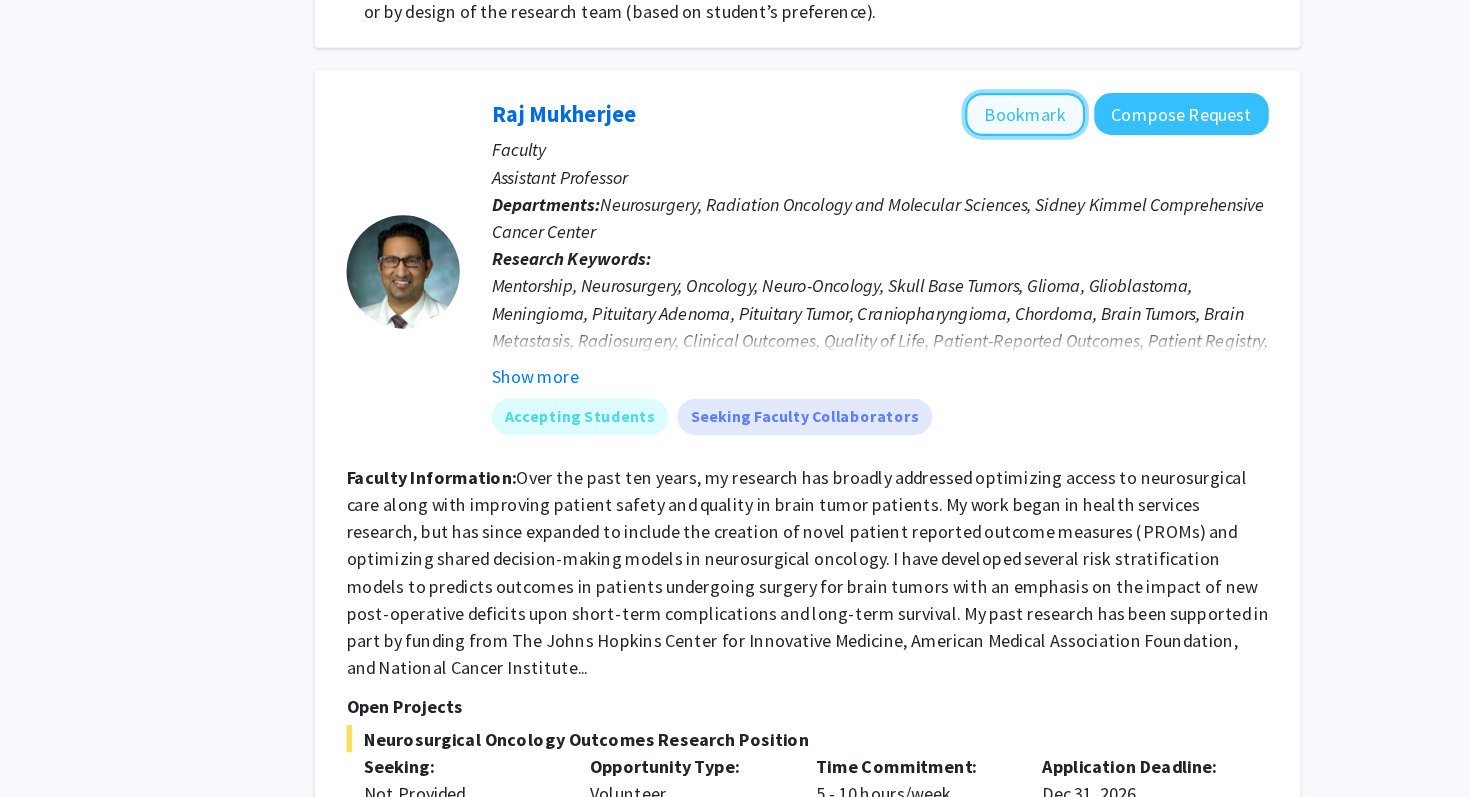 click on "Bookmark" 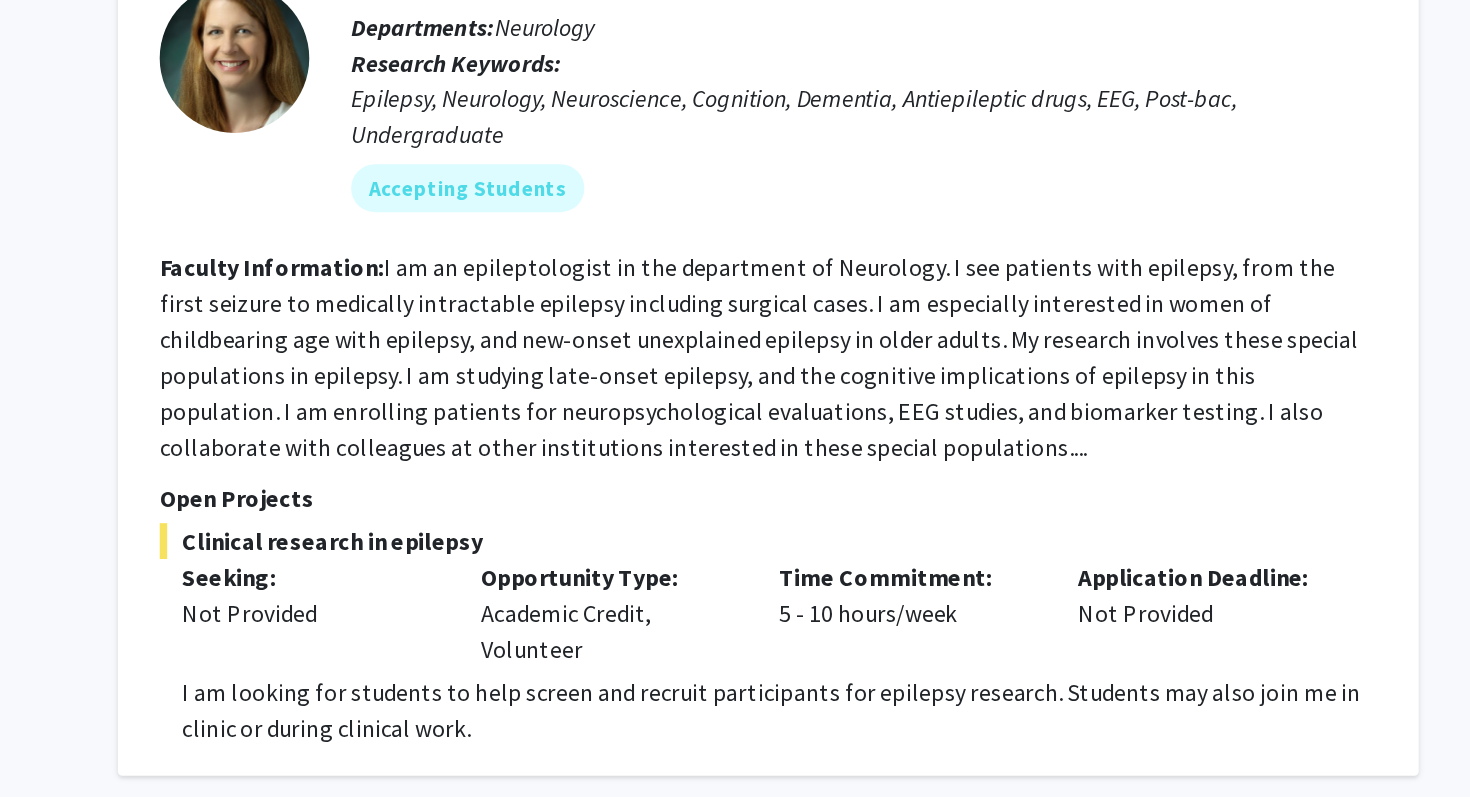 scroll, scrollTop: 6910, scrollLeft: 0, axis: vertical 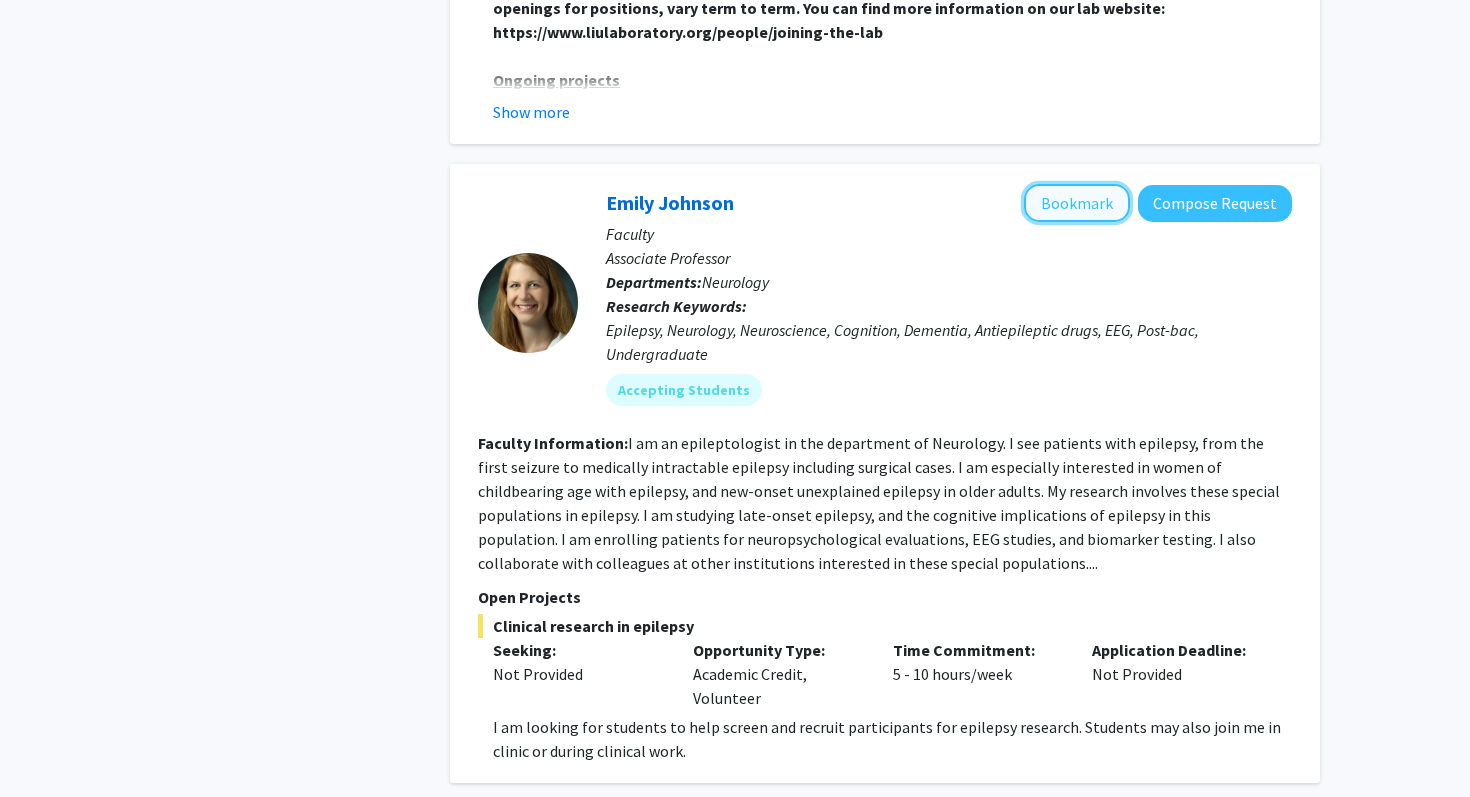 click on "Bookmark" 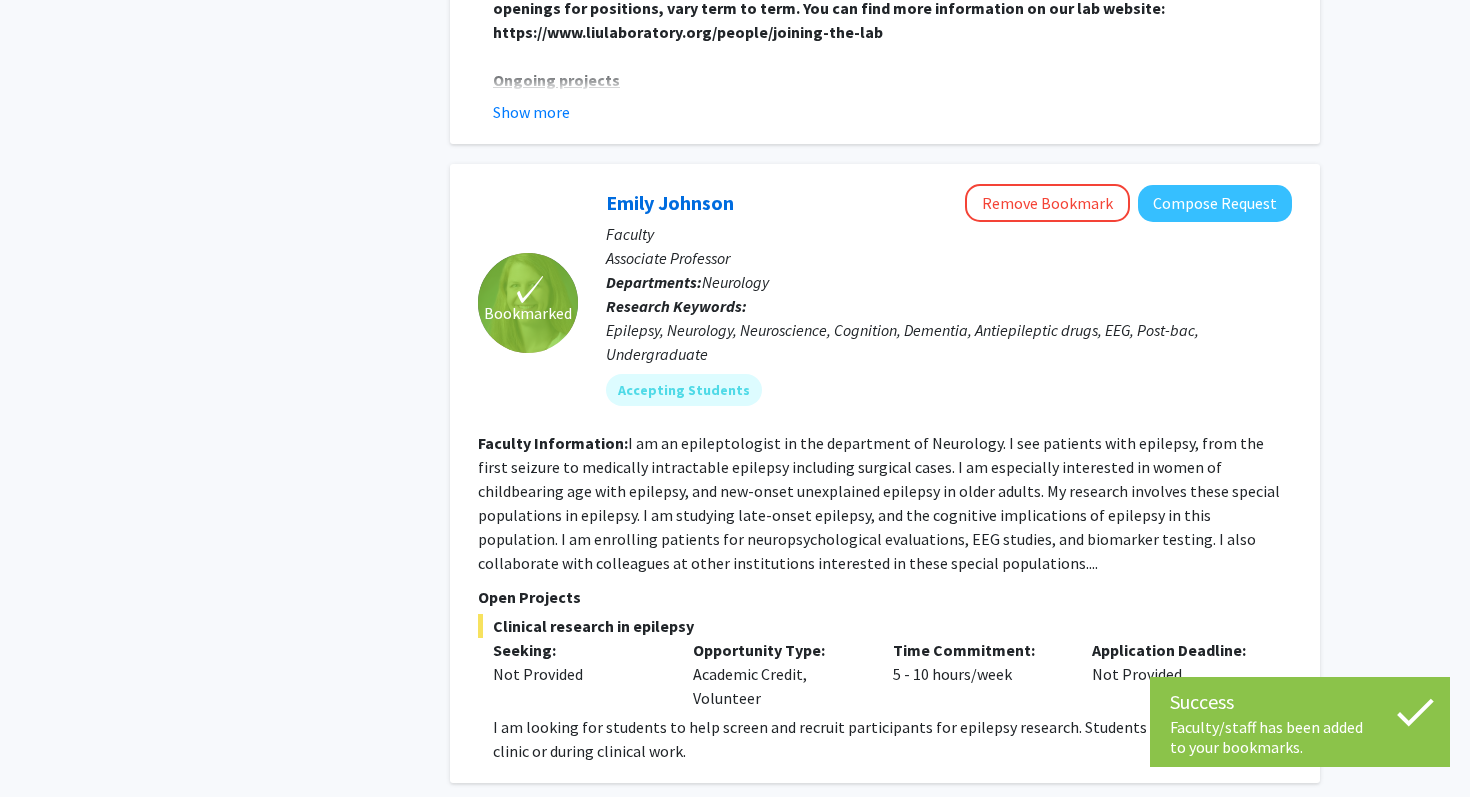 click on "4" 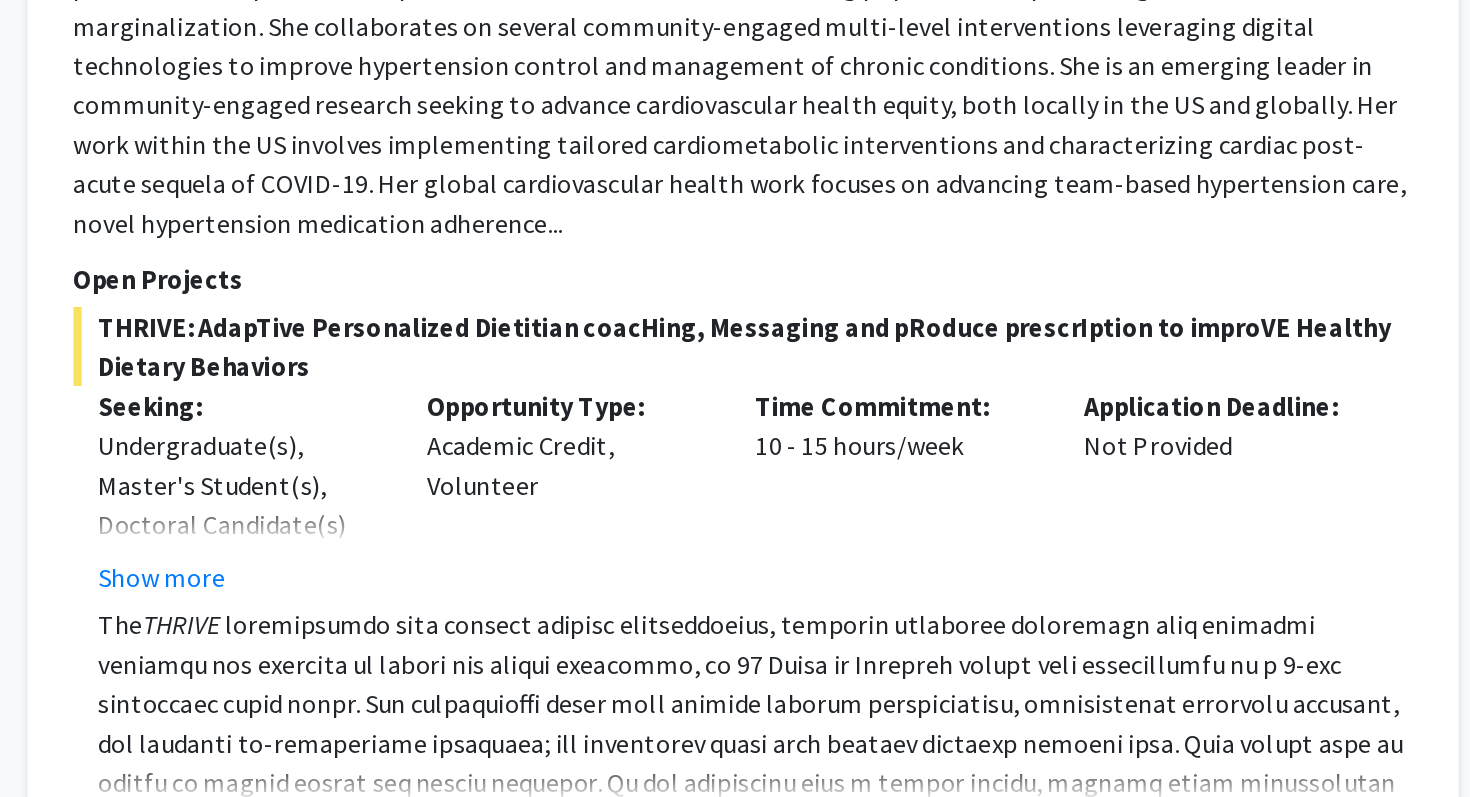 scroll, scrollTop: 7287, scrollLeft: 0, axis: vertical 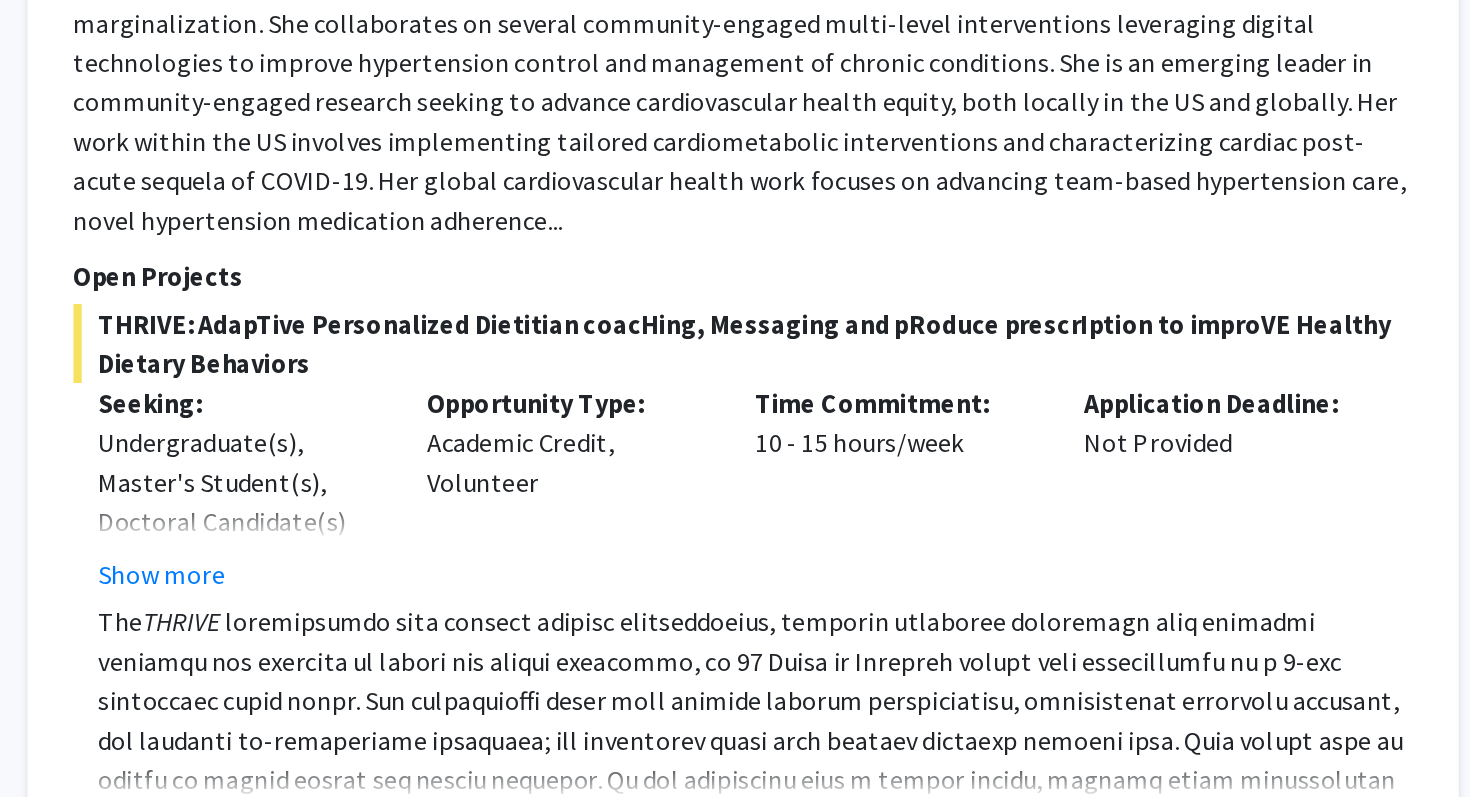 click on "5" 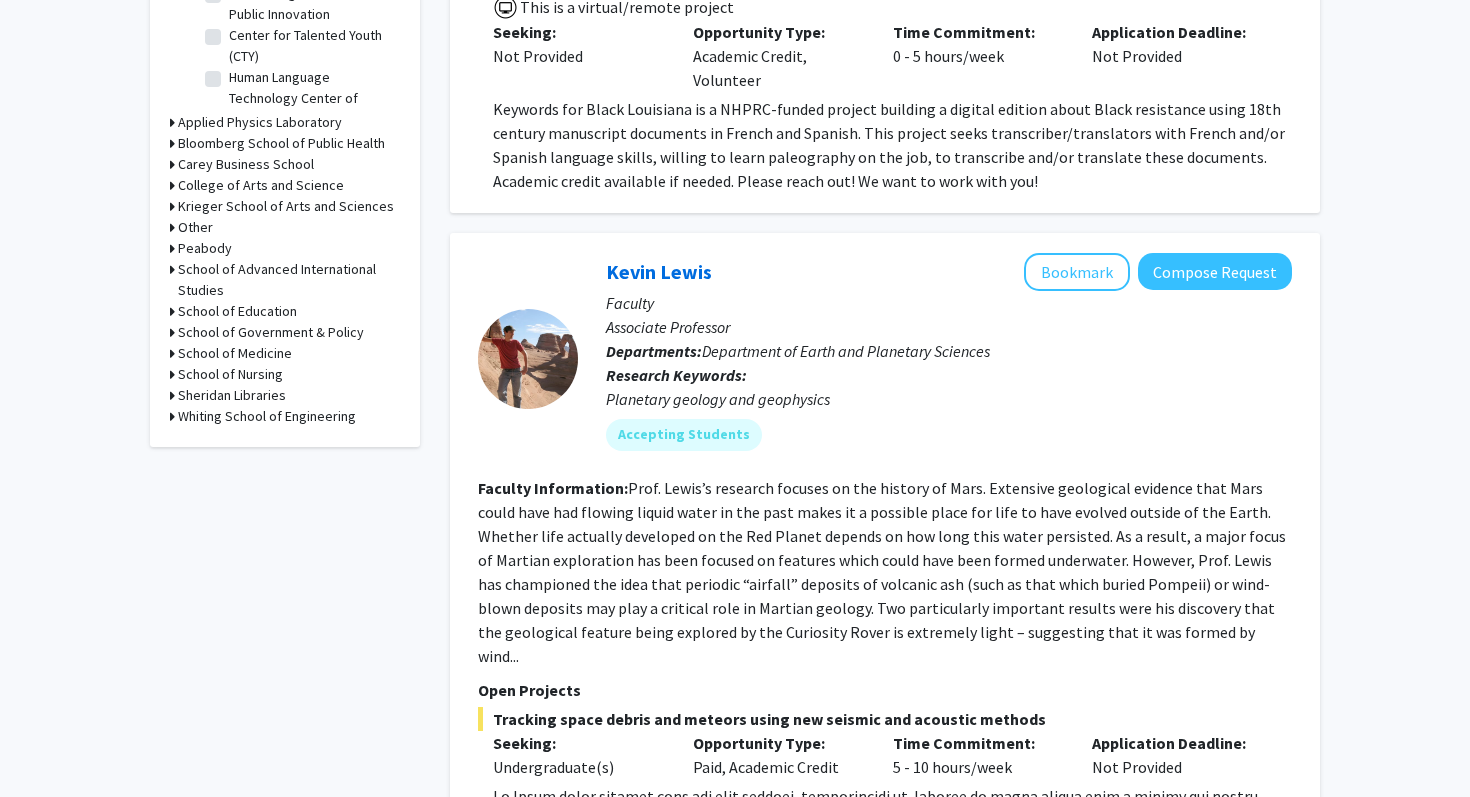 scroll, scrollTop: 0, scrollLeft: 0, axis: both 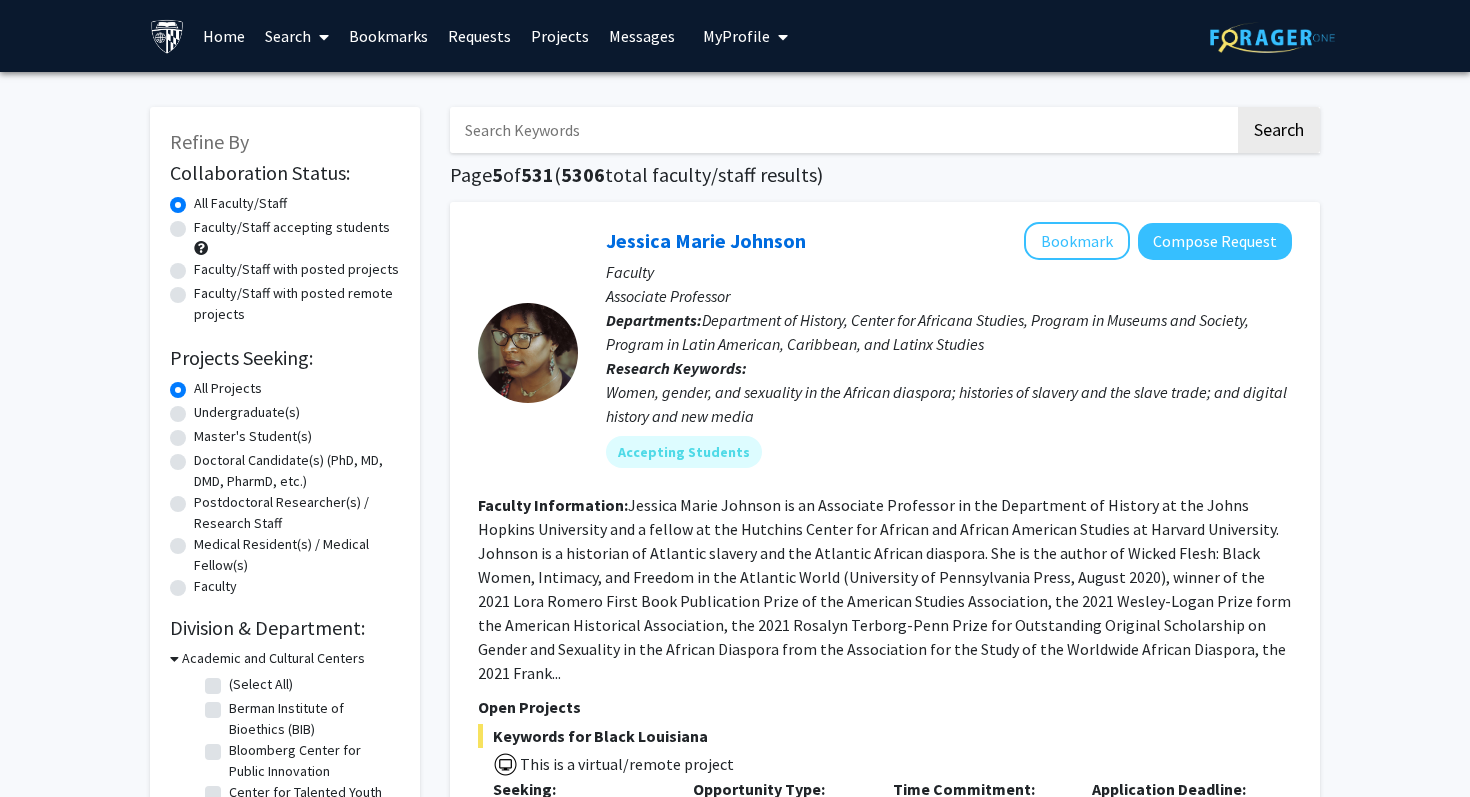 click at bounding box center [842, 130] 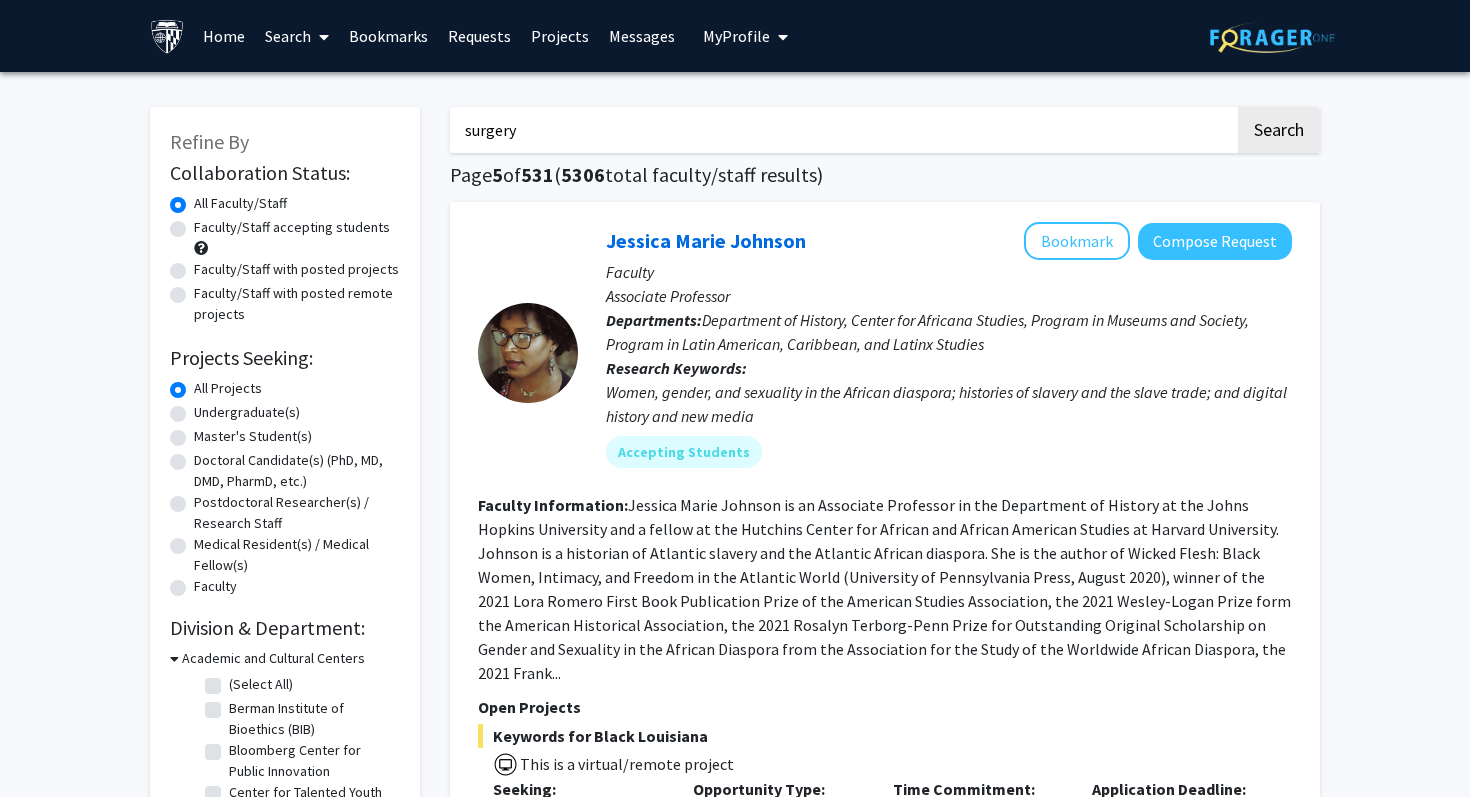 type on "surgery" 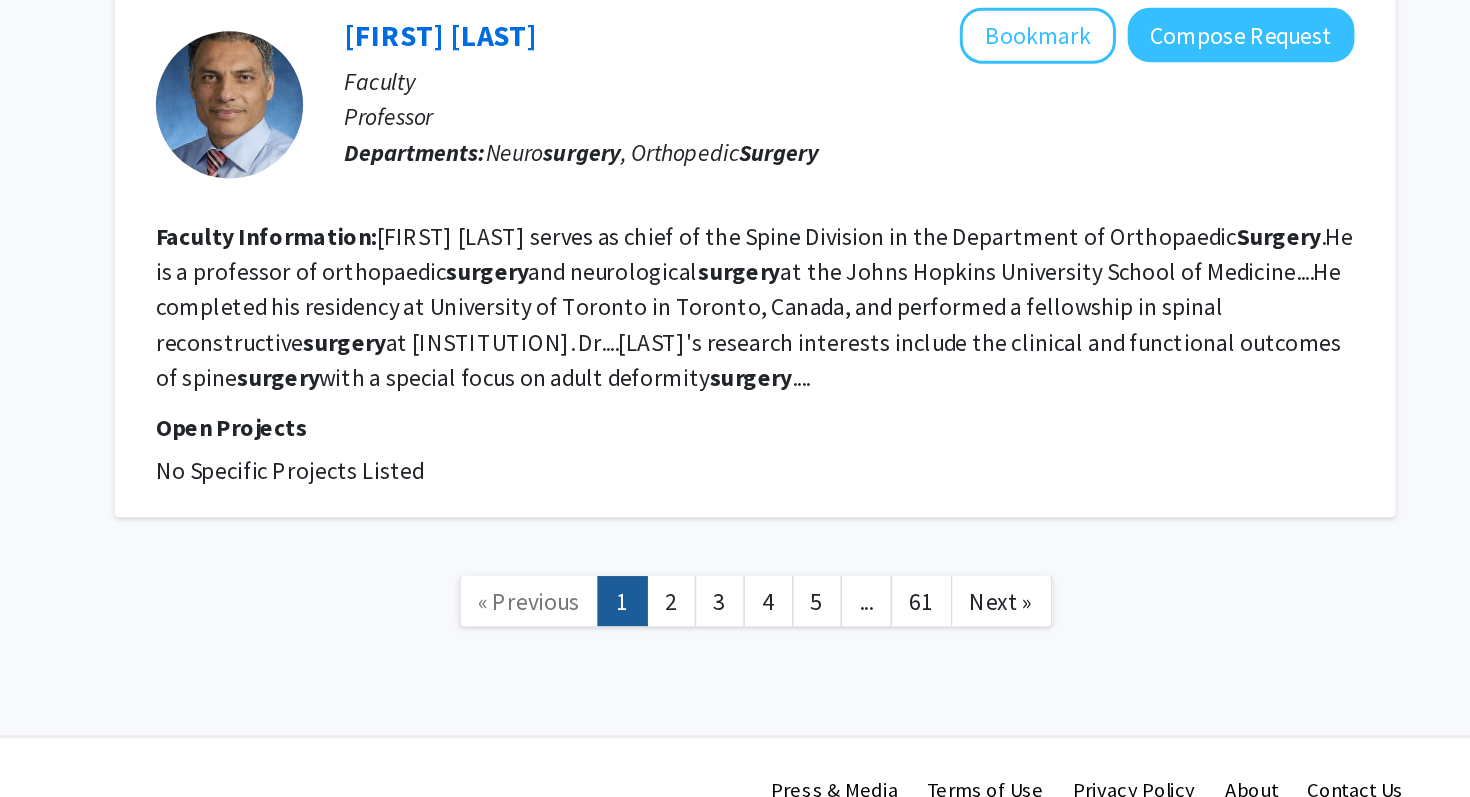 scroll, scrollTop: 4606, scrollLeft: 0, axis: vertical 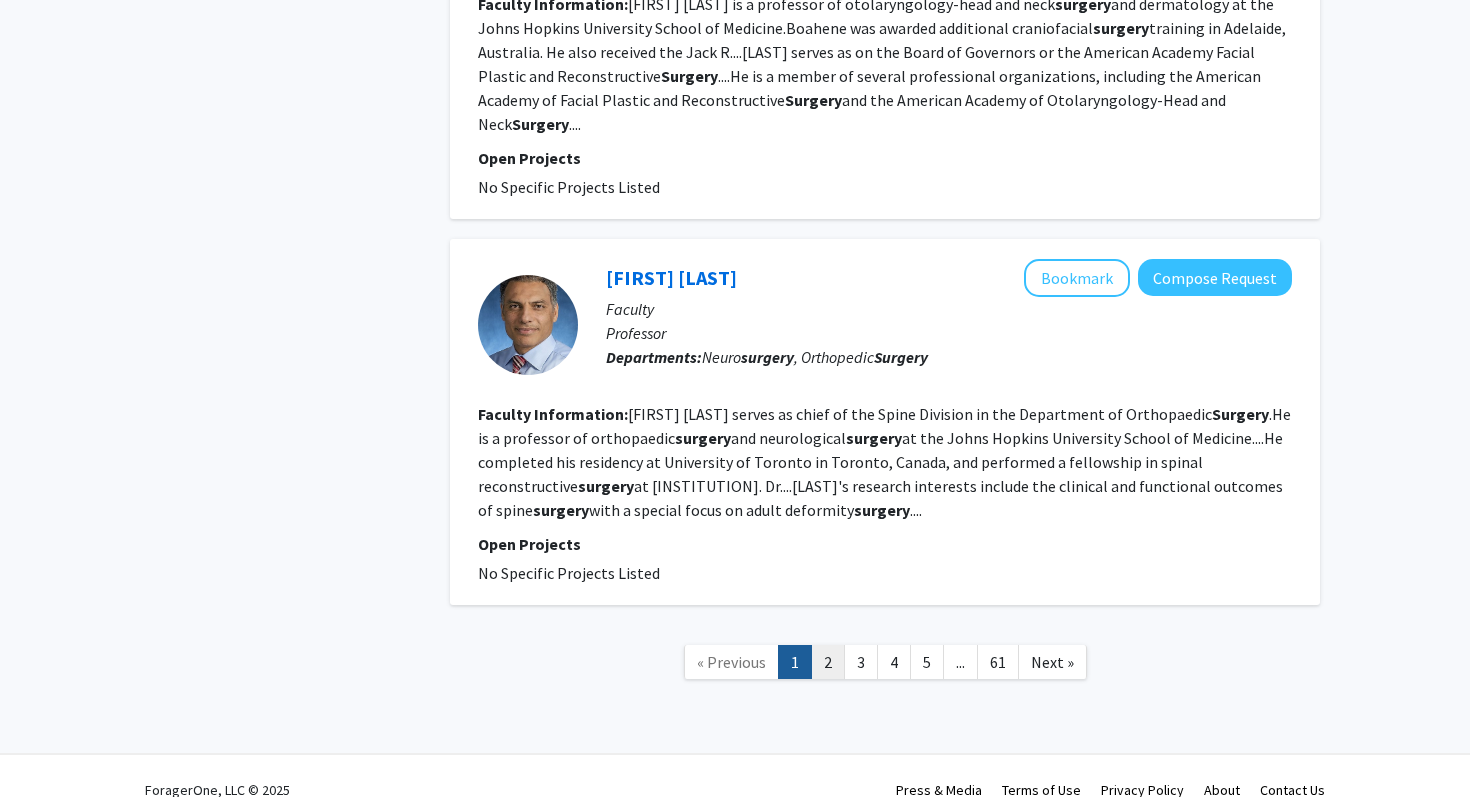 click on "2" 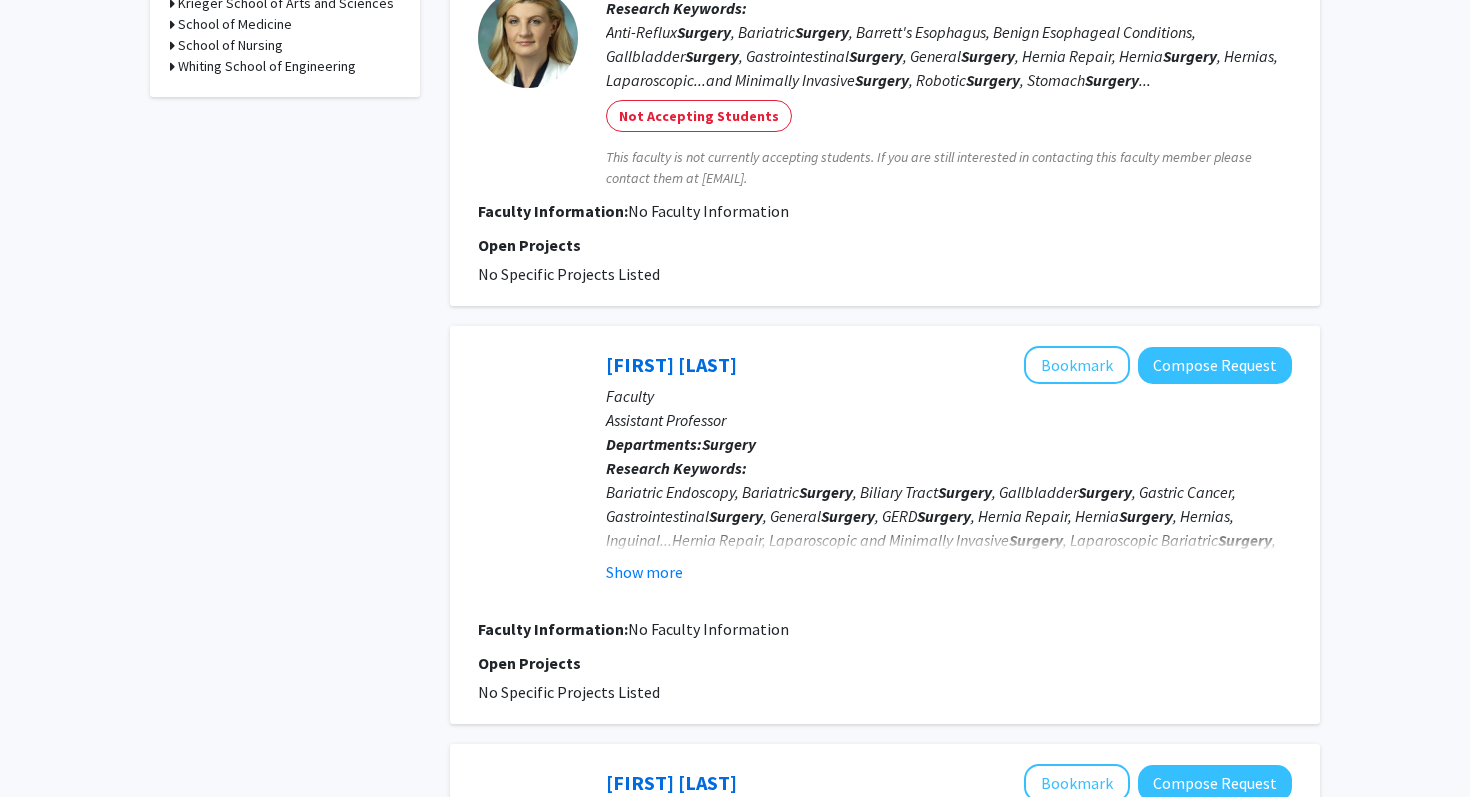 scroll, scrollTop: 0, scrollLeft: 0, axis: both 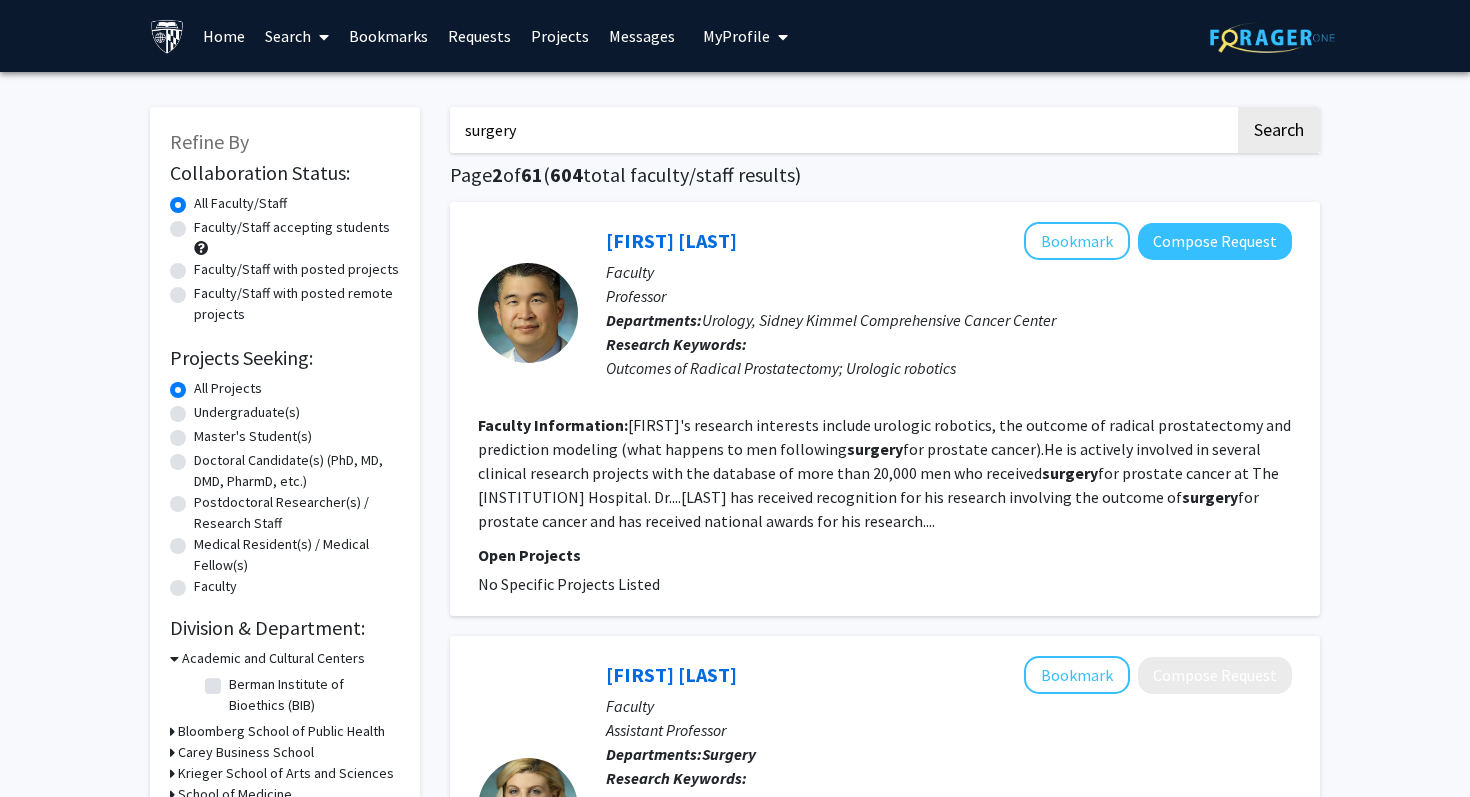 click on "Faculty/Staff with posted projects" 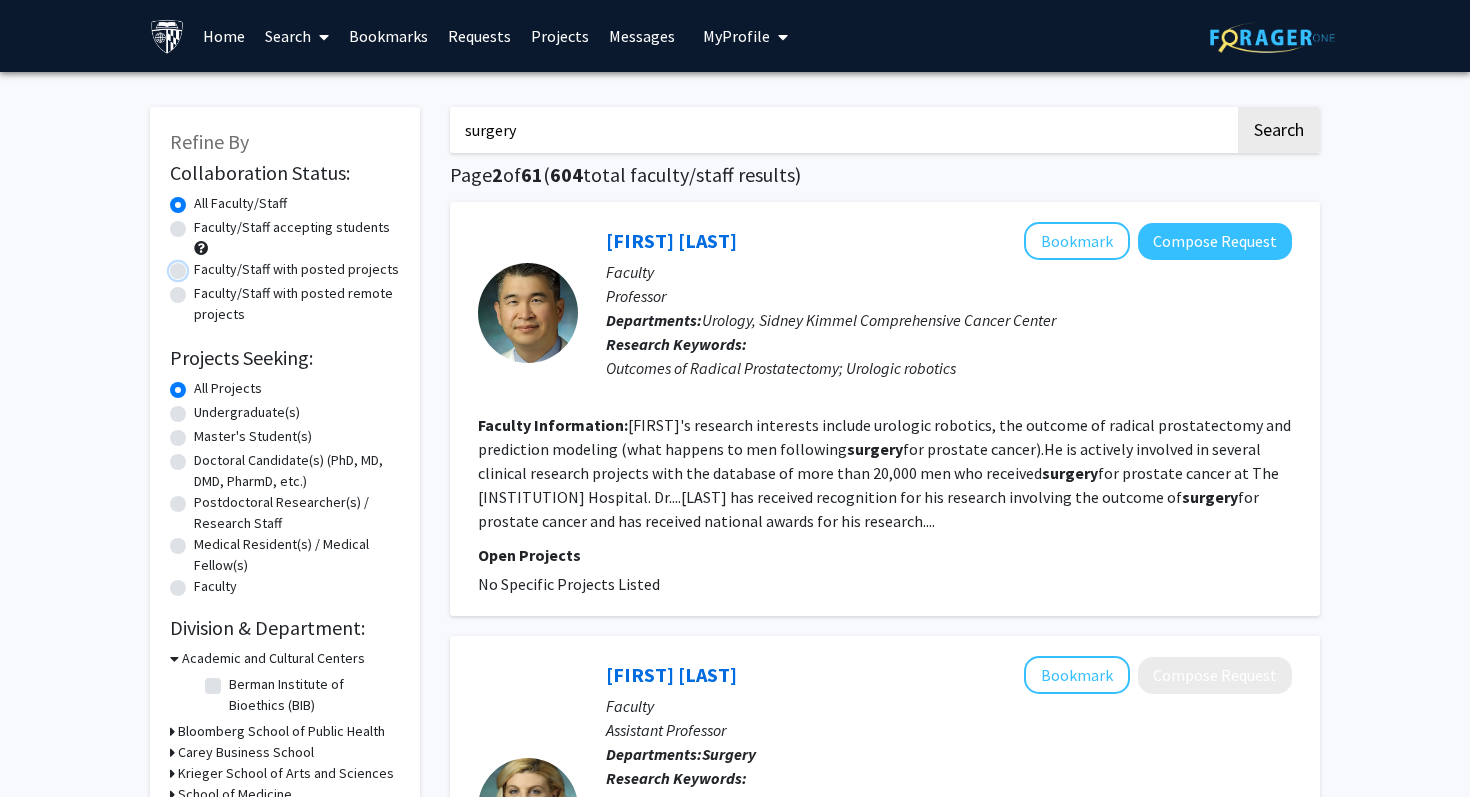 click on "Faculty/Staff with posted projects" at bounding box center [200, 265] 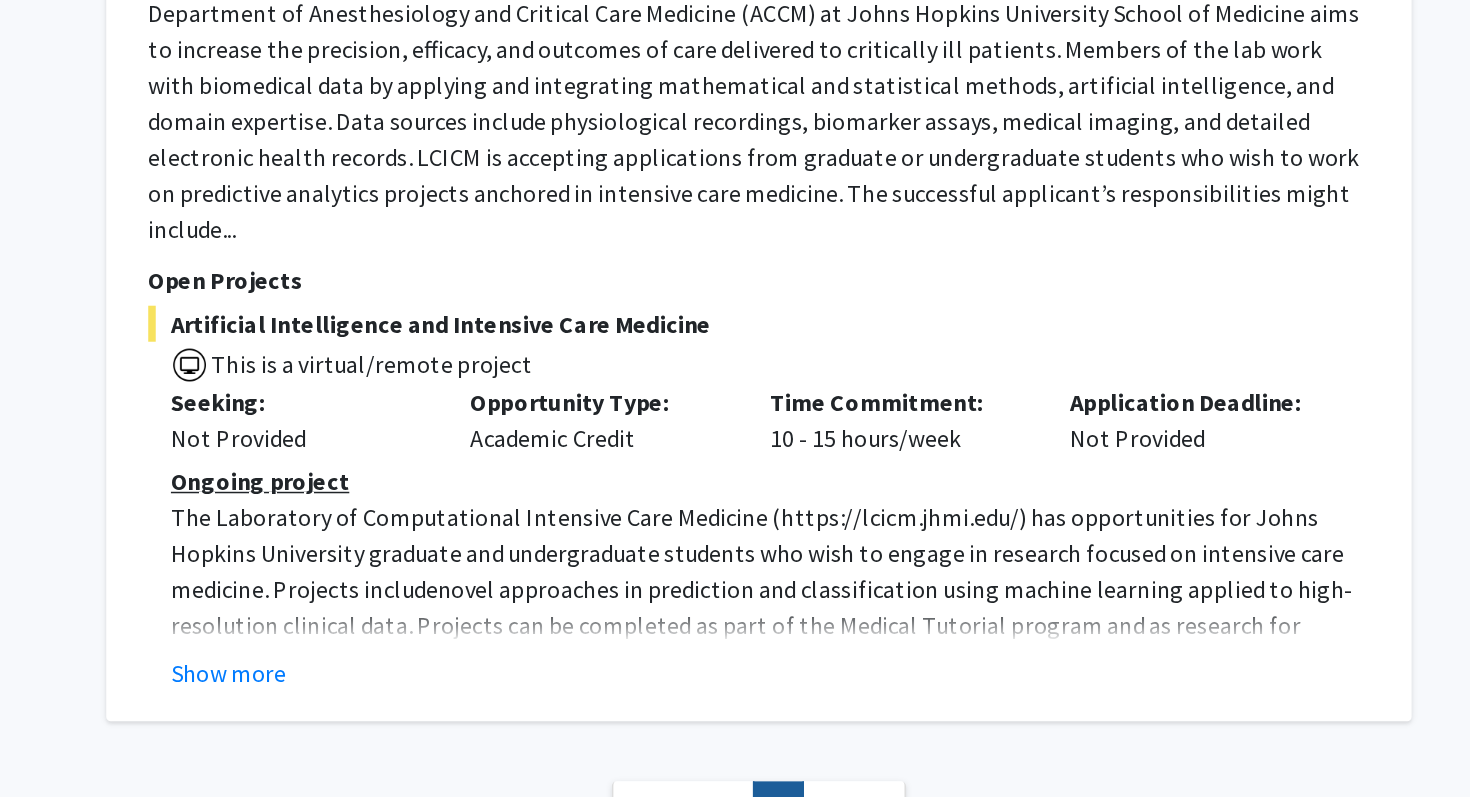 scroll, scrollTop: 6033, scrollLeft: 0, axis: vertical 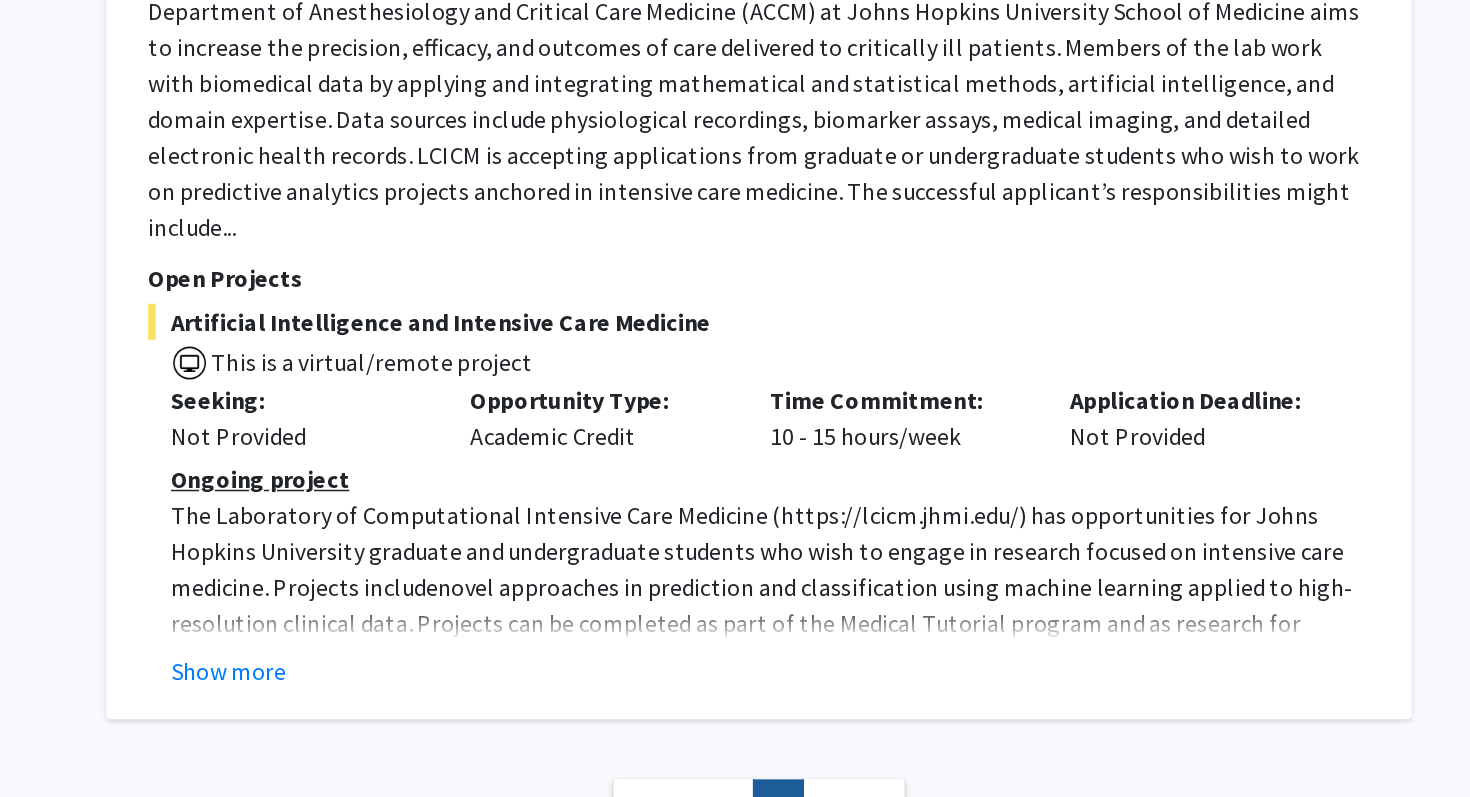 click on "Next »" 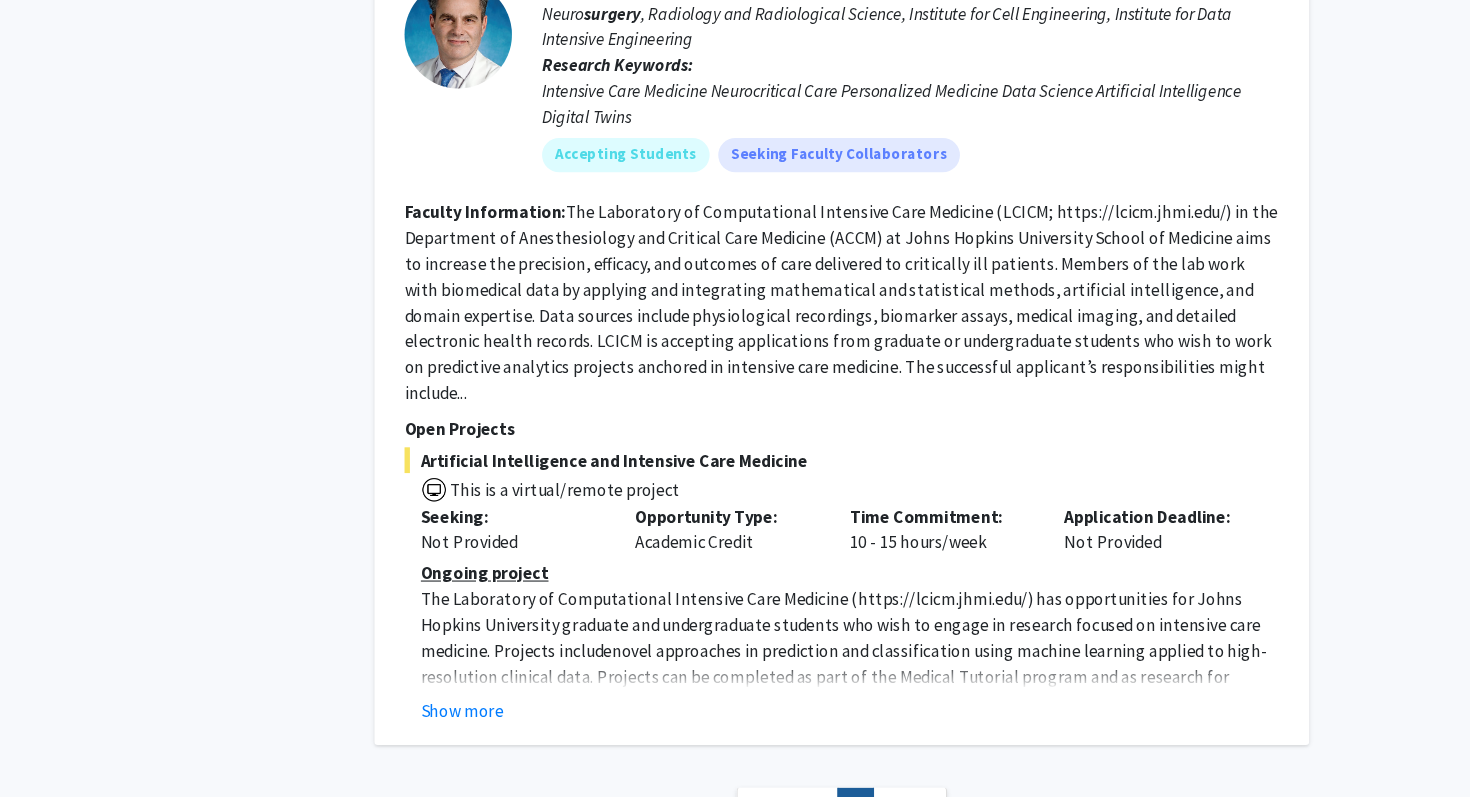 scroll, scrollTop: 6029, scrollLeft: 0, axis: vertical 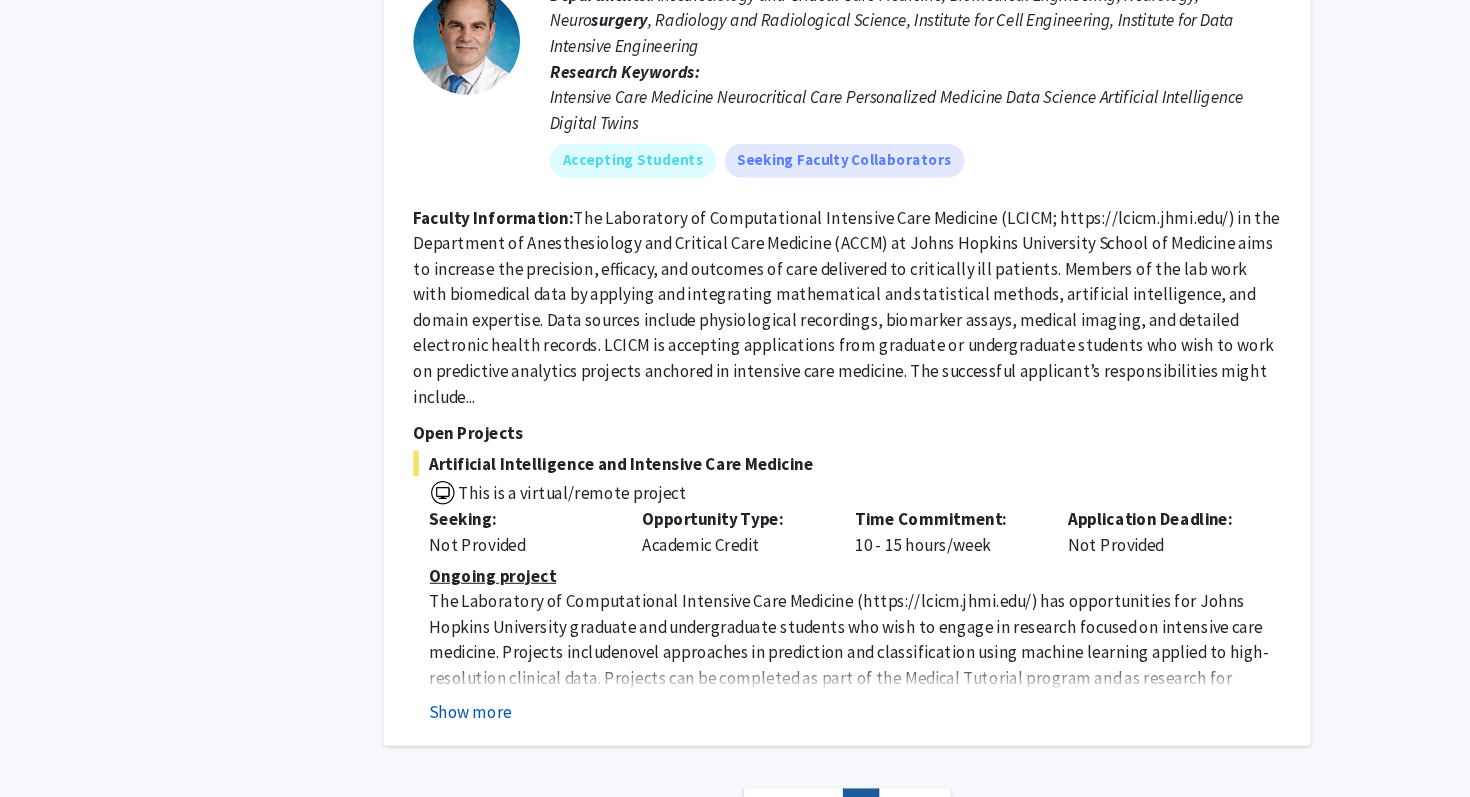 click on "Show more" 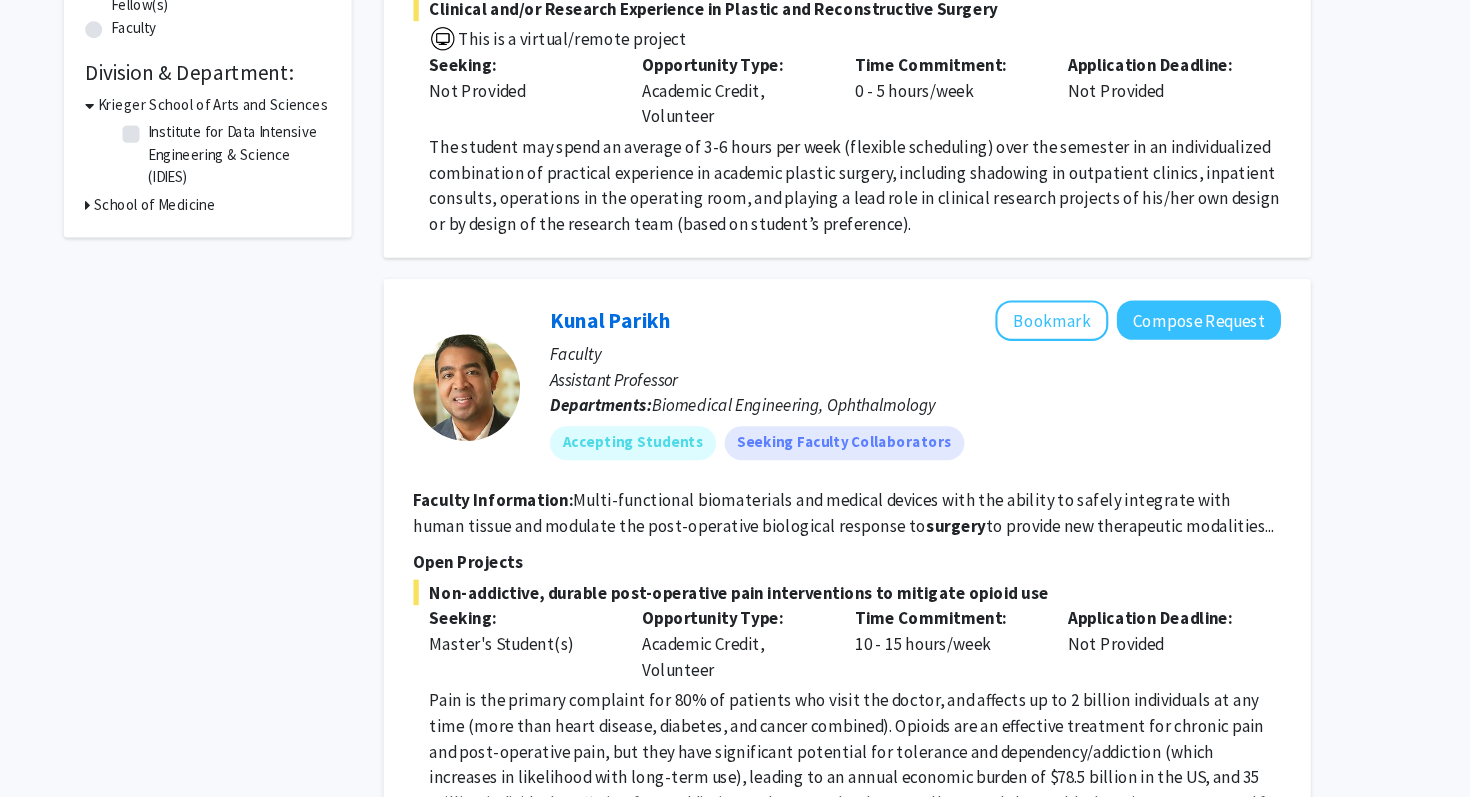 scroll, scrollTop: 0, scrollLeft: 0, axis: both 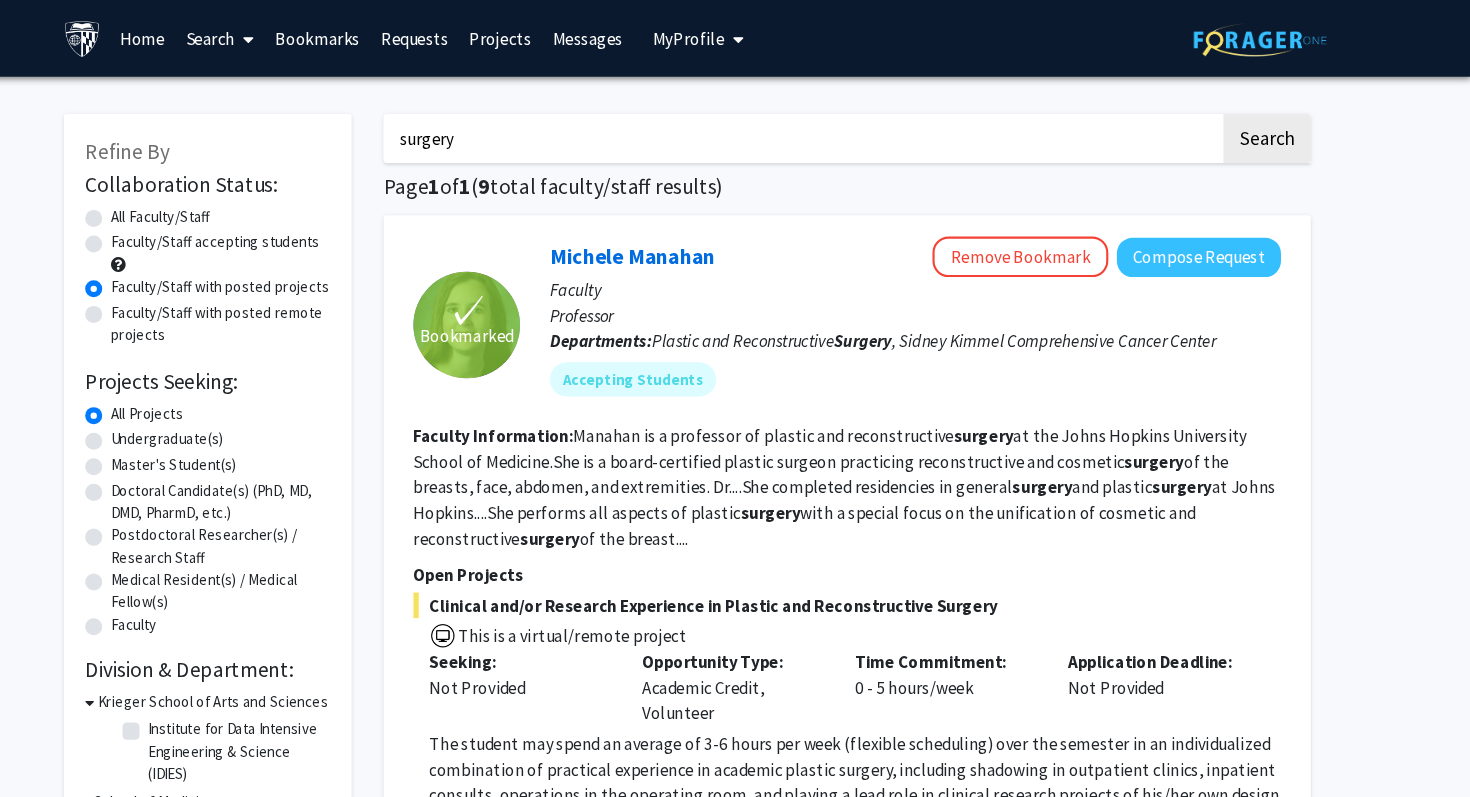 click on "surgery" at bounding box center (842, 130) 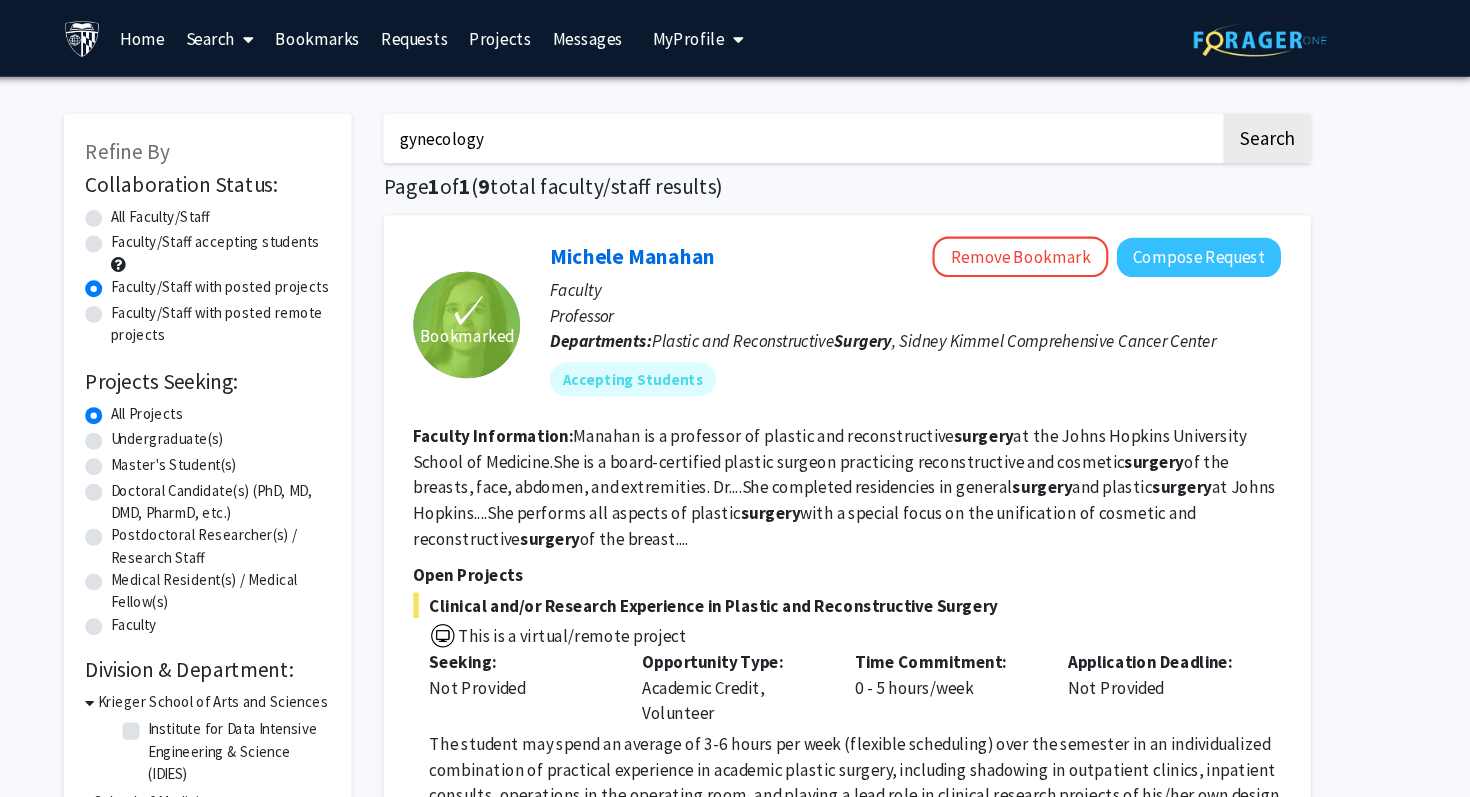 type on "gynecology" 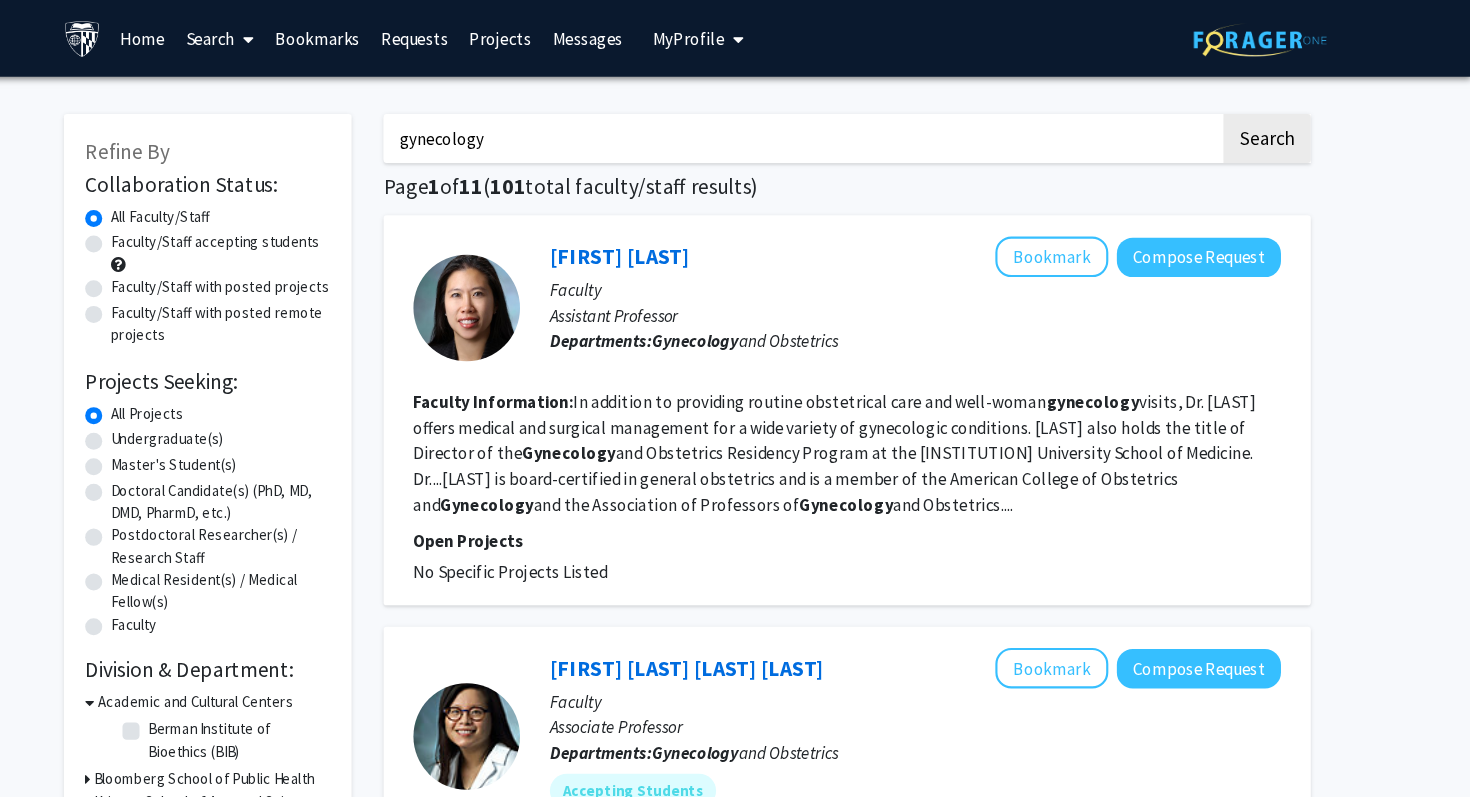 click on "Faculty/Staff with posted projects" 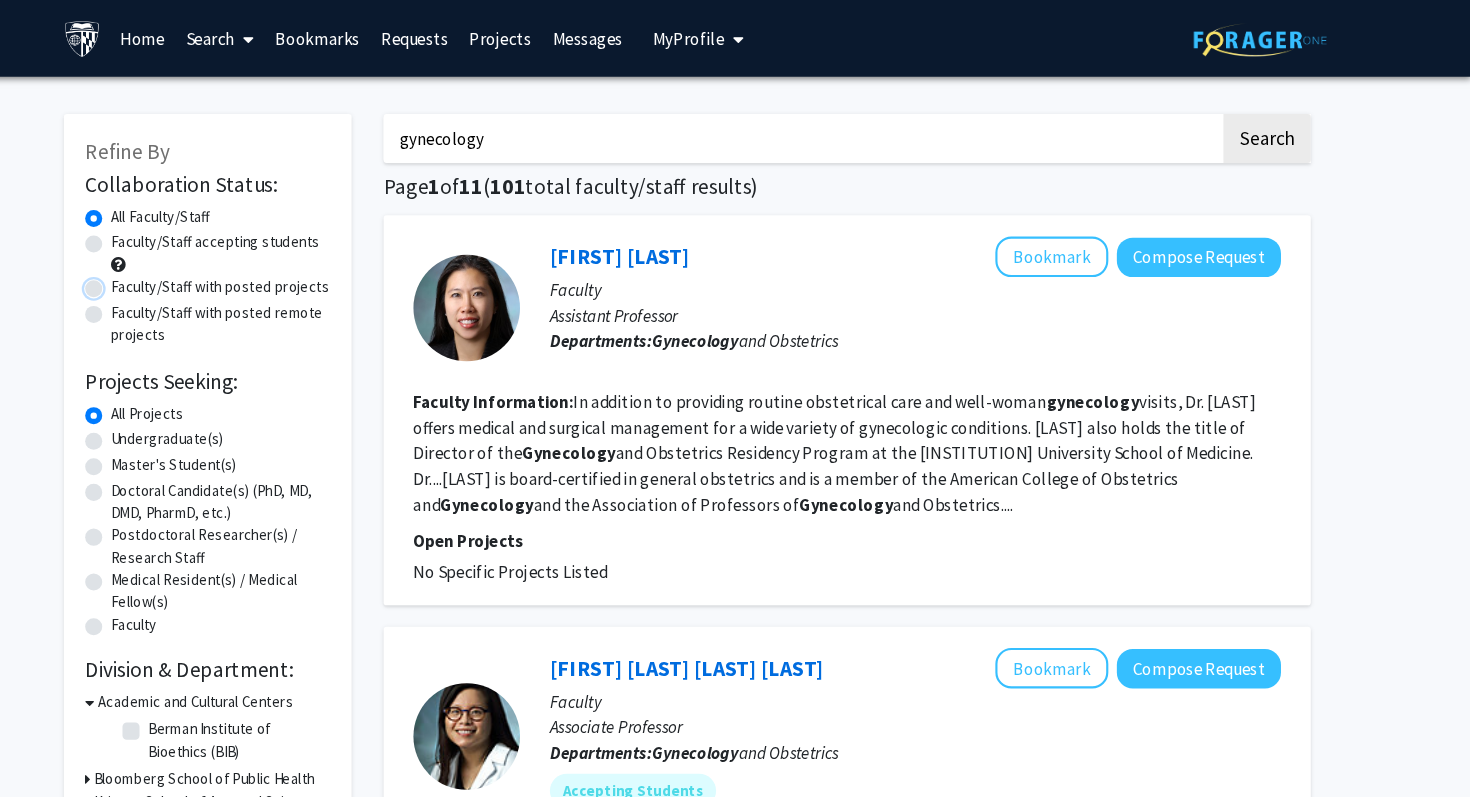 click on "Faculty/Staff with posted projects" at bounding box center (200, 265) 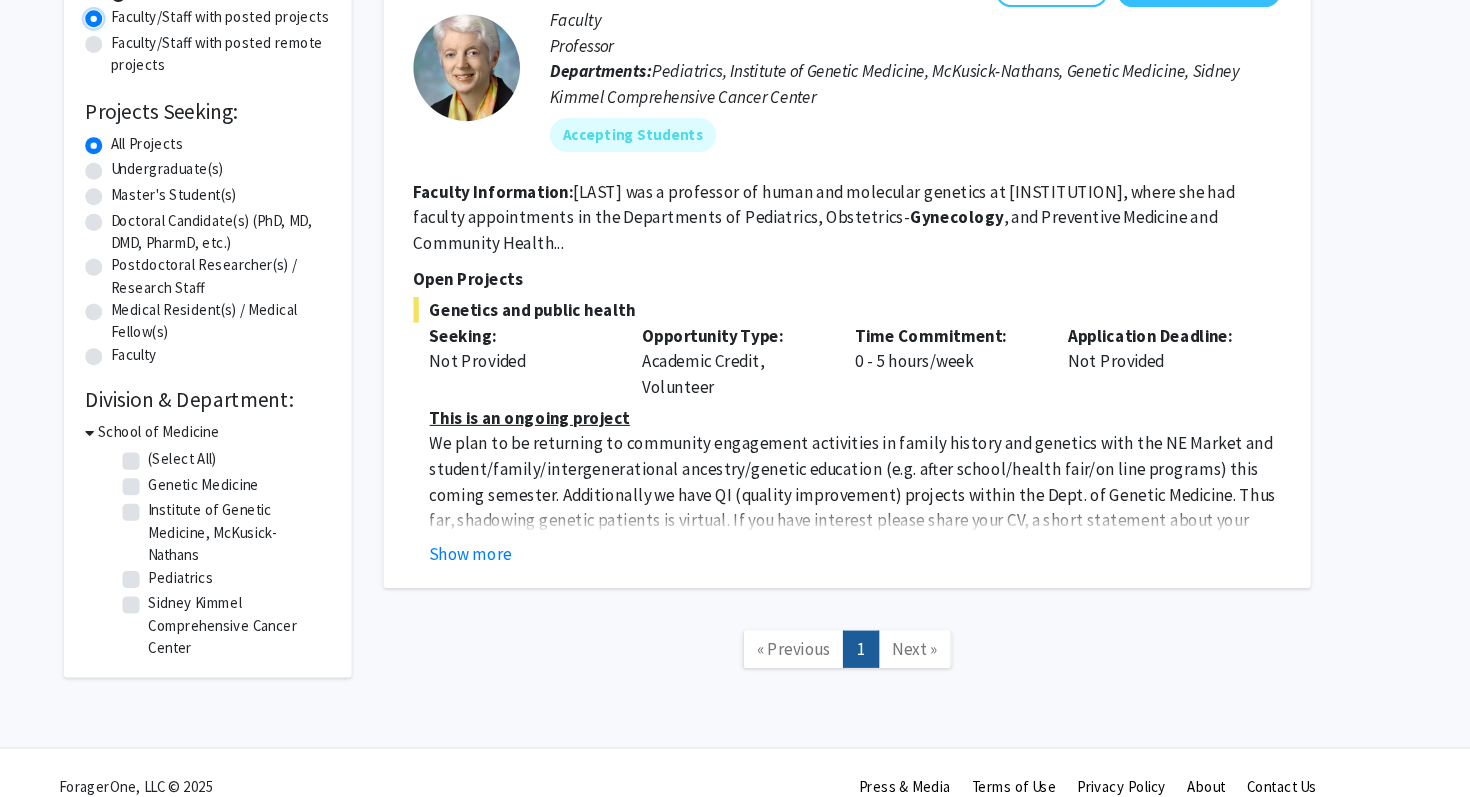 scroll, scrollTop: 213, scrollLeft: 0, axis: vertical 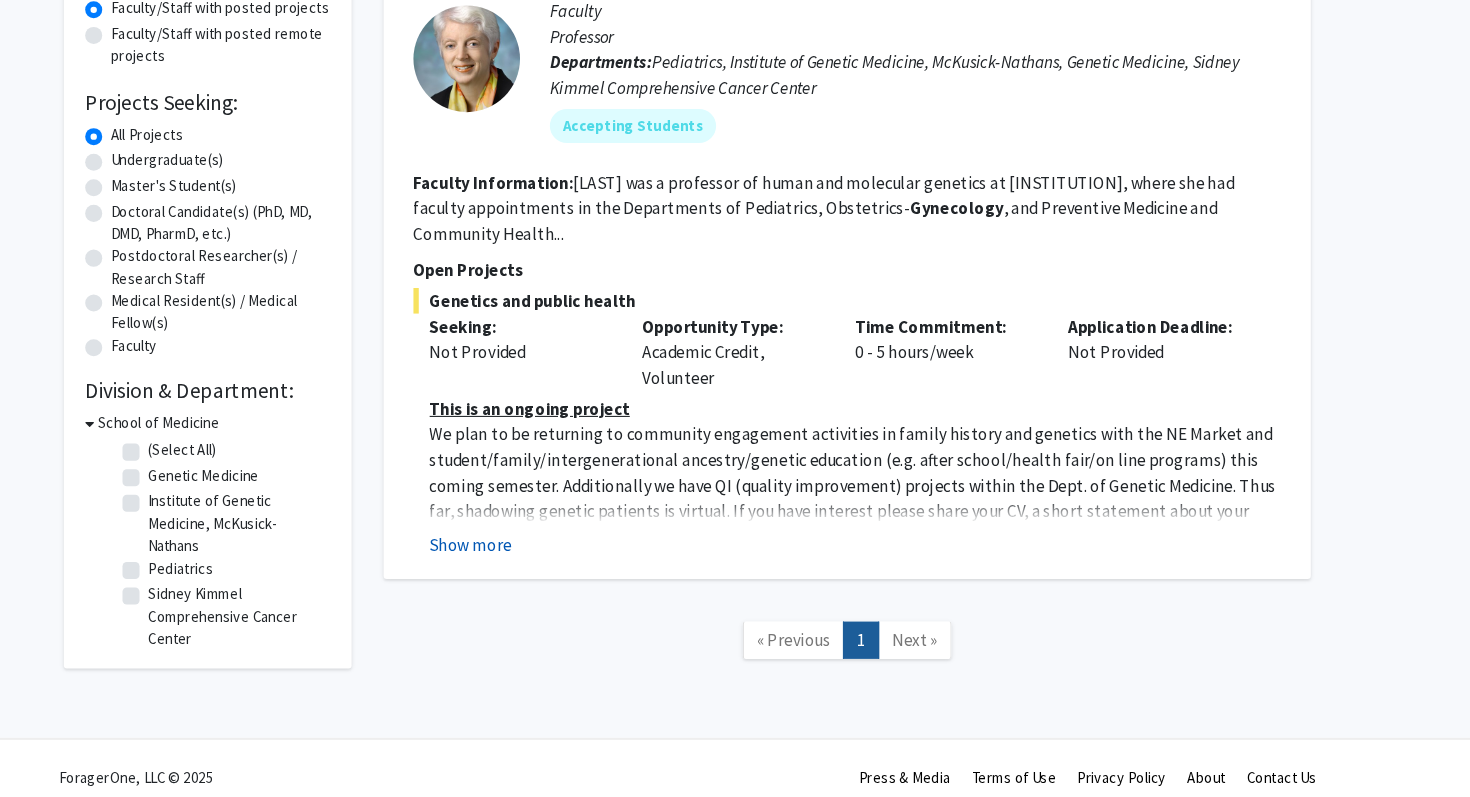 click on "Show more" 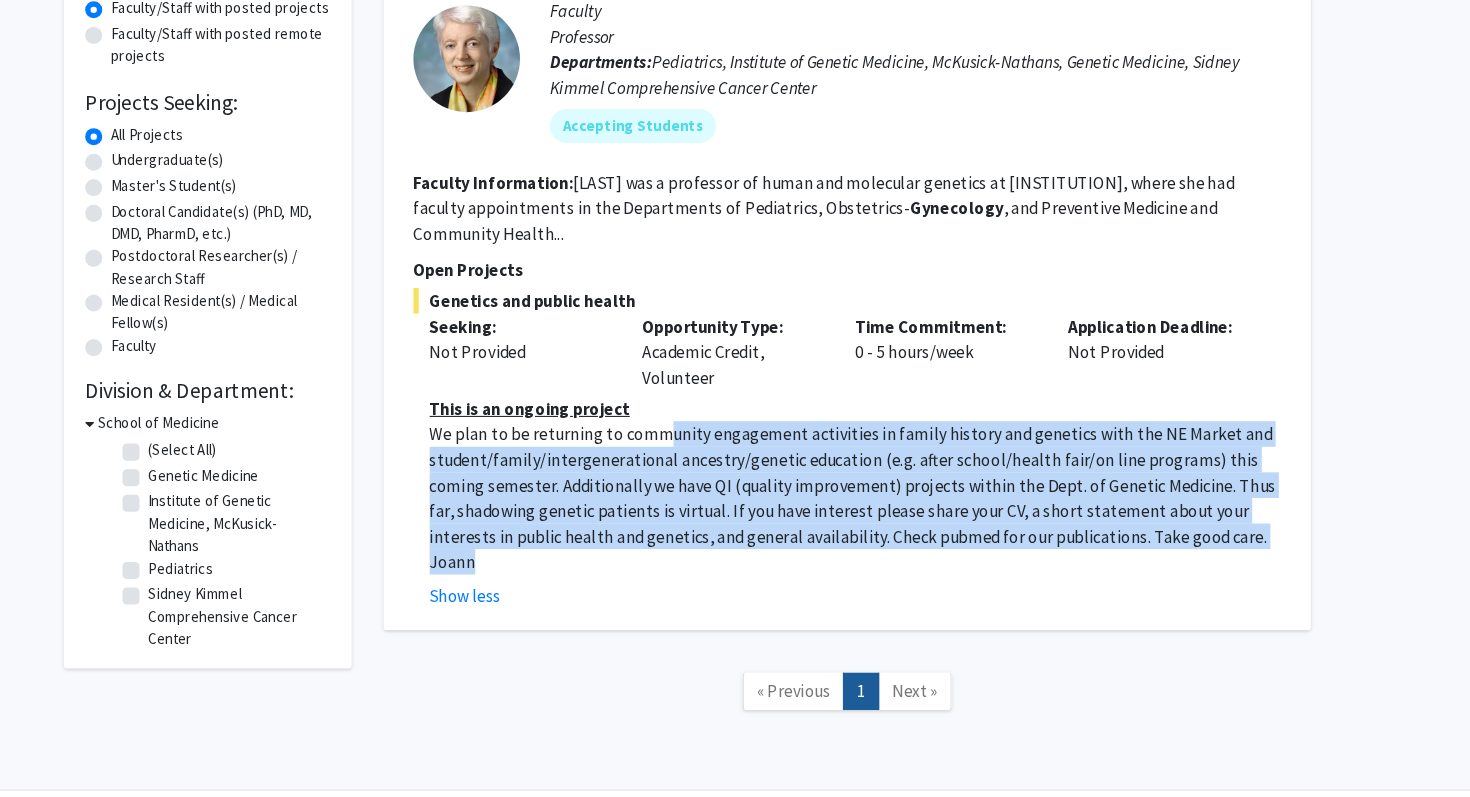 drag, startPoint x: 694, startPoint y: 566, endPoint x: 708, endPoint y: 453, distance: 113.86395 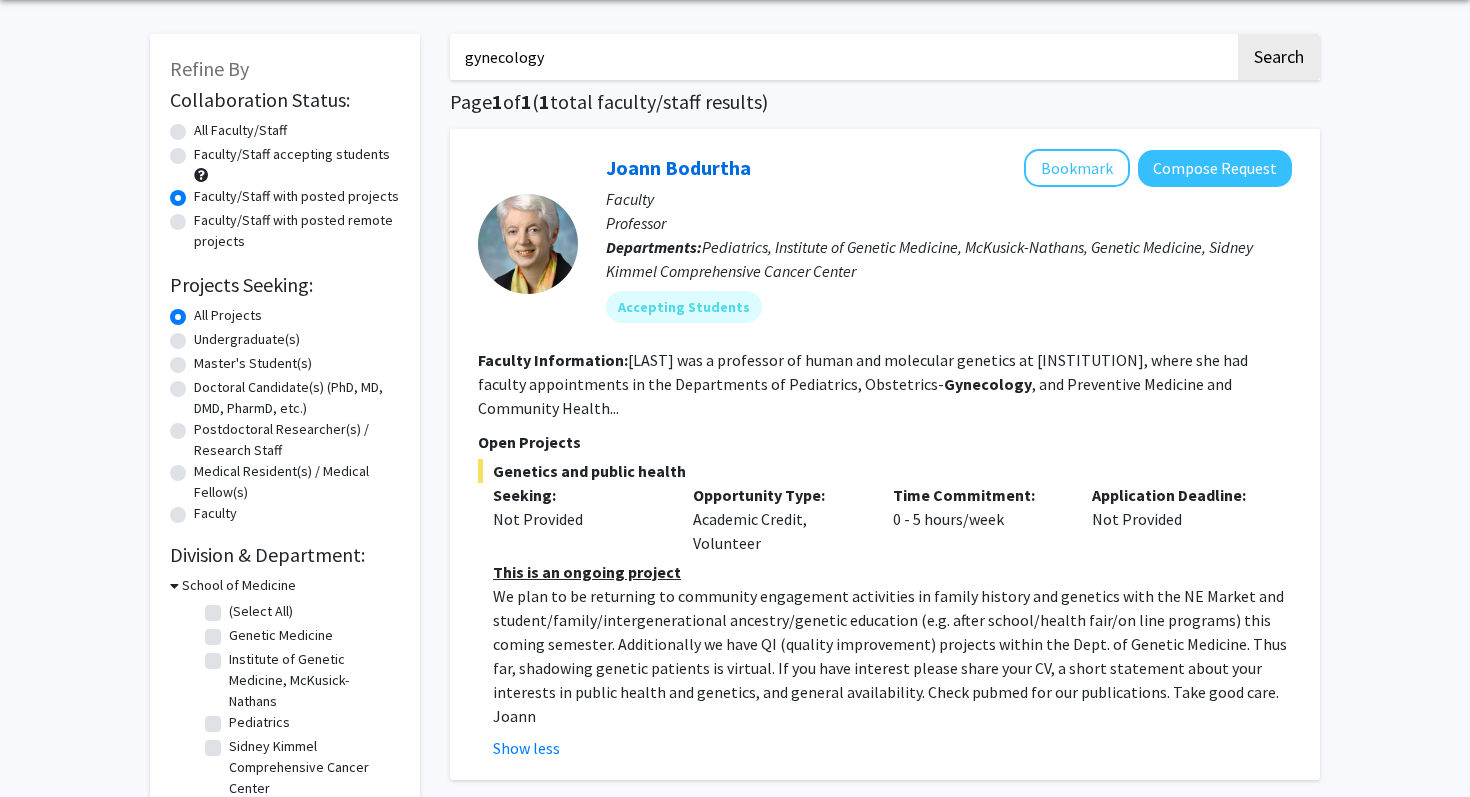 scroll, scrollTop: 72, scrollLeft: 0, axis: vertical 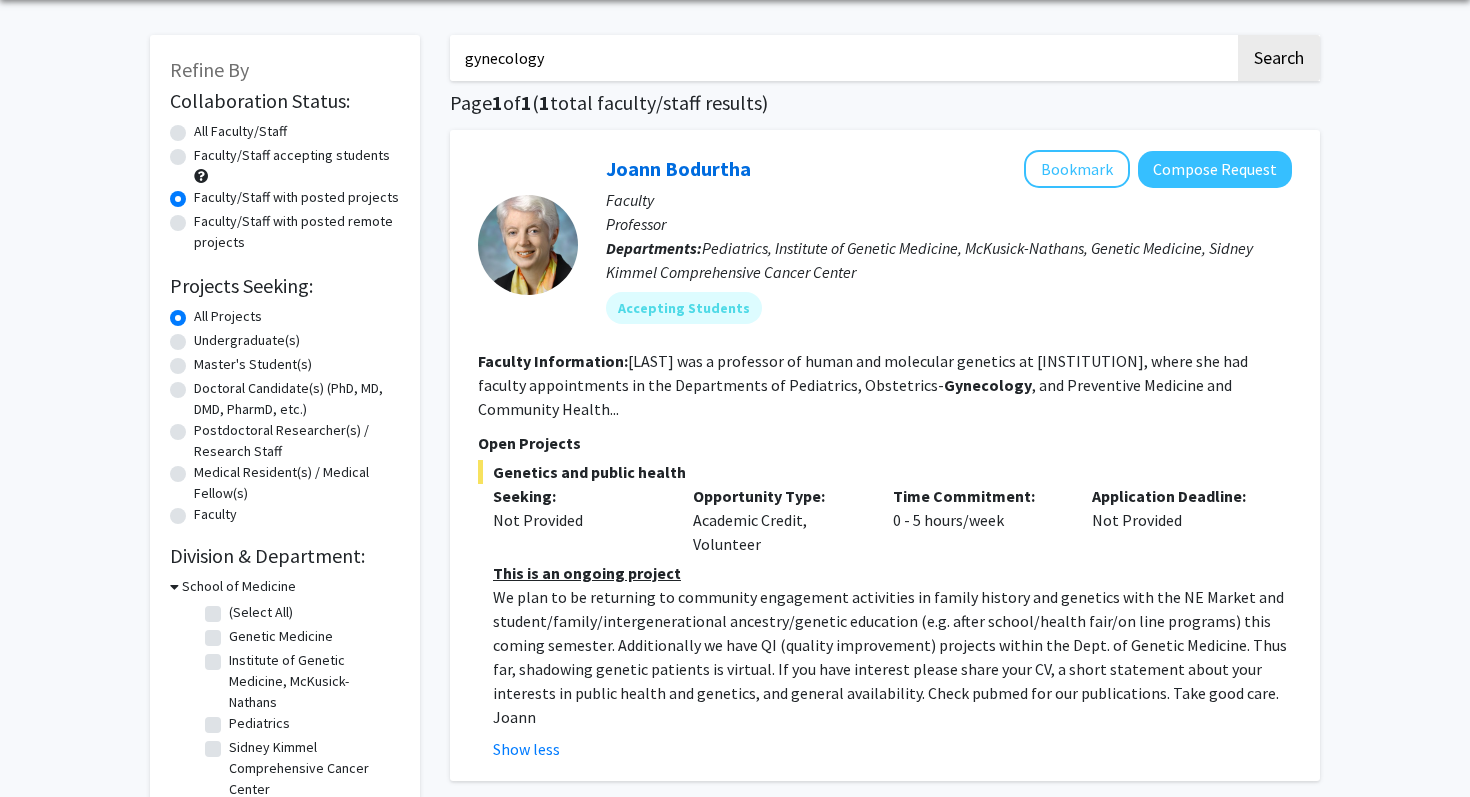click on "Faculty/Staff accepting students" 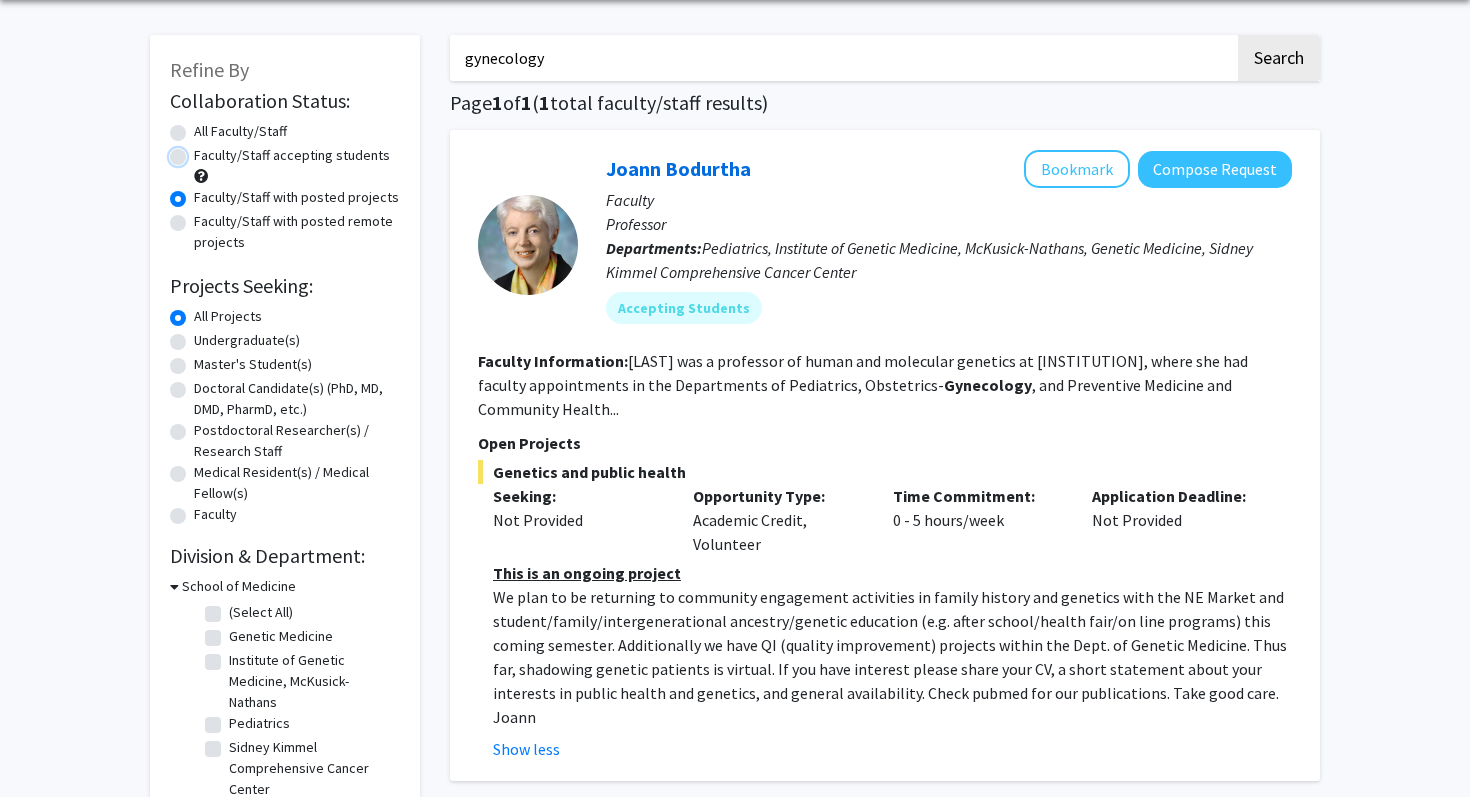 click on "Faculty/Staff accepting students" at bounding box center [200, 151] 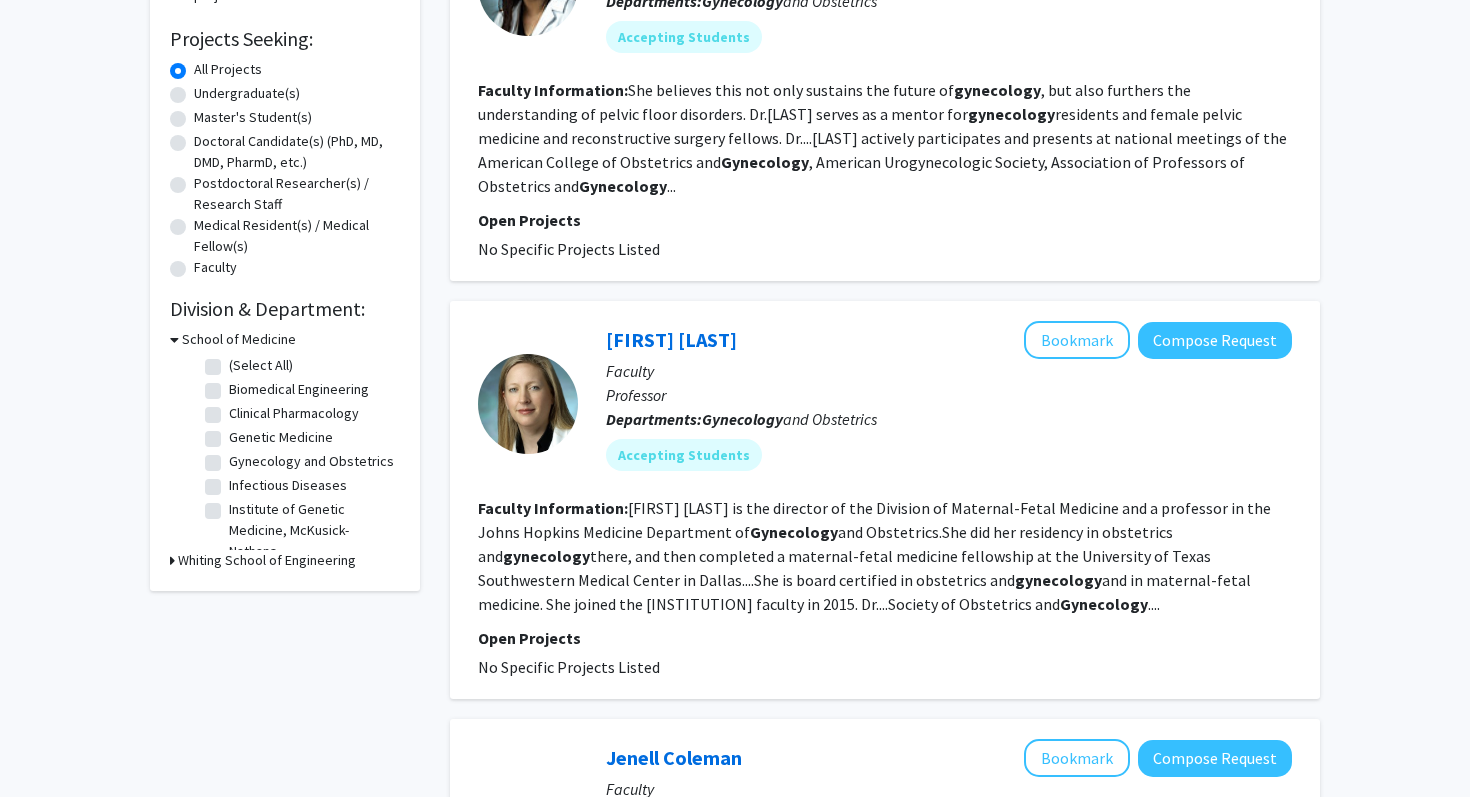 scroll, scrollTop: 0, scrollLeft: 0, axis: both 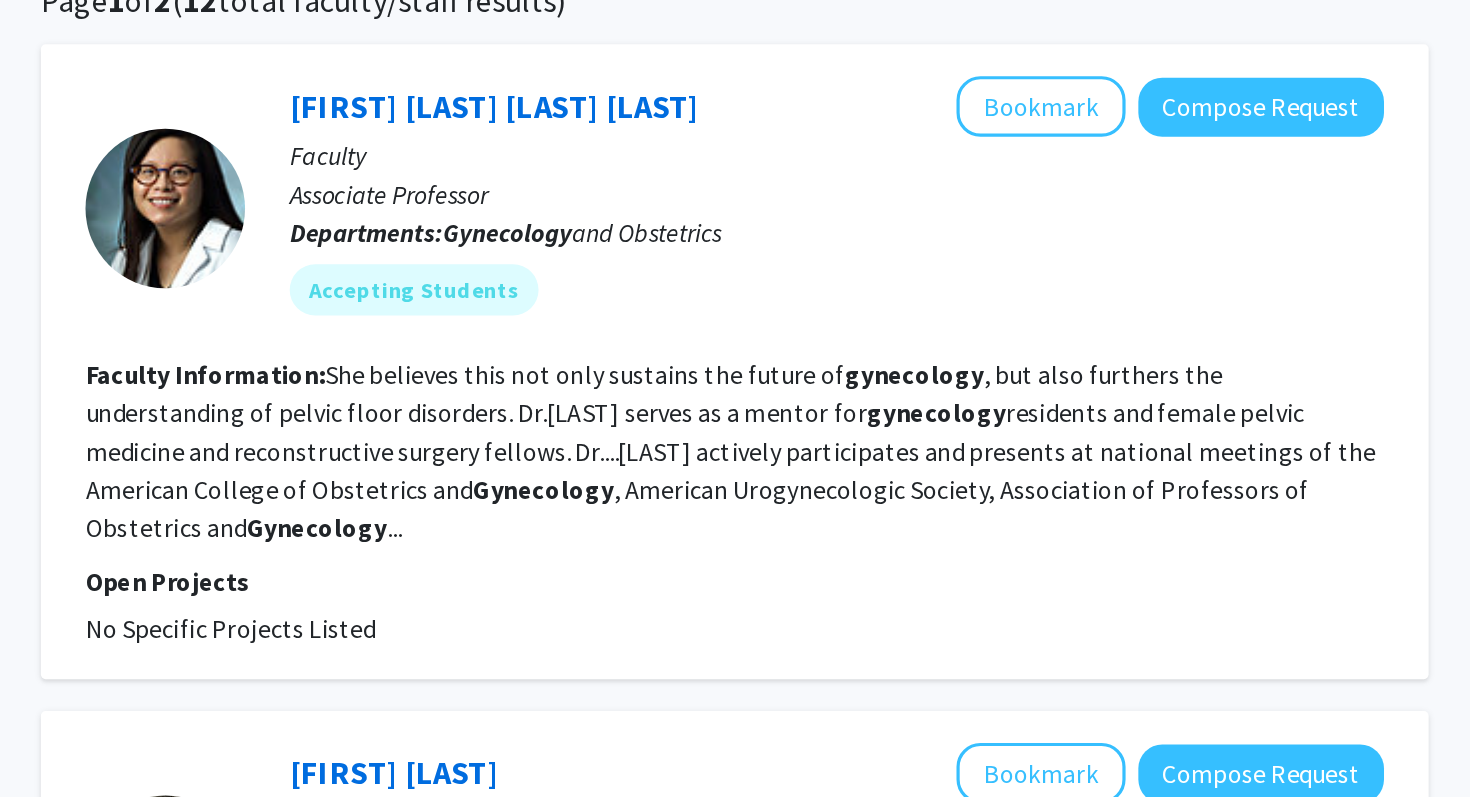 click on "Gynecology" 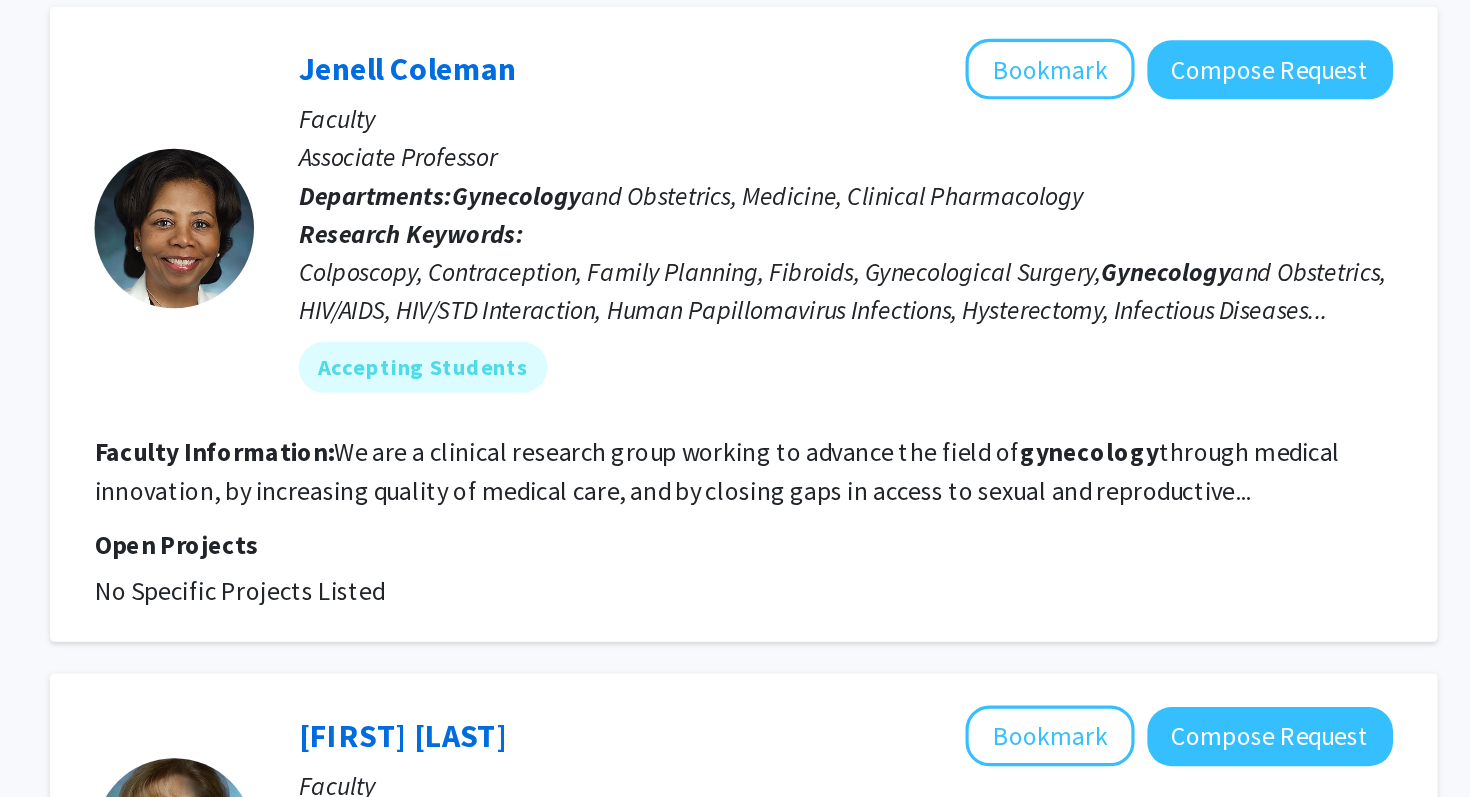 scroll, scrollTop: 738, scrollLeft: 0, axis: vertical 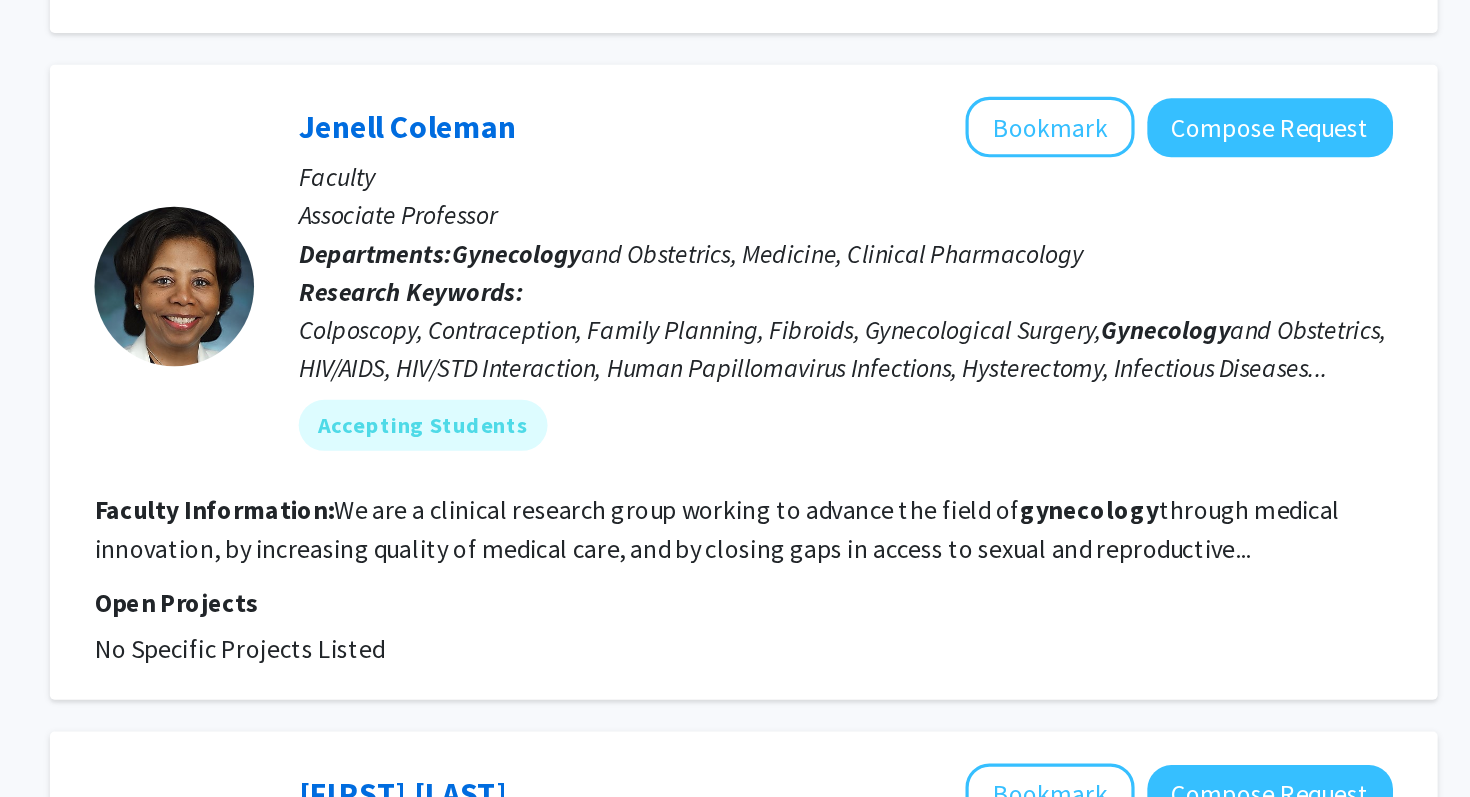 click on "We are a clinical research group working to advance the field of  gynecology  through medical innovation, by increasing quality of medical care, and by closing gaps in access to sexual and reproductive..." 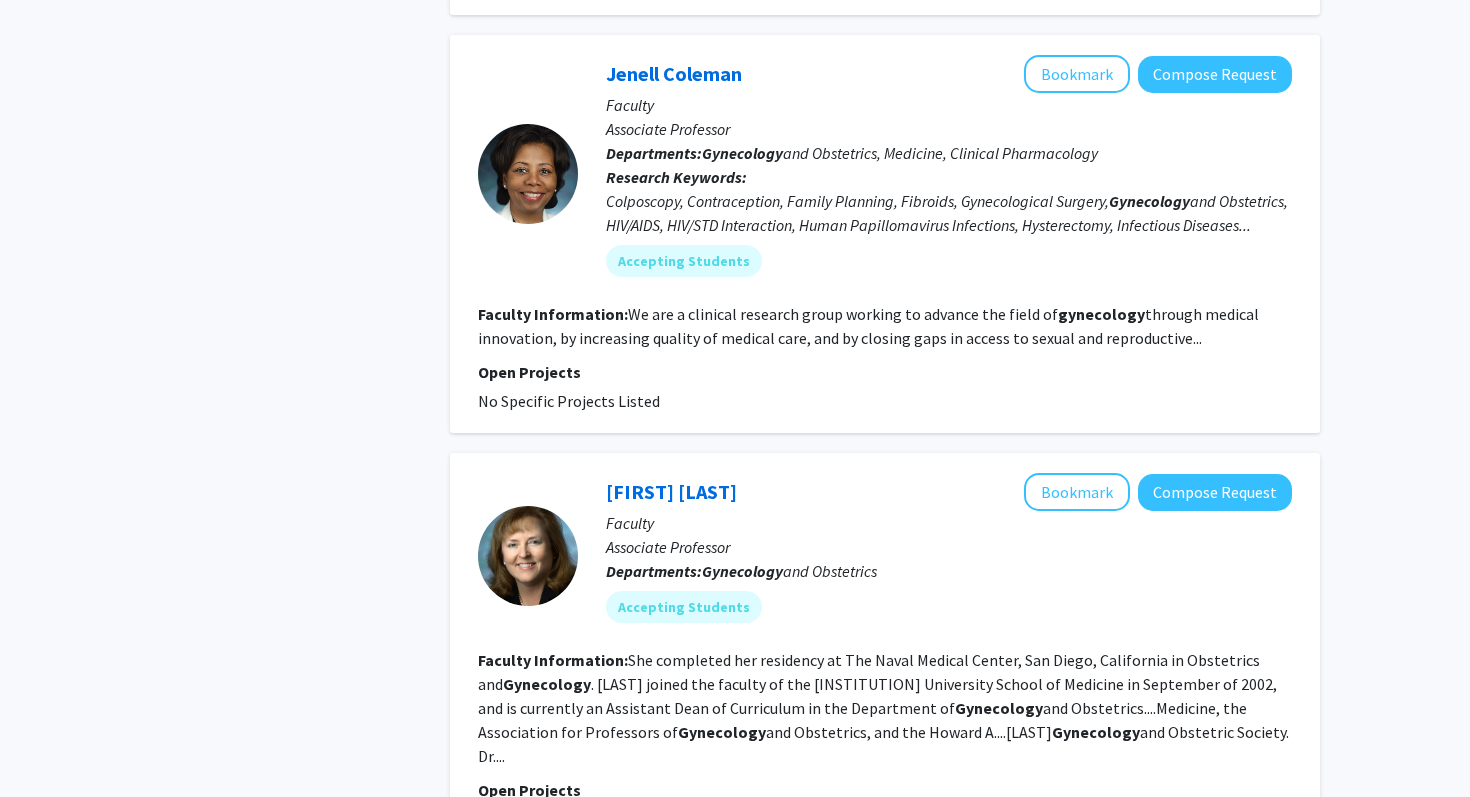 scroll, scrollTop: 0, scrollLeft: 0, axis: both 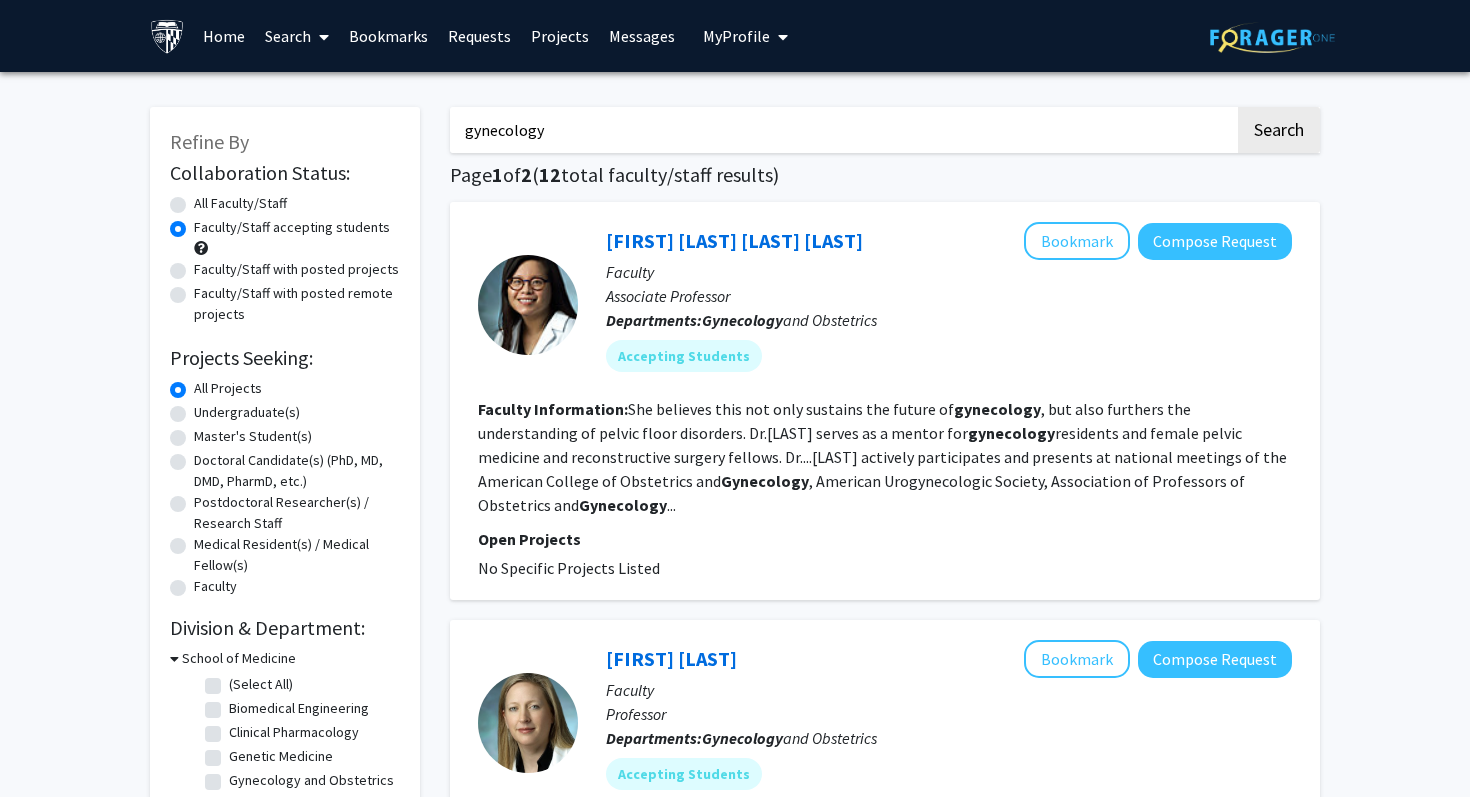 click on "gynecology" at bounding box center [842, 130] 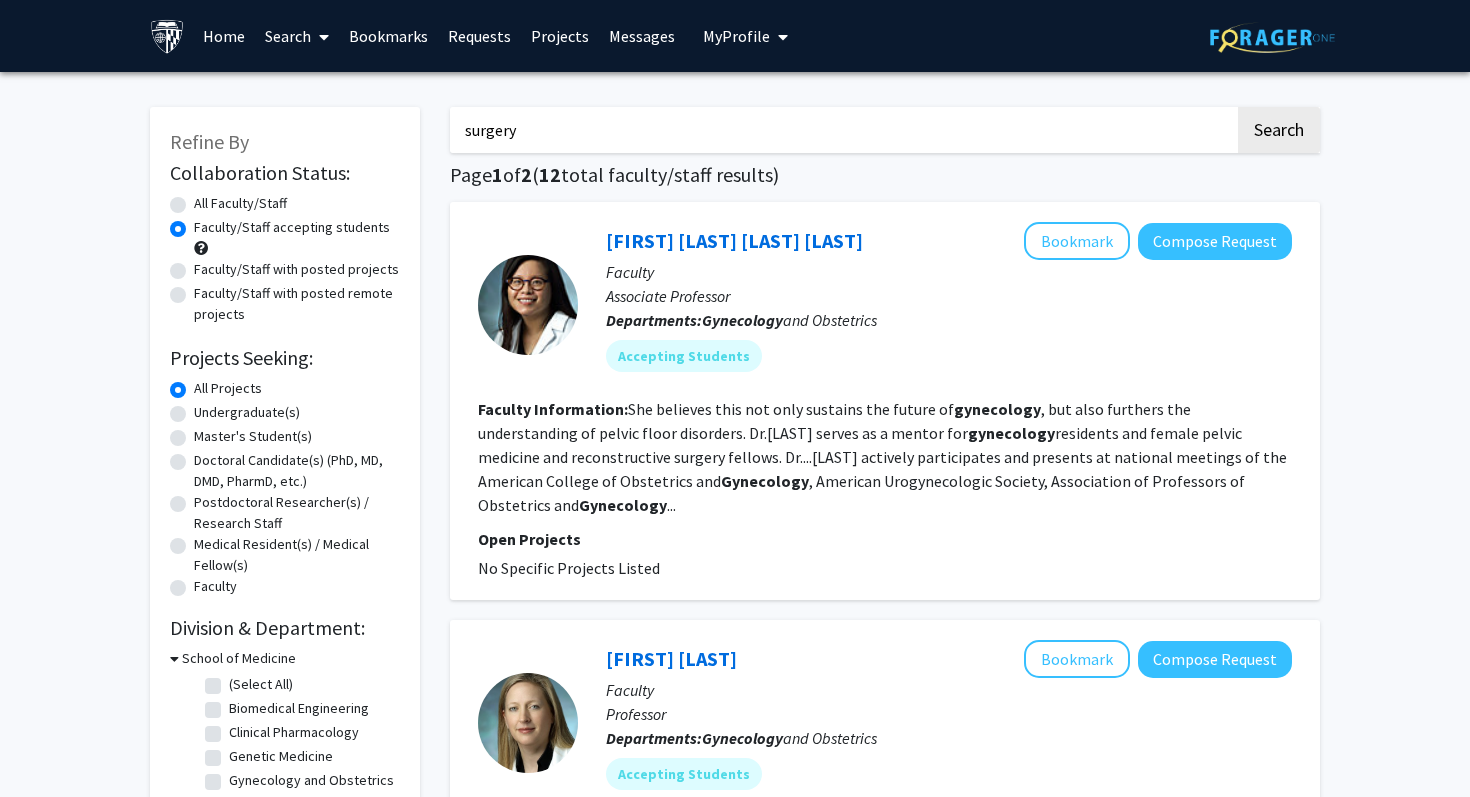 type on "surgery" 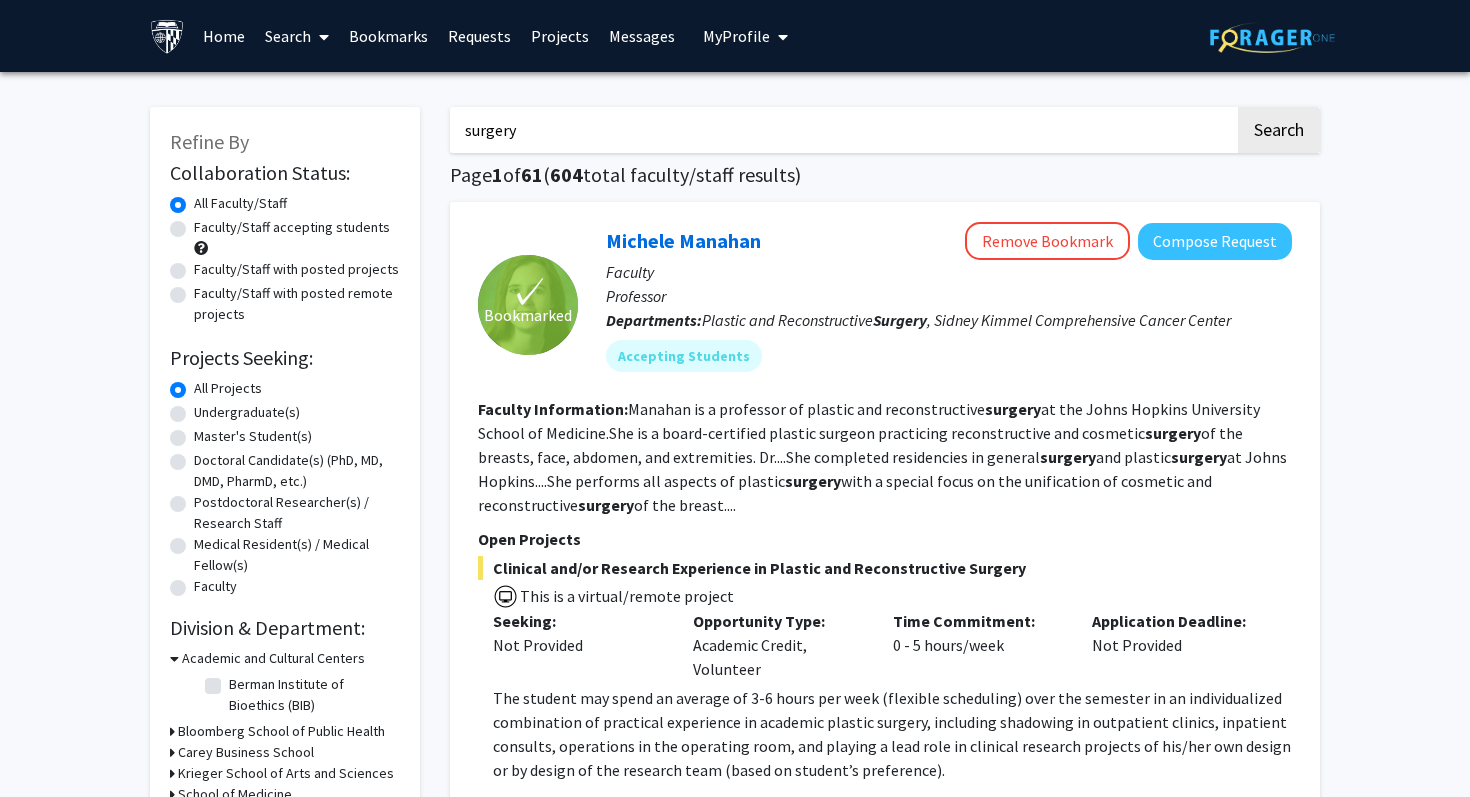 click on "Faculty/Staff accepting students" 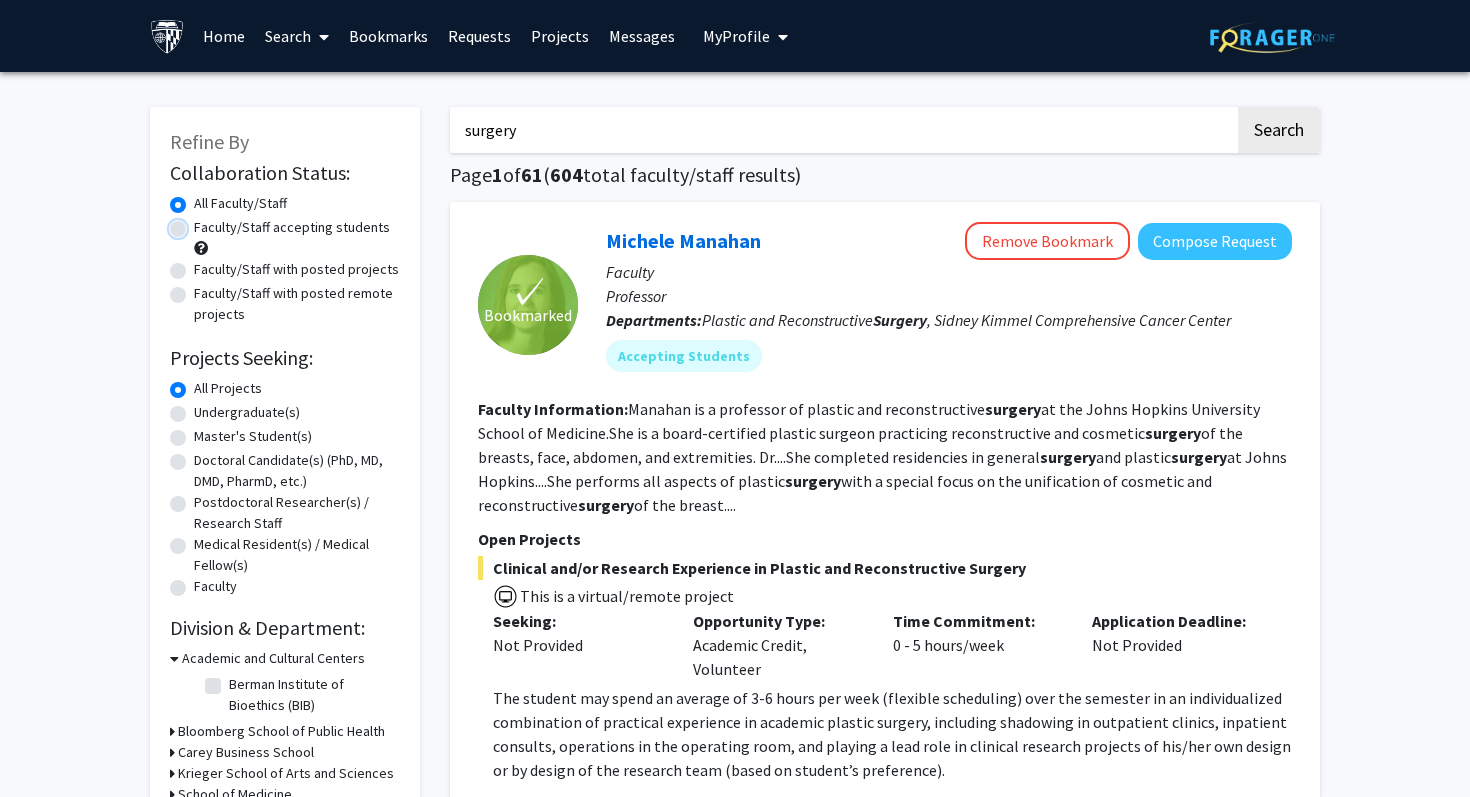 click on "Faculty/Staff accepting students" at bounding box center (200, 223) 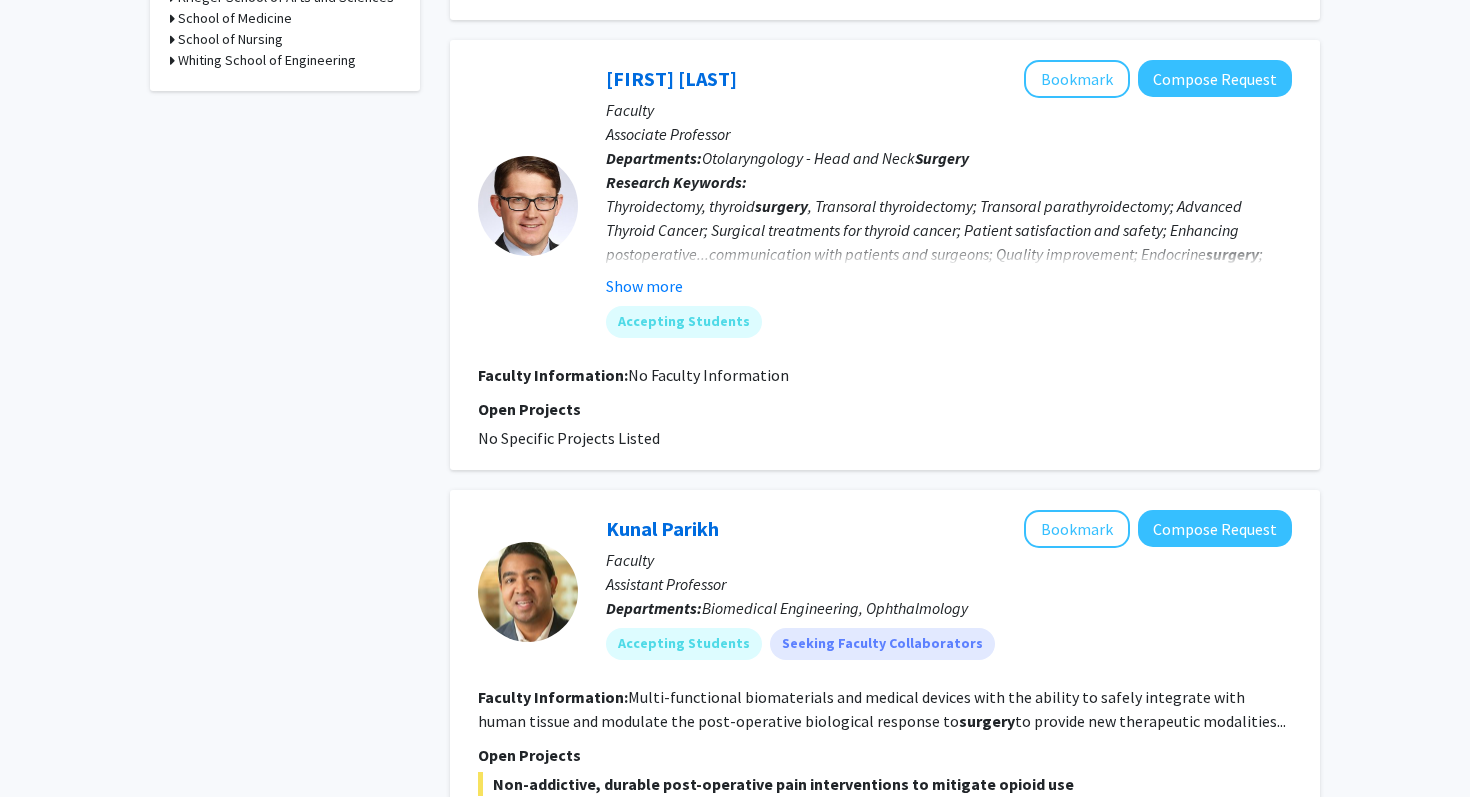 scroll, scrollTop: 780, scrollLeft: 0, axis: vertical 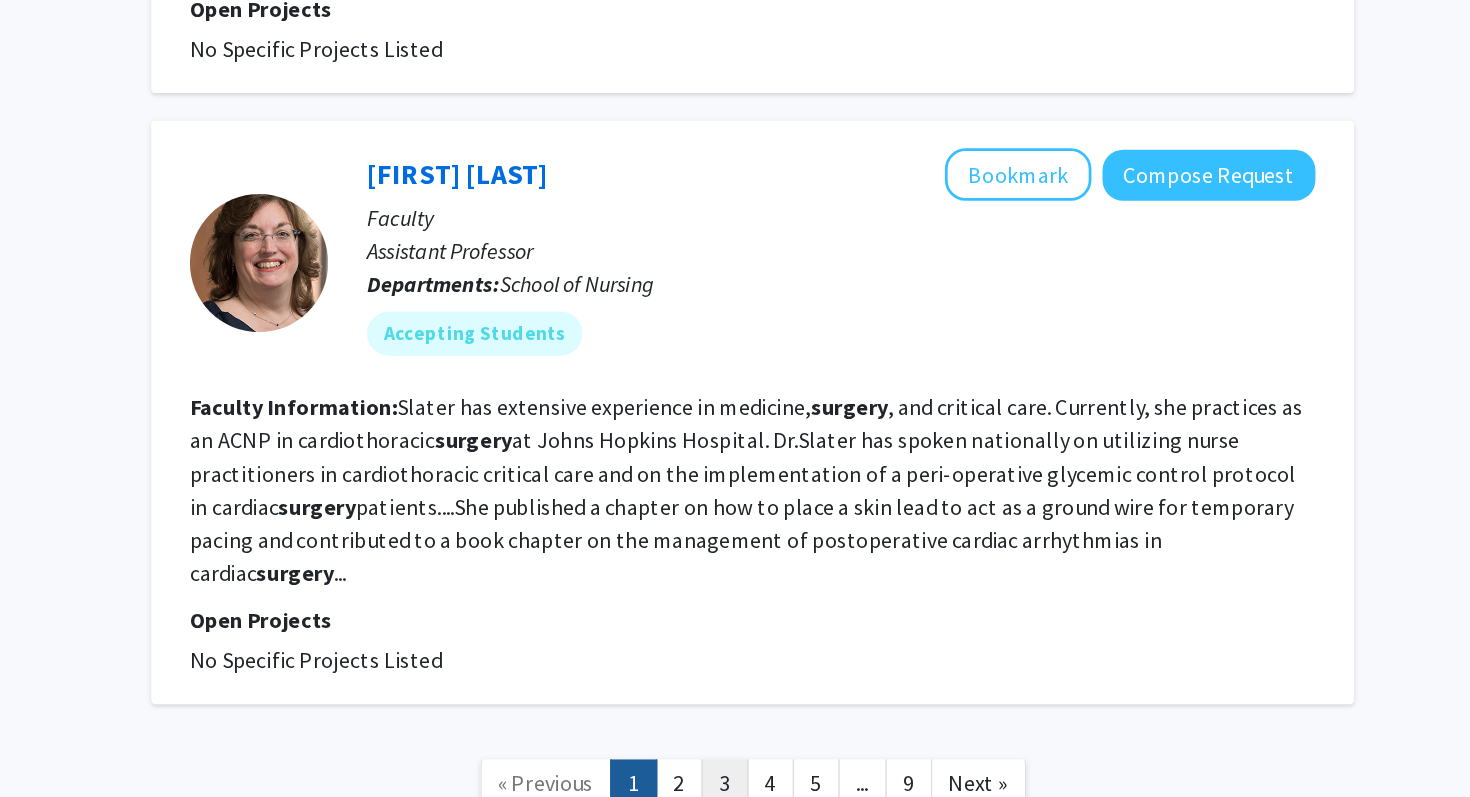 click on "3" 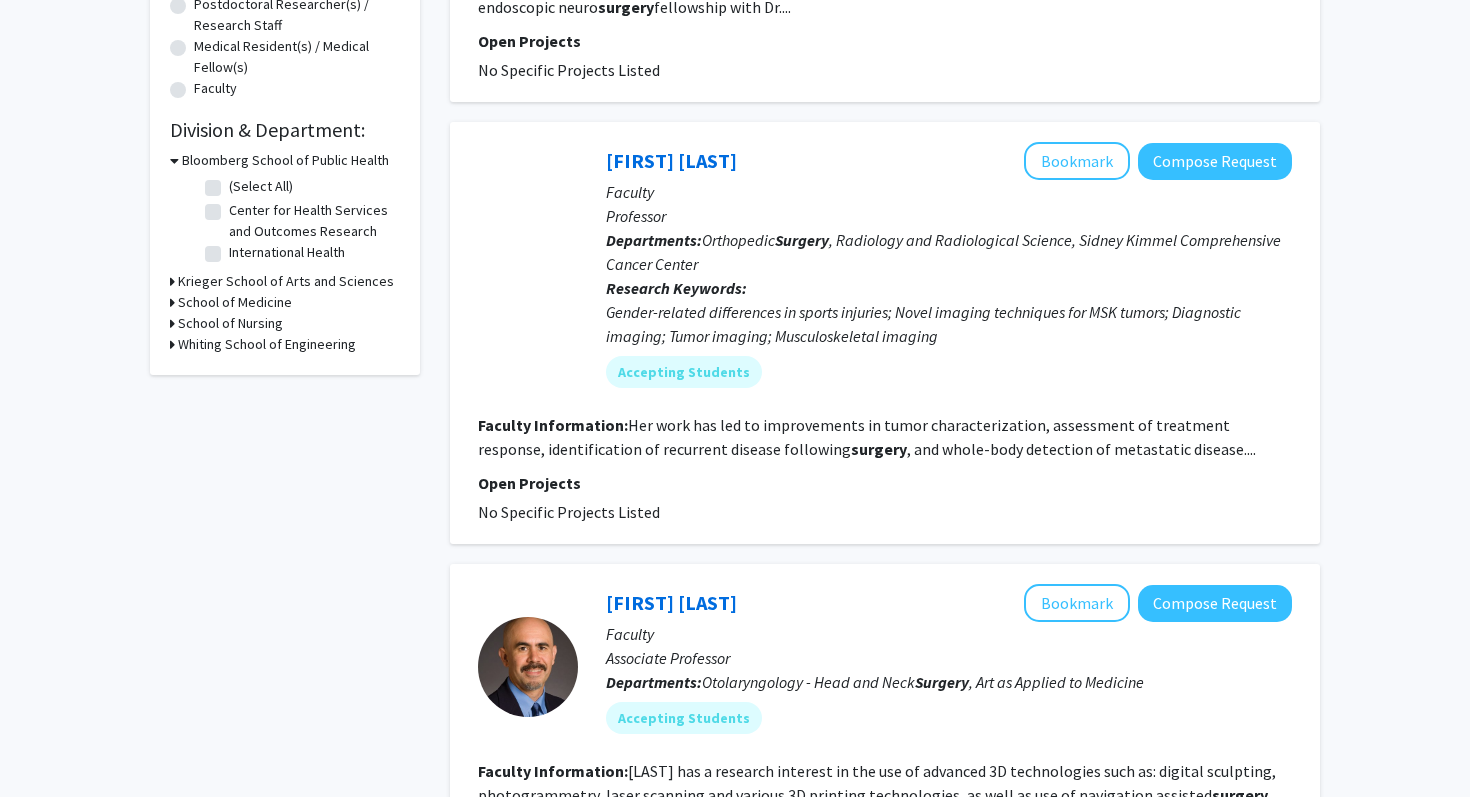 scroll, scrollTop: 0, scrollLeft: 0, axis: both 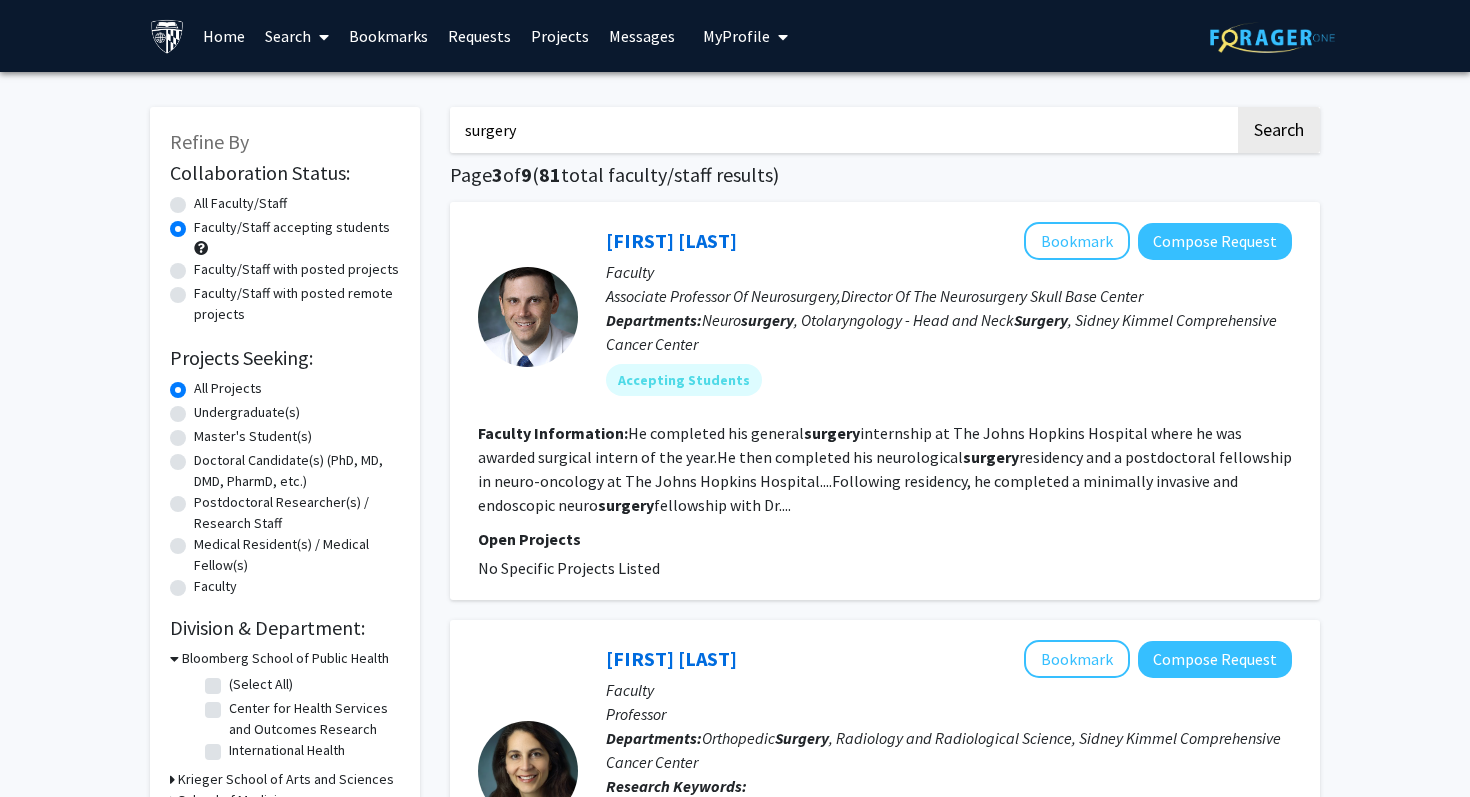click on "surgery" at bounding box center [842, 130] 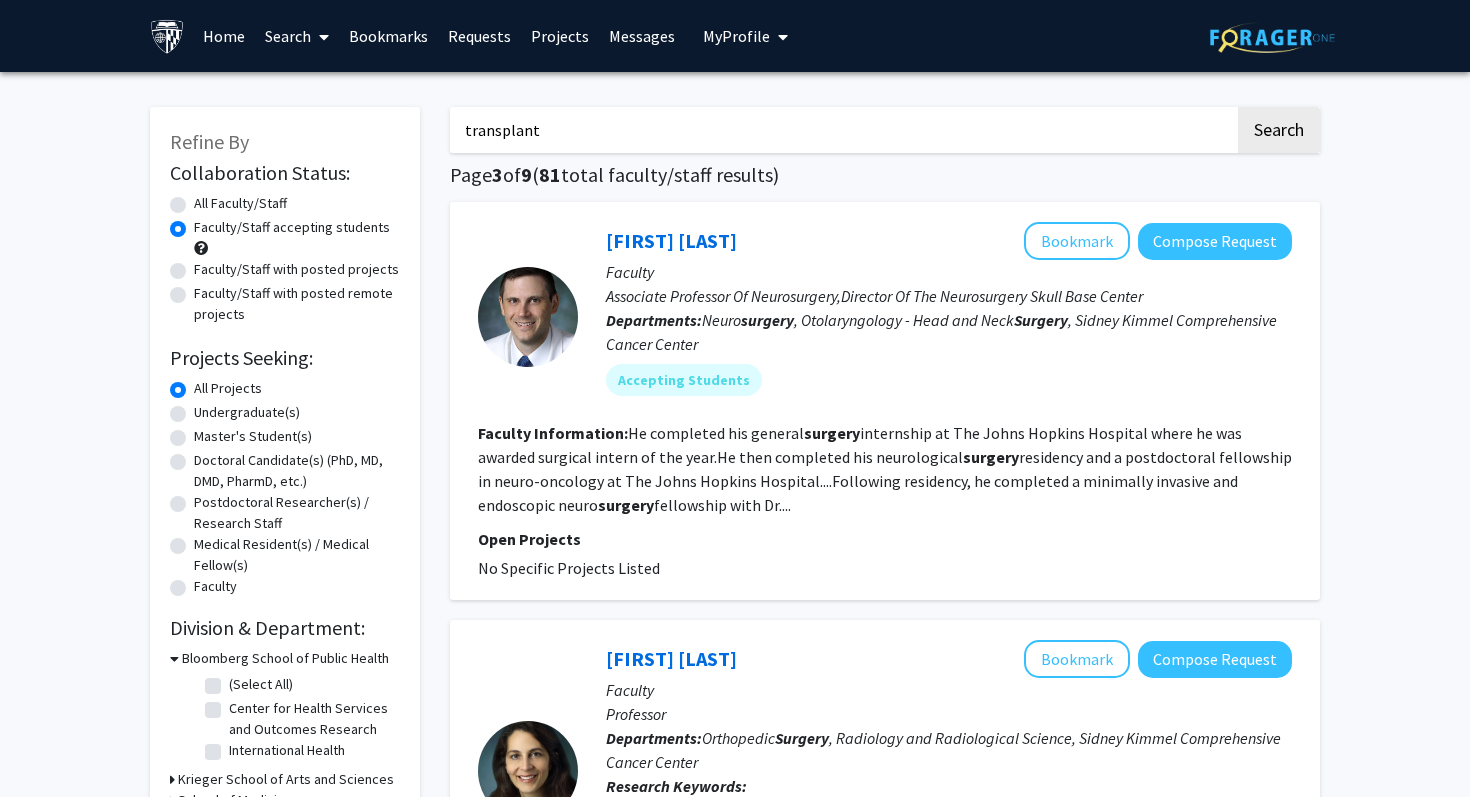 type on "transplant" 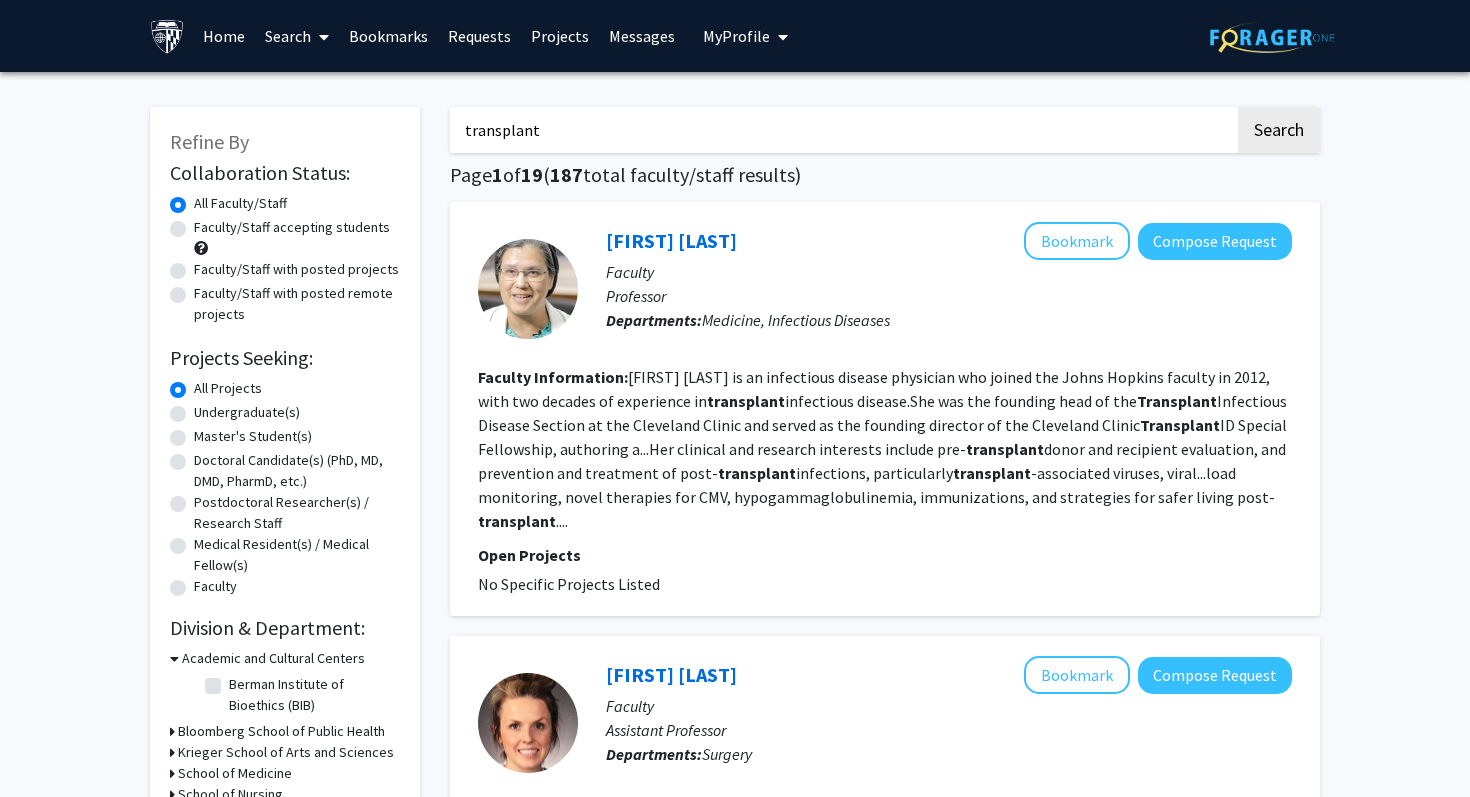 click on "Faculty/Staff accepting students" 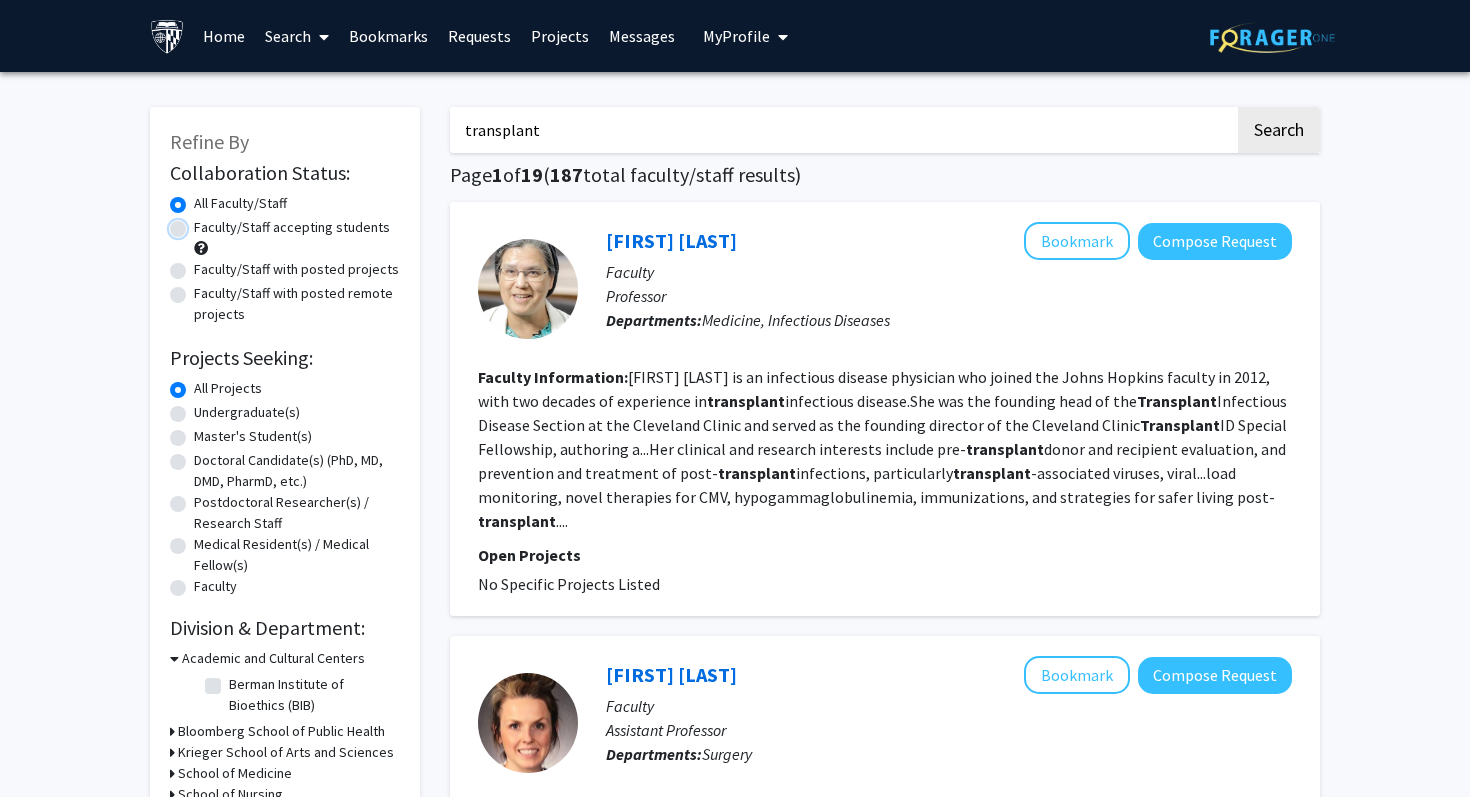 click on "Faculty/Staff accepting students" at bounding box center (200, 223) 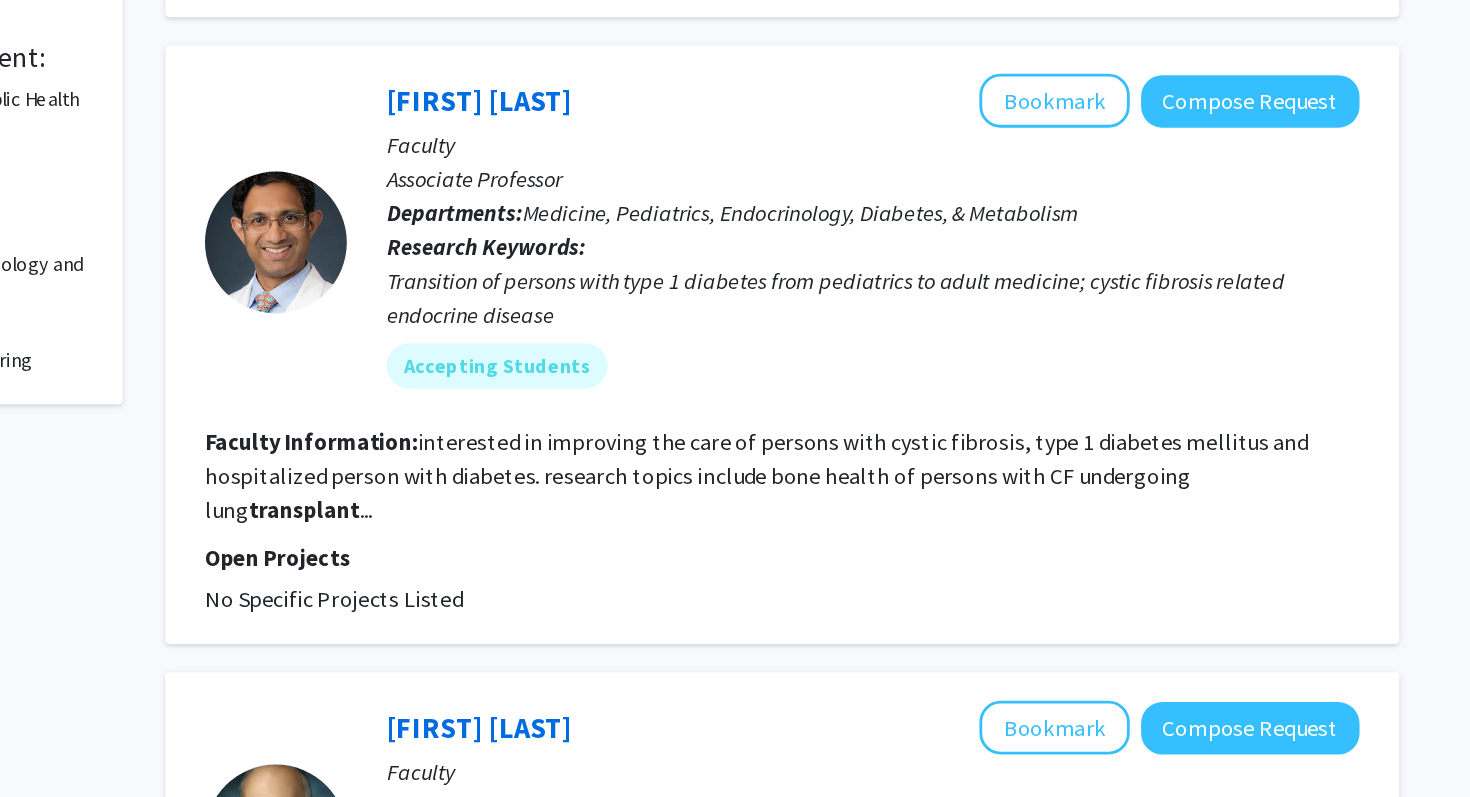 scroll, scrollTop: 353, scrollLeft: 0, axis: vertical 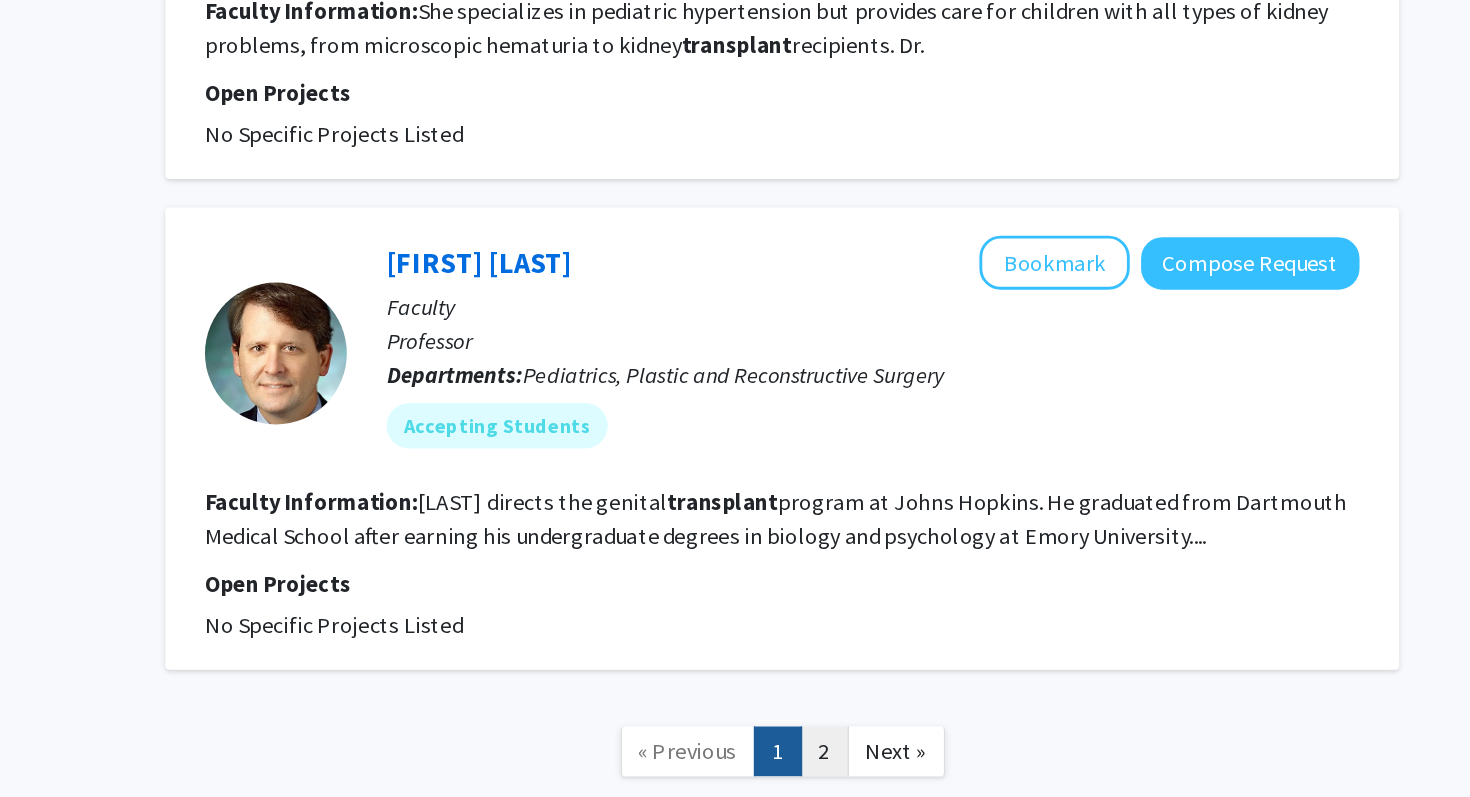 click on "2" 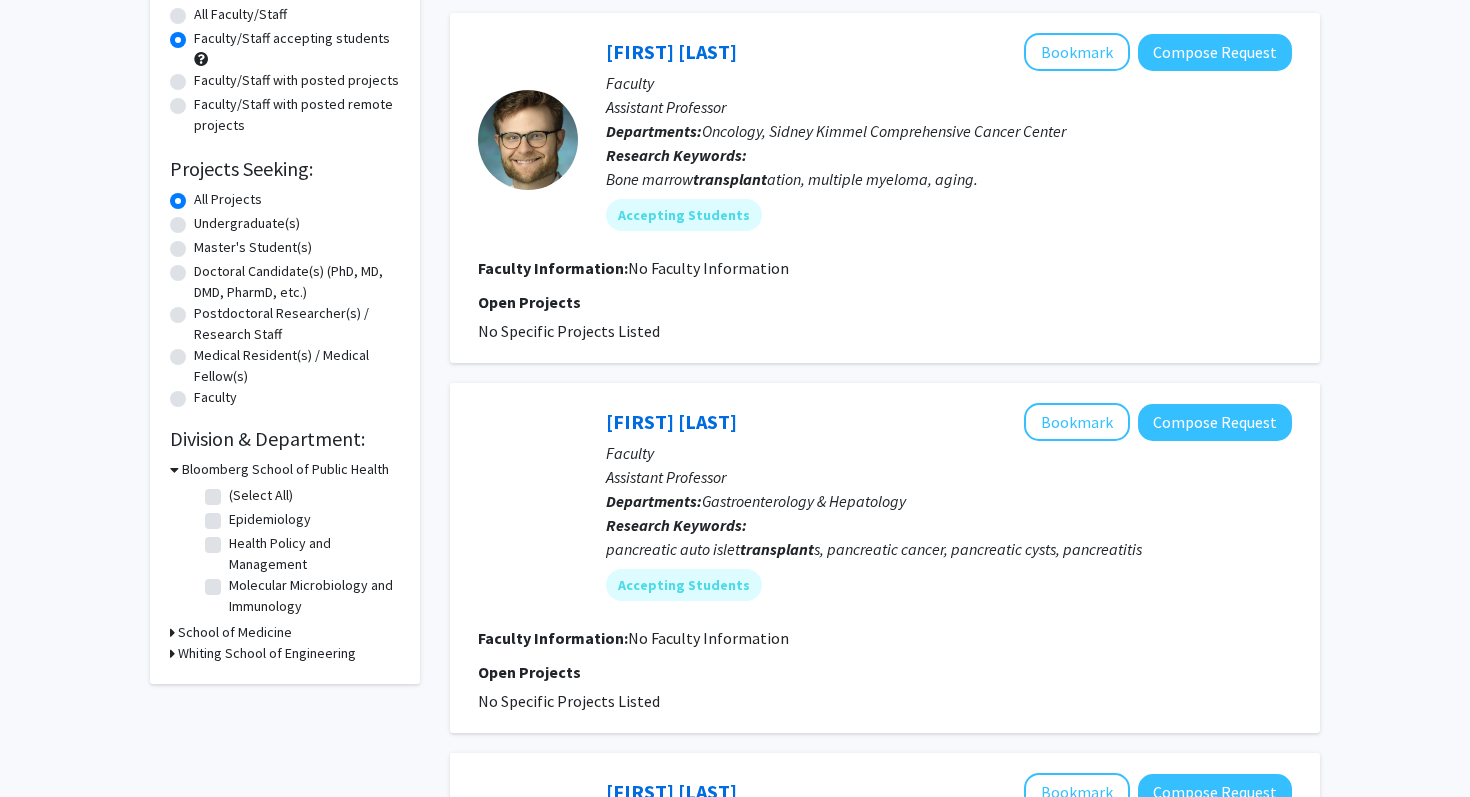 scroll, scrollTop: 0, scrollLeft: 0, axis: both 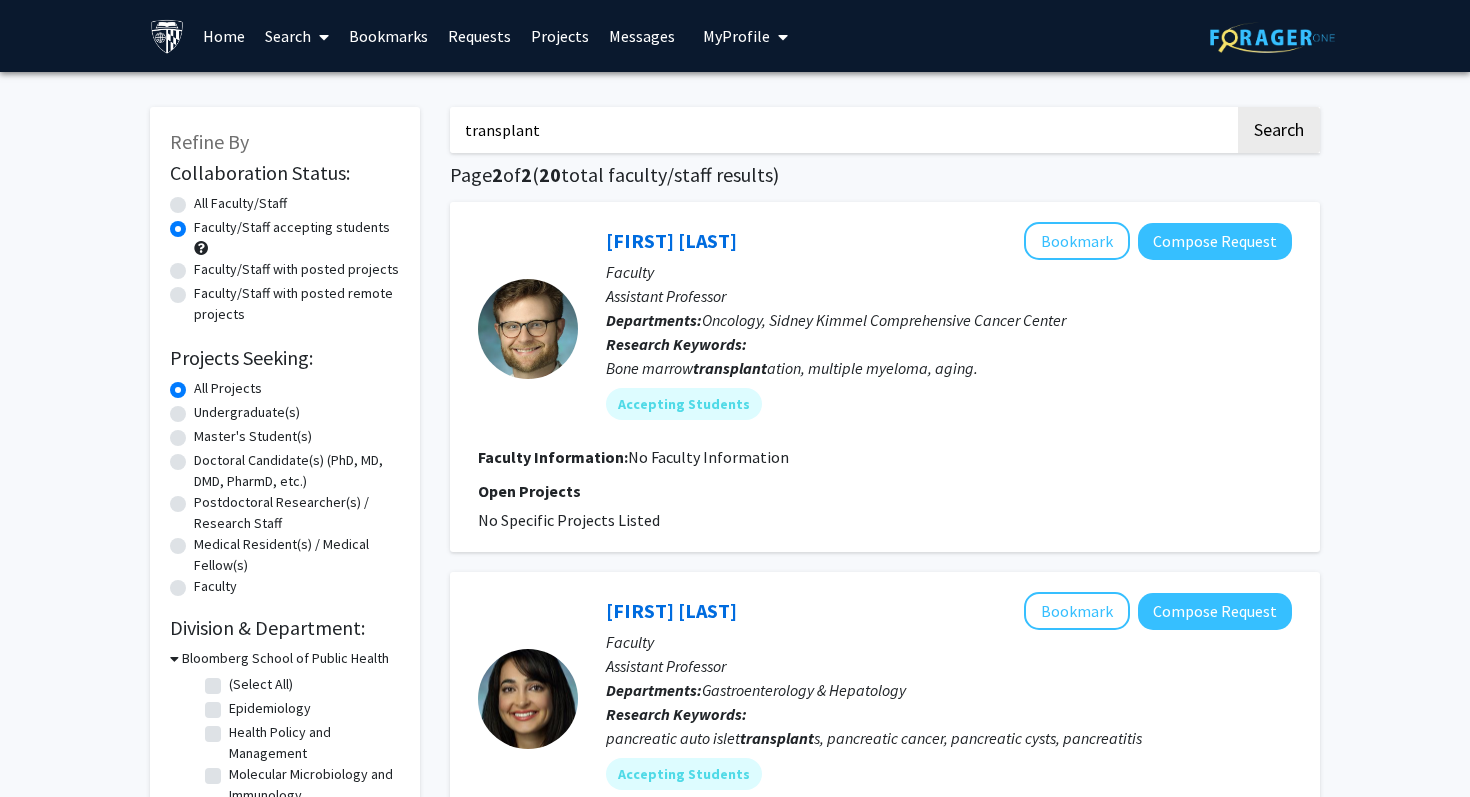 click on "transplant" at bounding box center (842, 130) 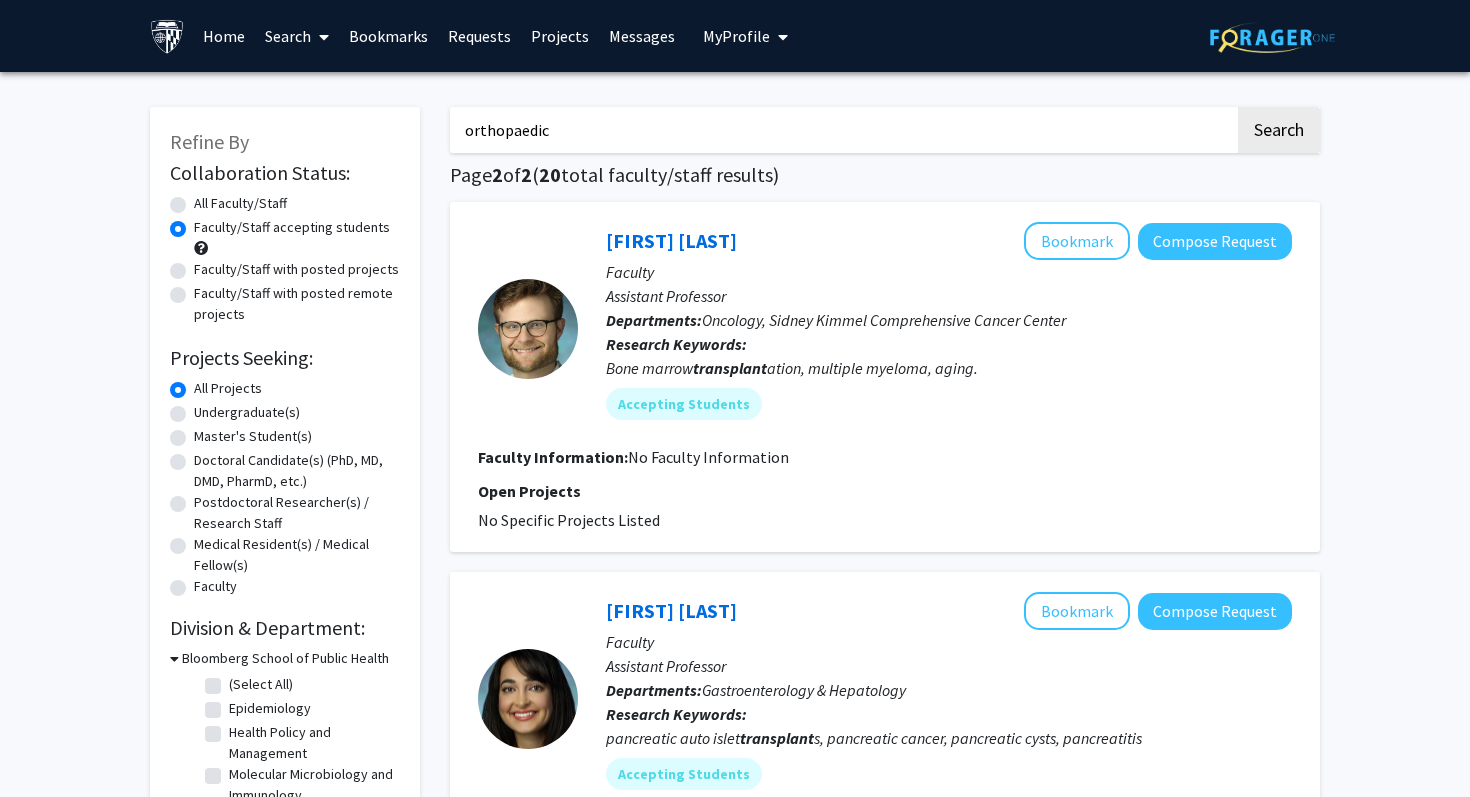 type on "orthopaedic" 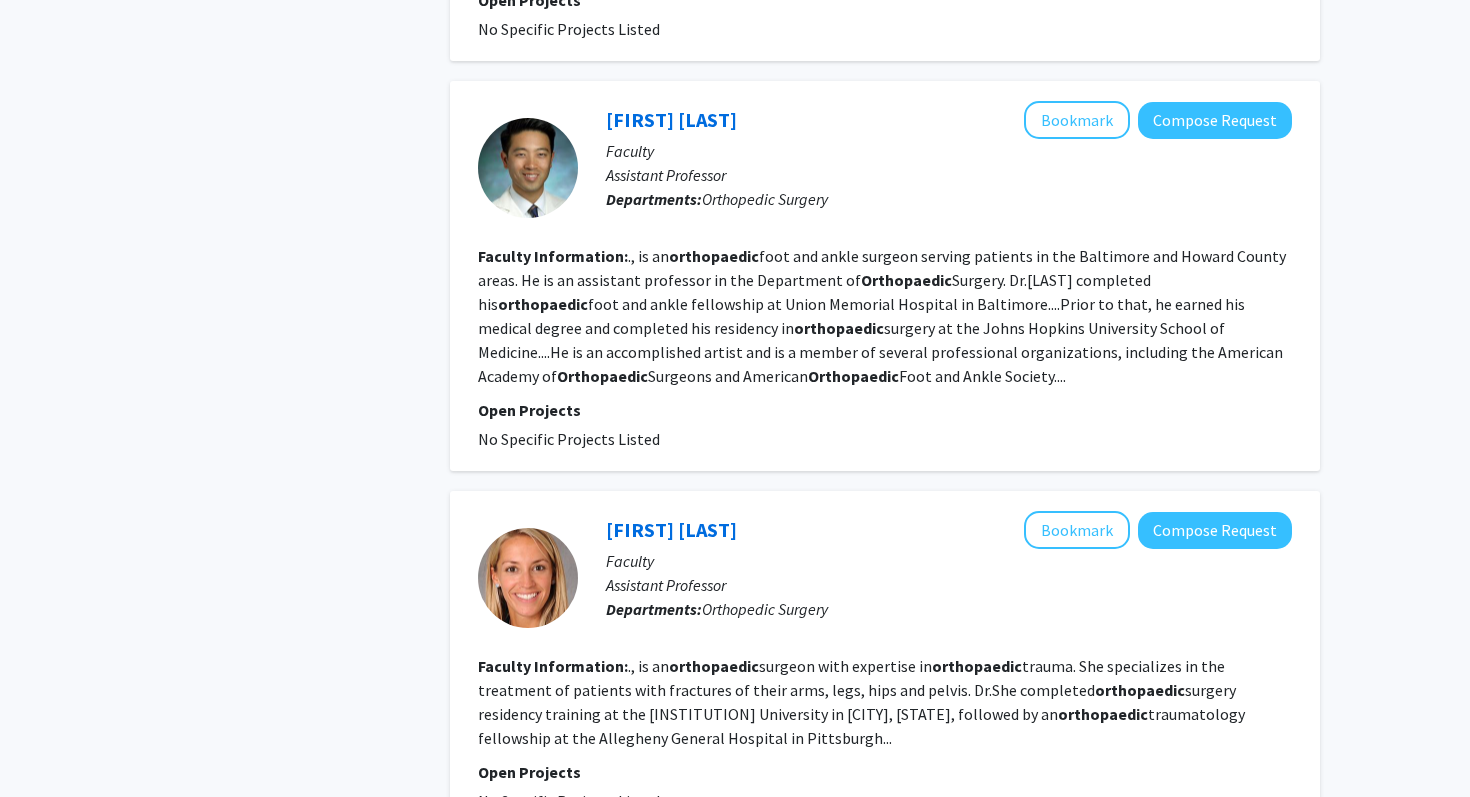 scroll, scrollTop: 3626, scrollLeft: 0, axis: vertical 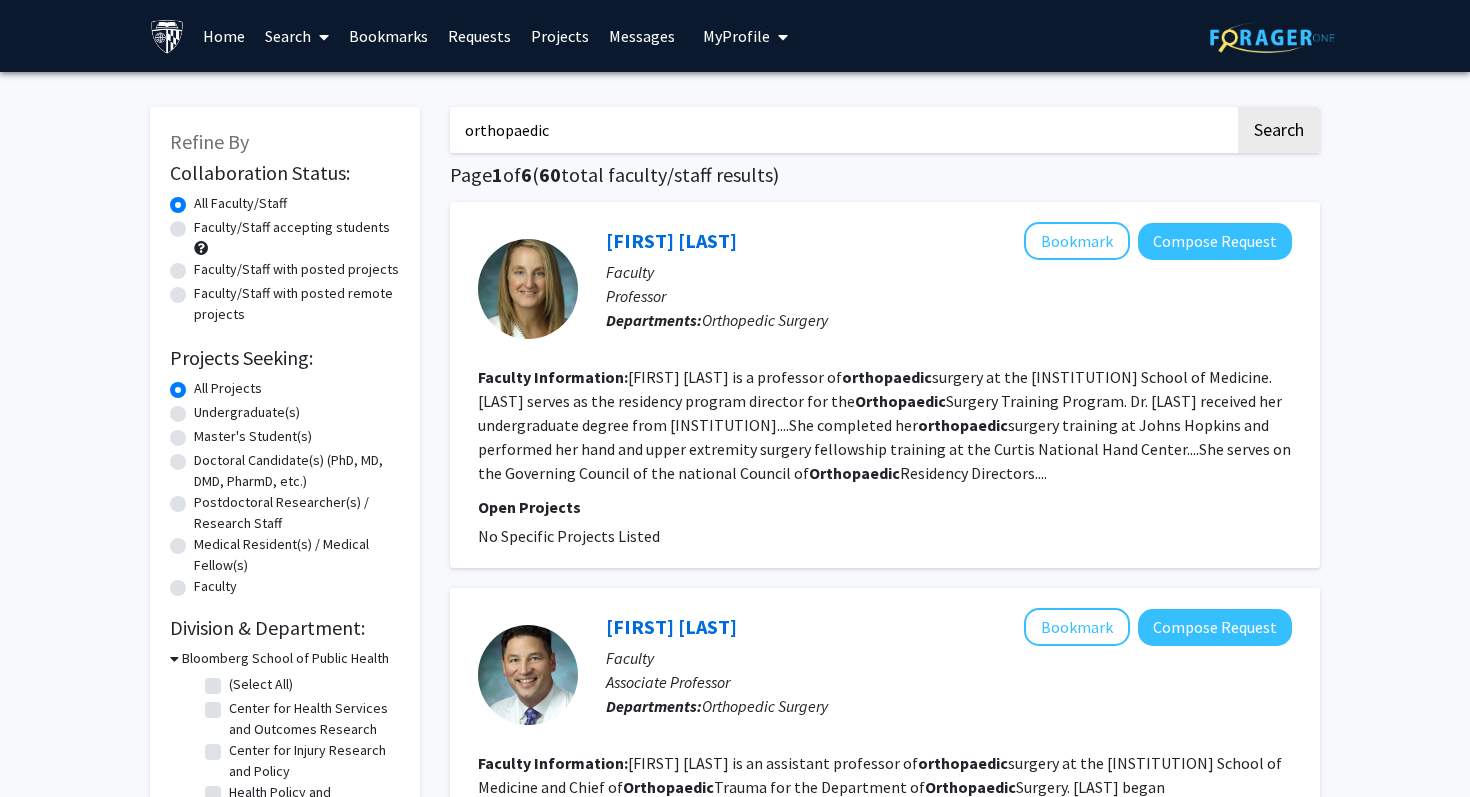 click on "Faculty/Staff accepting students" 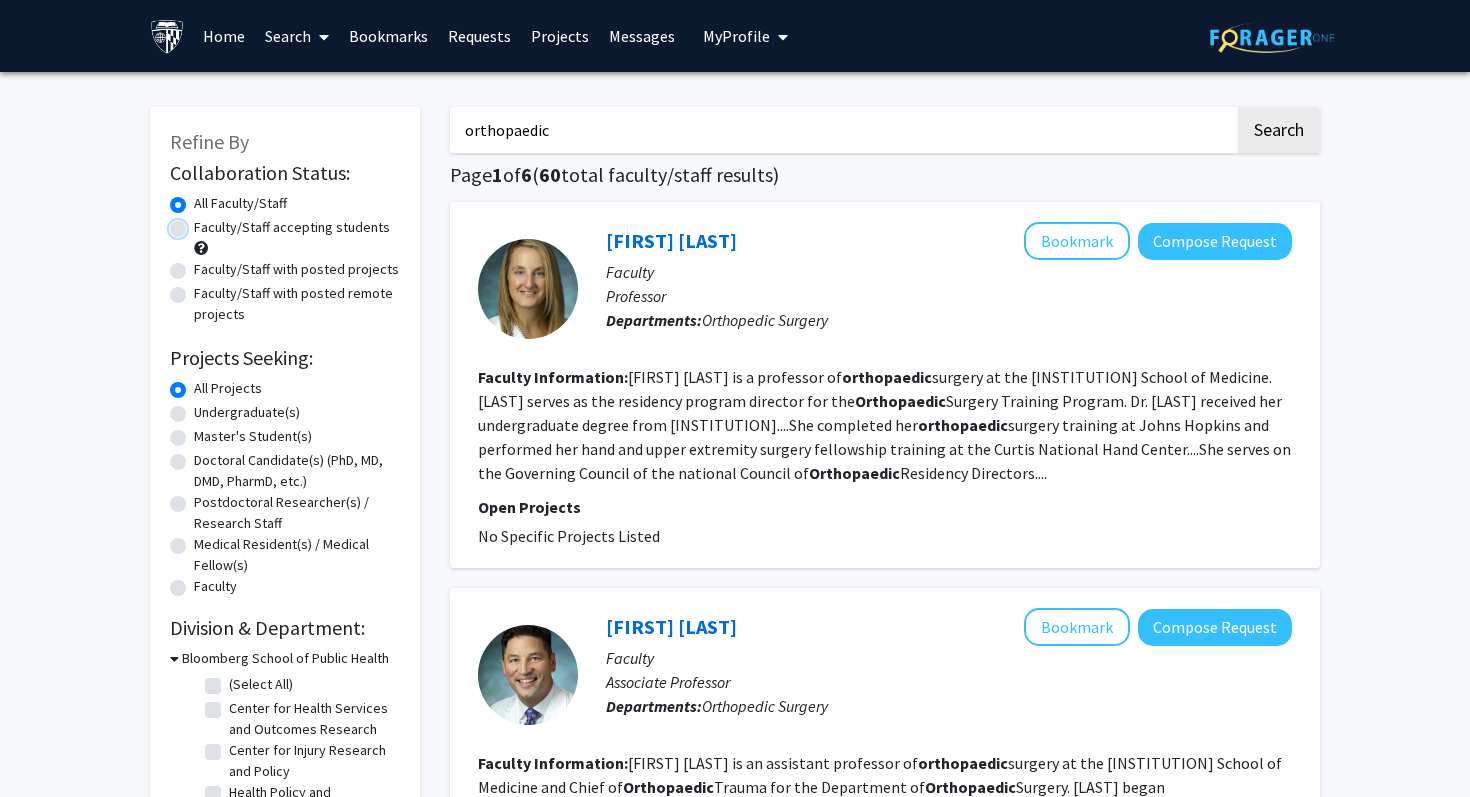 click on "Faculty/Staff accepting students" at bounding box center (200, 223) 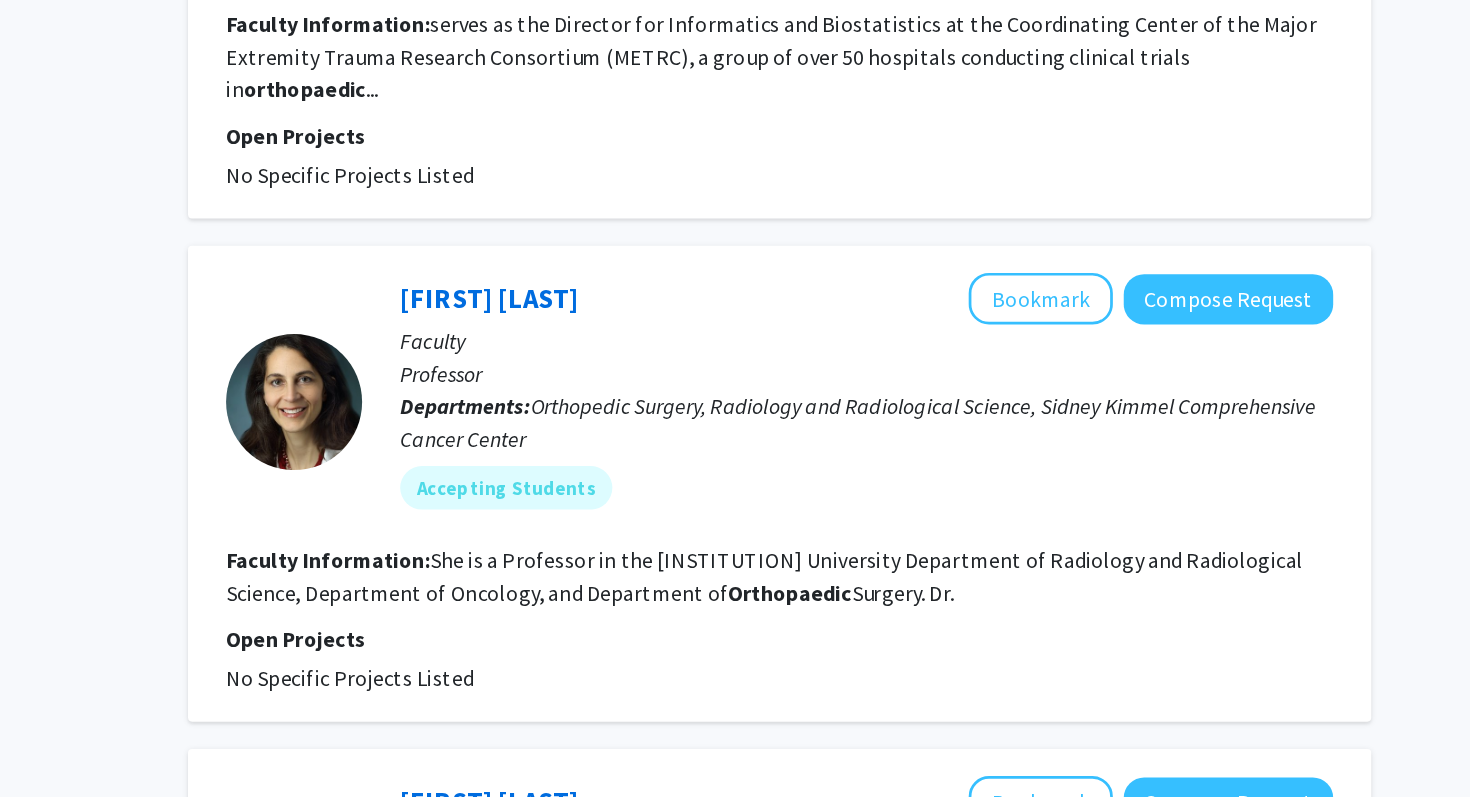 scroll, scrollTop: 1819, scrollLeft: 0, axis: vertical 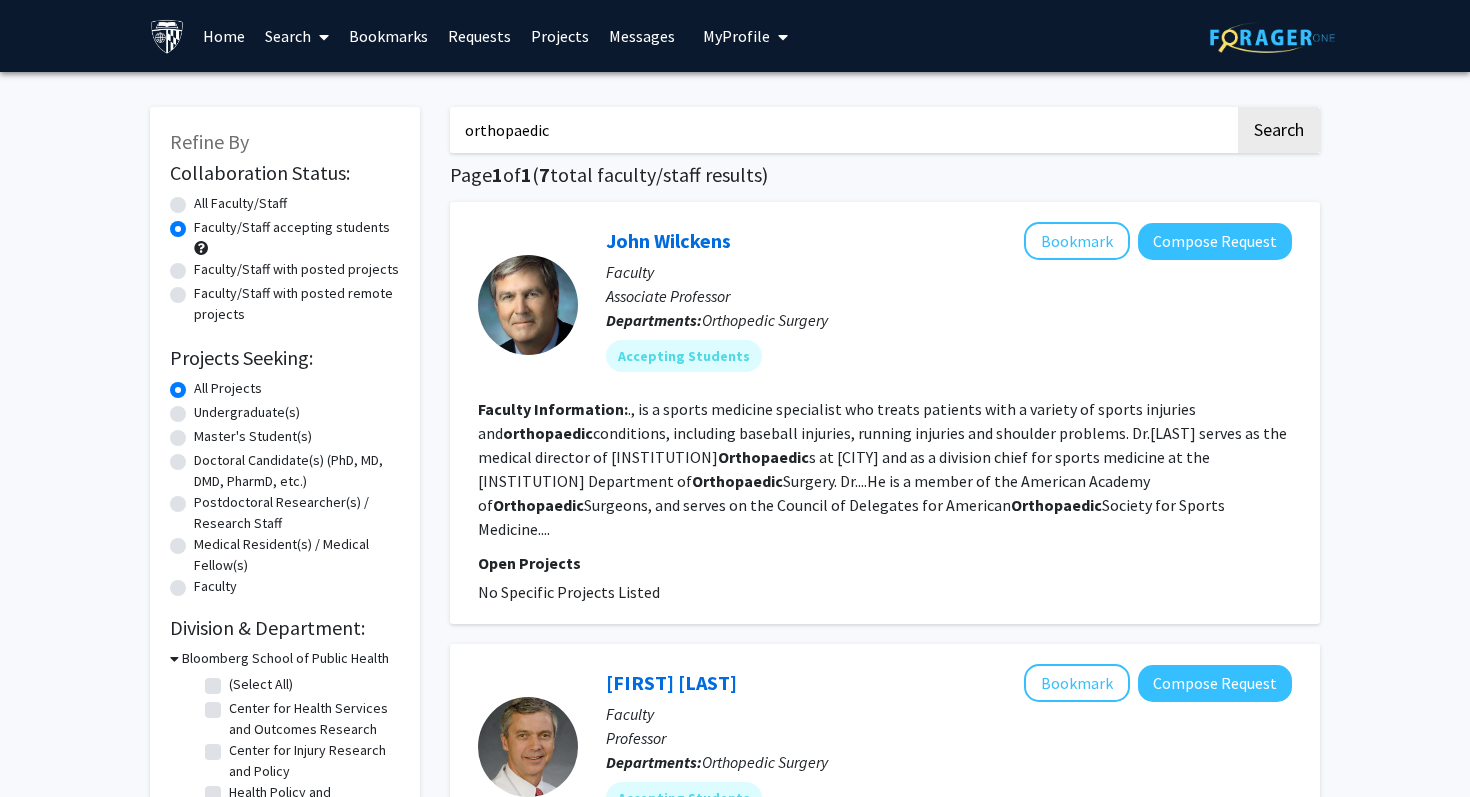 click on "orthopaedic" at bounding box center (842, 130) 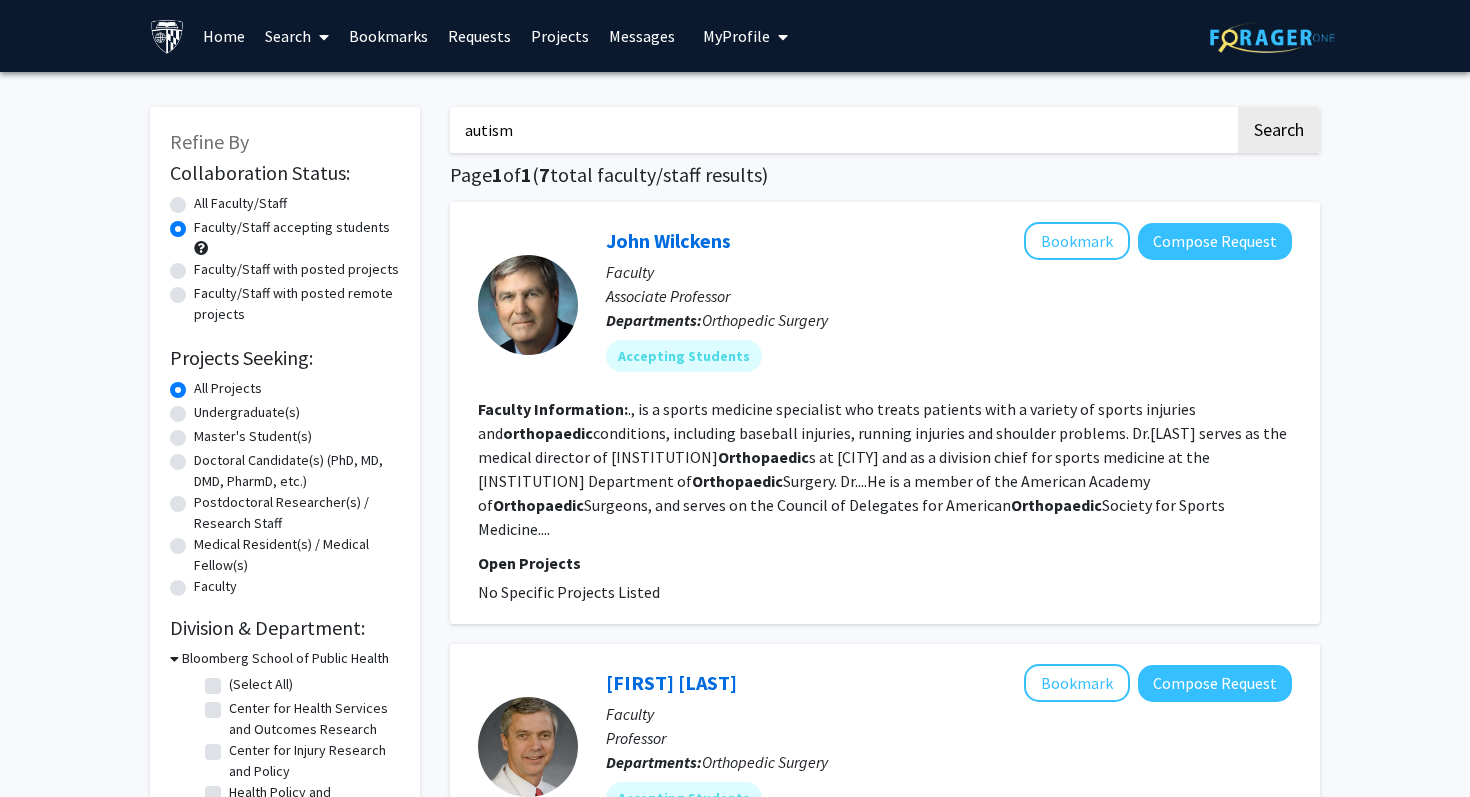 type on "autism" 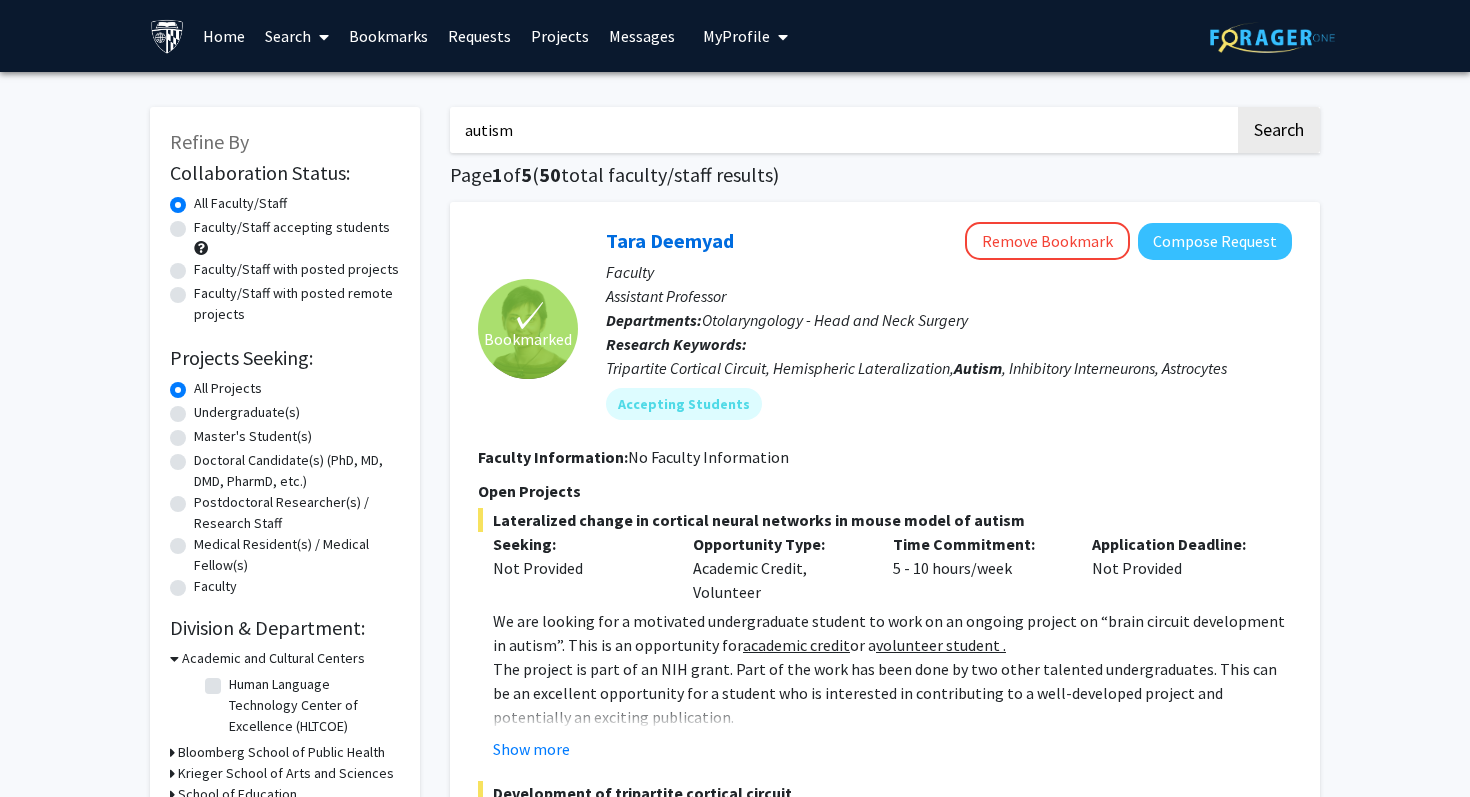 click on "Faculty/Staff accepting students" 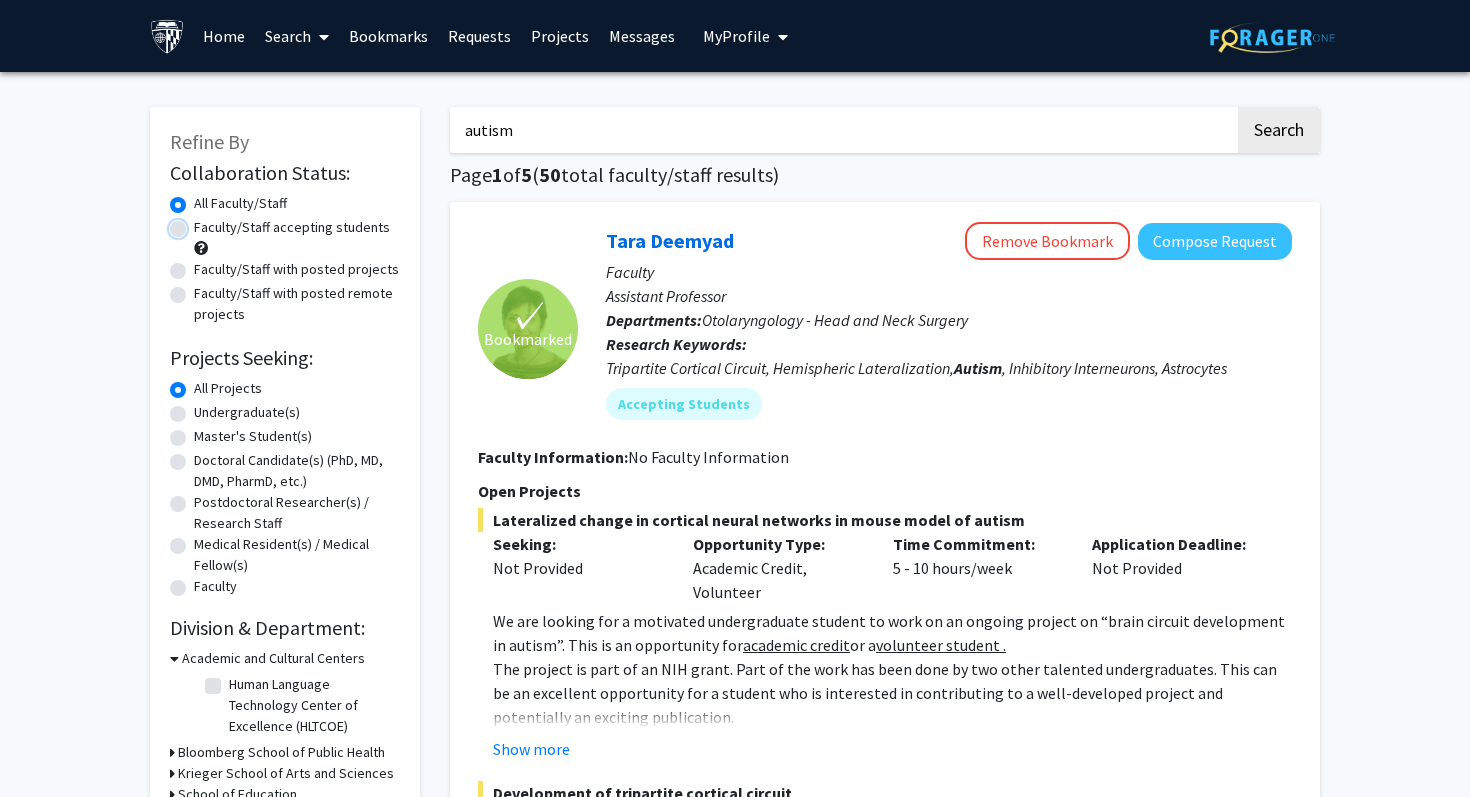 radio on "true" 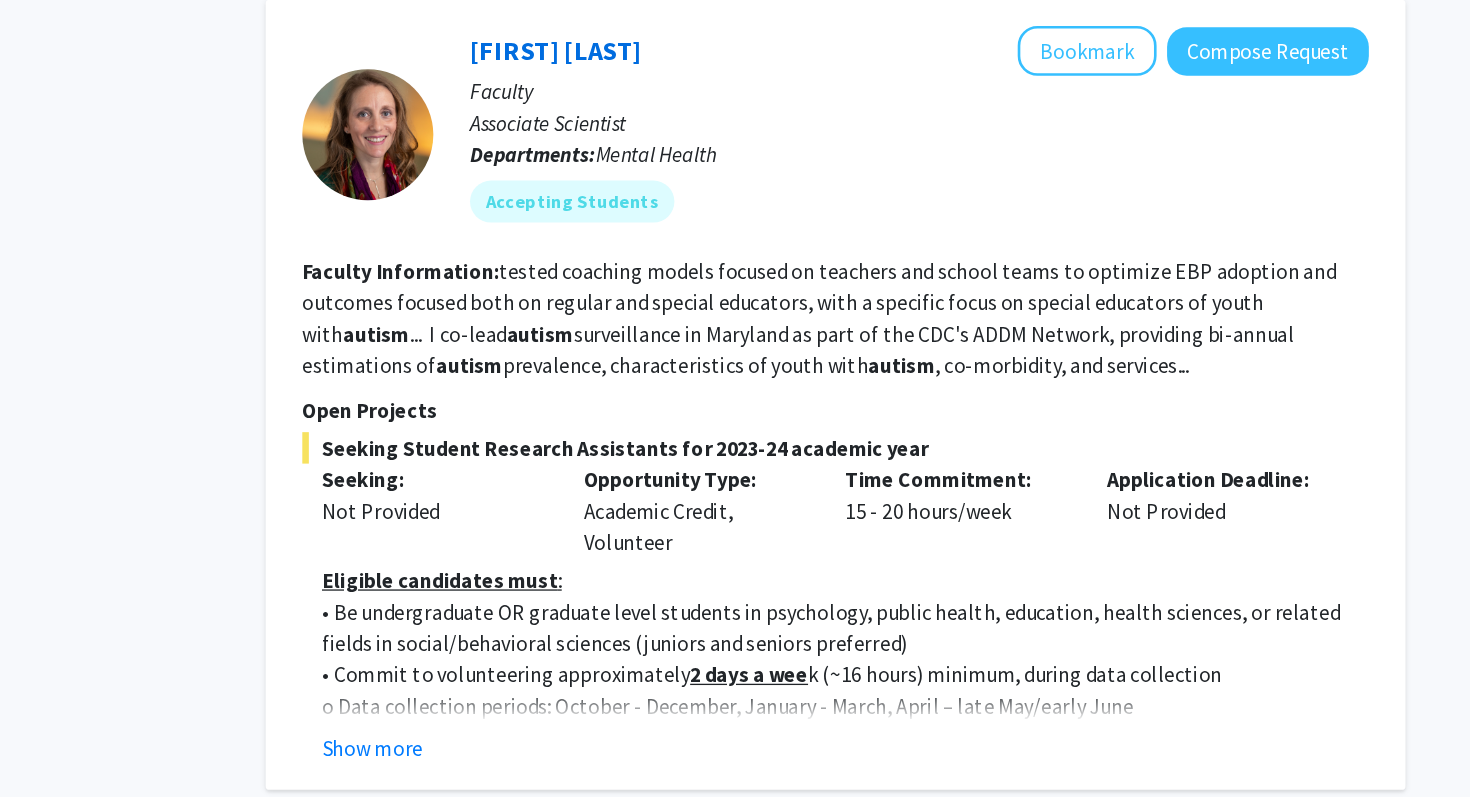 scroll, scrollTop: 945, scrollLeft: 0, axis: vertical 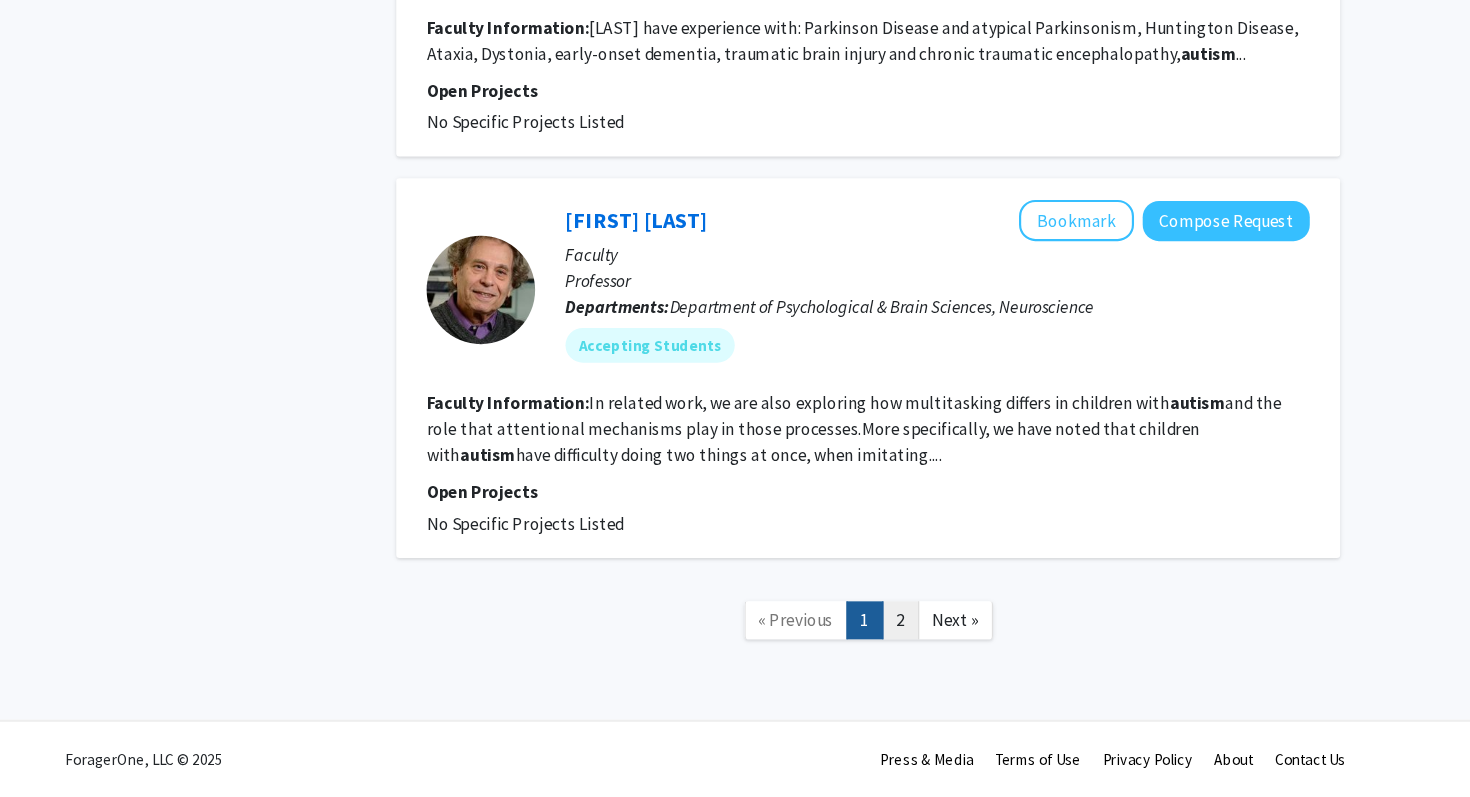 click on "2" 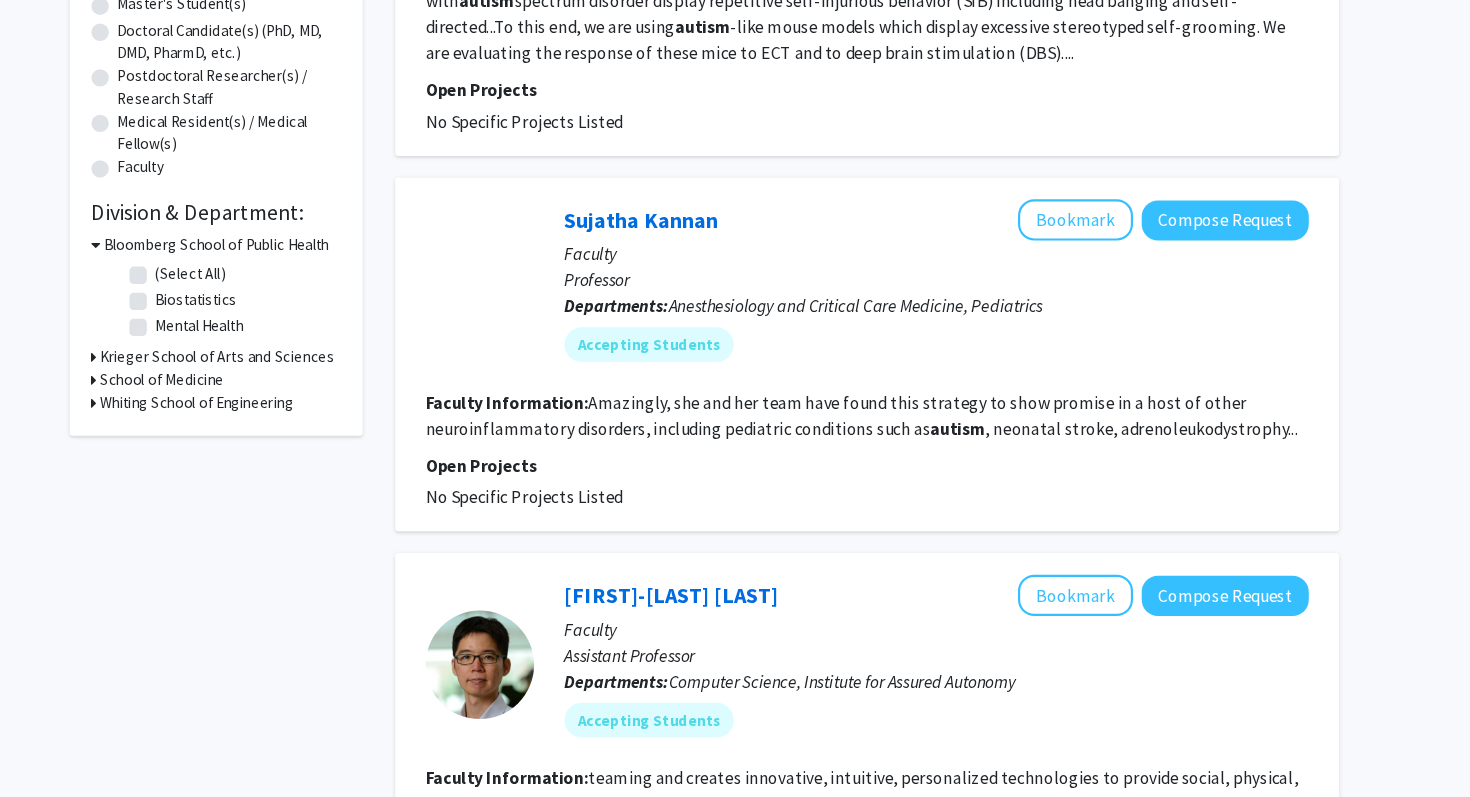 scroll, scrollTop: 0, scrollLeft: 0, axis: both 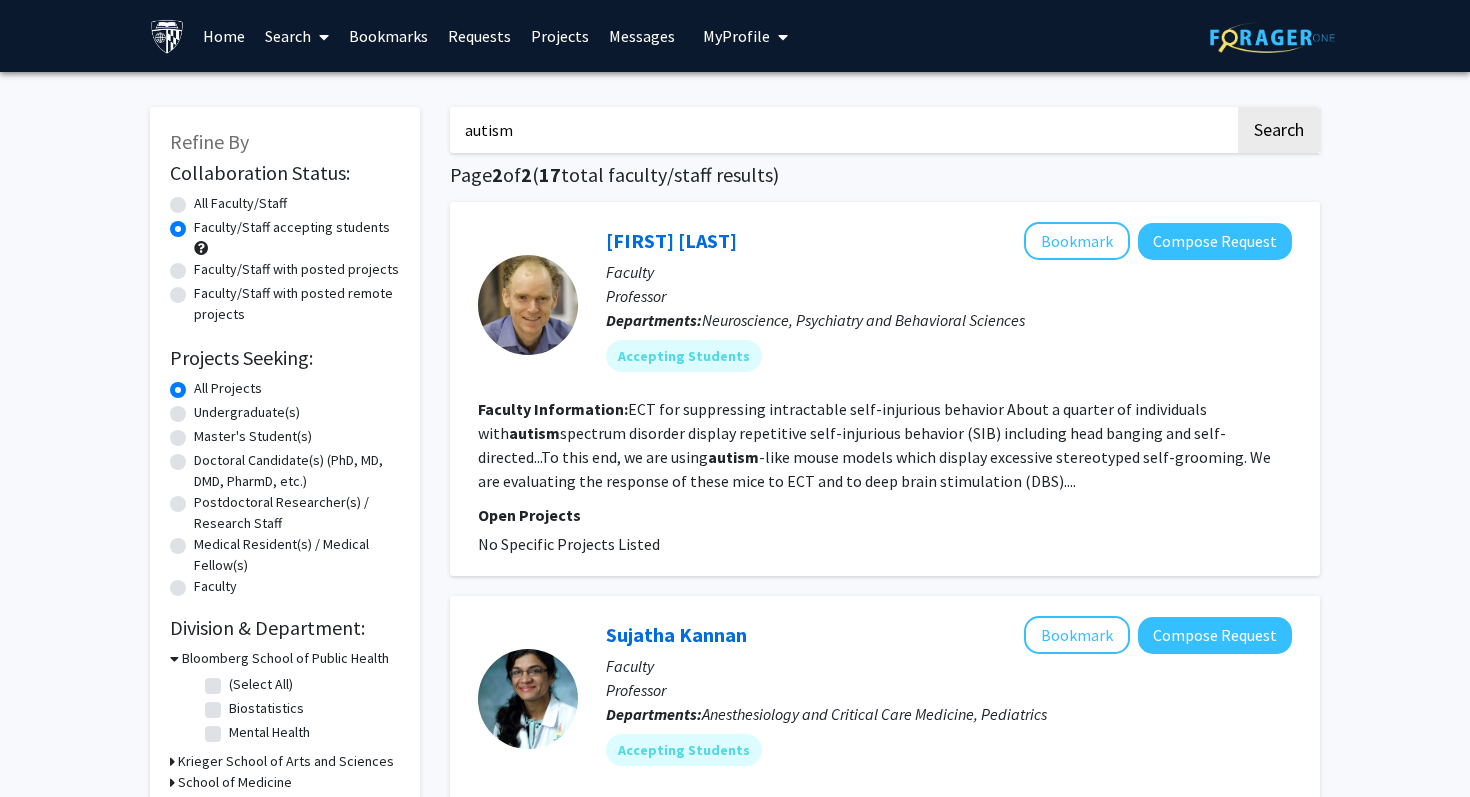 click on "autism" at bounding box center (842, 130) 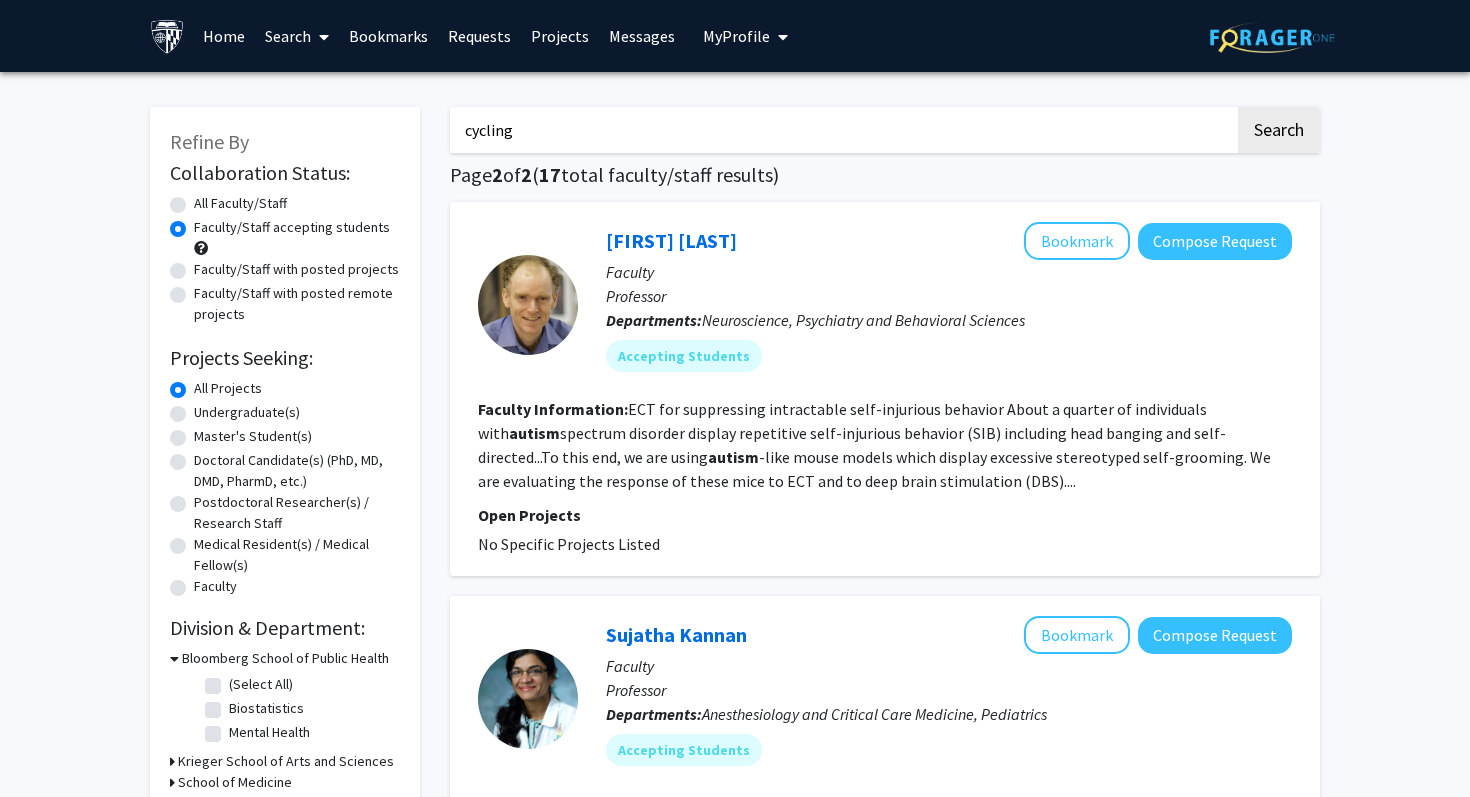 type on "cycling" 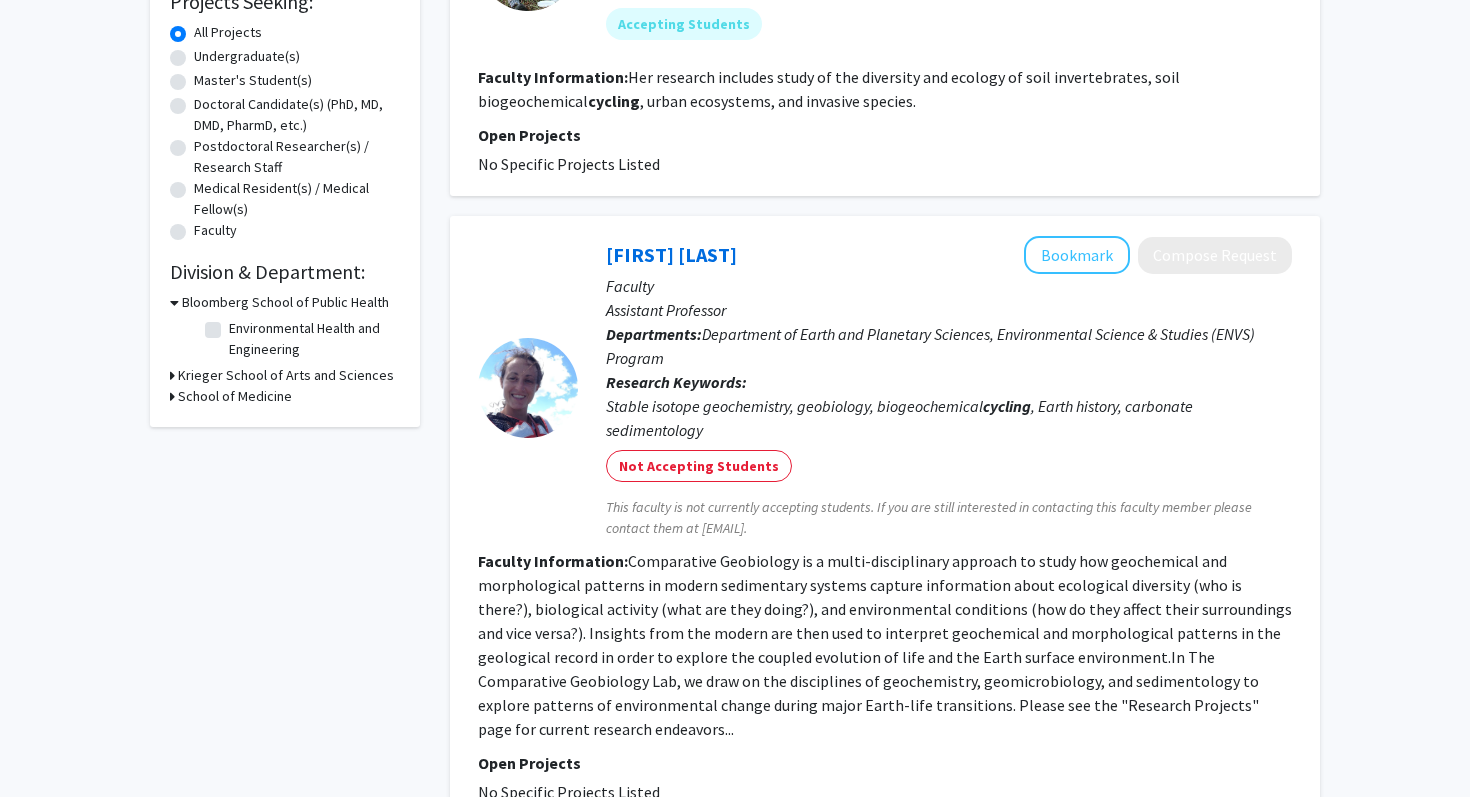 scroll, scrollTop: 0, scrollLeft: 0, axis: both 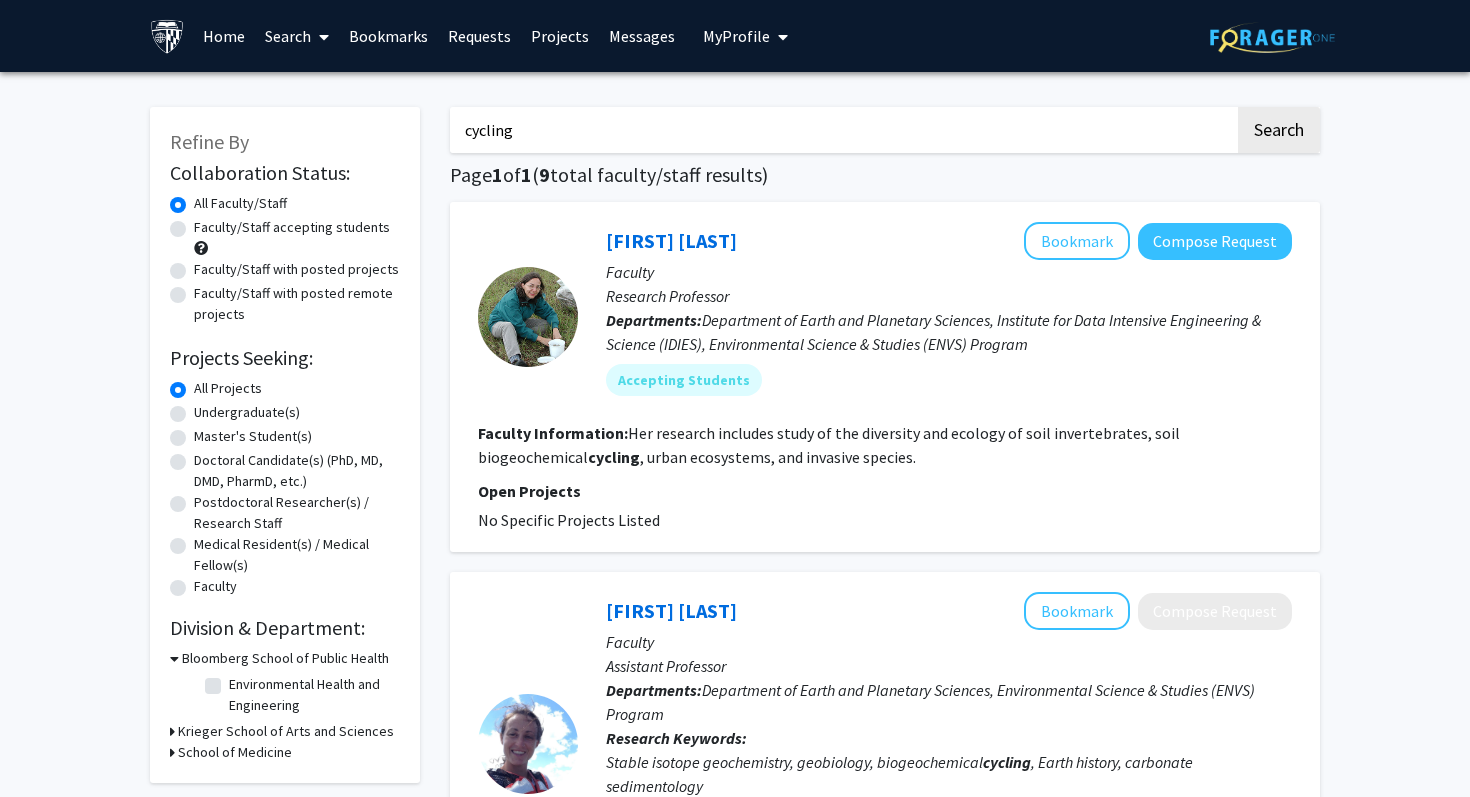 click on "Faculty/Staff accepting students" 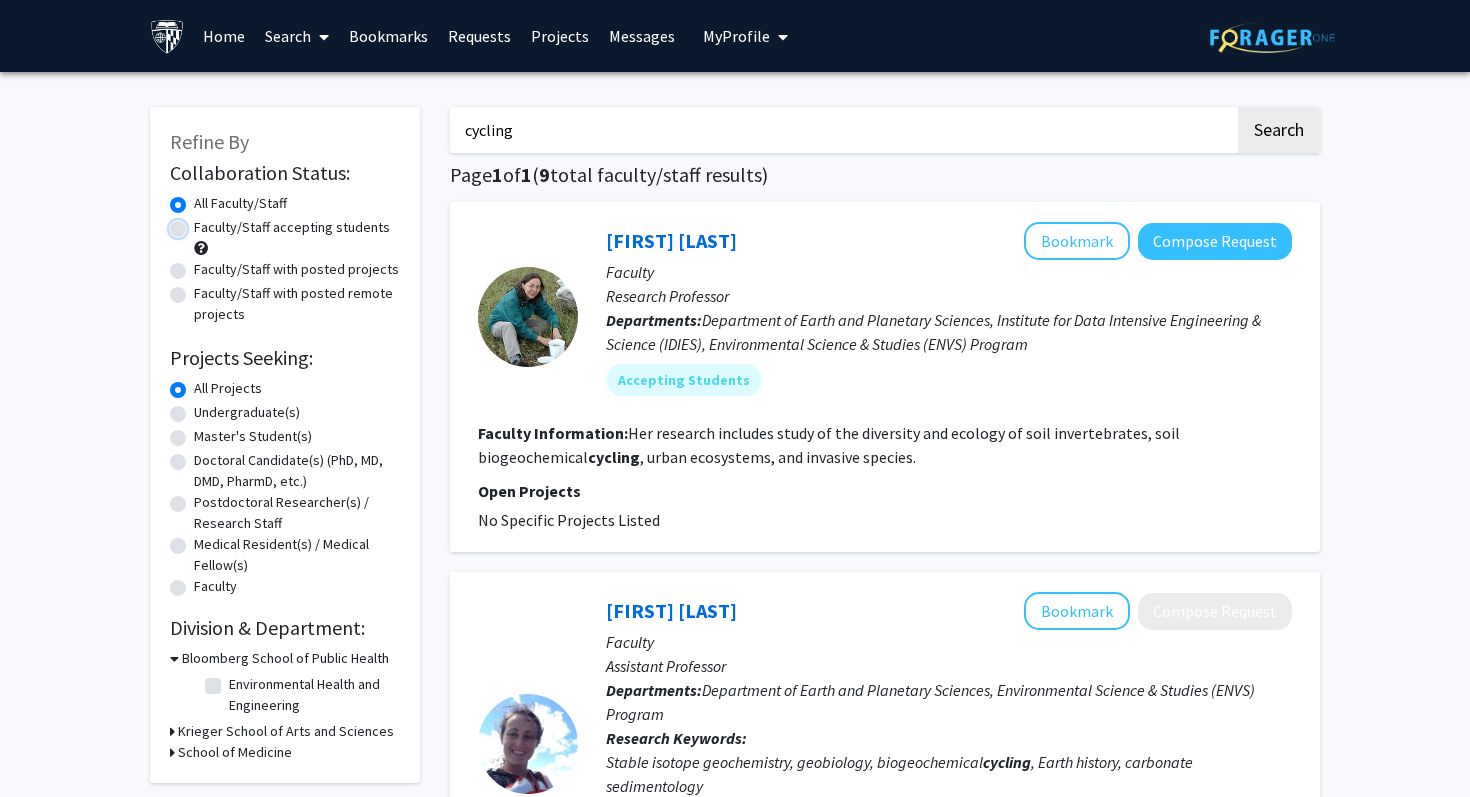 click on "Faculty/Staff accepting students" at bounding box center (200, 223) 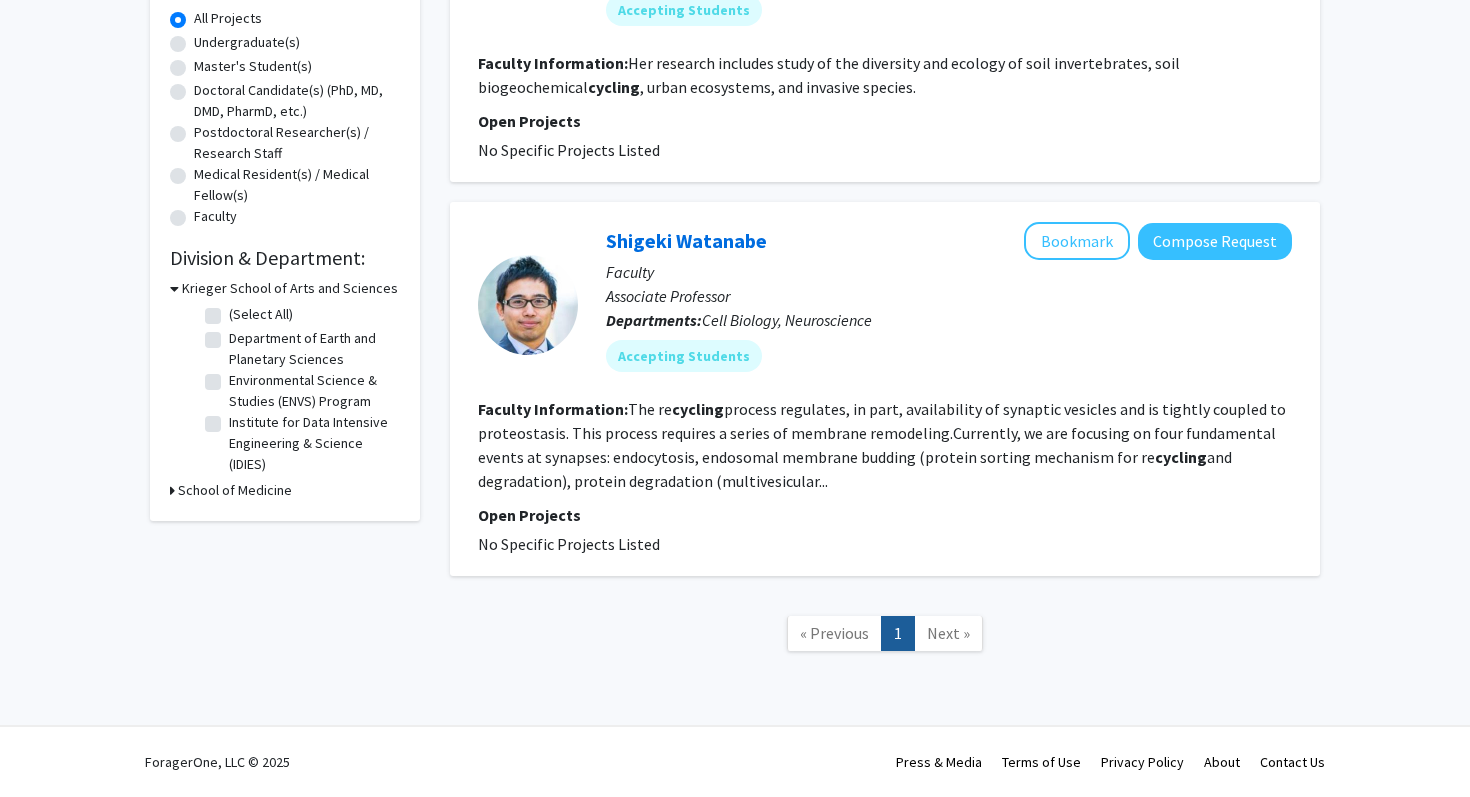scroll, scrollTop: 0, scrollLeft: 0, axis: both 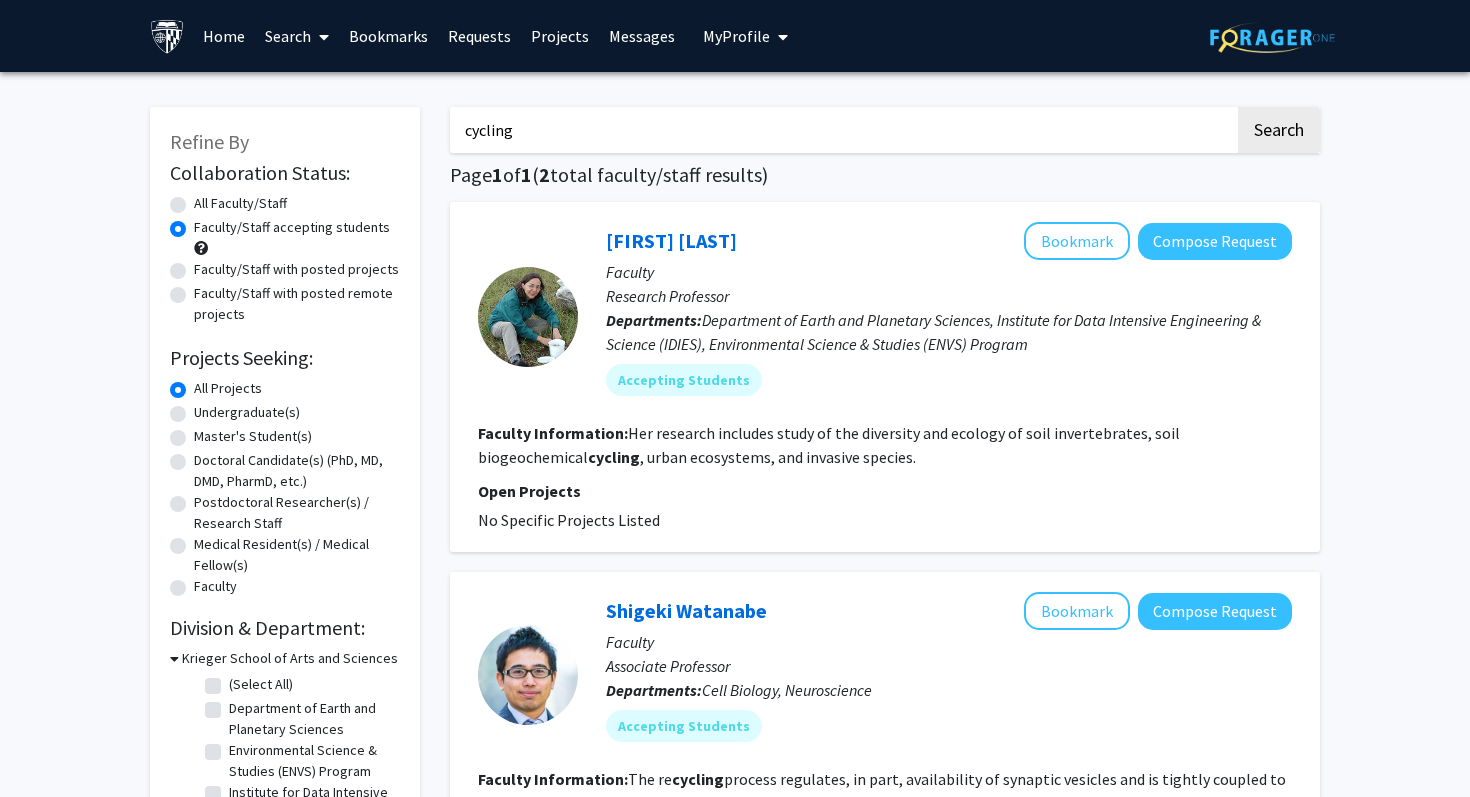 click on "cycling" at bounding box center [842, 130] 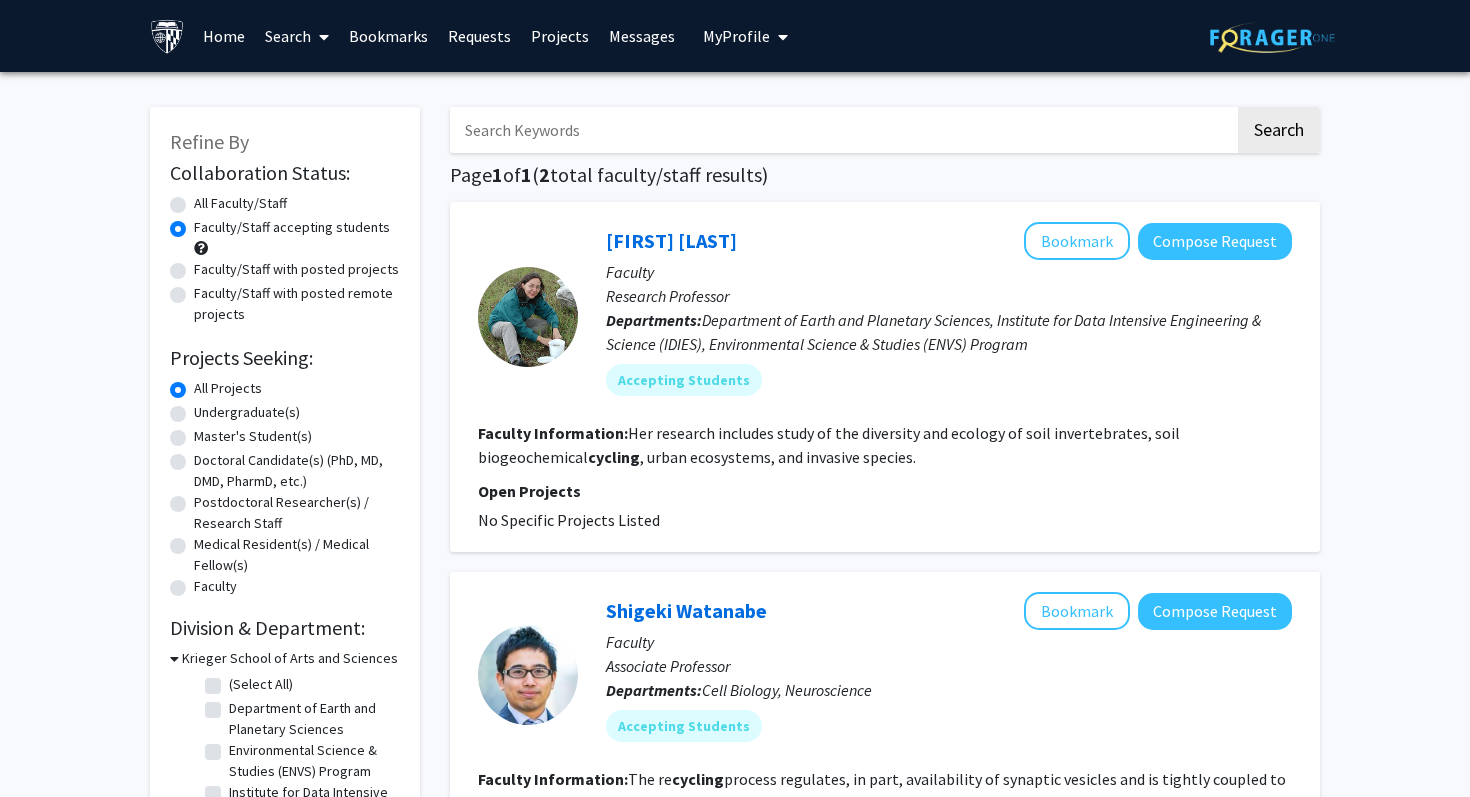 click at bounding box center (842, 130) 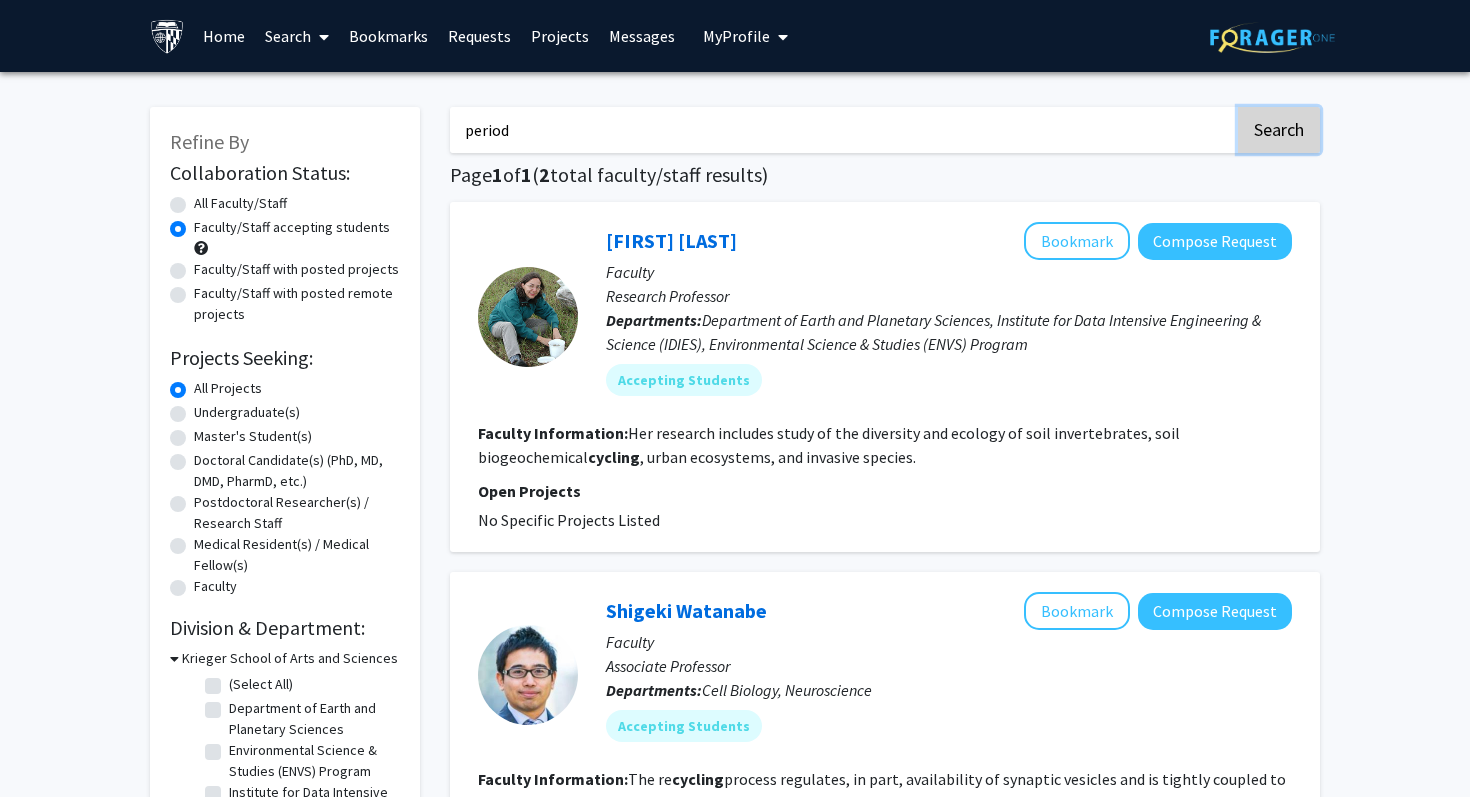 click on "Search" 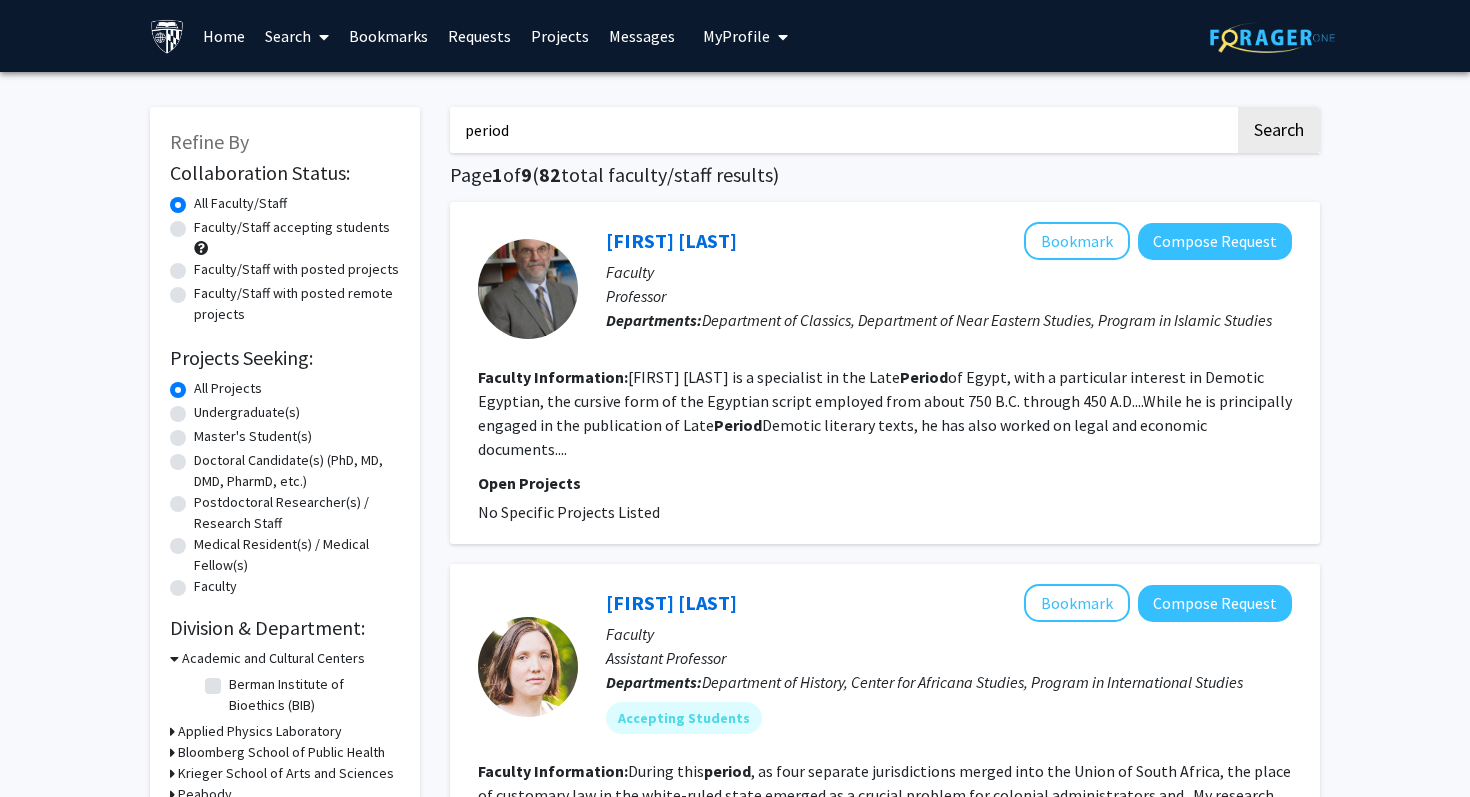 click on "period" at bounding box center [842, 130] 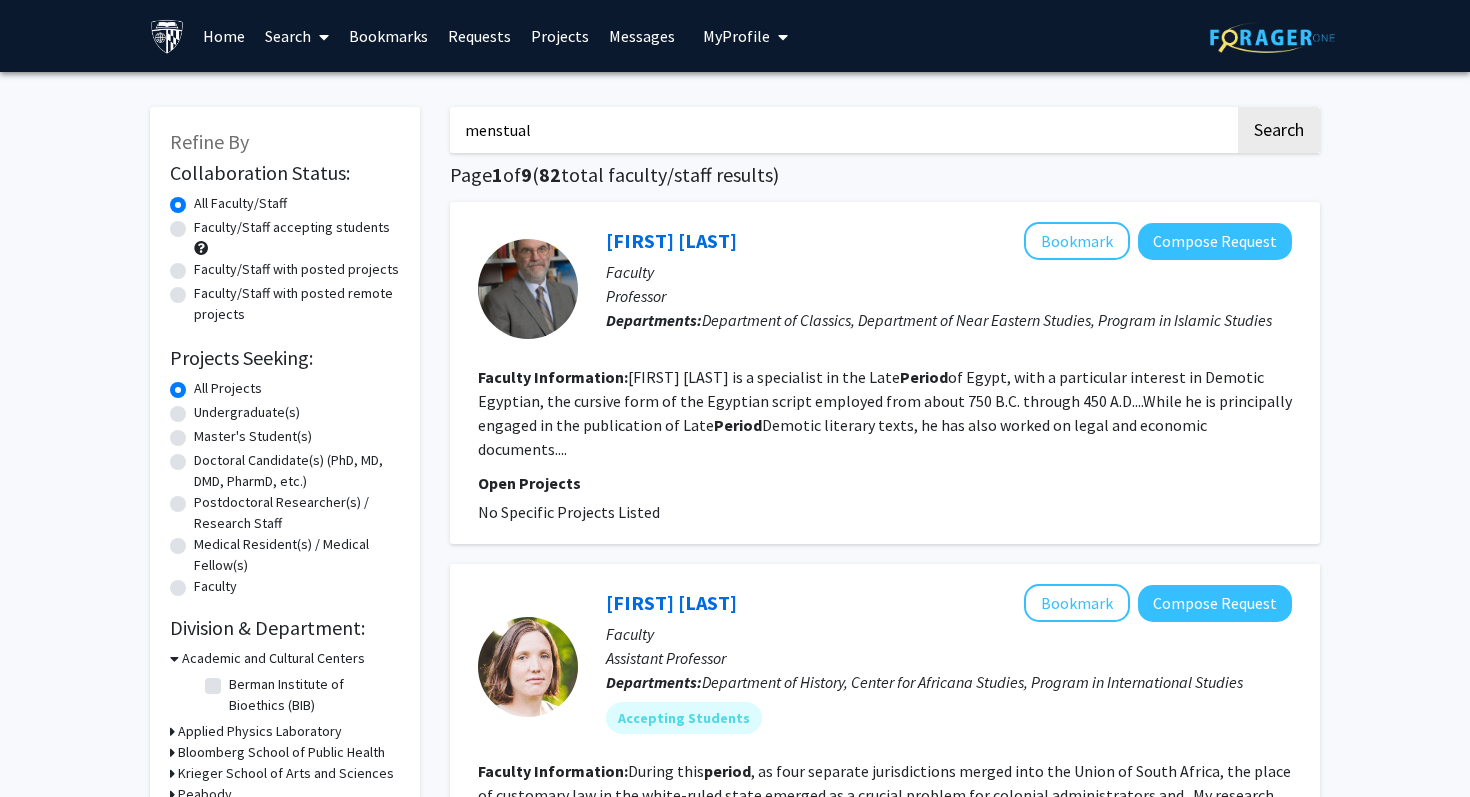 click on "Search" 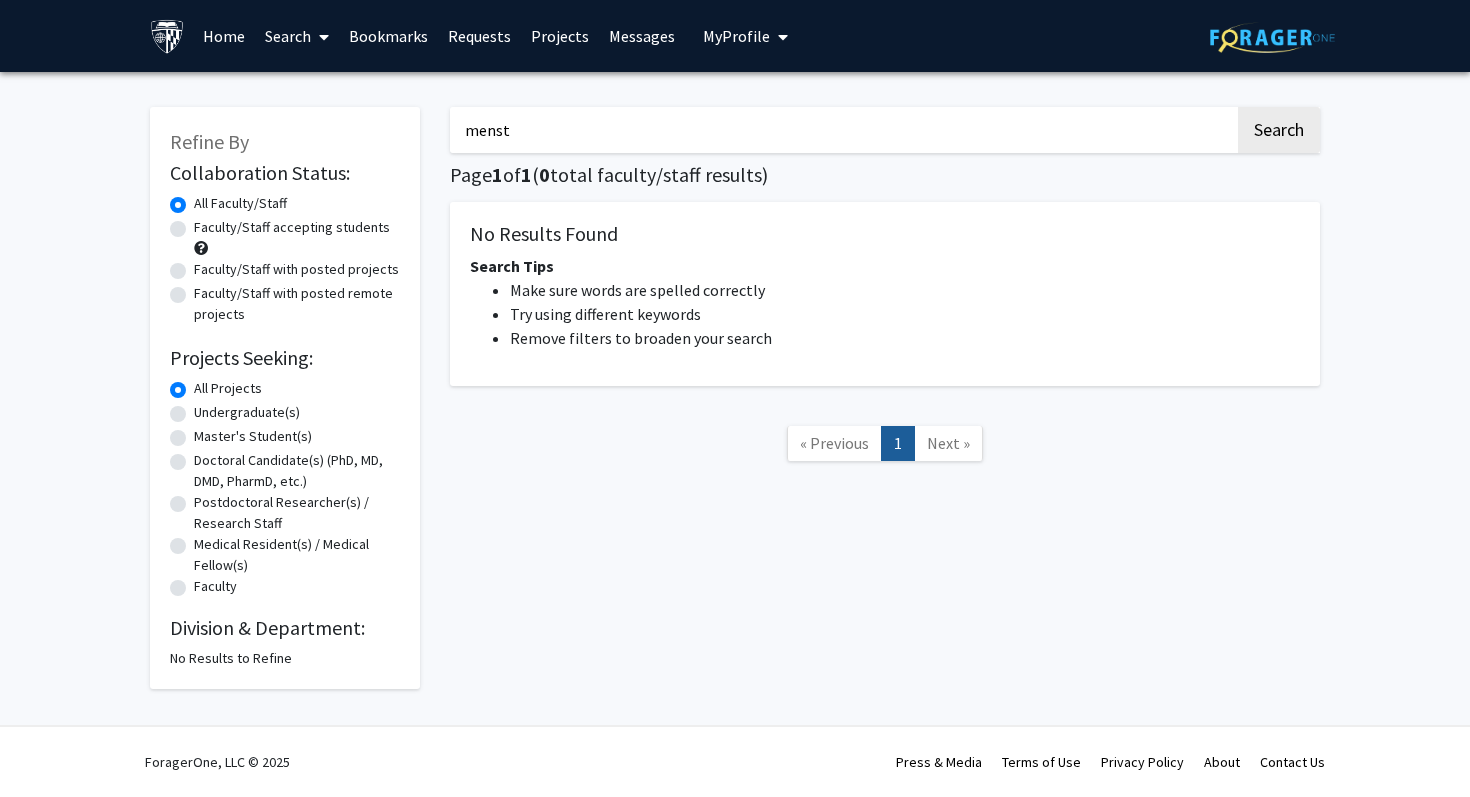 type on "menstruation" 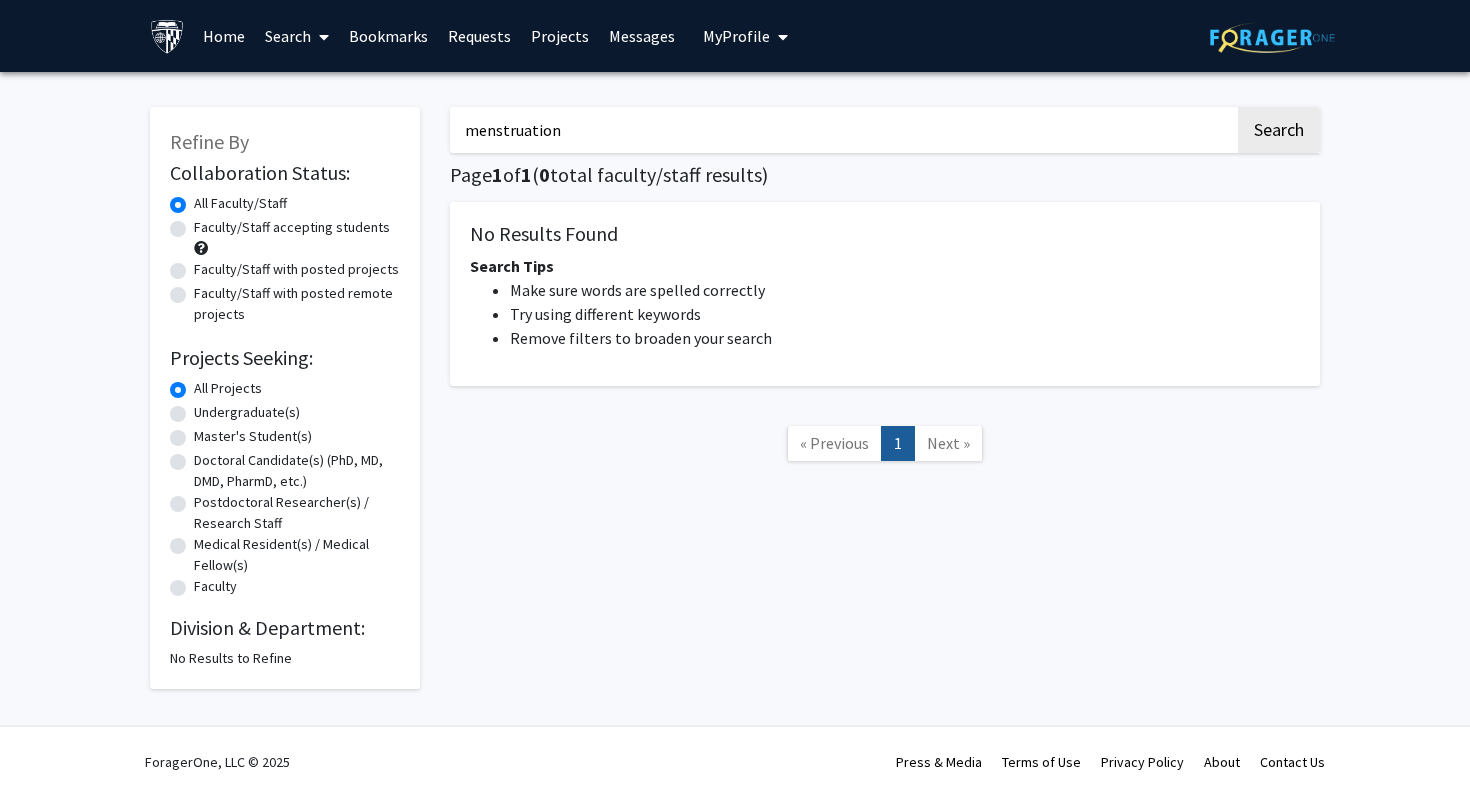 click on "Search" 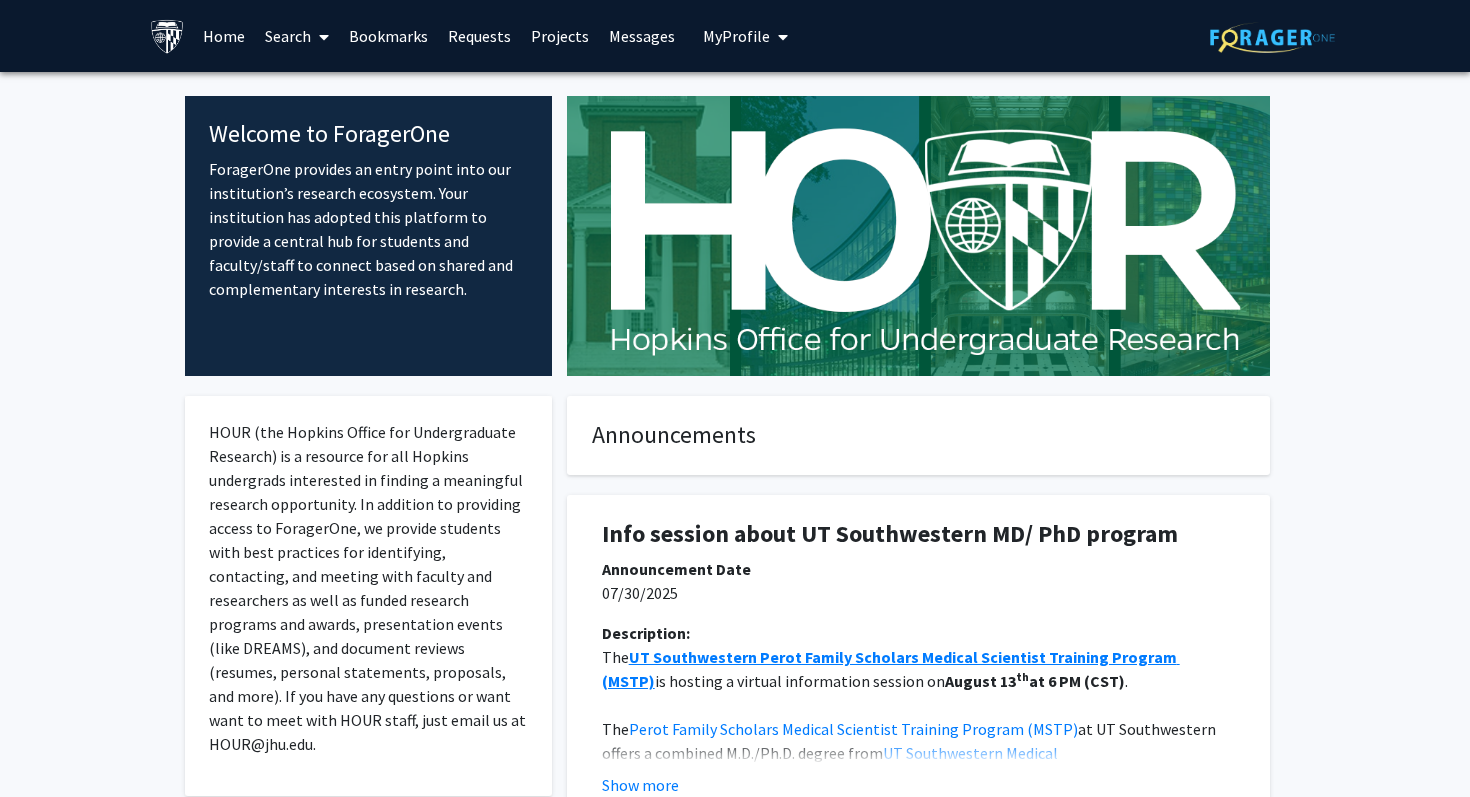 click on "My   Profile" at bounding box center [736, 36] 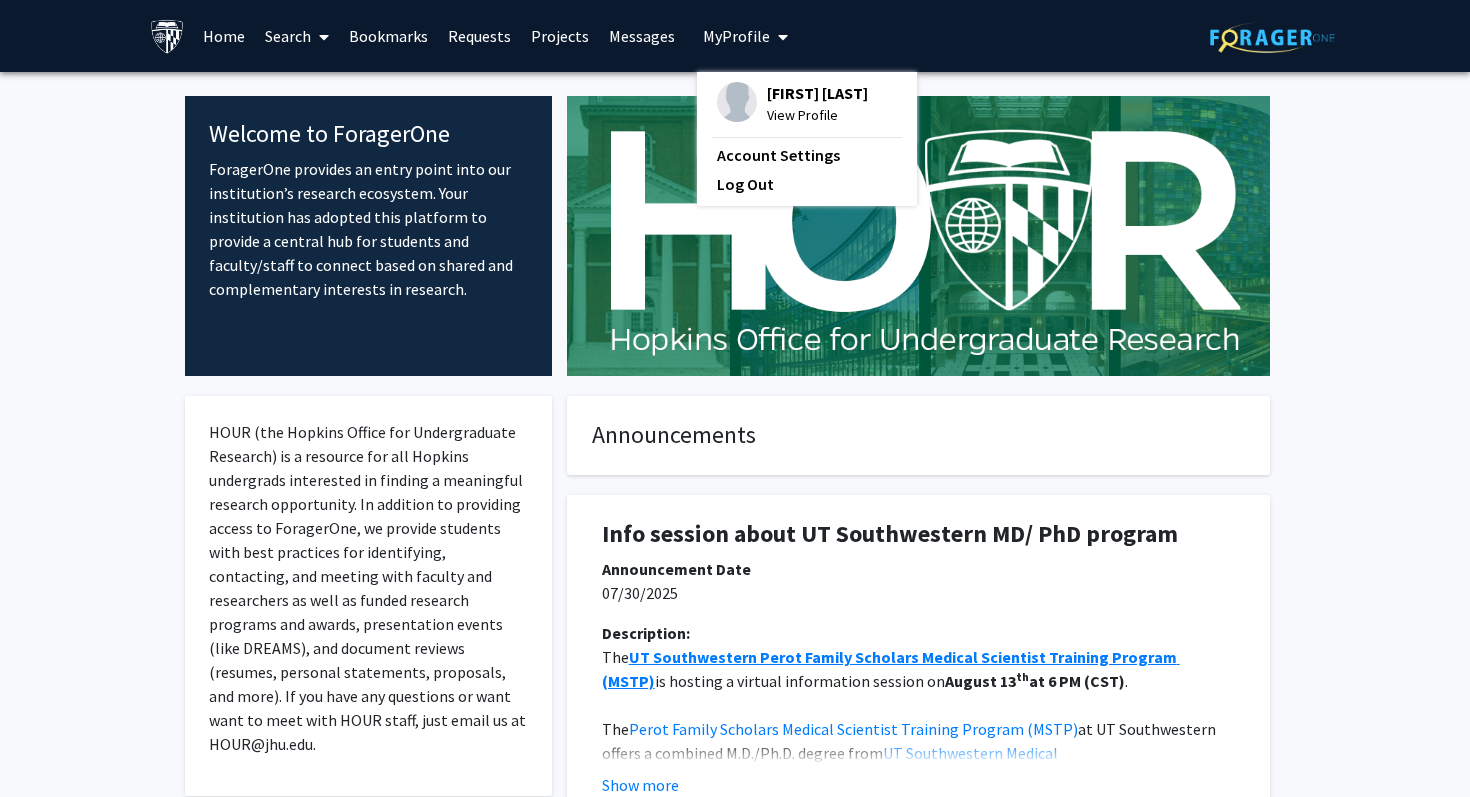 click on "Bookmarks" at bounding box center (388, 36) 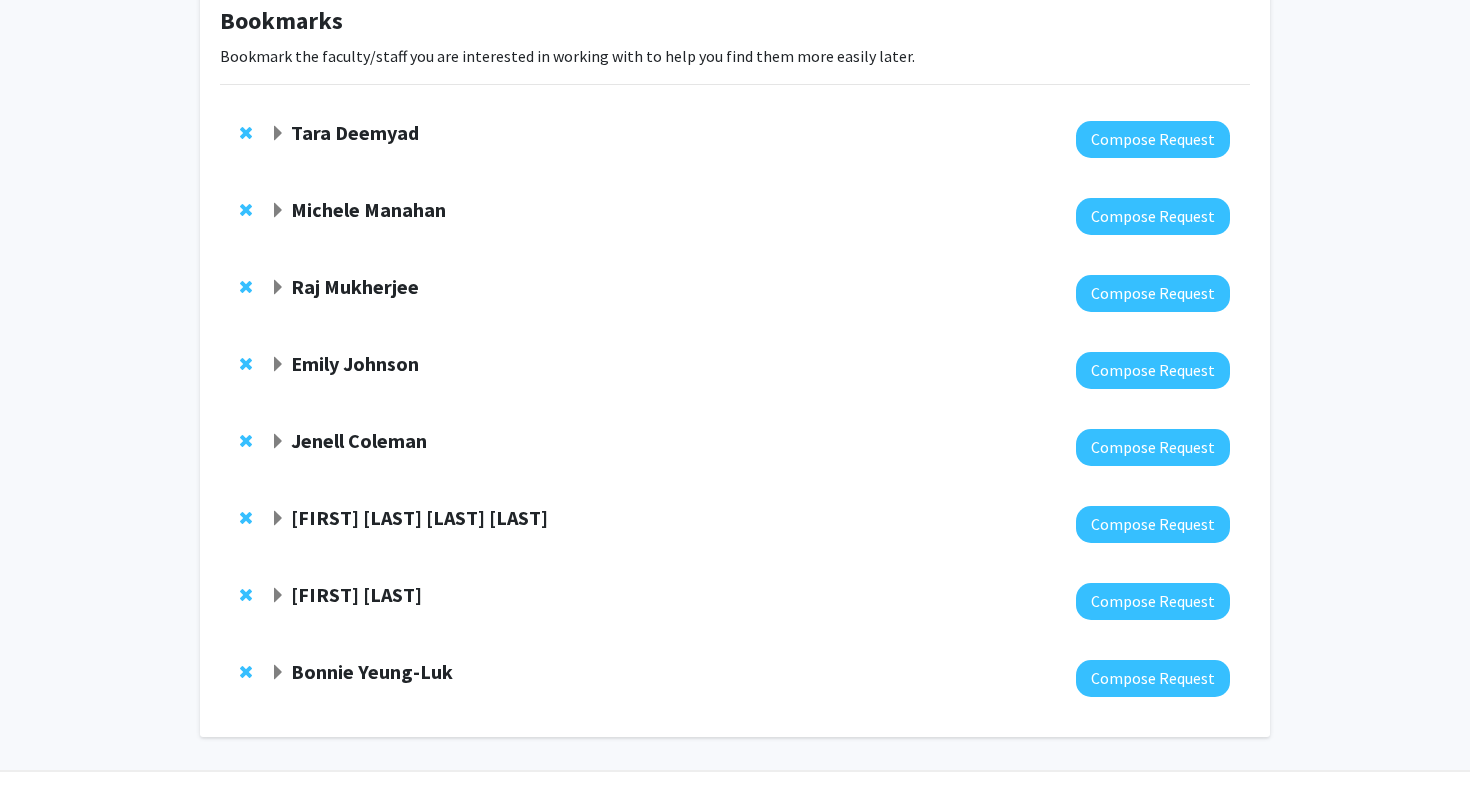 scroll, scrollTop: 165, scrollLeft: 0, axis: vertical 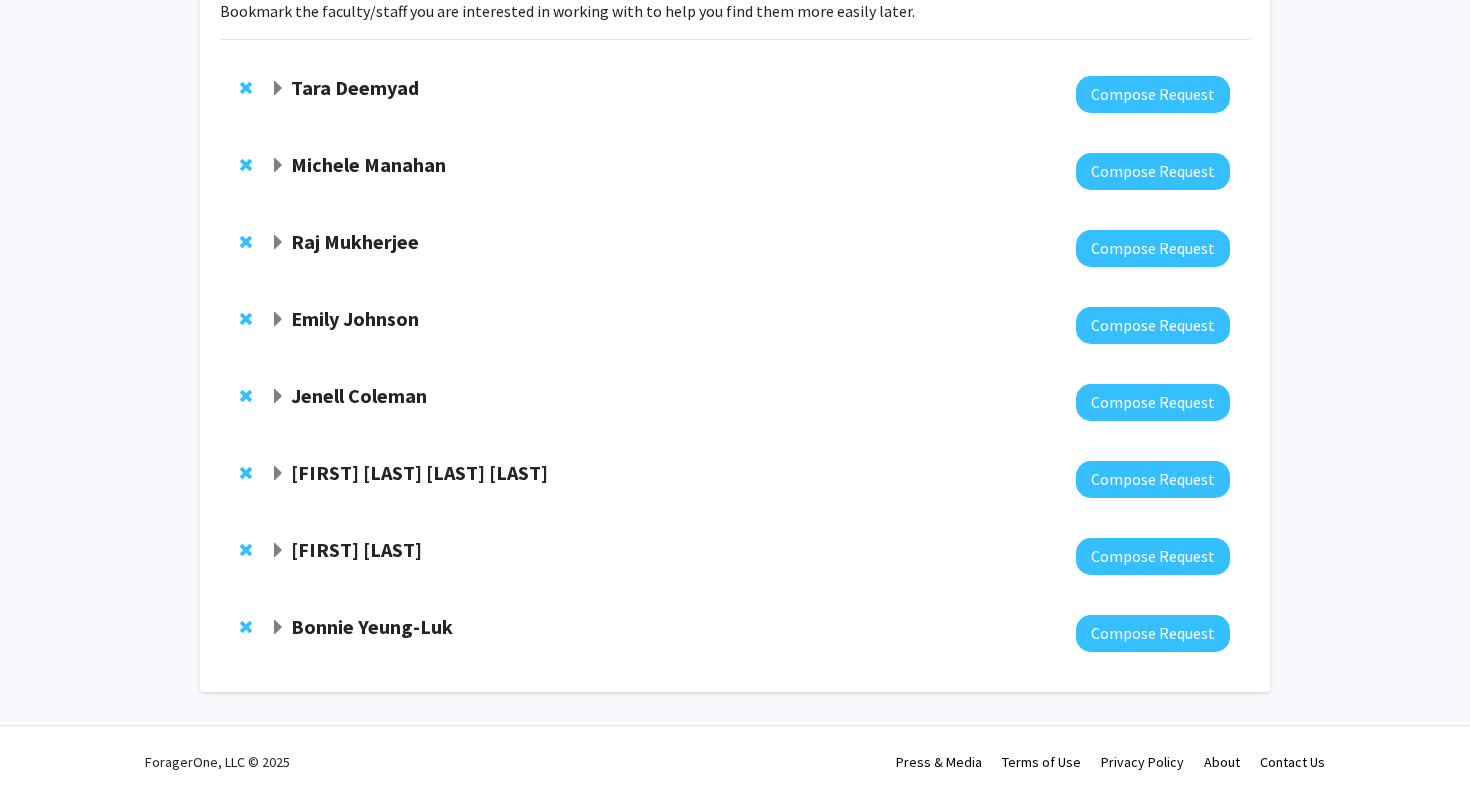 click 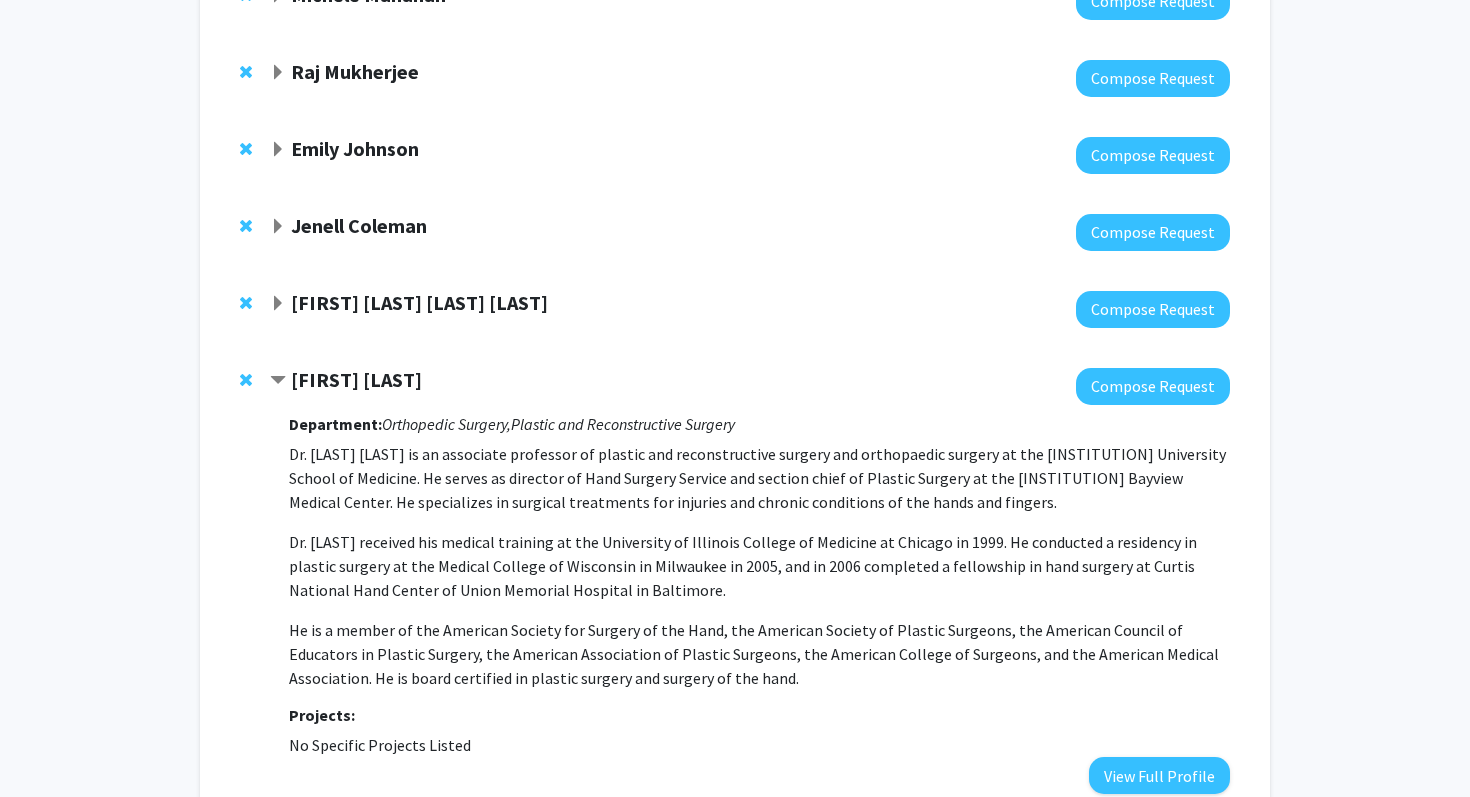 scroll, scrollTop: 332, scrollLeft: 0, axis: vertical 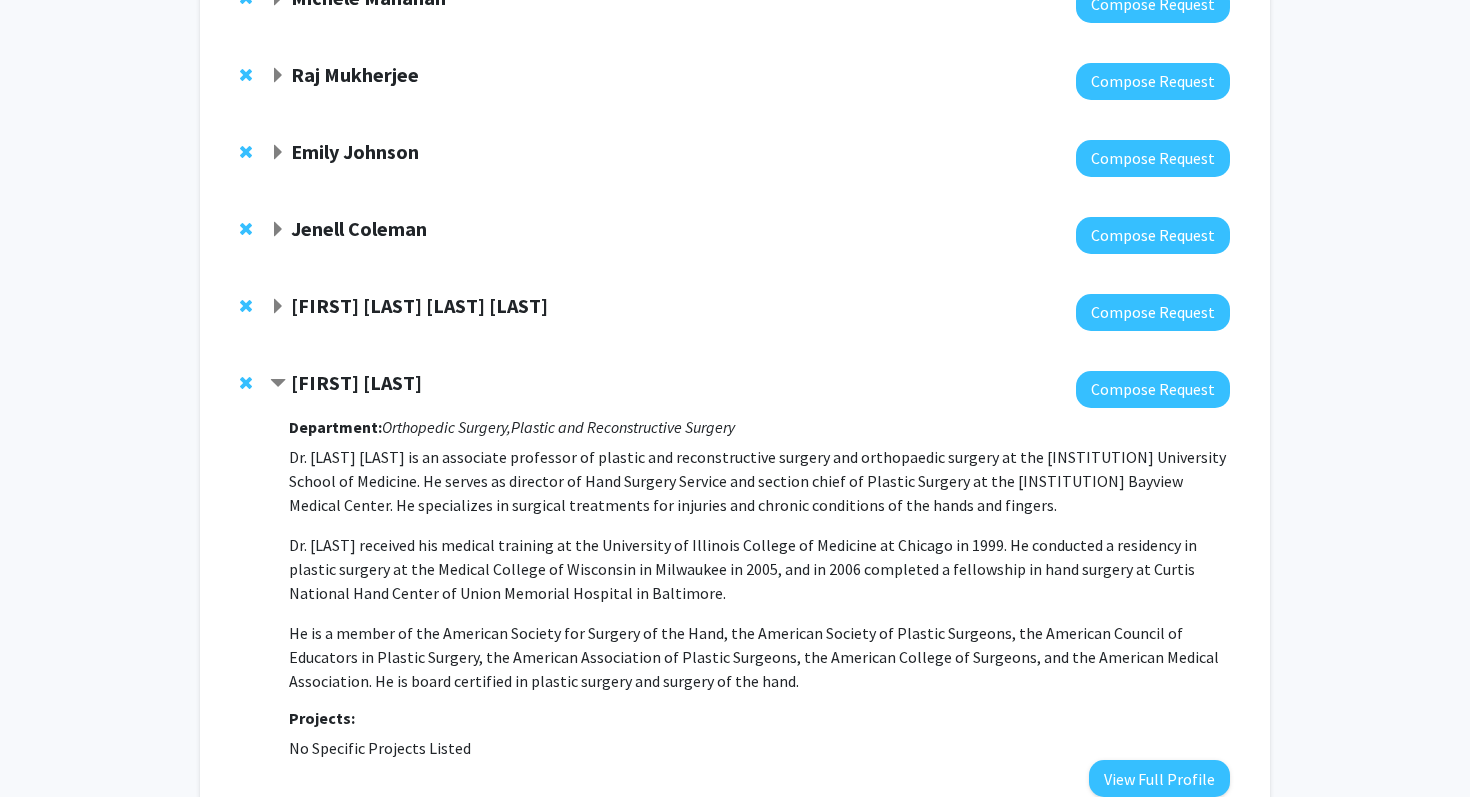 click 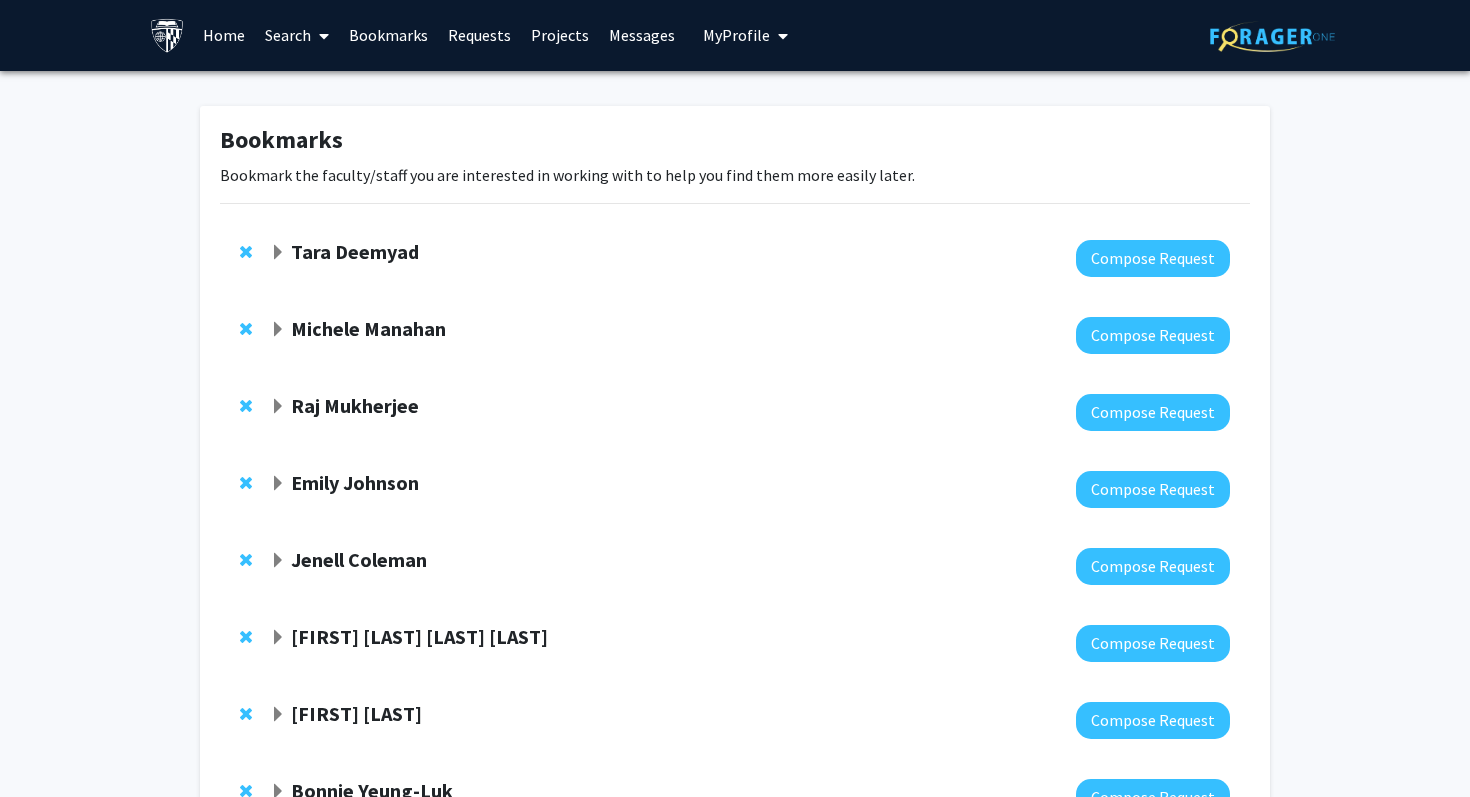 scroll, scrollTop: 0, scrollLeft: 0, axis: both 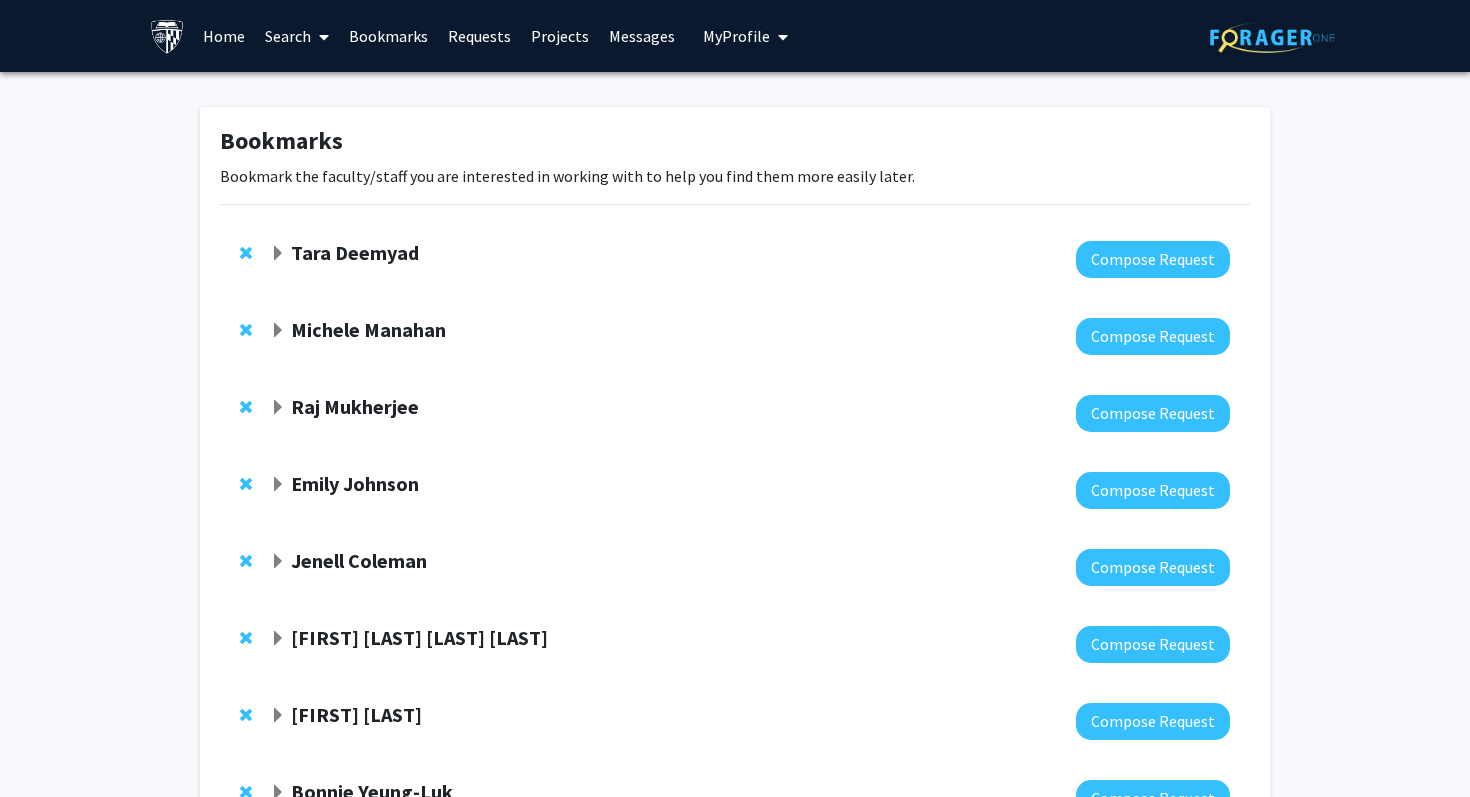 click on "Search" at bounding box center (297, 36) 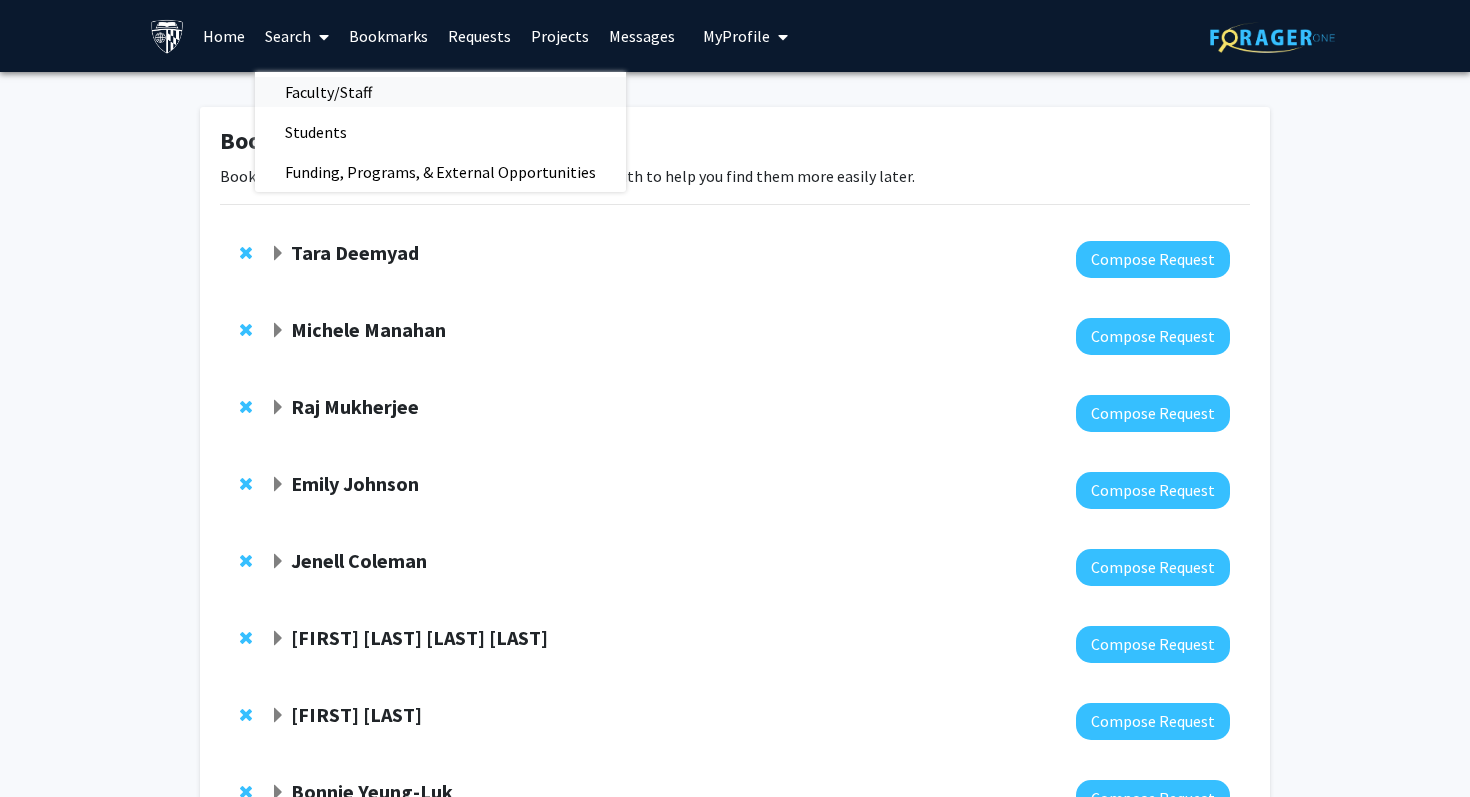 click on "Faculty/Staff" at bounding box center (328, 92) 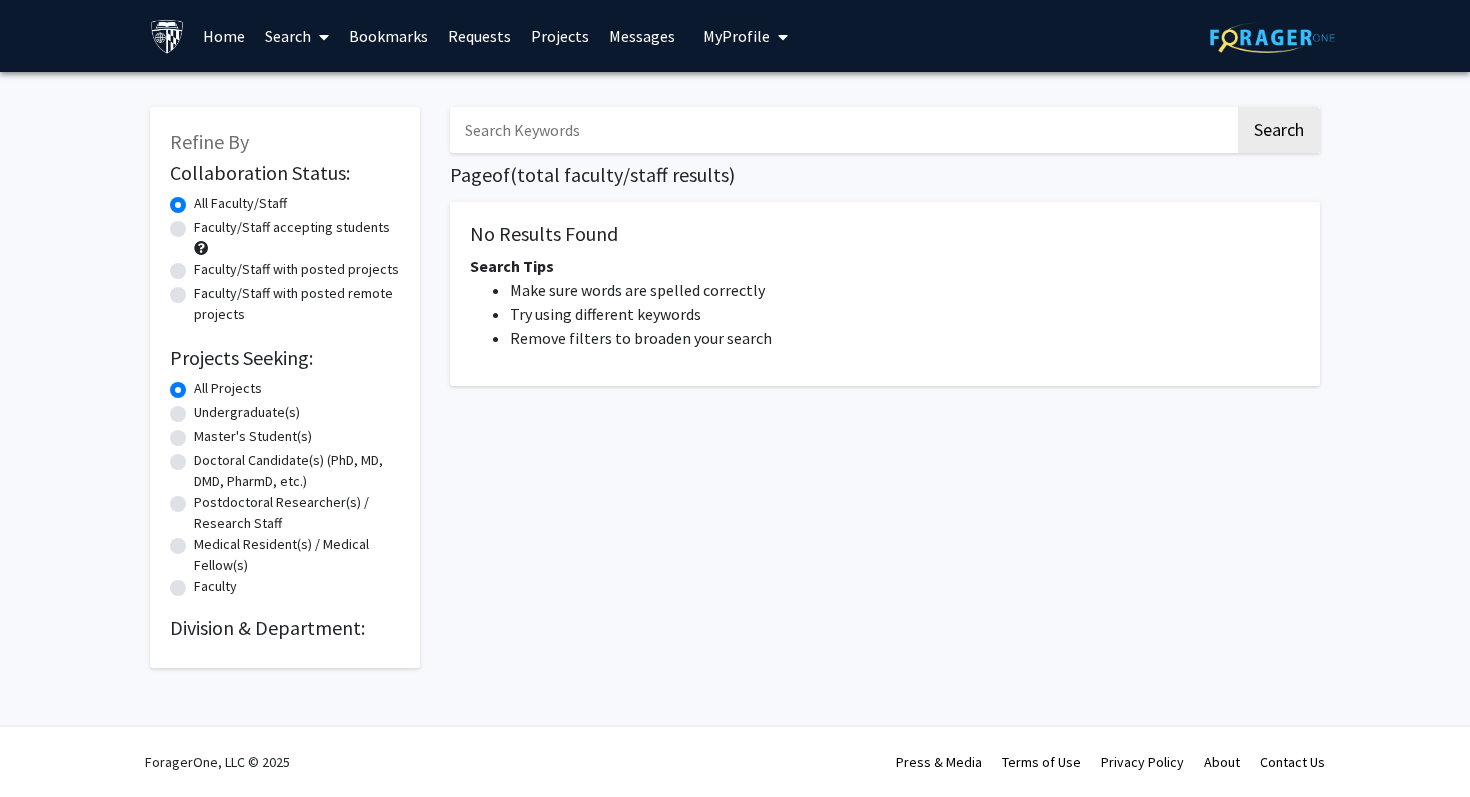 click at bounding box center (842, 130) 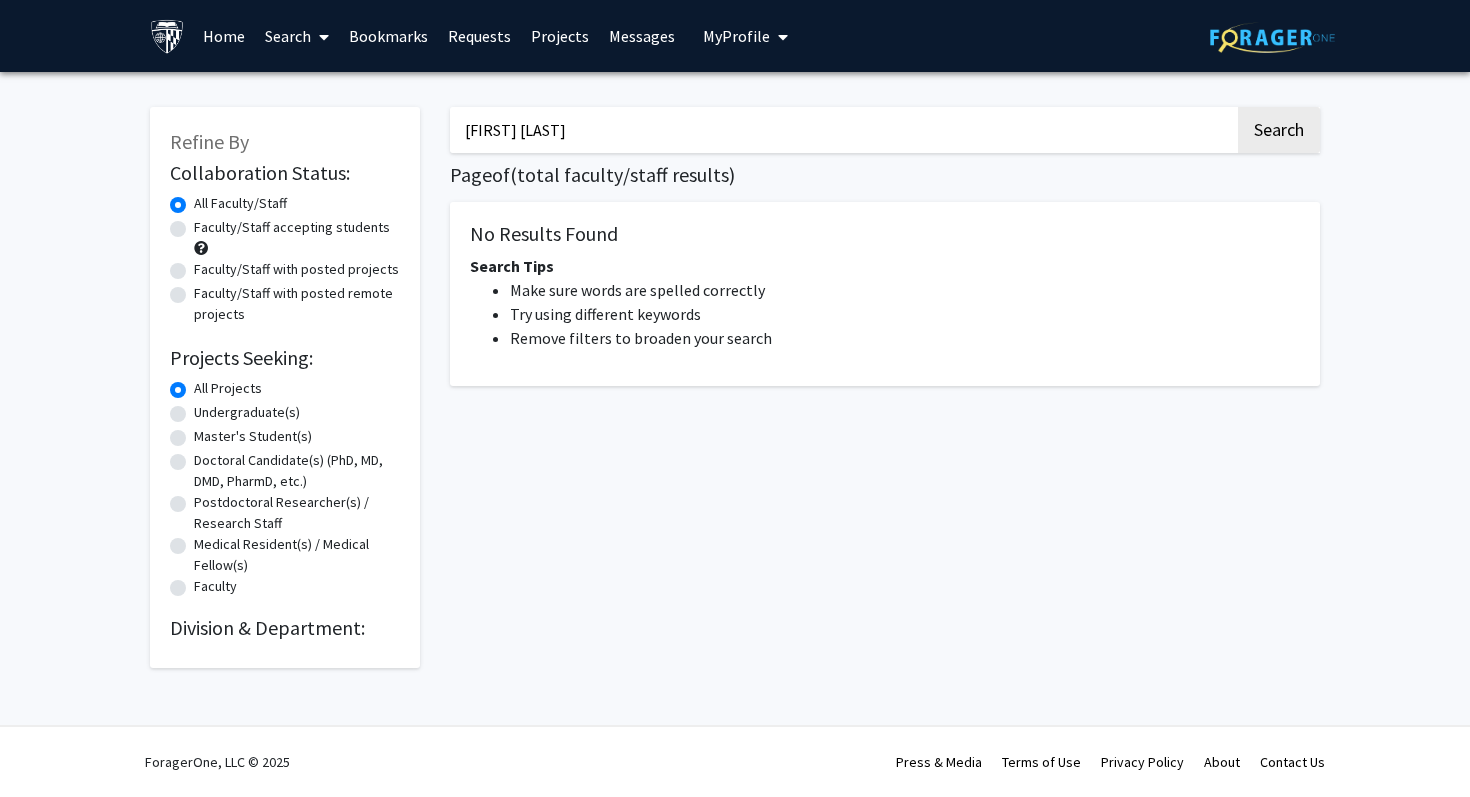 type on "Giorgio Raimondi" 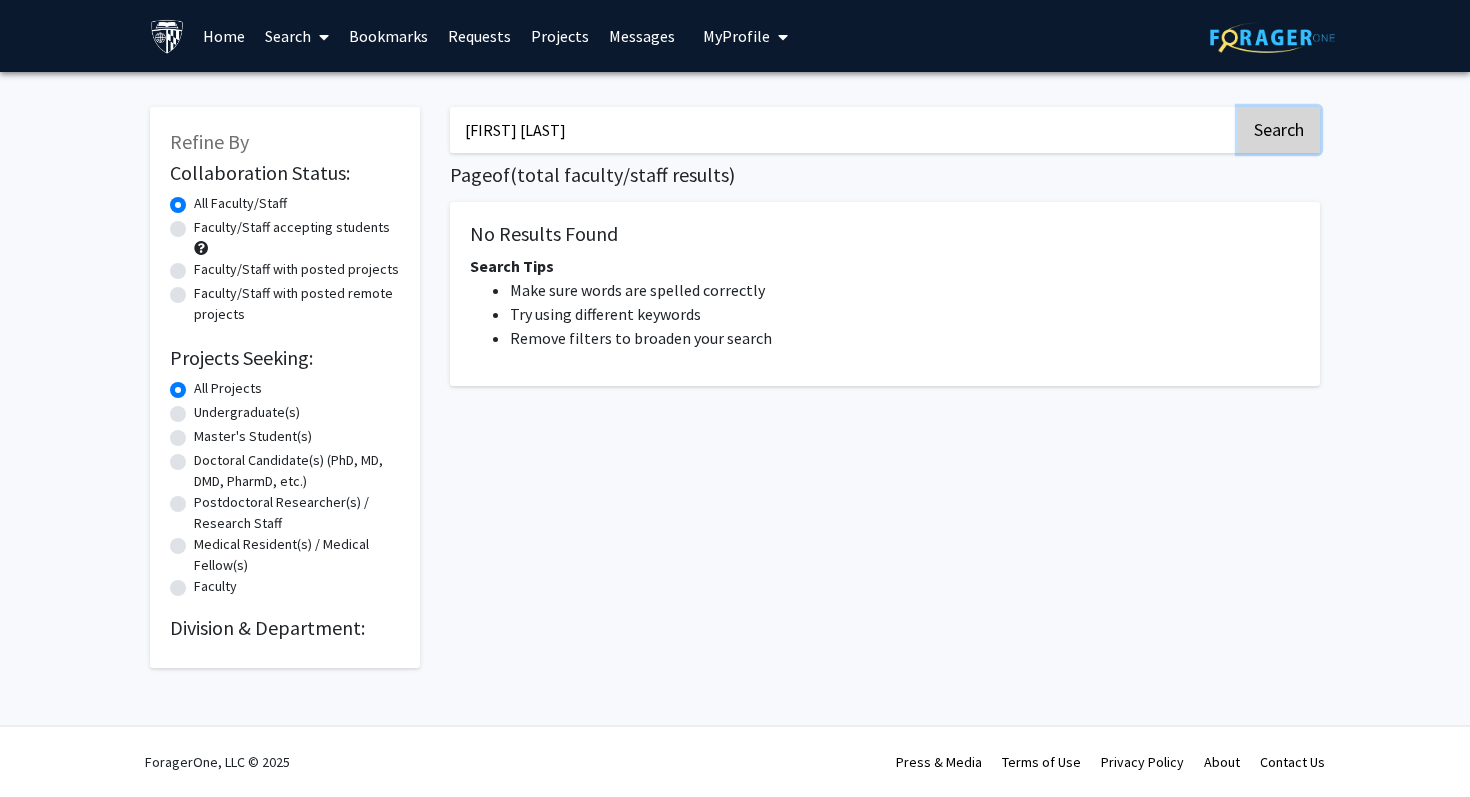 click on "Search" 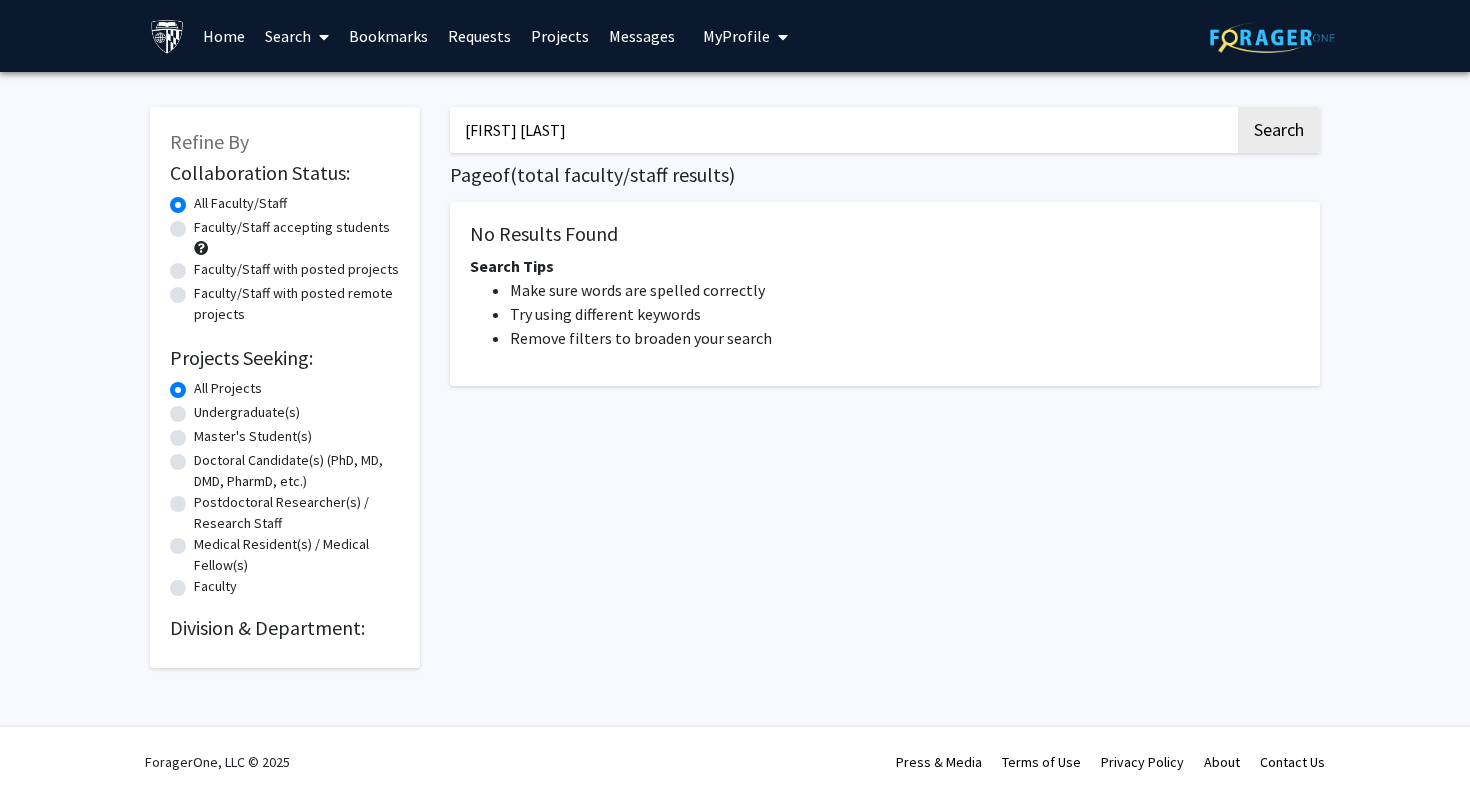 click on "Search" at bounding box center [297, 36] 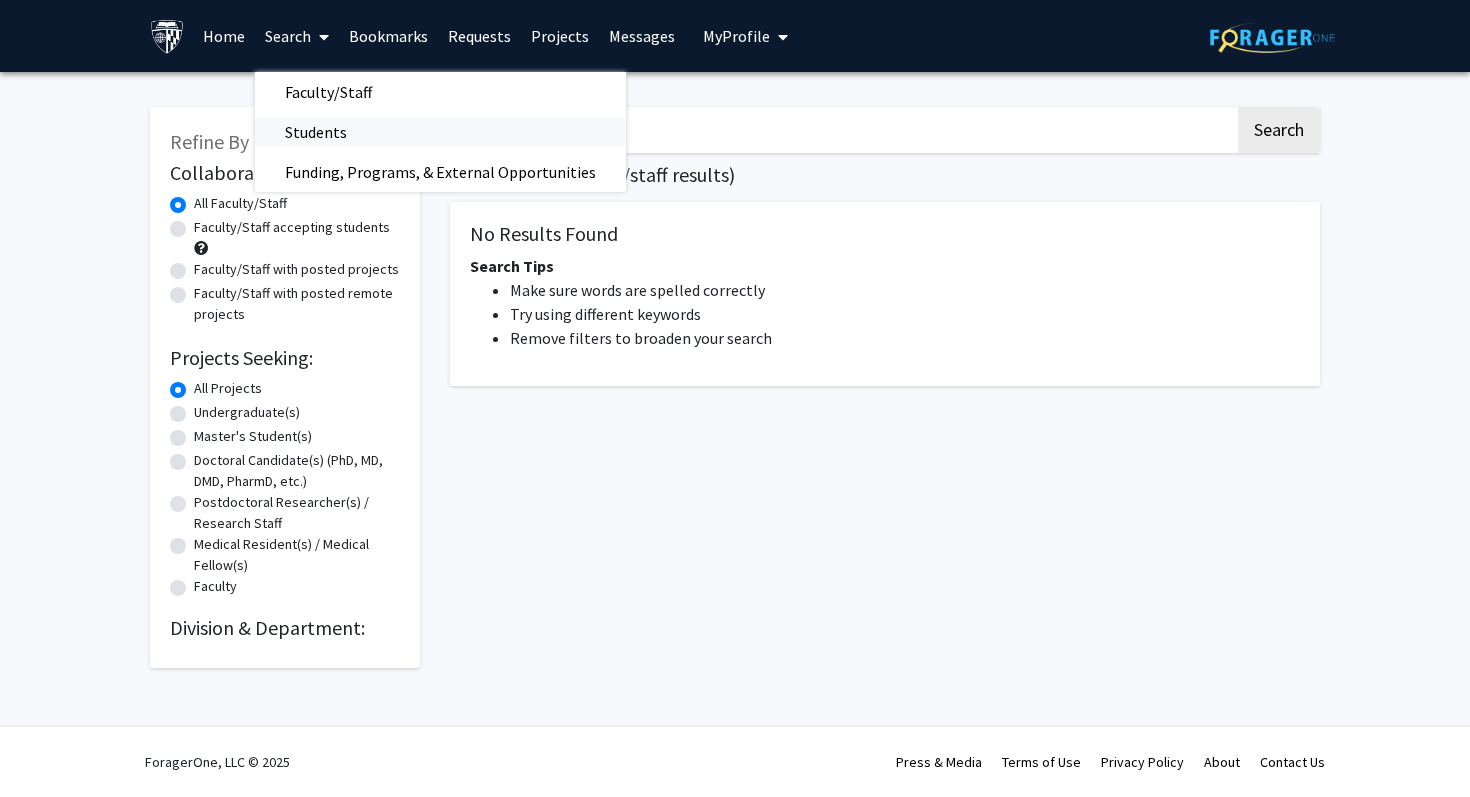 click on "Students" at bounding box center (316, 132) 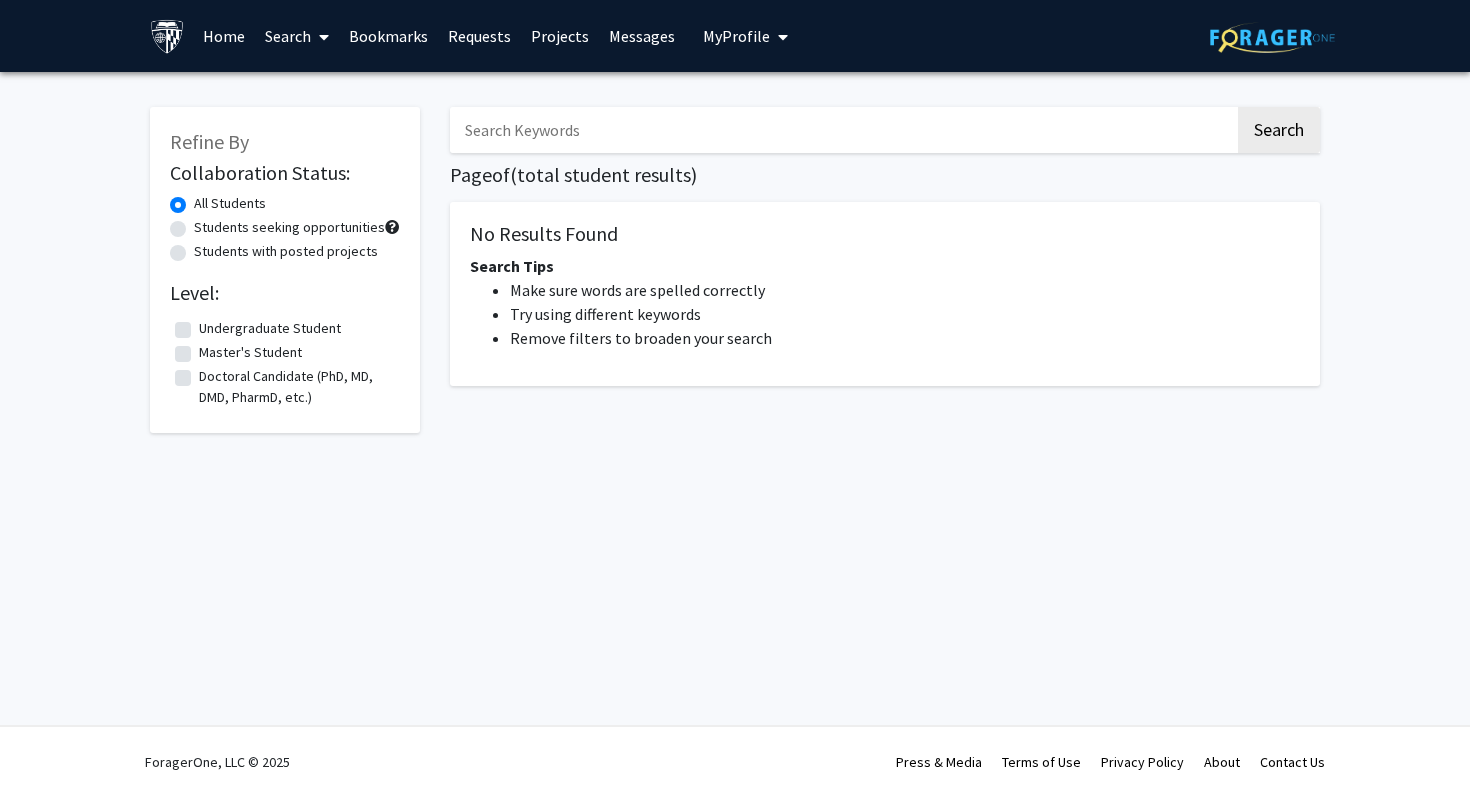click on "Students seeking opportunities" 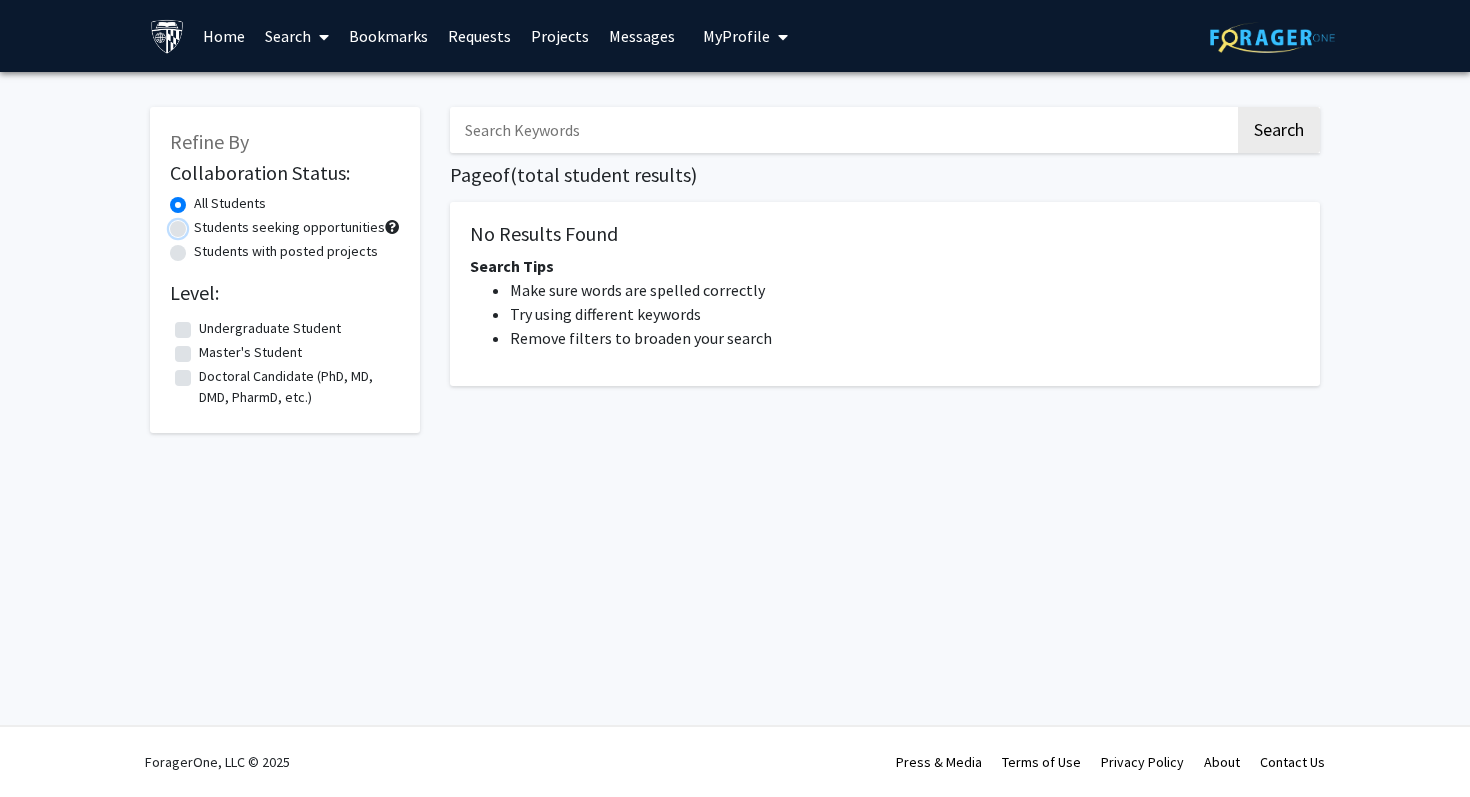 click on "Students seeking opportunities" at bounding box center (200, 223) 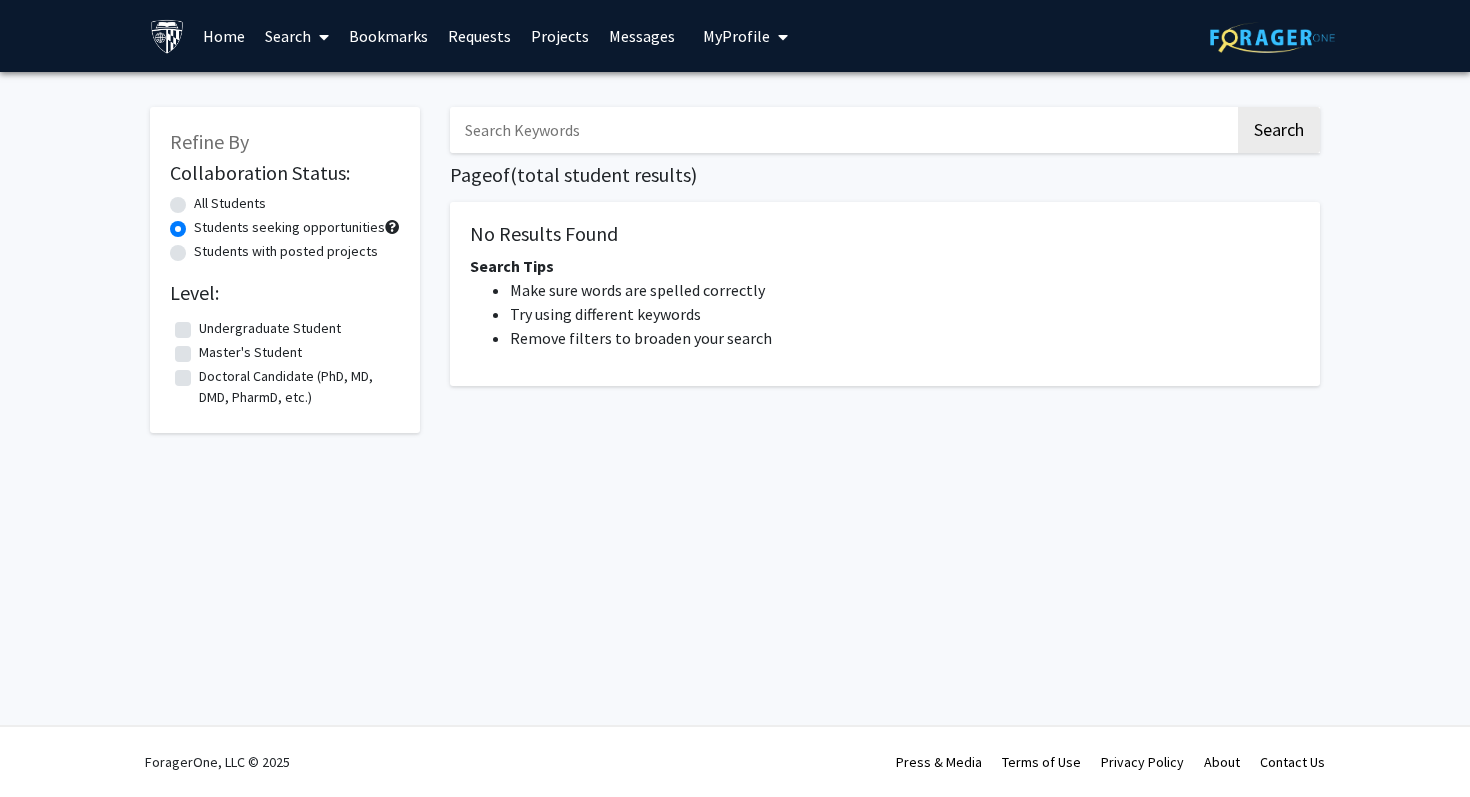 click on "Students with posted projects" 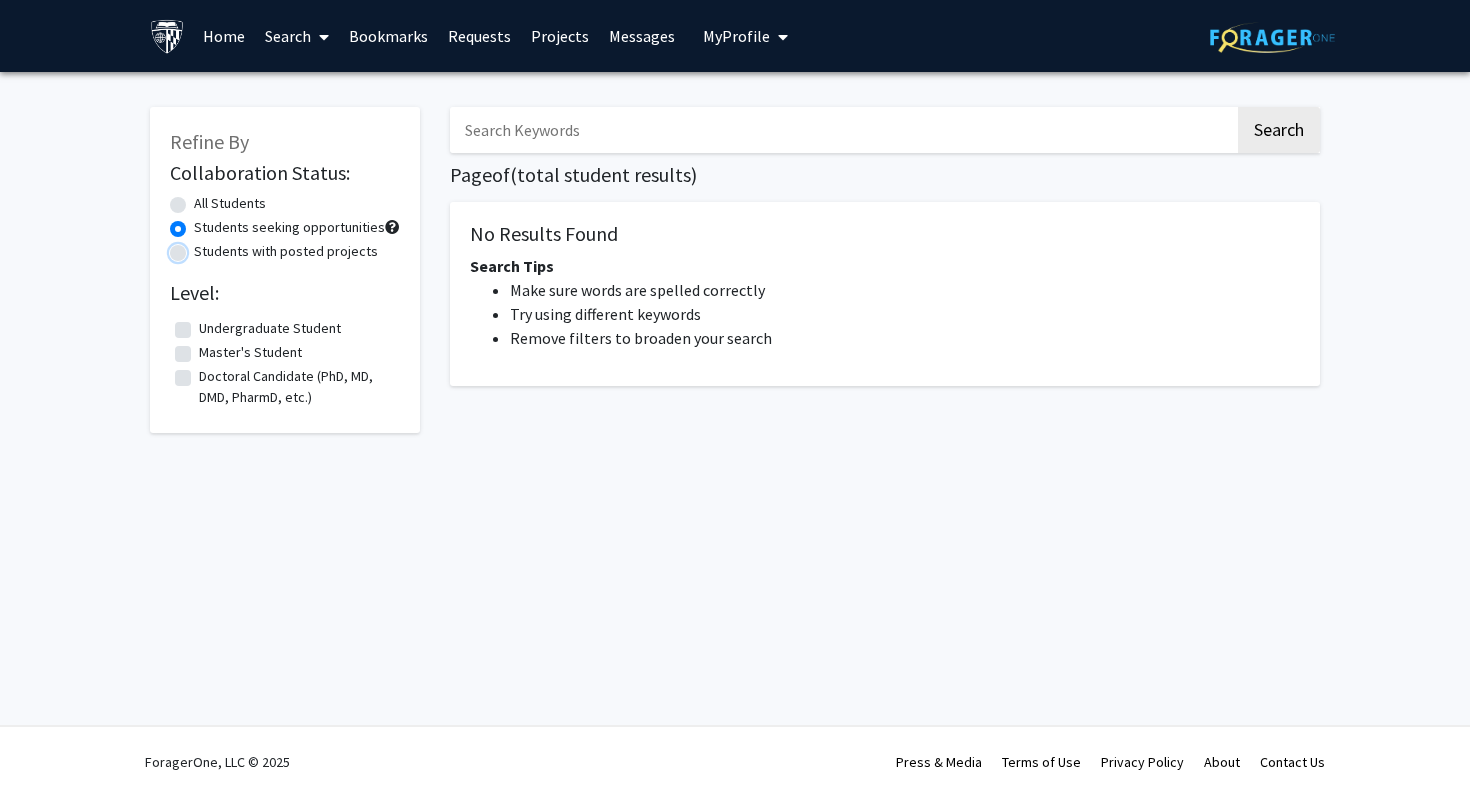 click on "Students with posted projects" at bounding box center (200, 247) 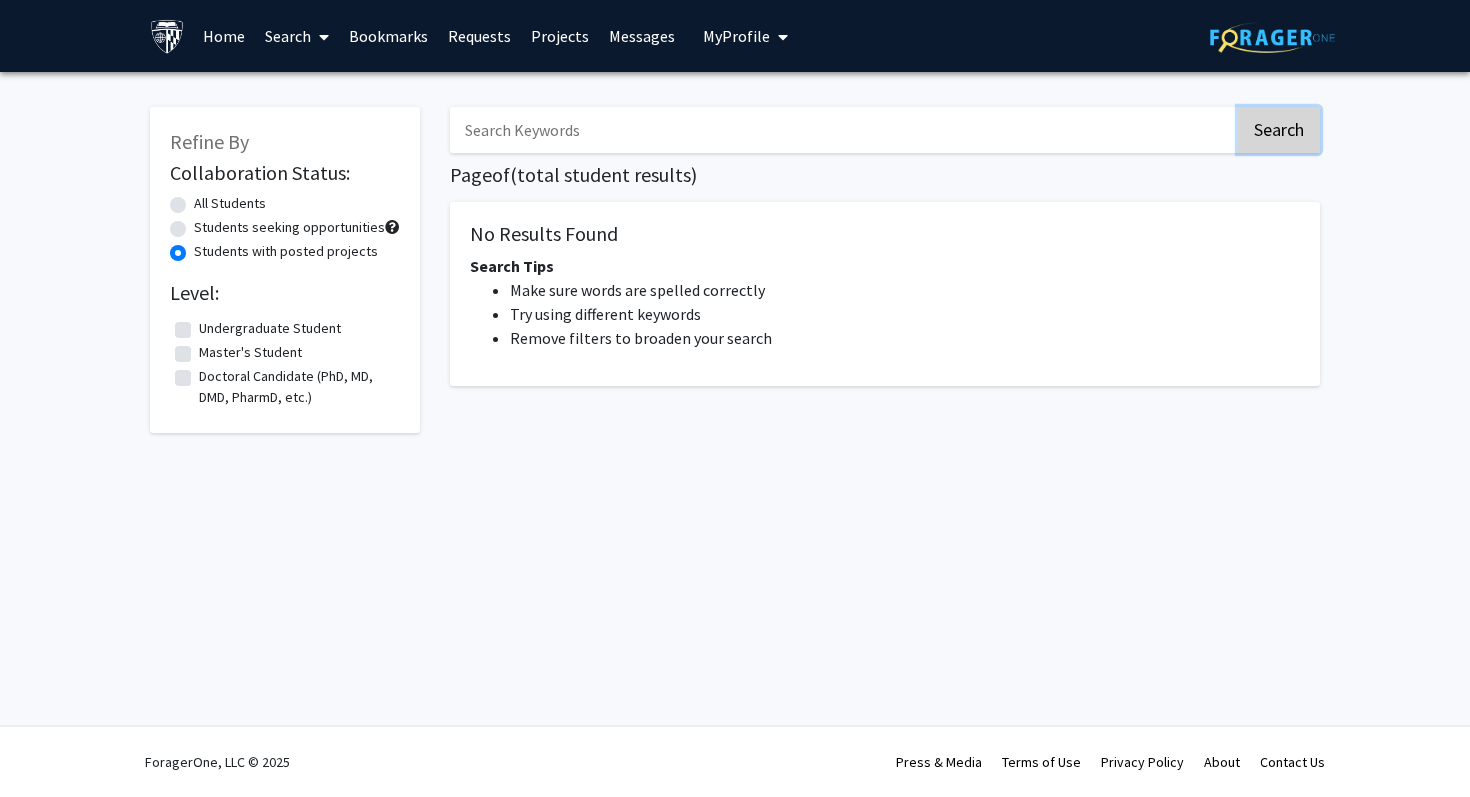 click on "Search" 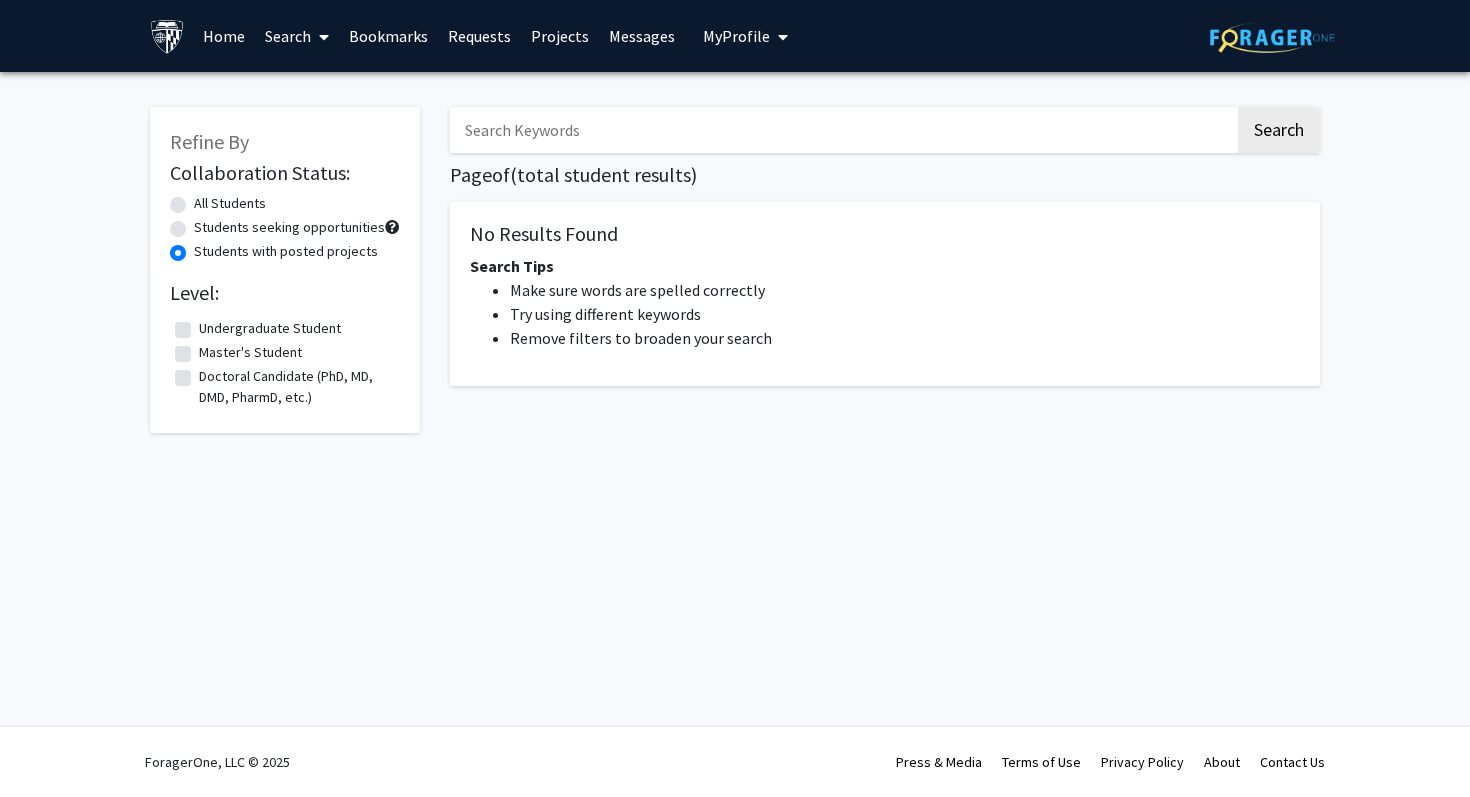 click on "Collaboration Status:  All Students     Students seeking opportunities     Students with posted projects    Level: Undergraduate Student  Undergraduate Student  Master's Student  Master's Student  Doctoral Candidate (PhD, MD, DMD, PharmD, etc.)  Doctoral Candidate (PhD, MD, DMD, PharmD, etc.)" 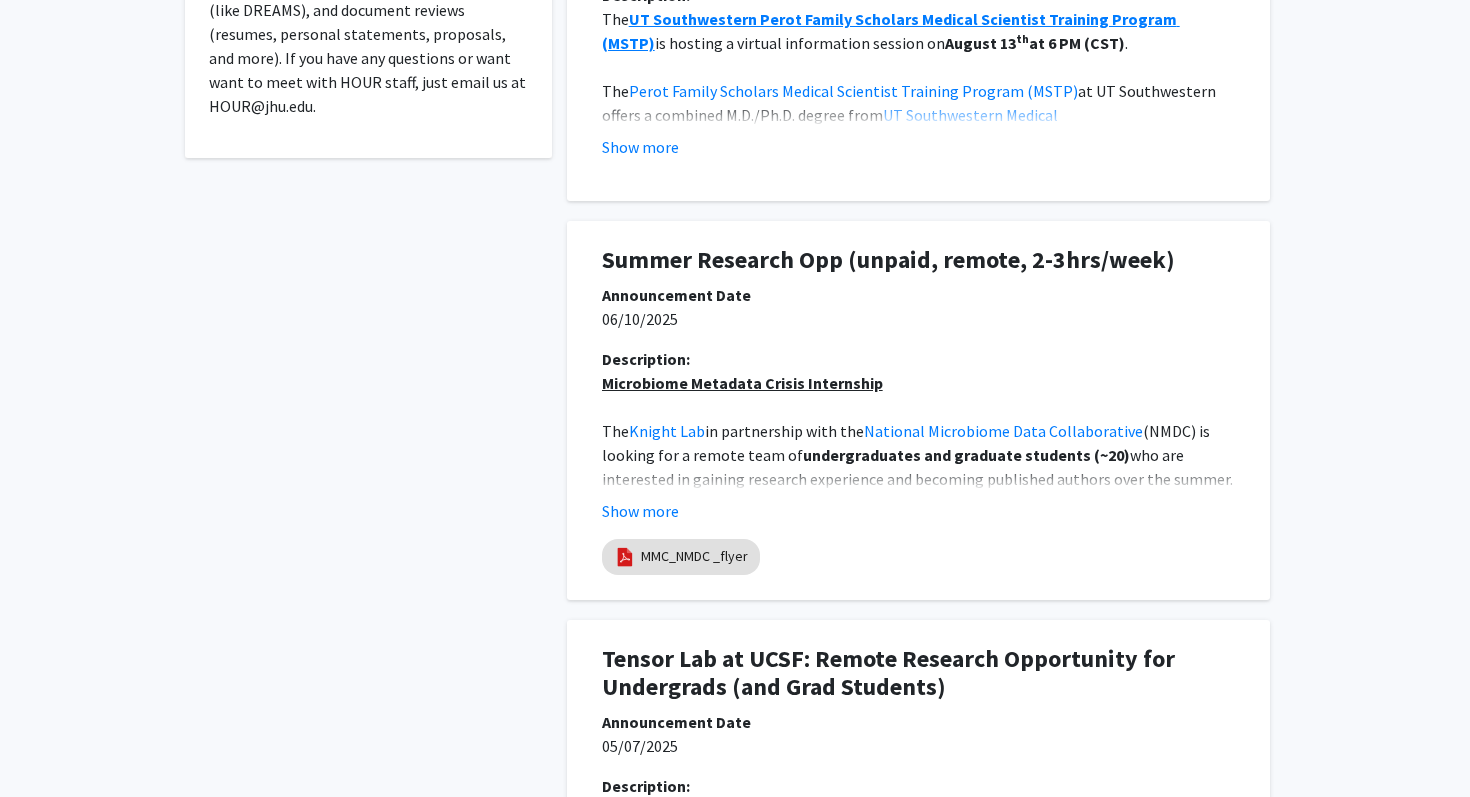 scroll, scrollTop: 641, scrollLeft: 0, axis: vertical 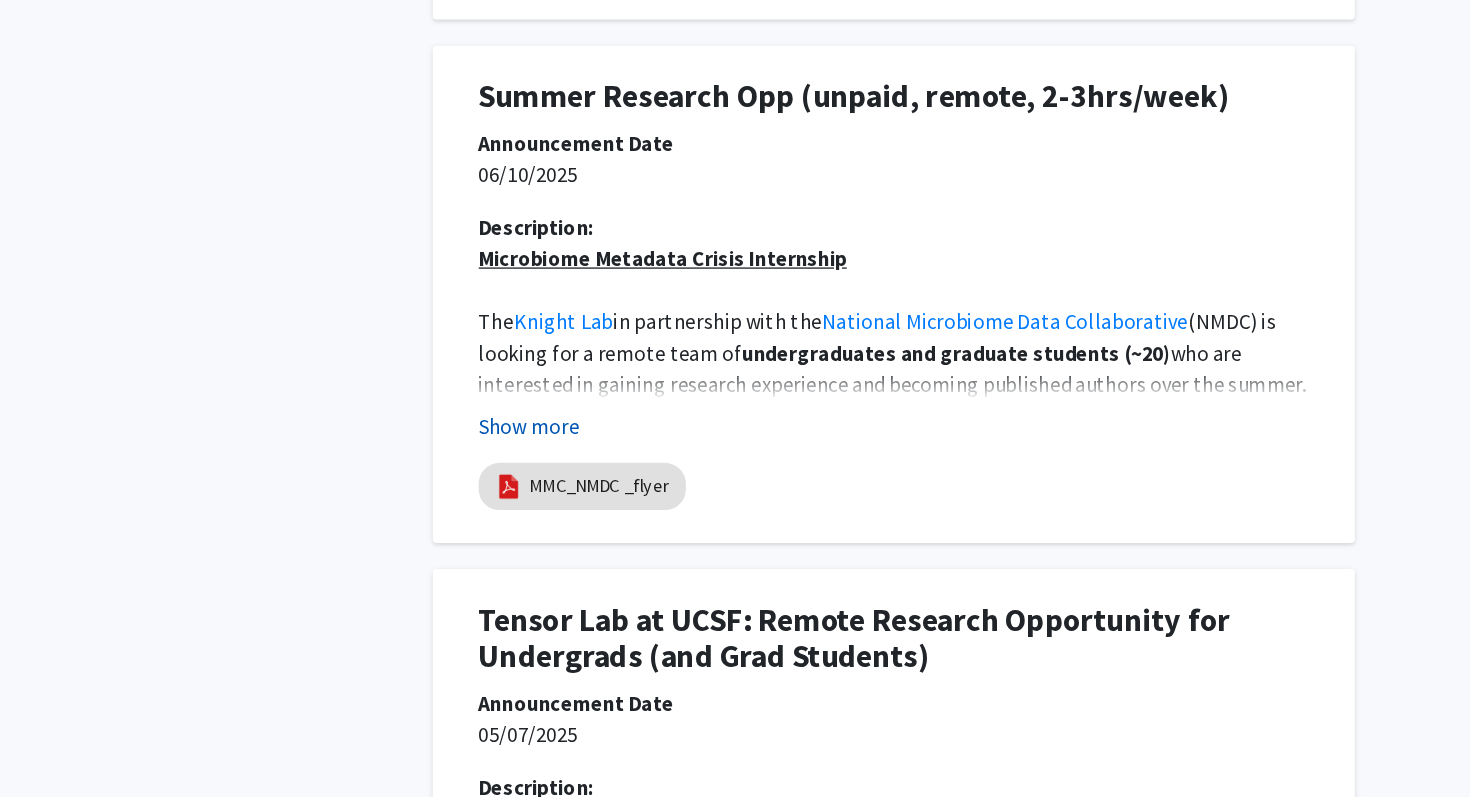 click on "Show more" 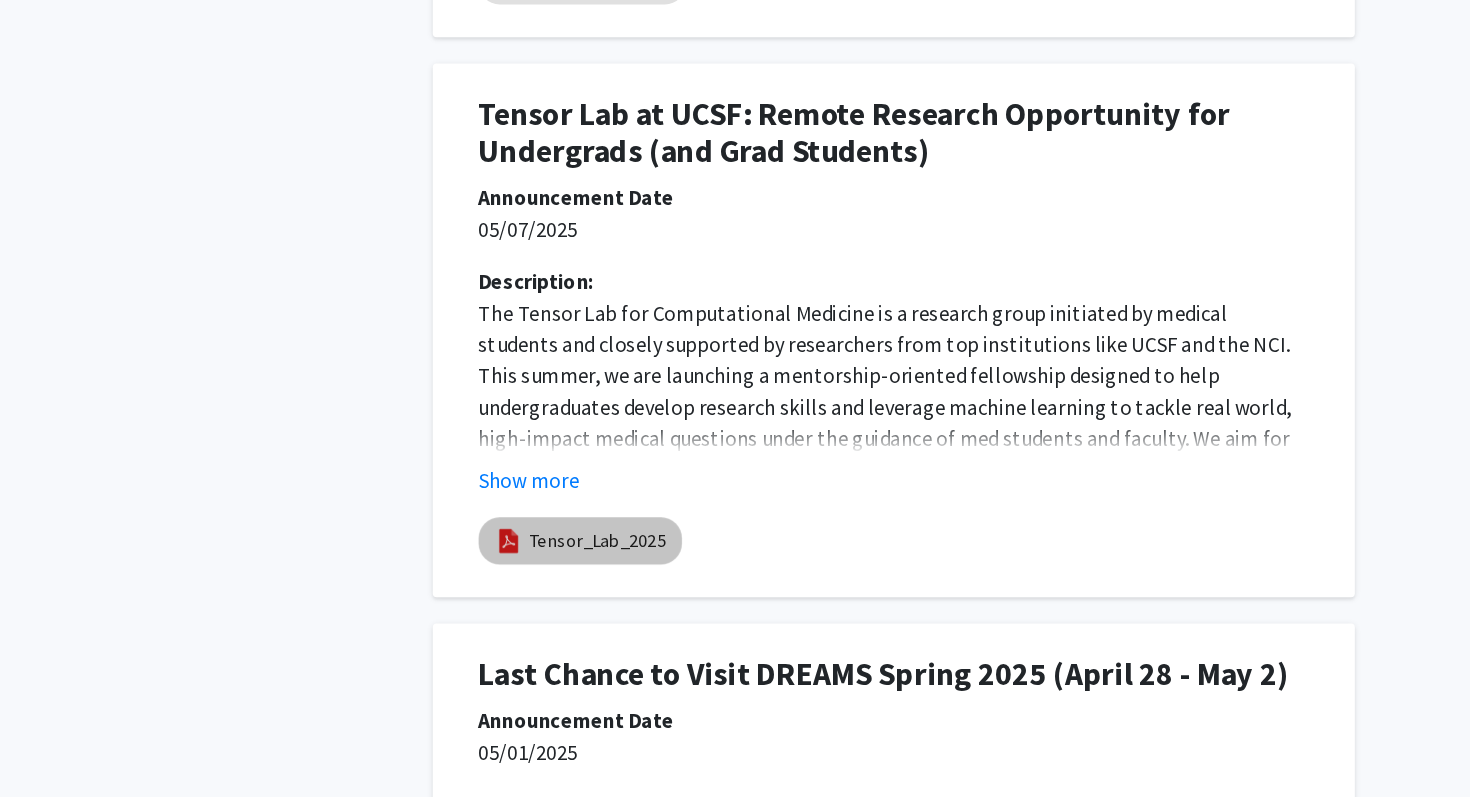 scroll, scrollTop: 1886, scrollLeft: 0, axis: vertical 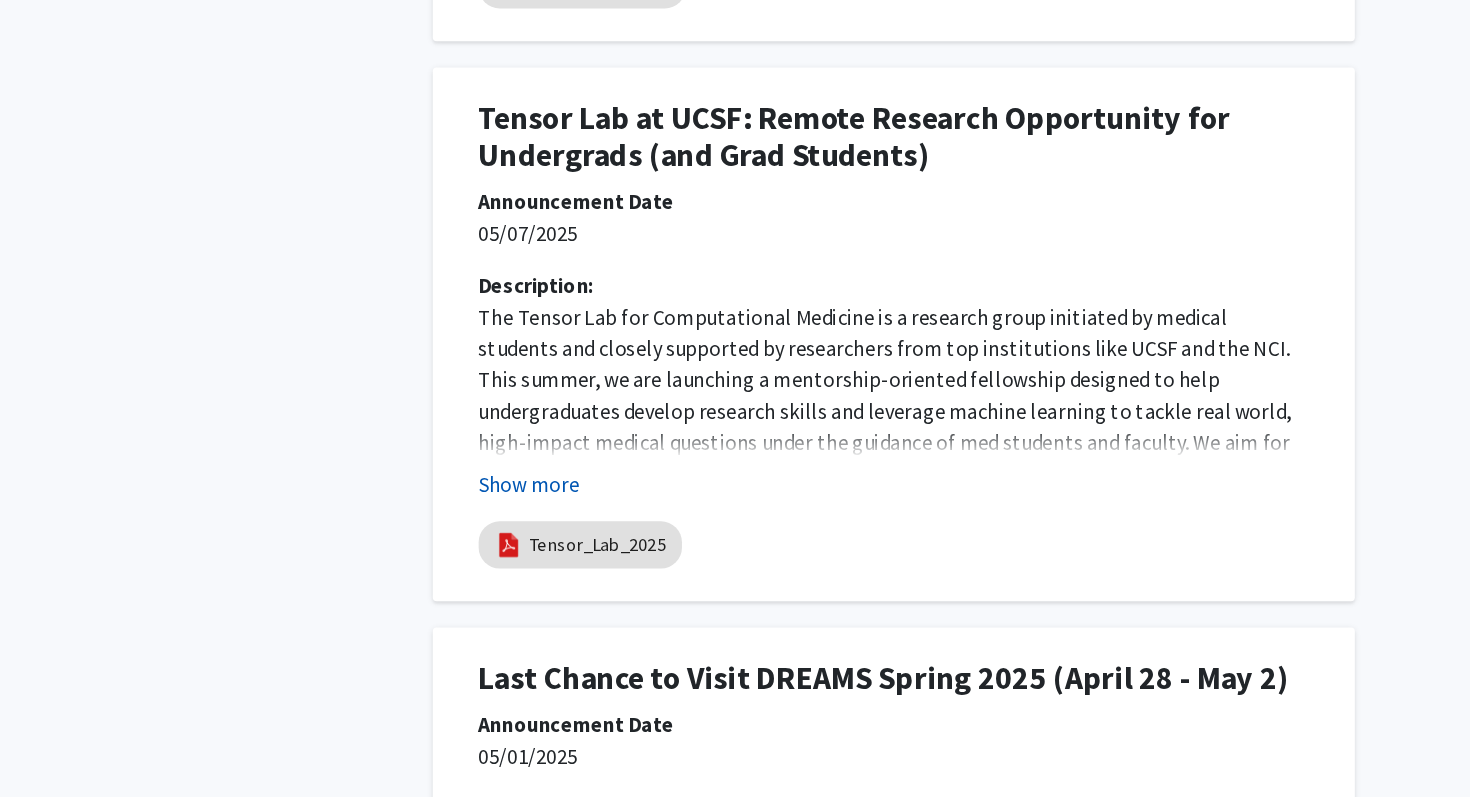 click on "Show more" 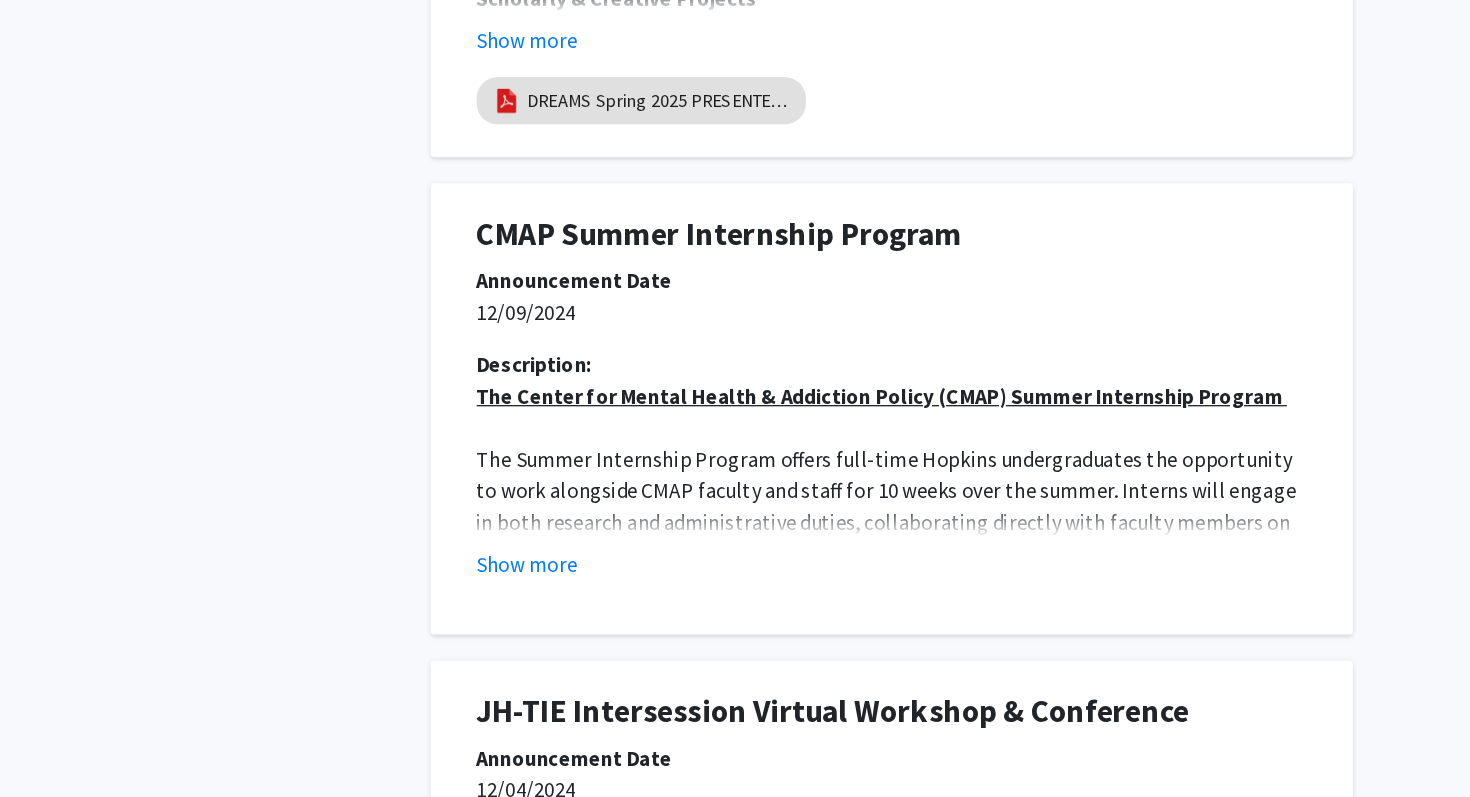 scroll, scrollTop: 4940, scrollLeft: 0, axis: vertical 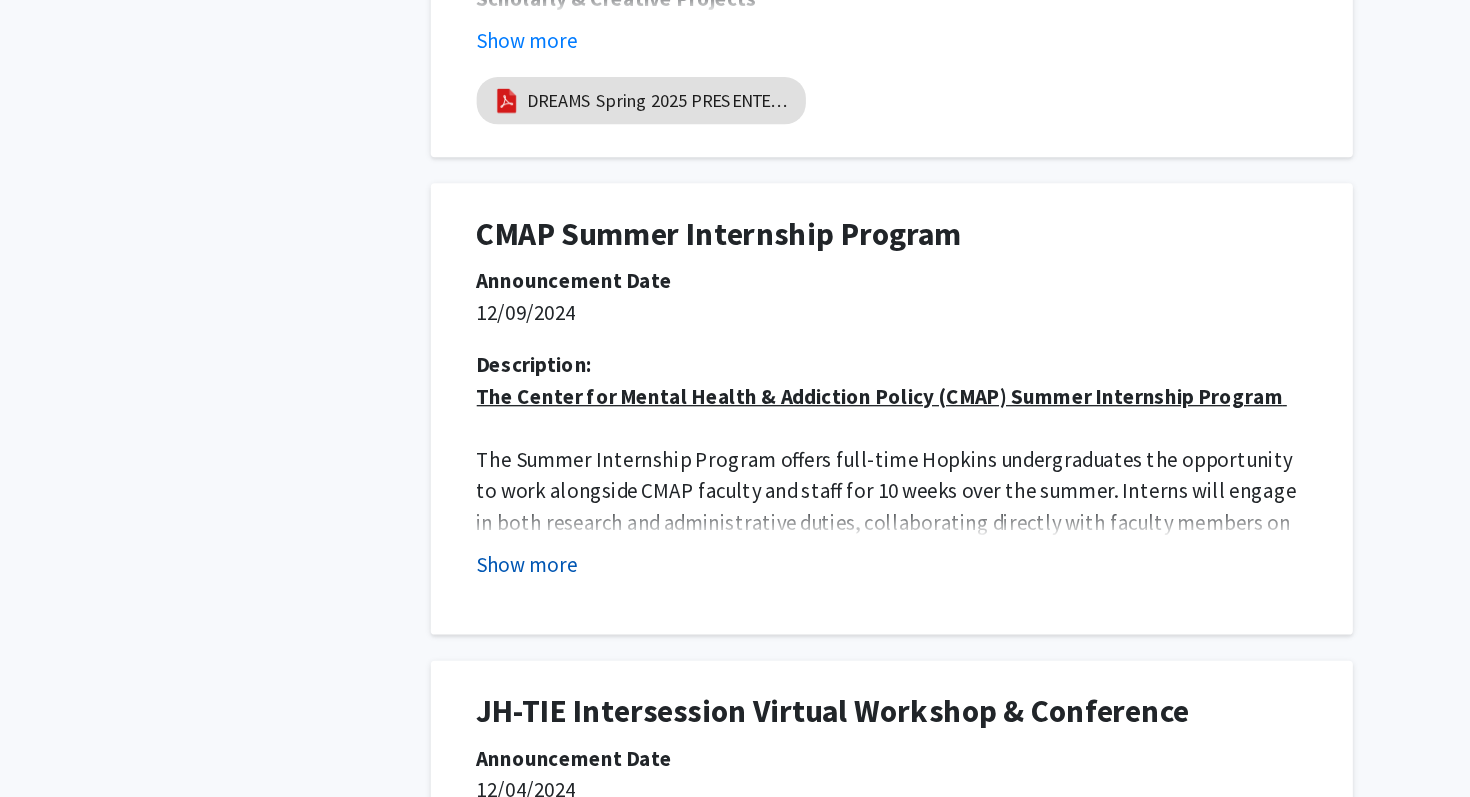 click on "Show more" 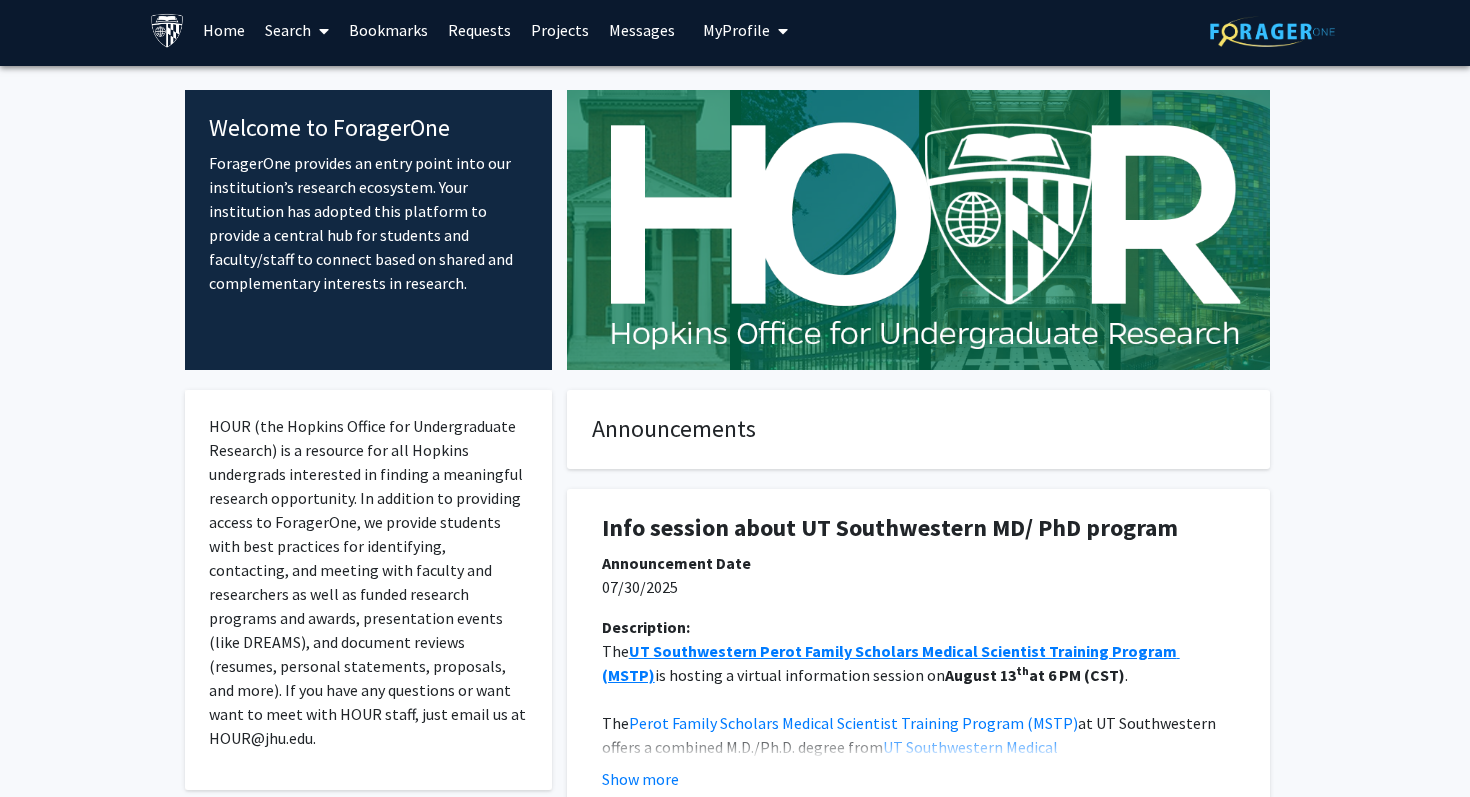 scroll, scrollTop: 0, scrollLeft: 0, axis: both 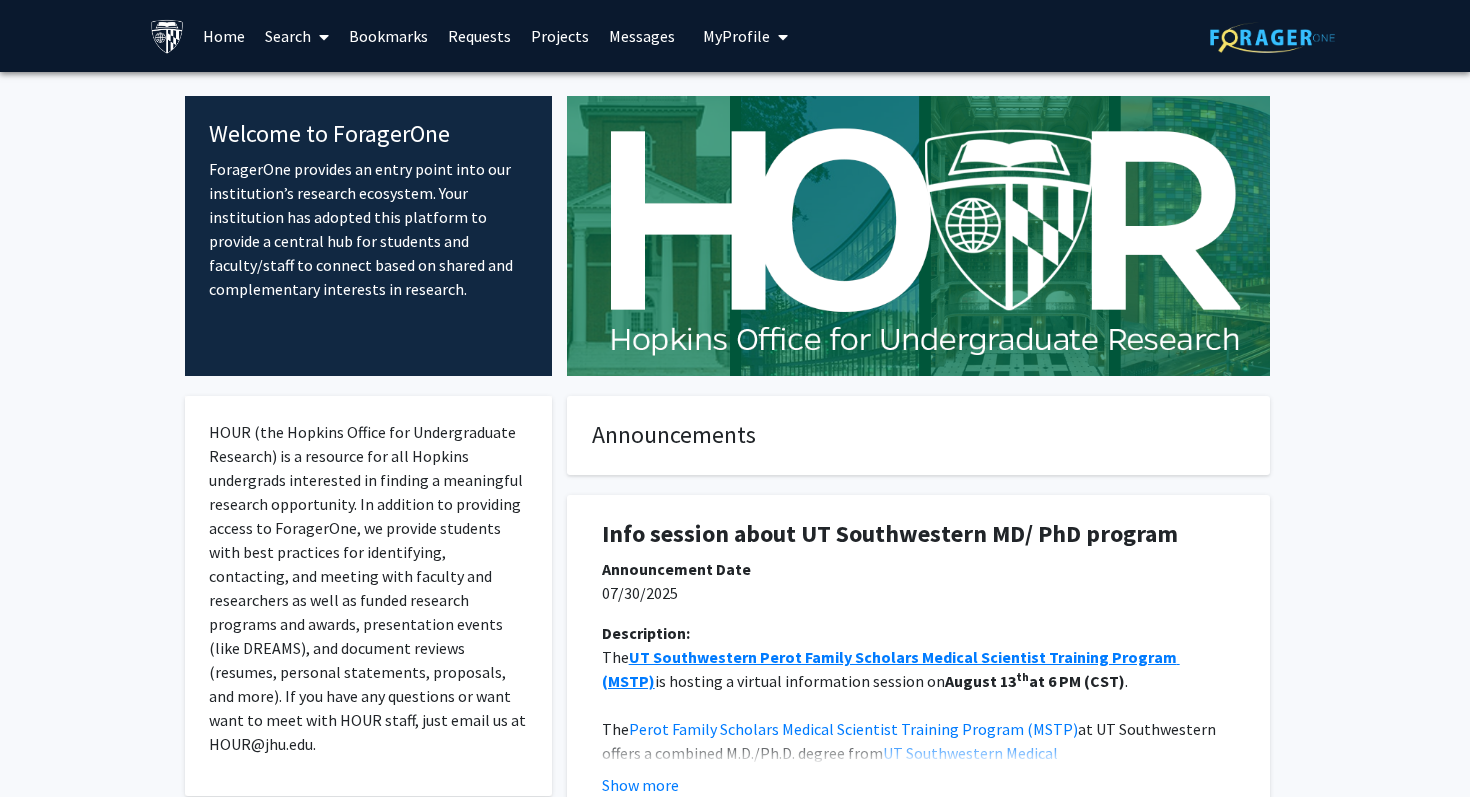 click on "Search" at bounding box center [297, 36] 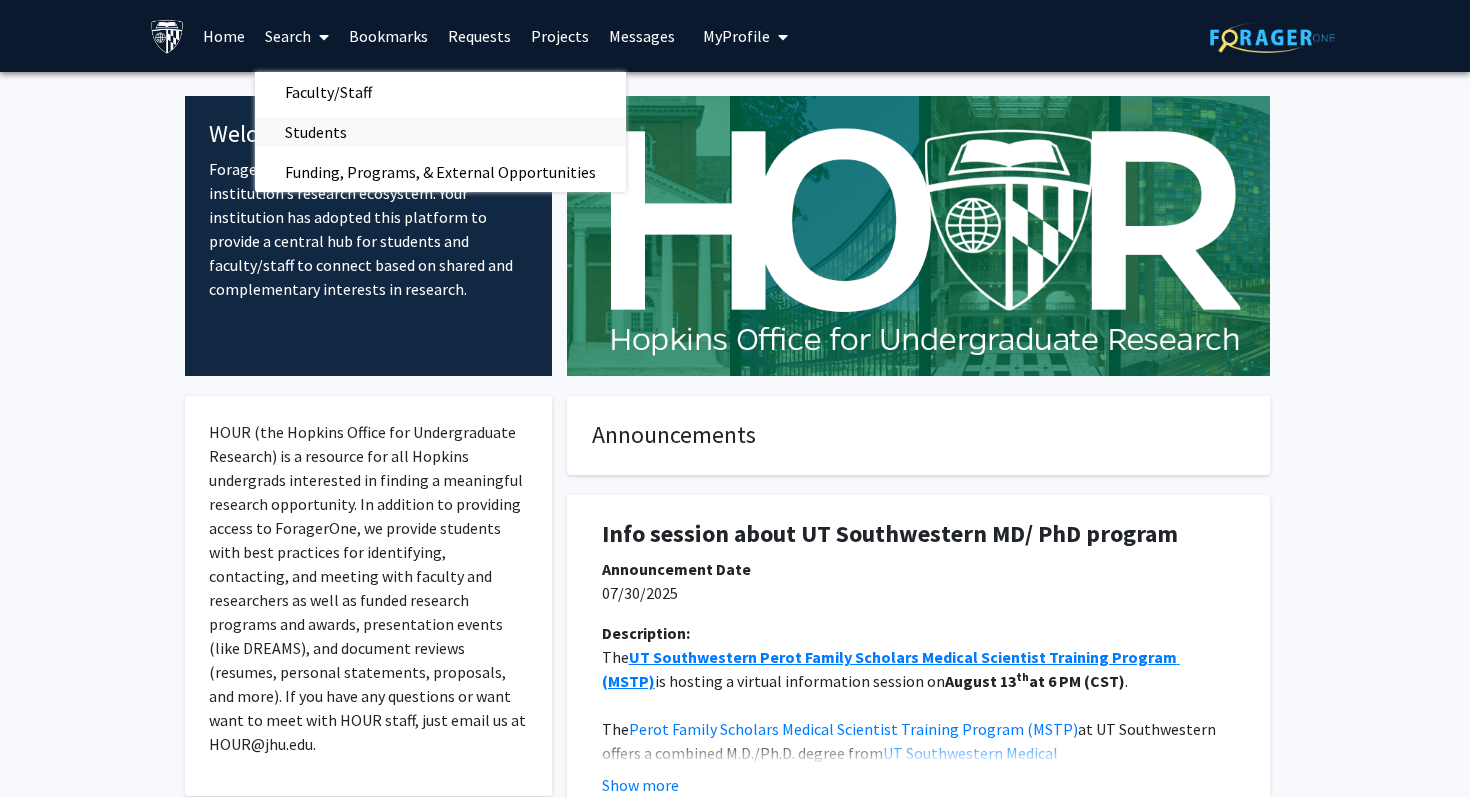 click on "Students" at bounding box center (316, 132) 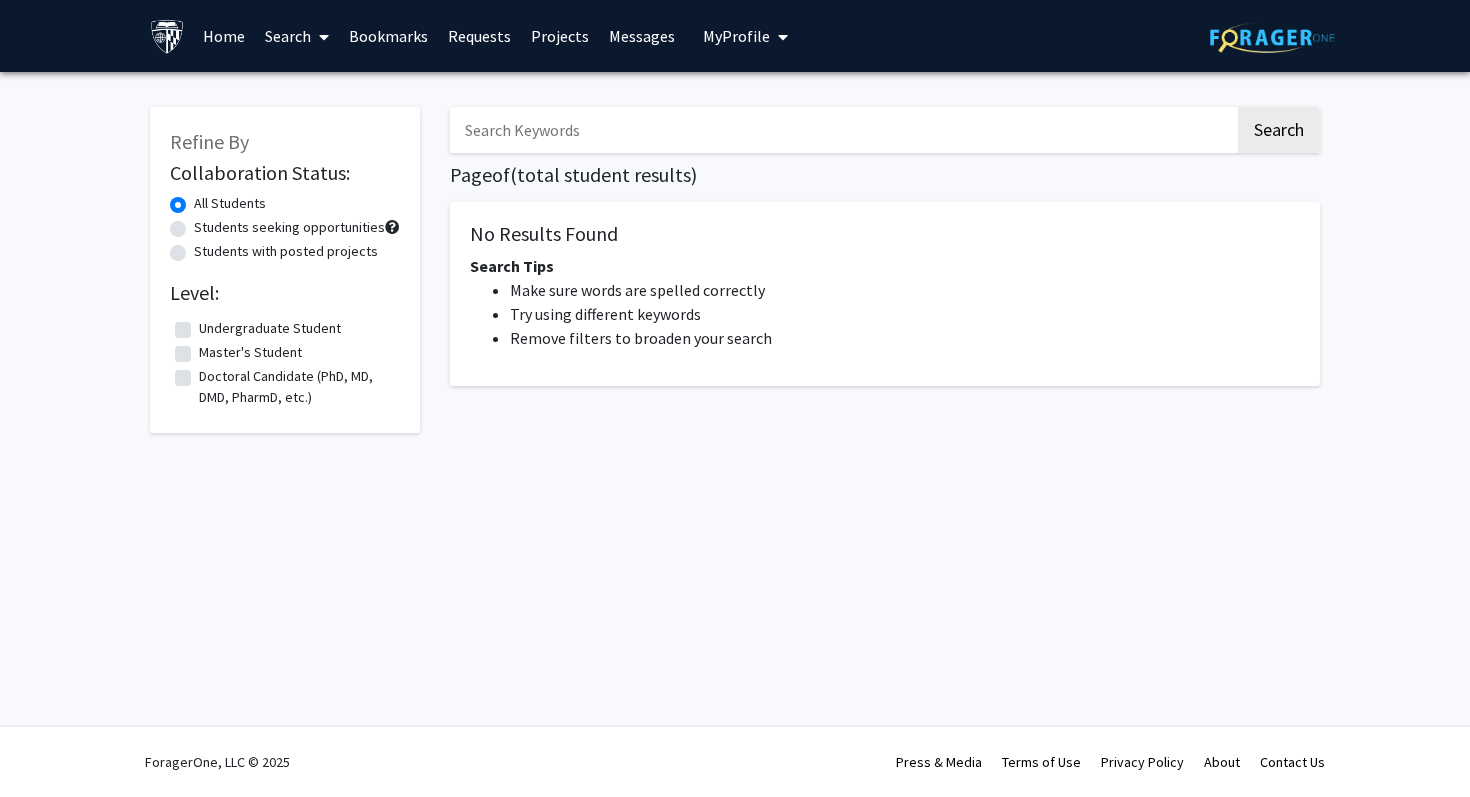click on "Students with posted projects" 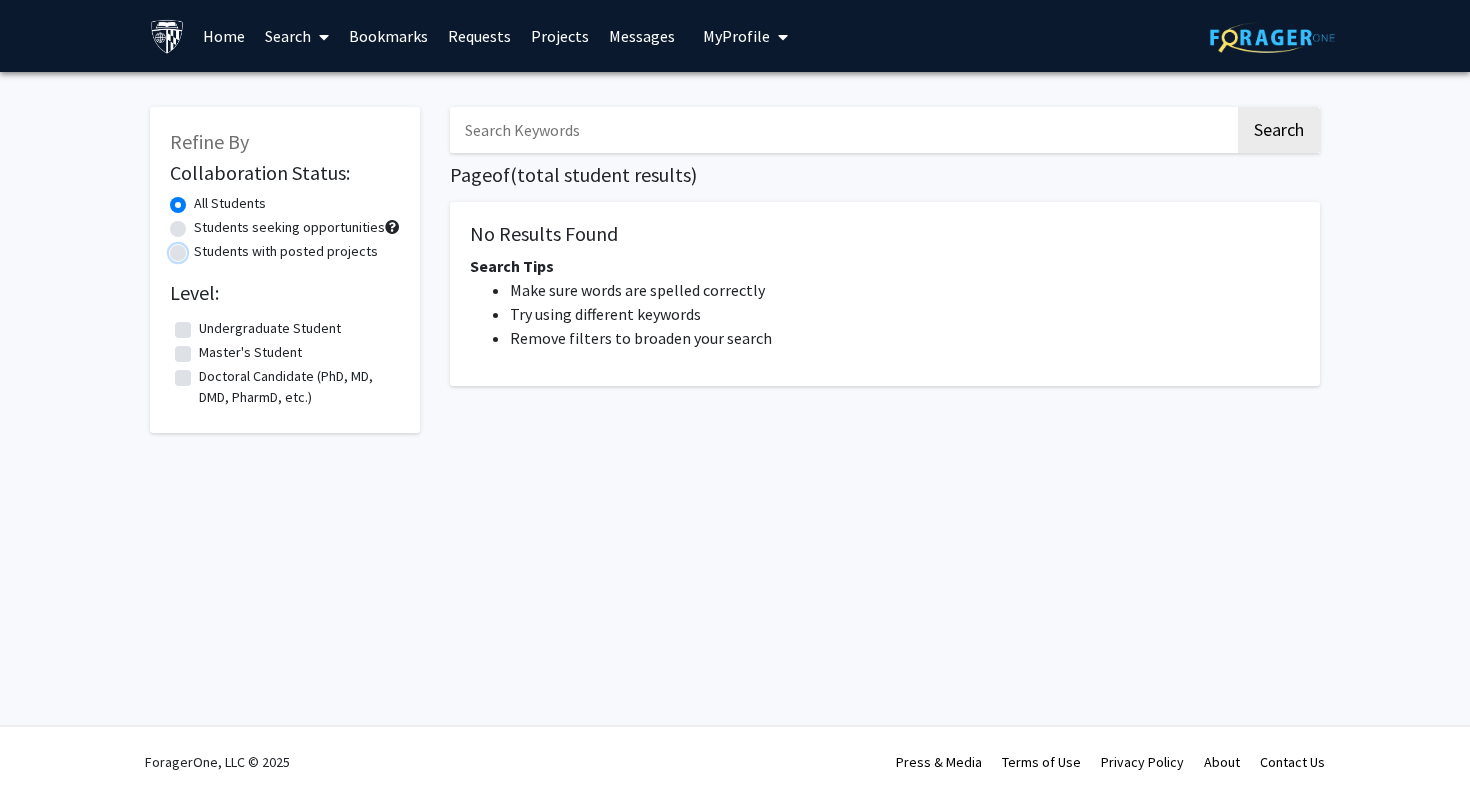 click on "Students with posted projects" at bounding box center [200, 247] 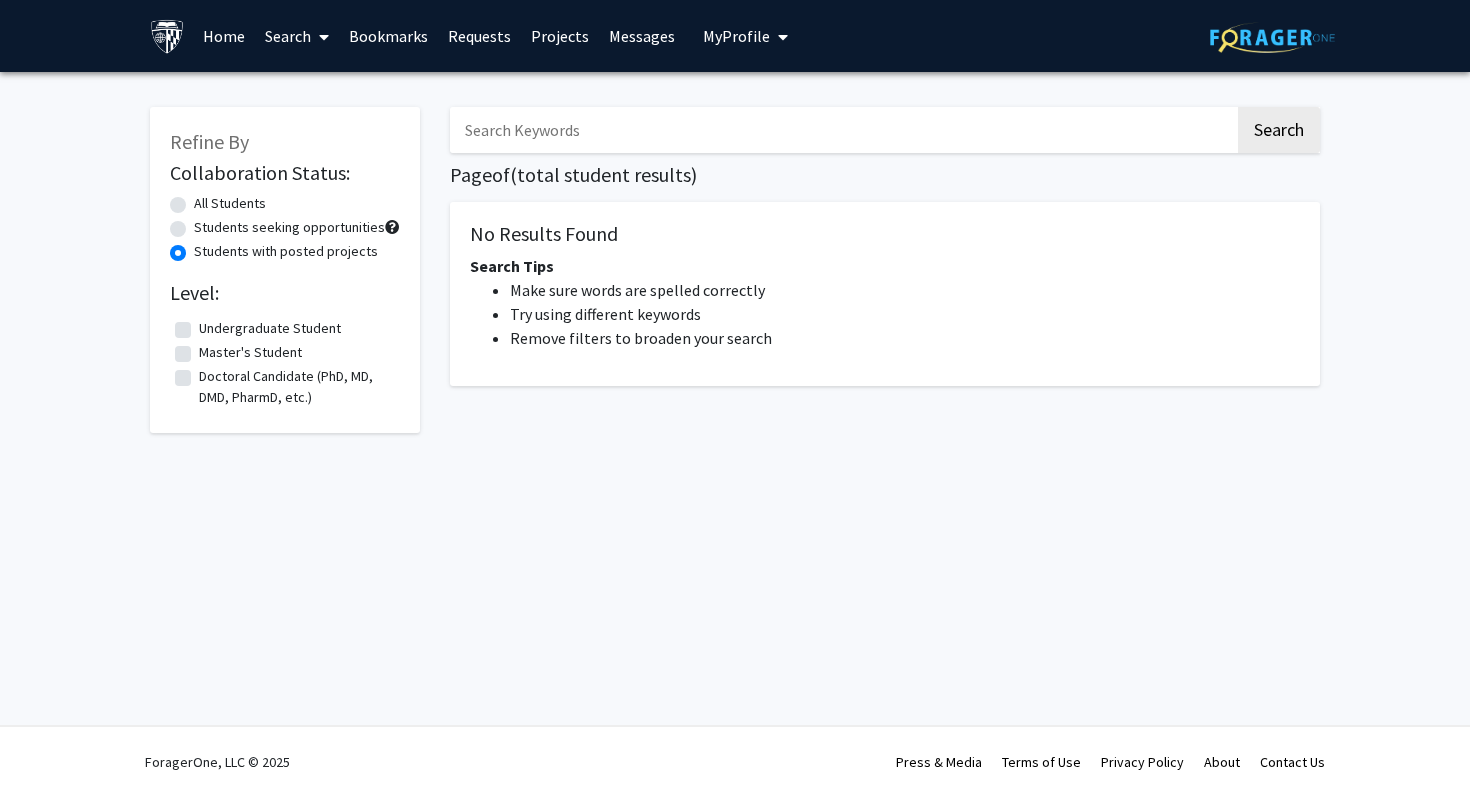 click on "Students with posted projects" 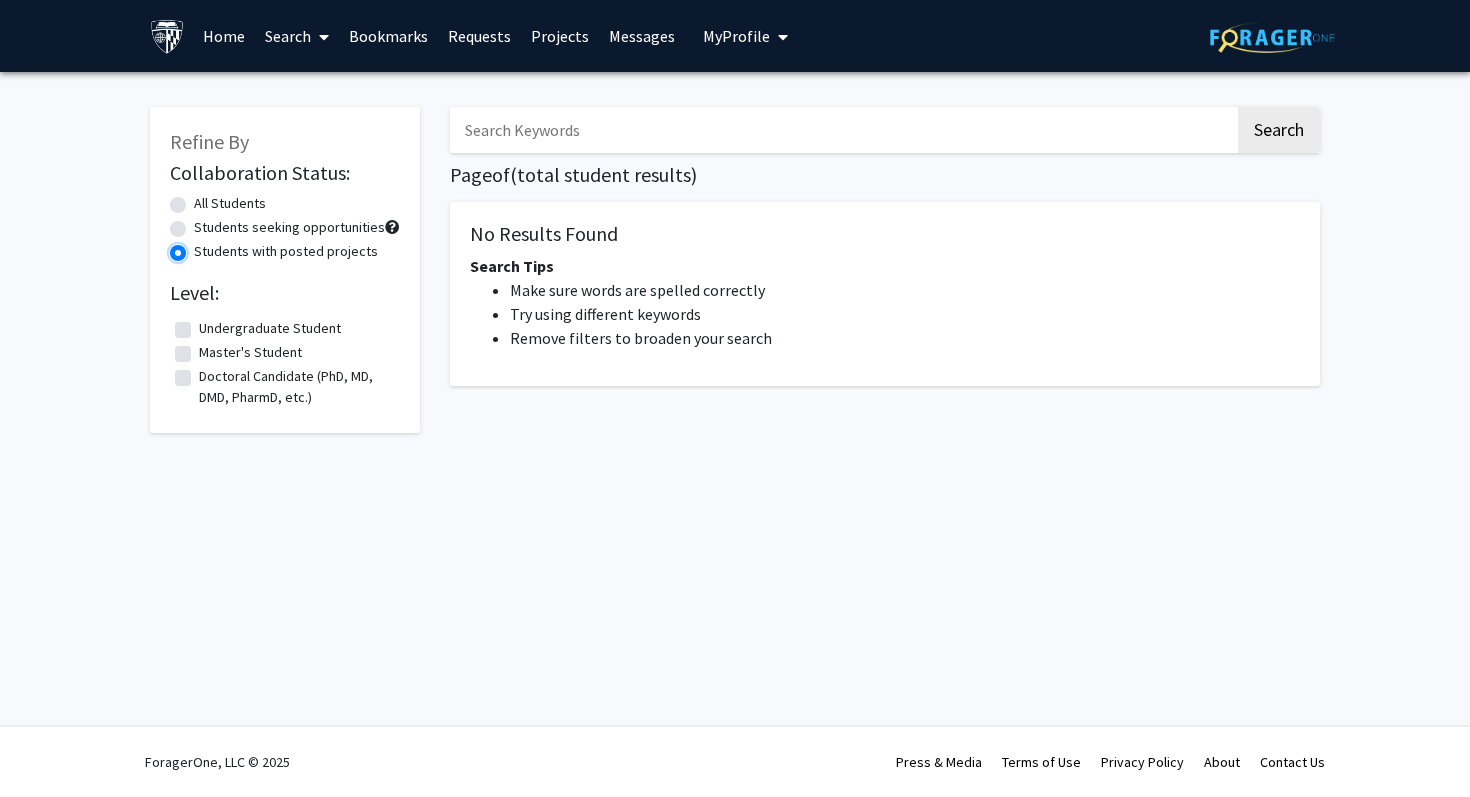 click on "Students with posted projects" at bounding box center [200, 247] 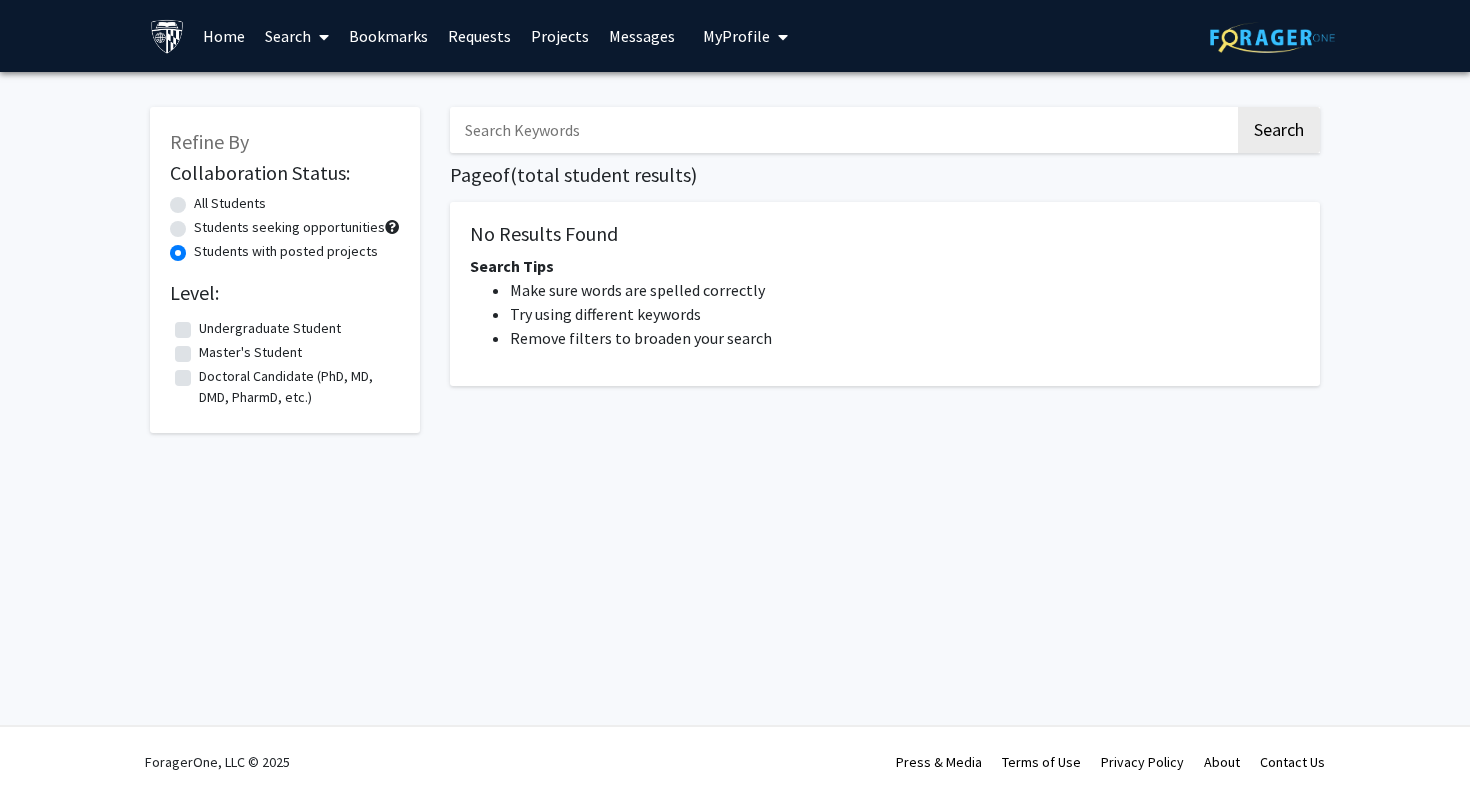 click on "Collaboration Status:  All Students     Students seeking opportunities     Students with posted projects" 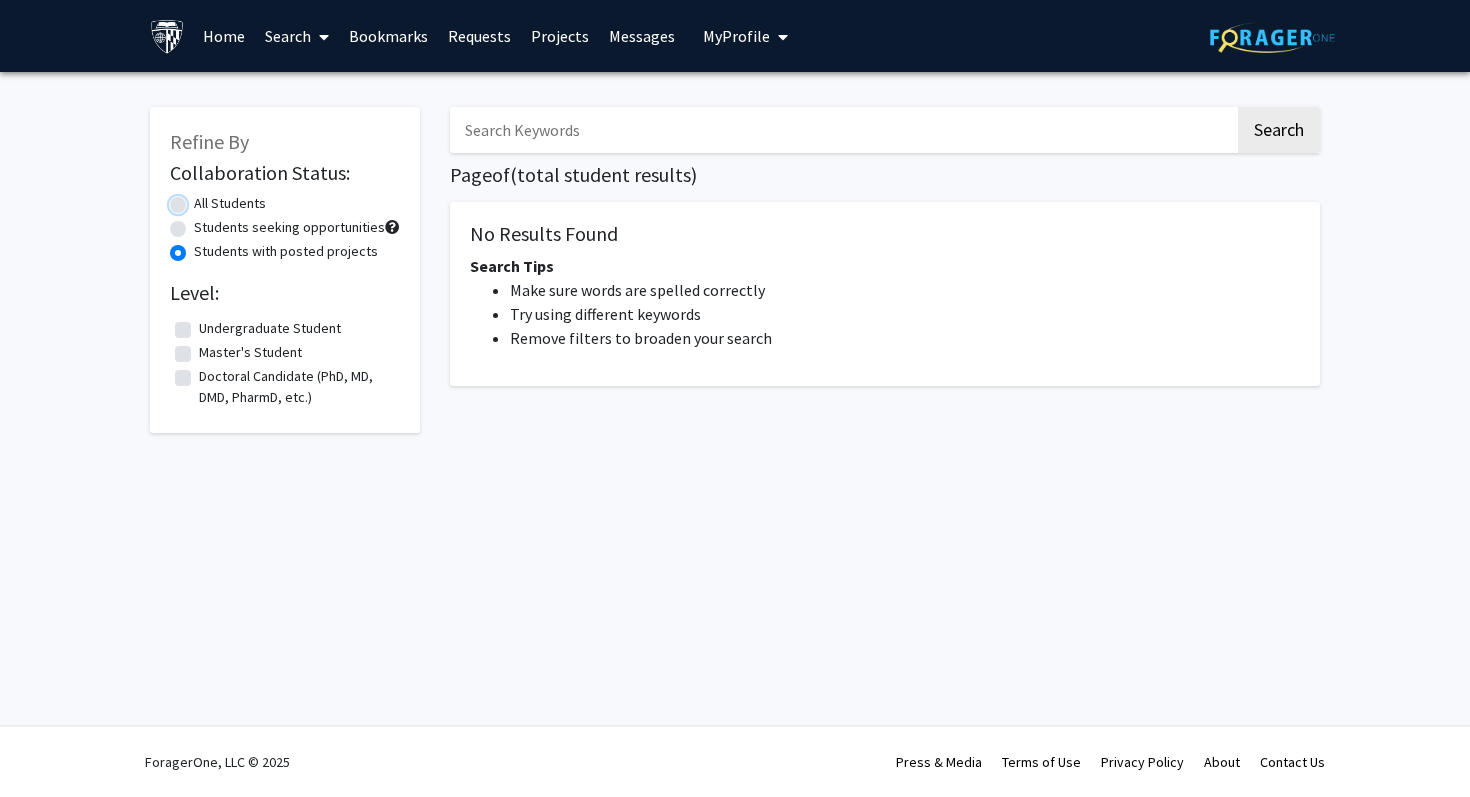 click on "All Students" at bounding box center (200, 199) 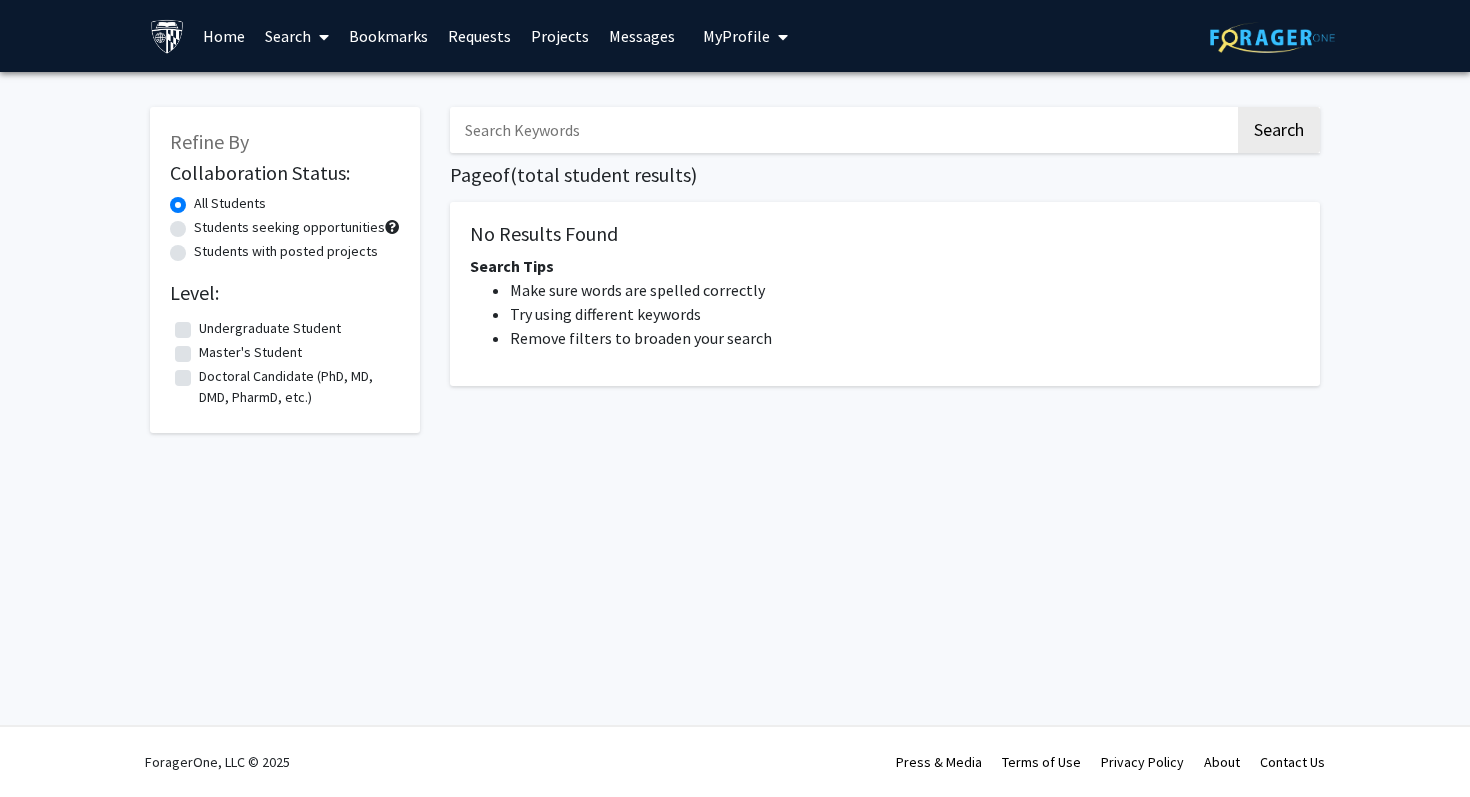 click on "No Results Found Search Tips Make sure words are spelled correctly Try using different keywords Remove filters to broaden your search" 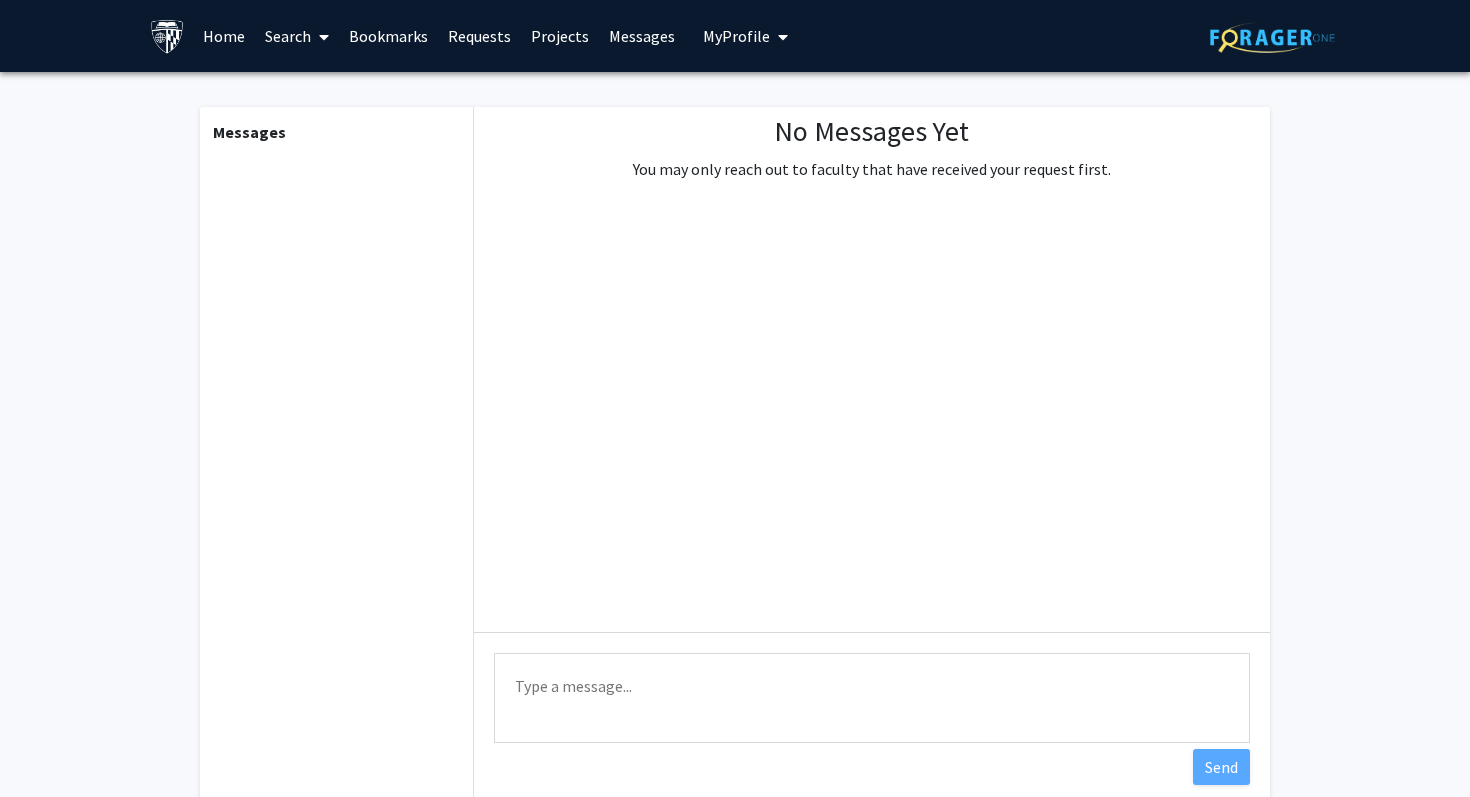 click on "Search" at bounding box center (297, 36) 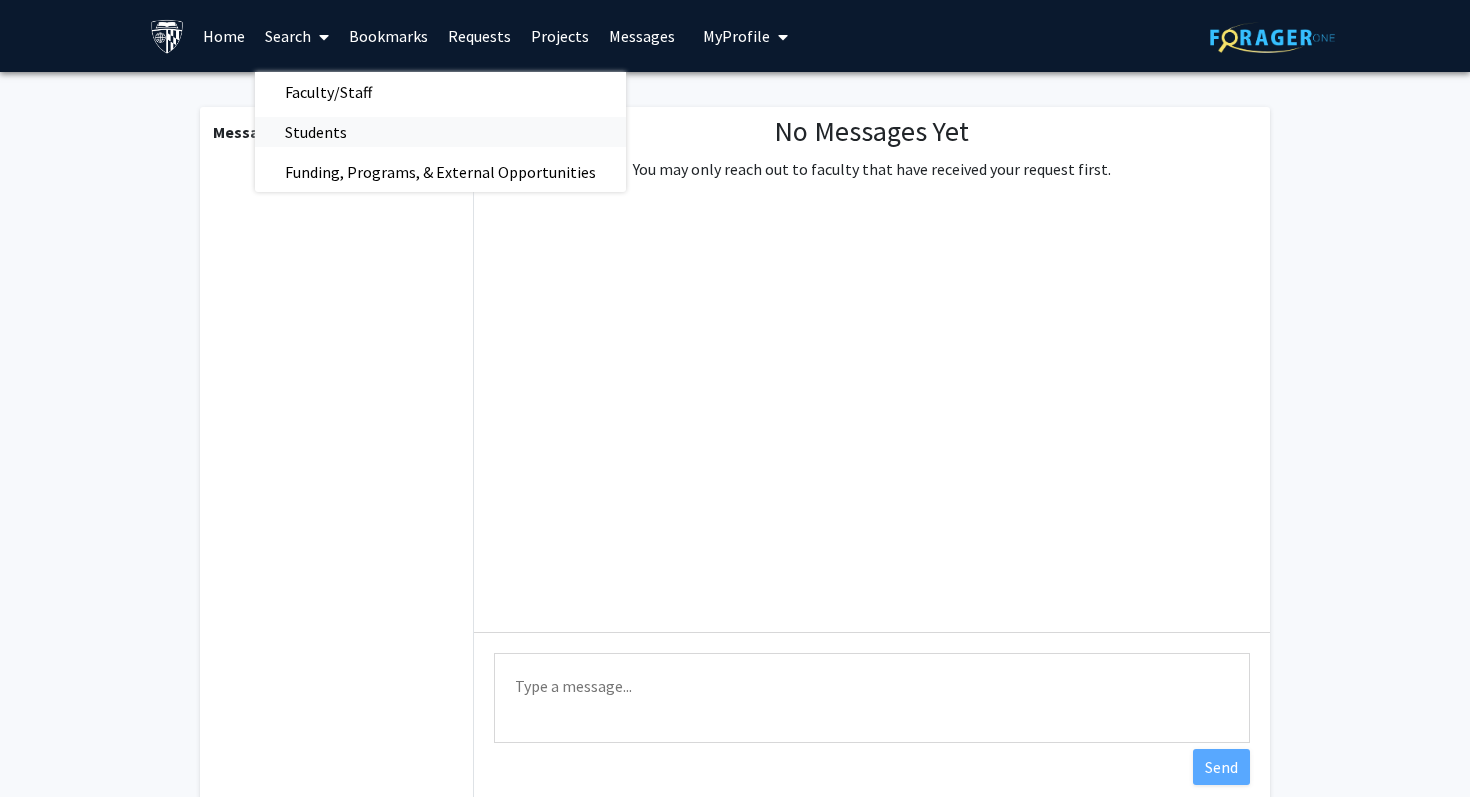 click on "Students" at bounding box center (316, 132) 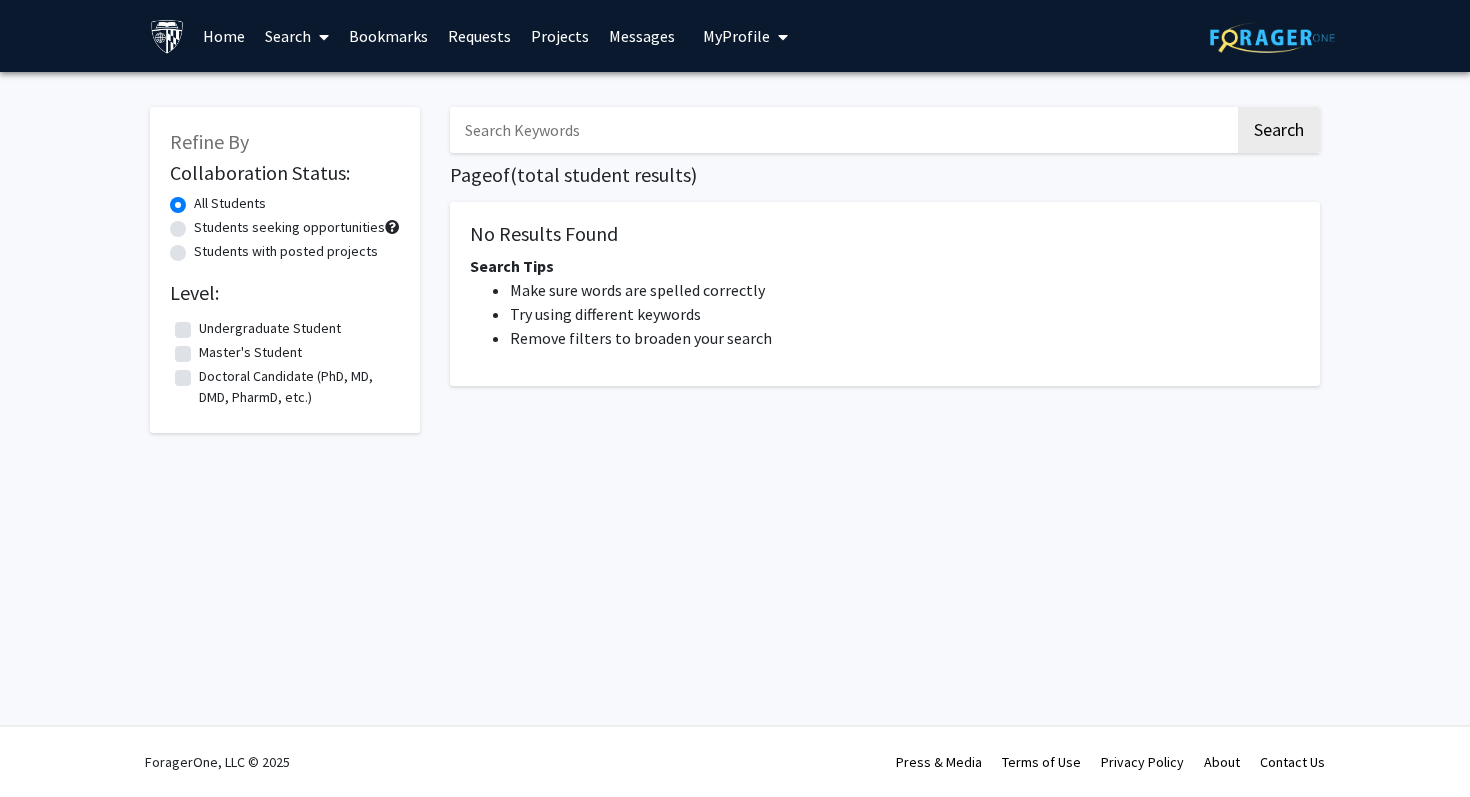 click on "All Students" 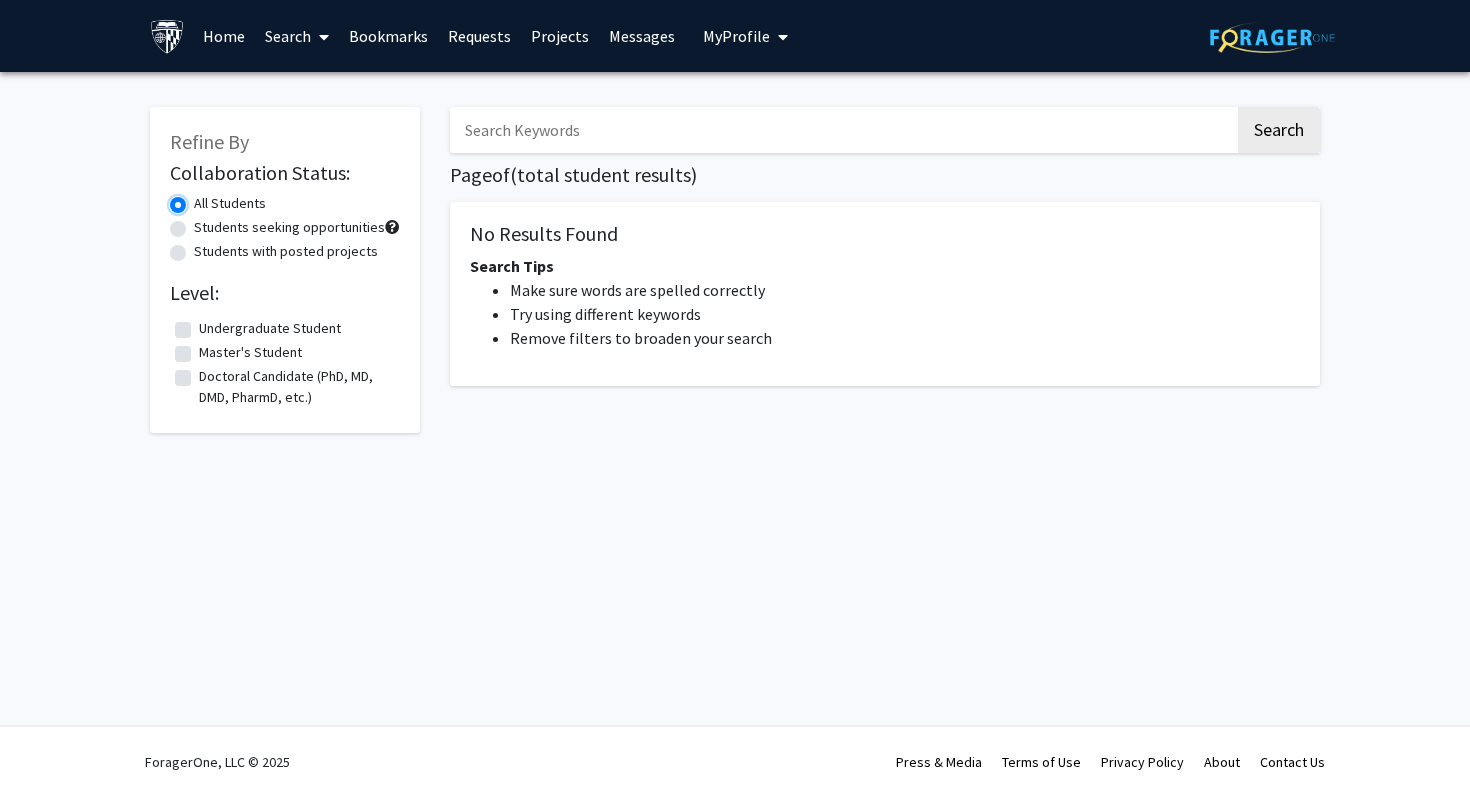 click on "All Students" at bounding box center (200, 199) 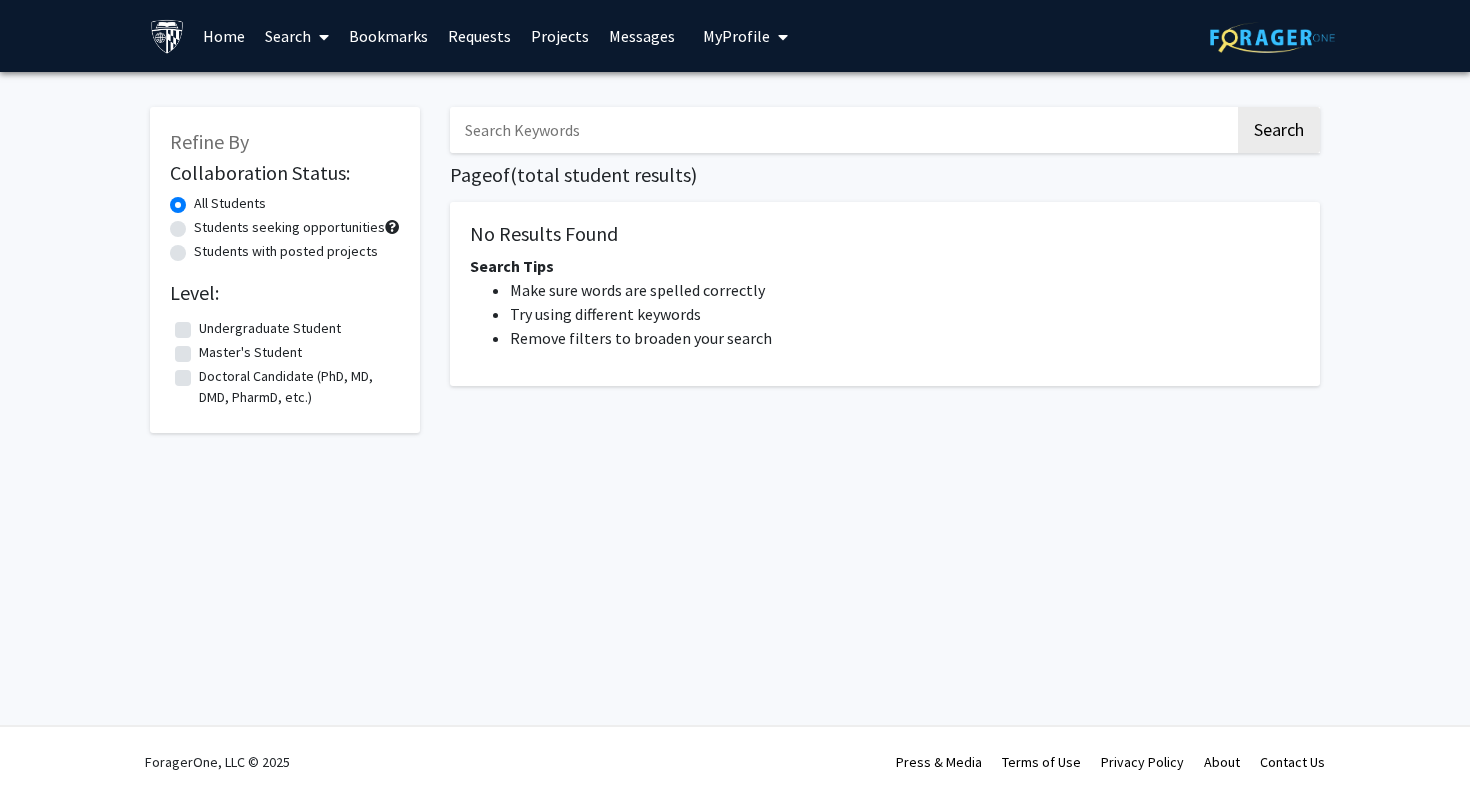 click on "Students seeking opportunities" 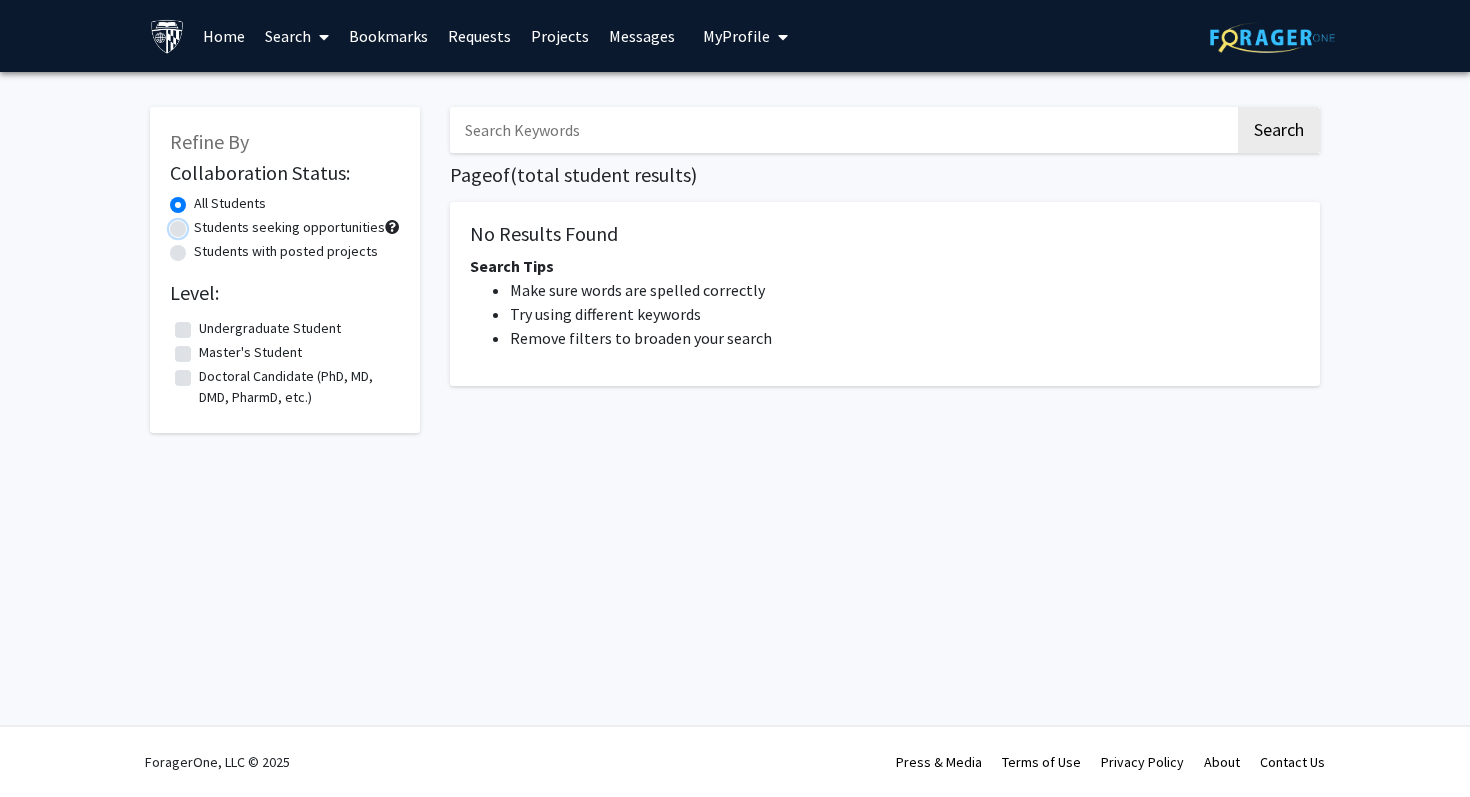 click on "Students seeking opportunities" at bounding box center (200, 223) 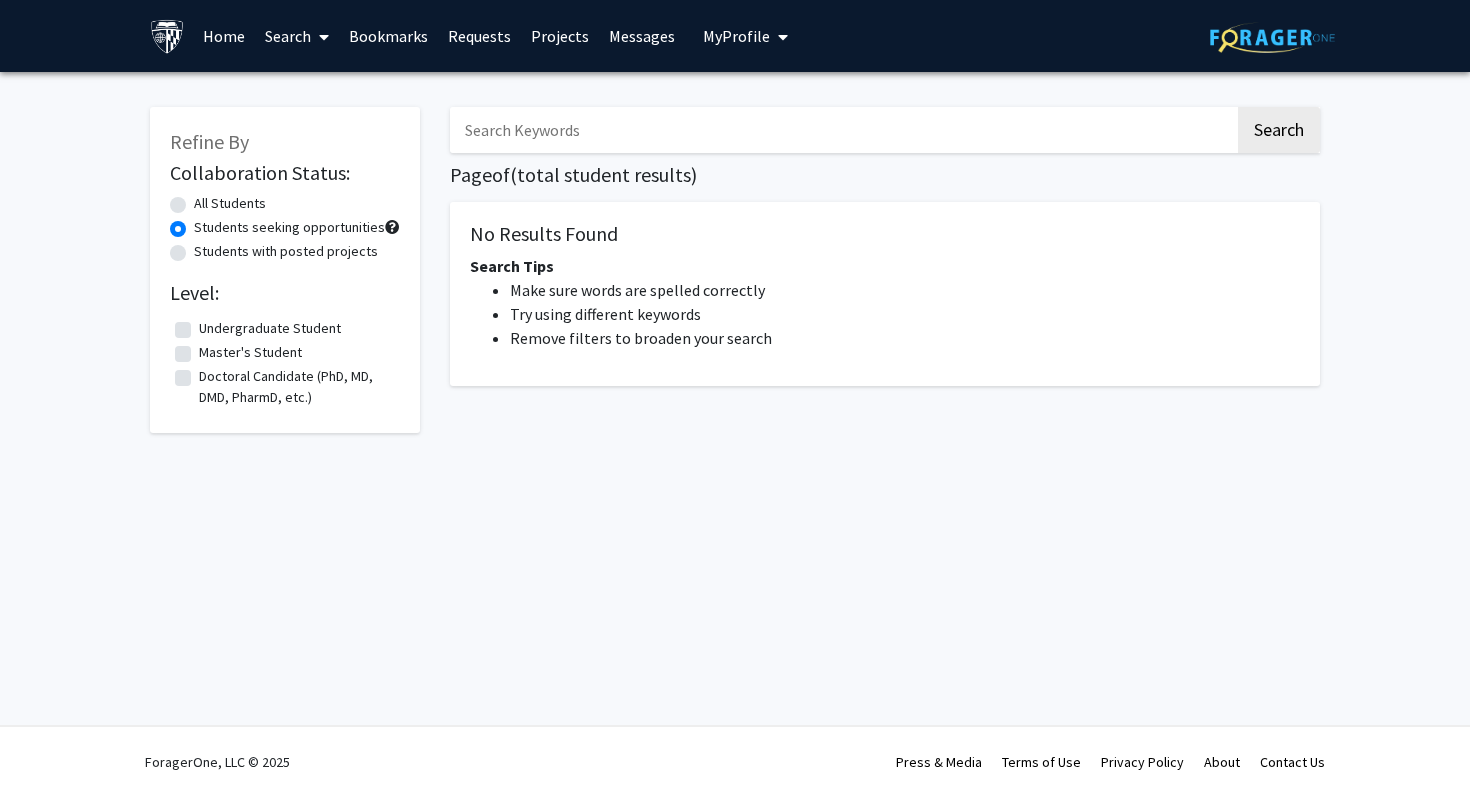 click on "Search" at bounding box center (297, 36) 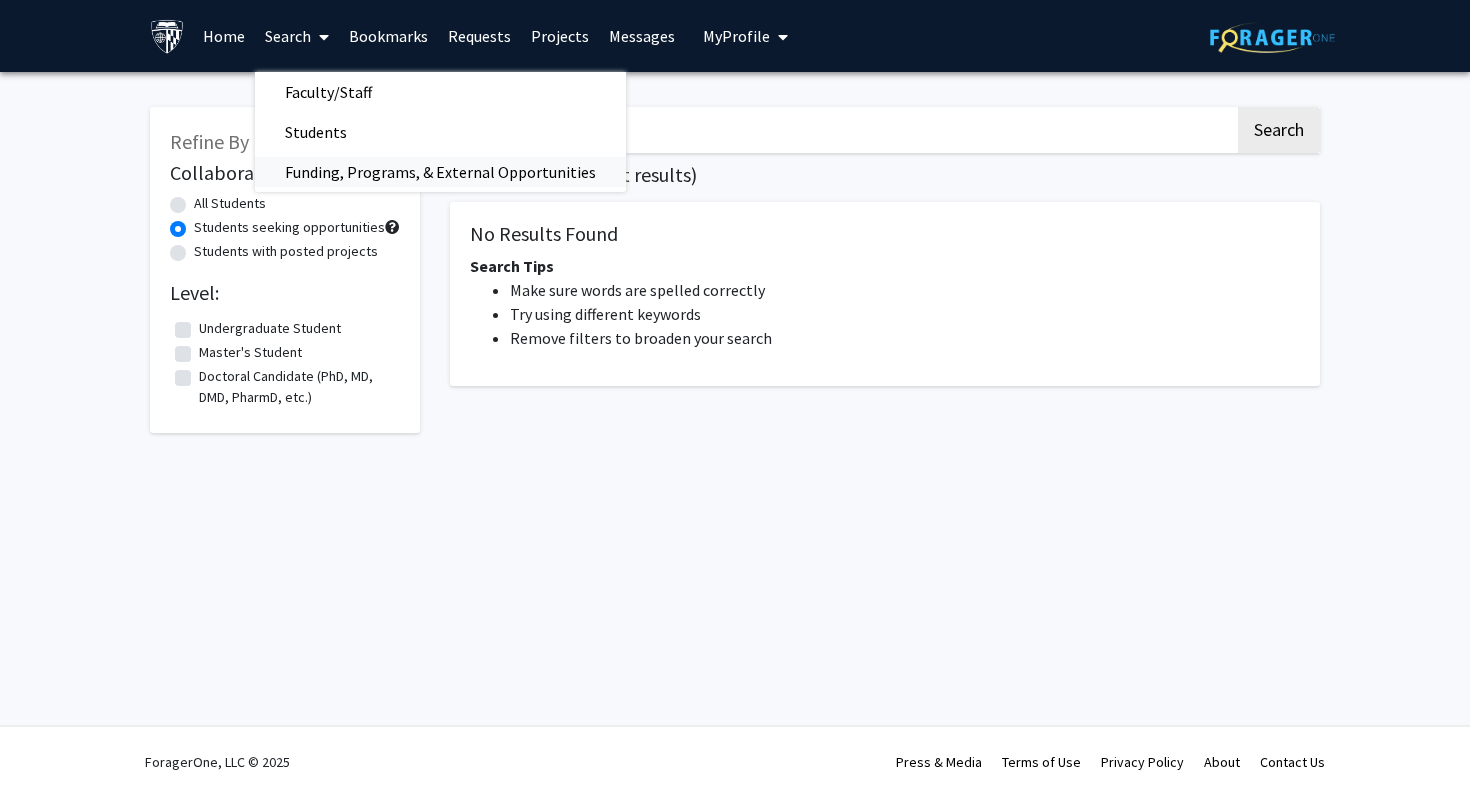 click on "Funding, Programs, & External Opportunities" at bounding box center (440, 172) 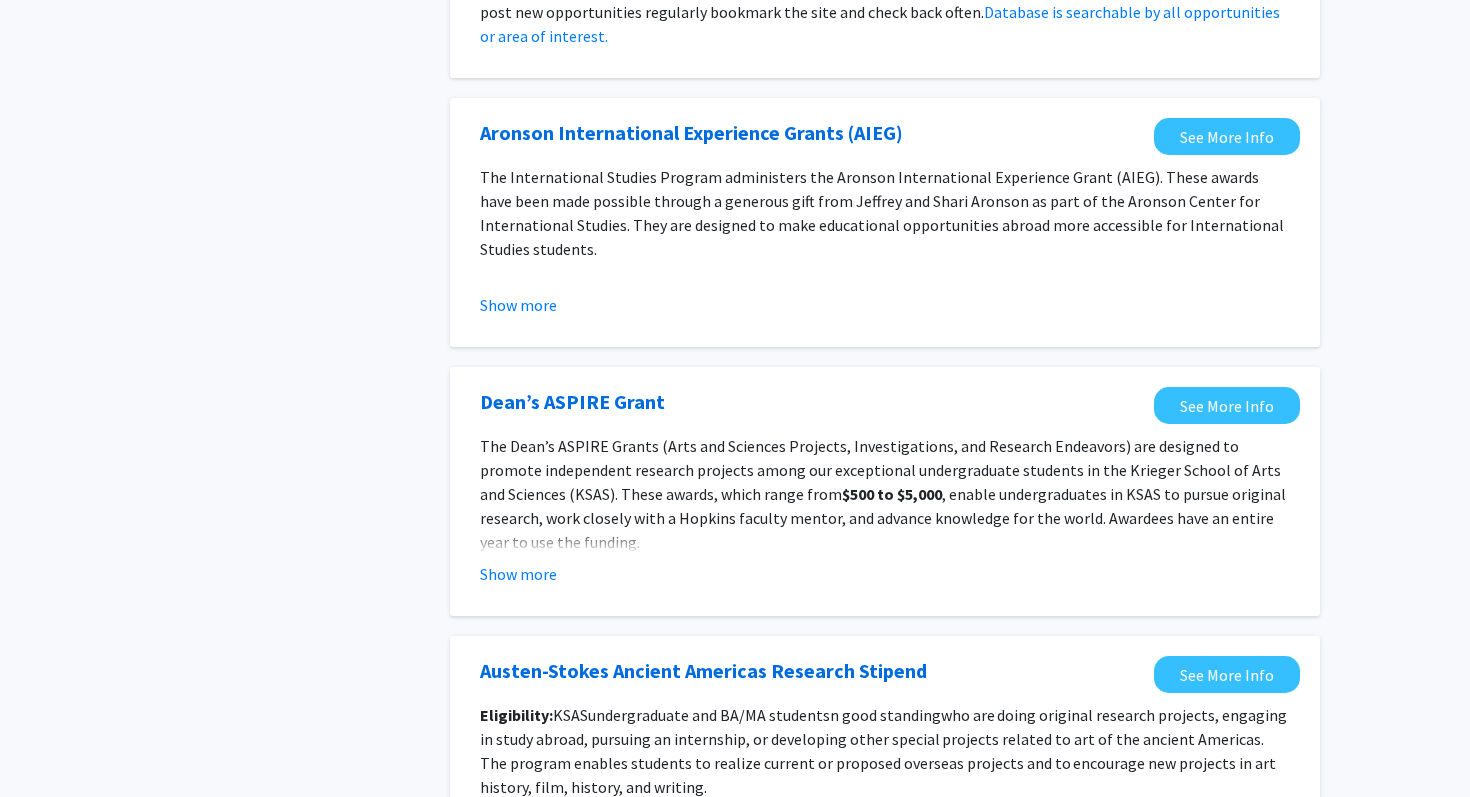 scroll, scrollTop: 1662, scrollLeft: 0, axis: vertical 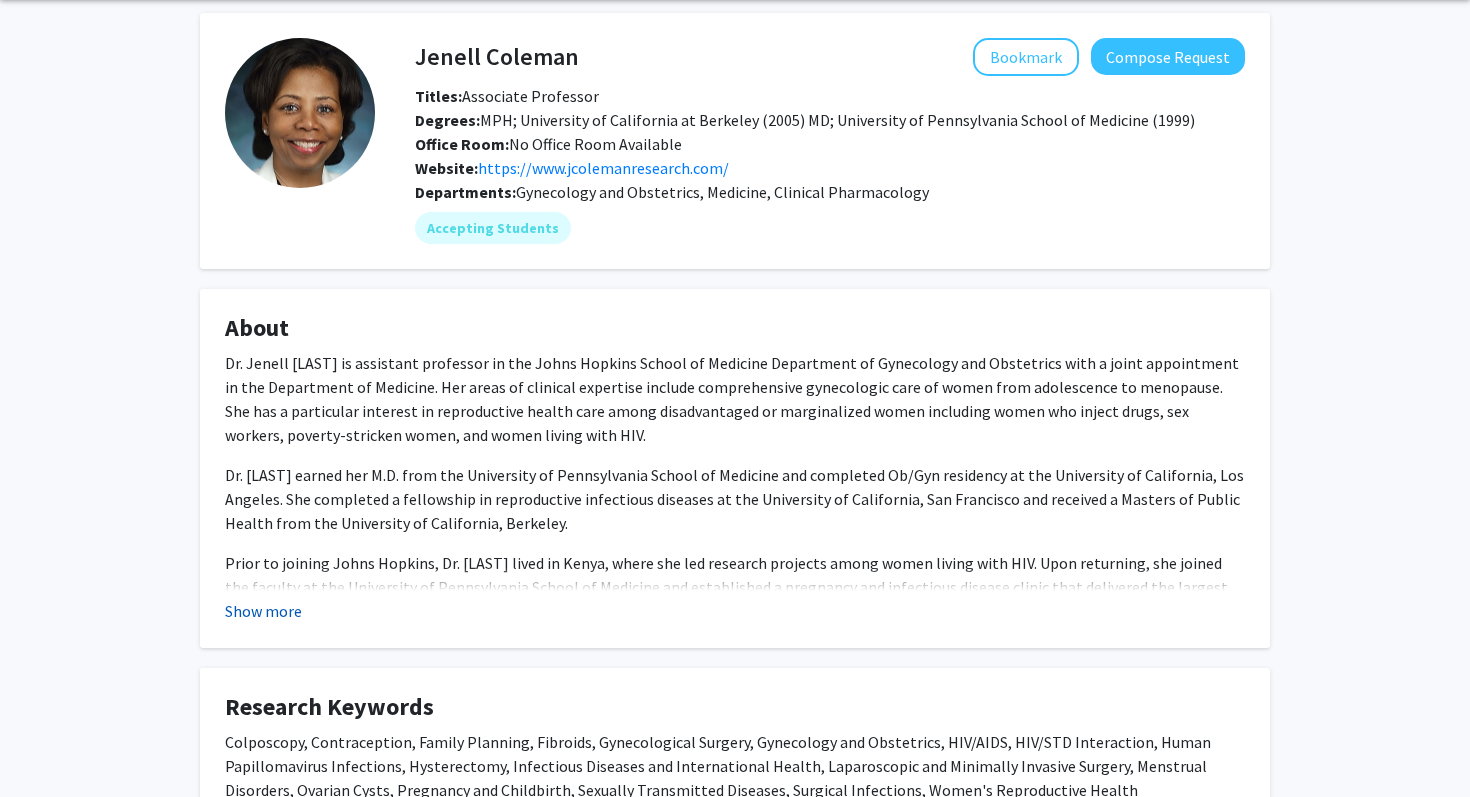 click on "Show more" 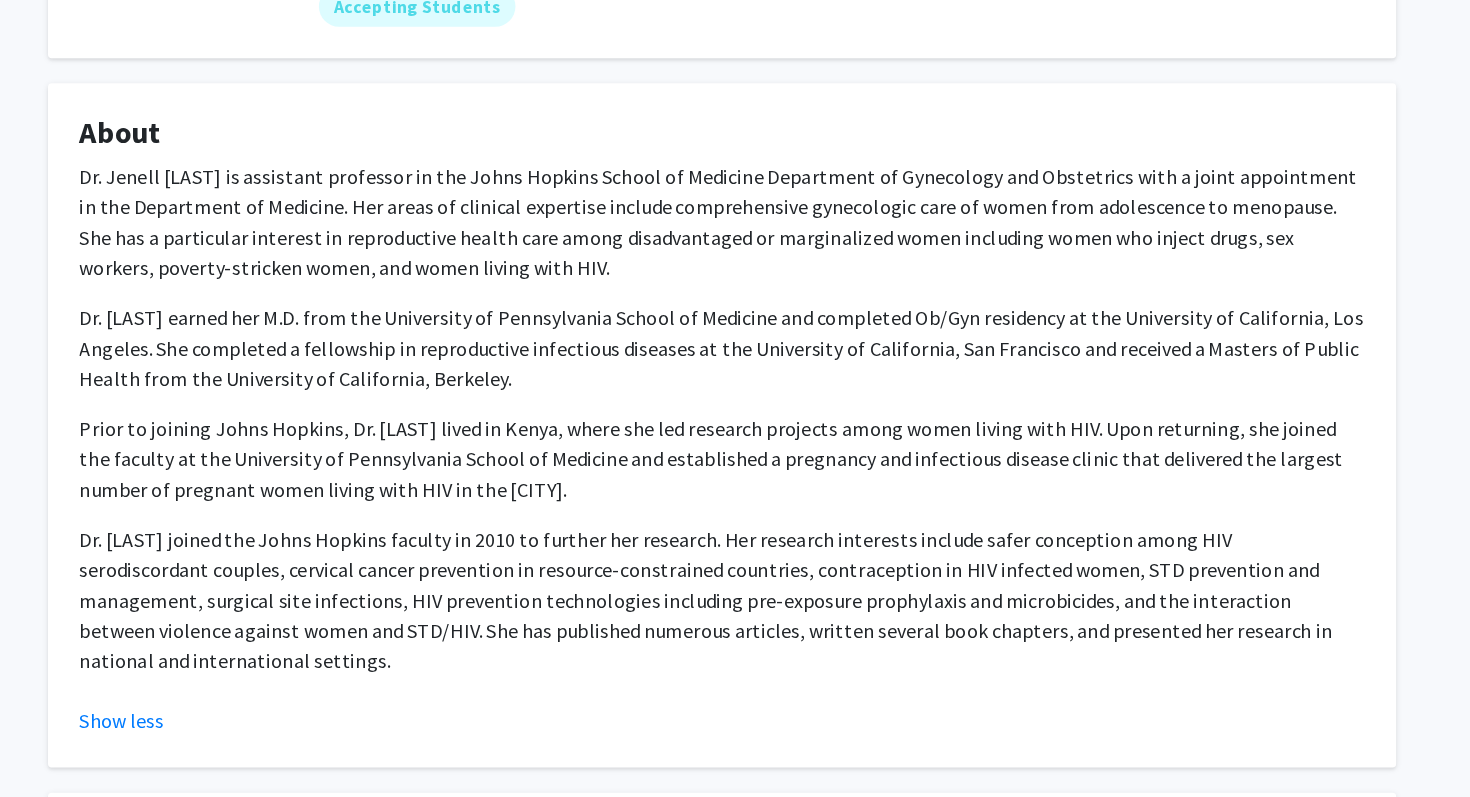 scroll, scrollTop: 0, scrollLeft: 0, axis: both 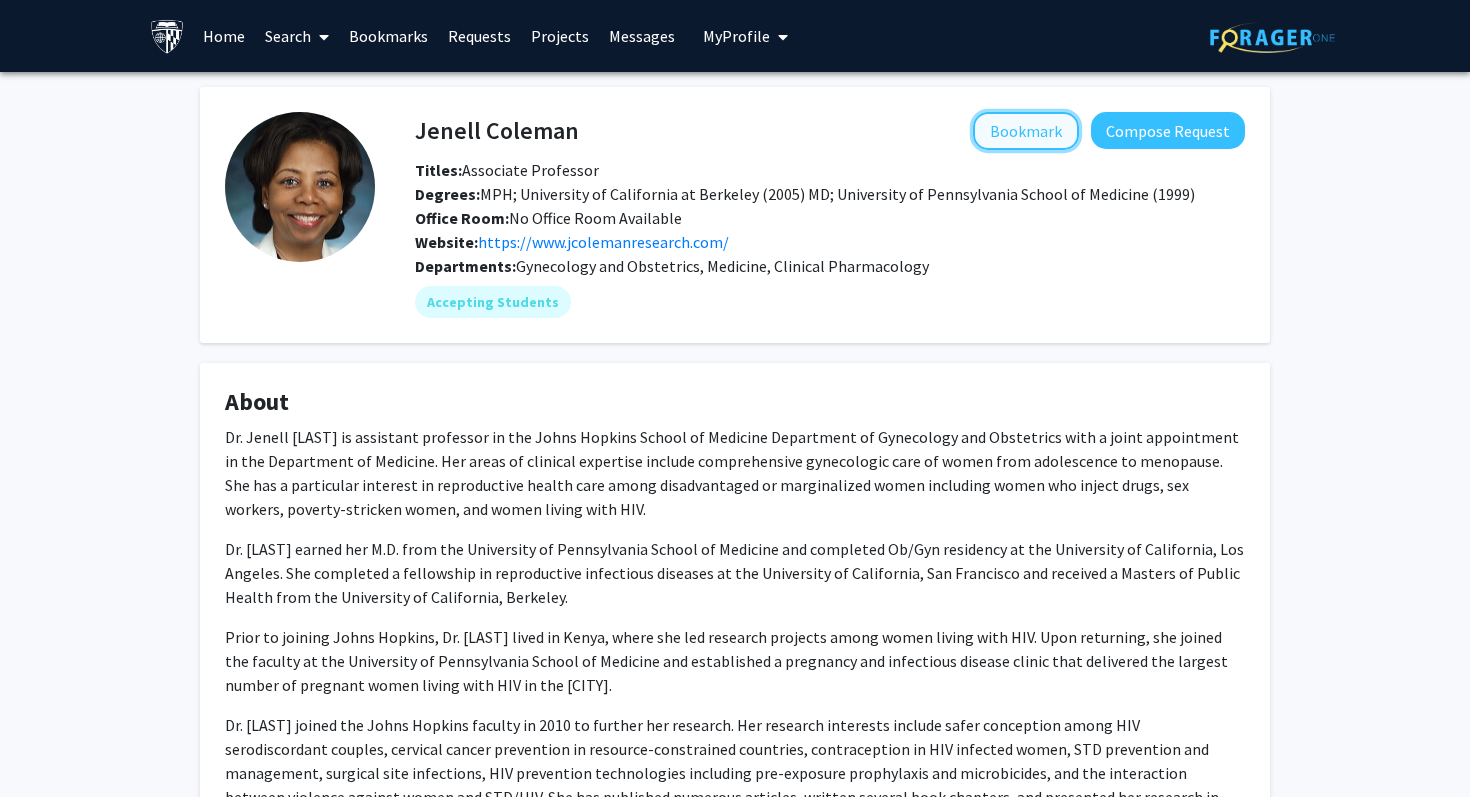 click on "Bookmark" 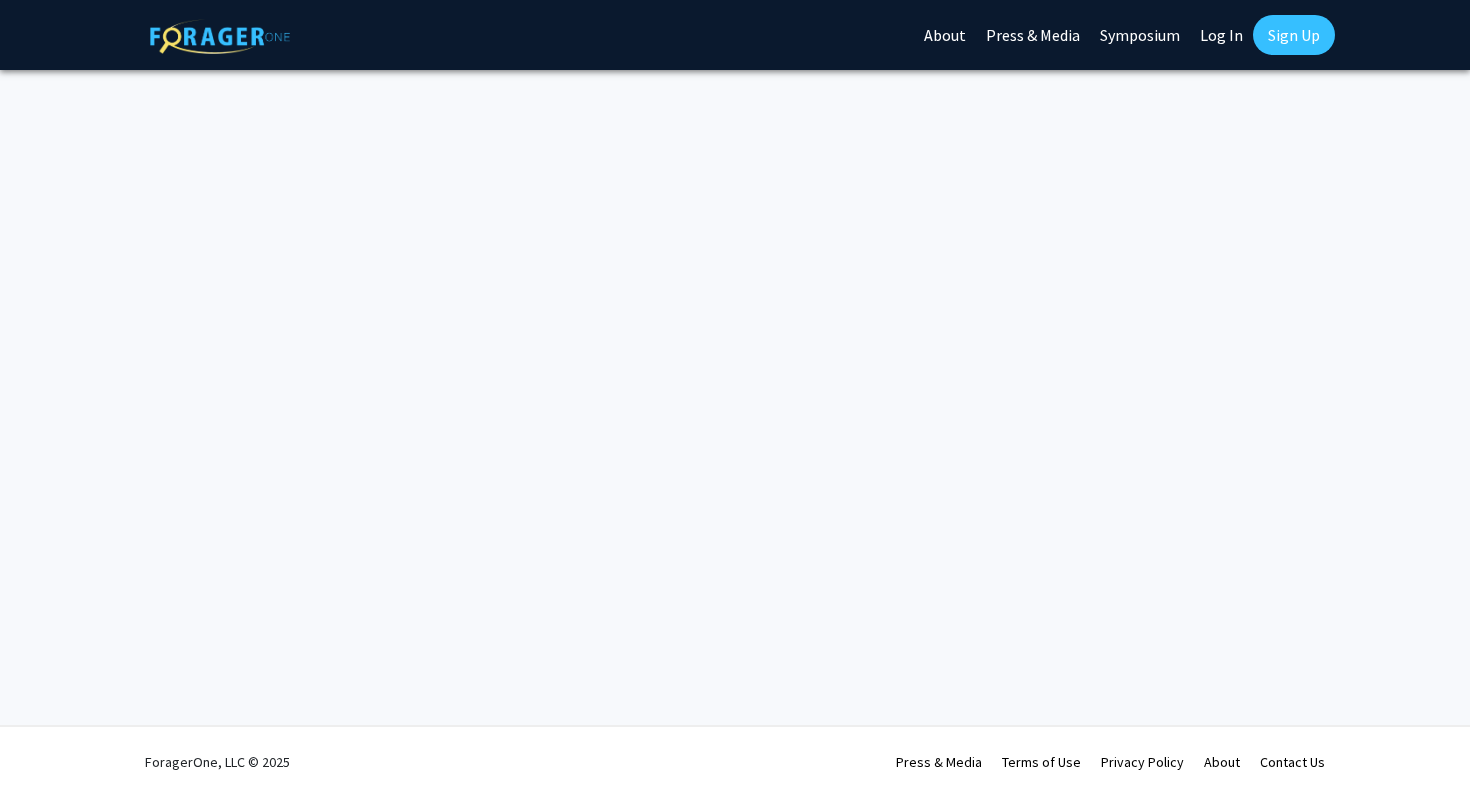 scroll, scrollTop: 0, scrollLeft: 0, axis: both 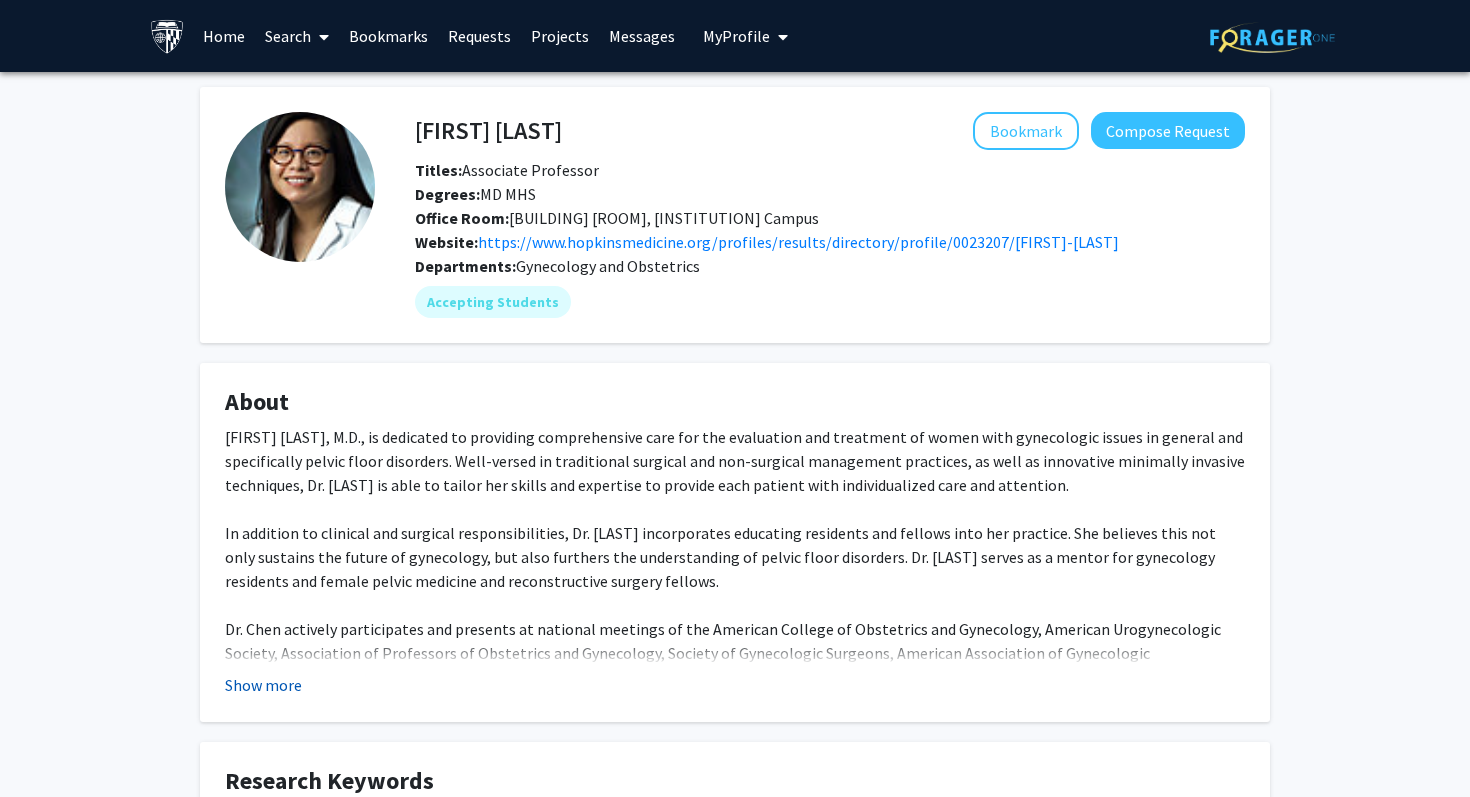 click on "Show more" 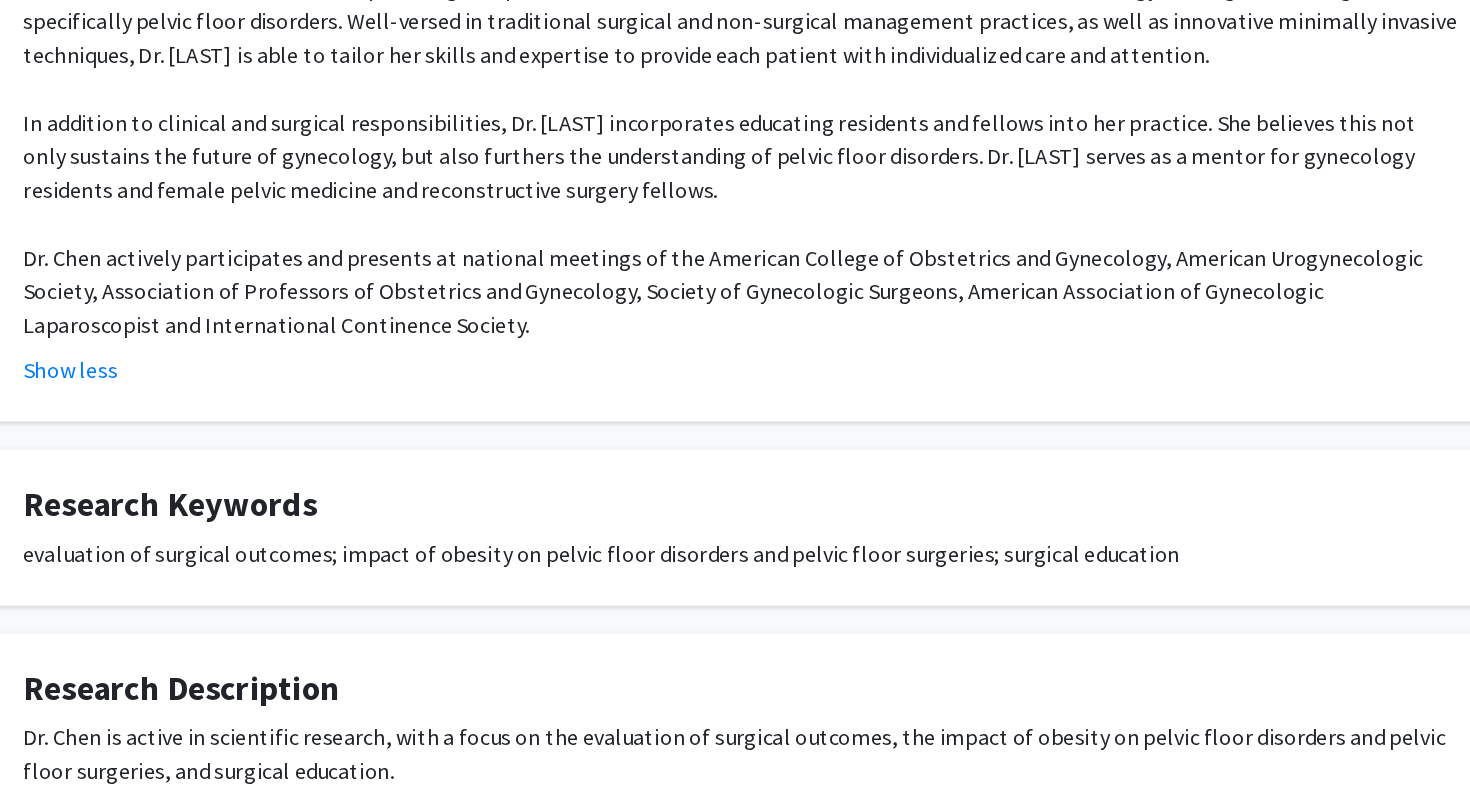 scroll, scrollTop: 219, scrollLeft: 0, axis: vertical 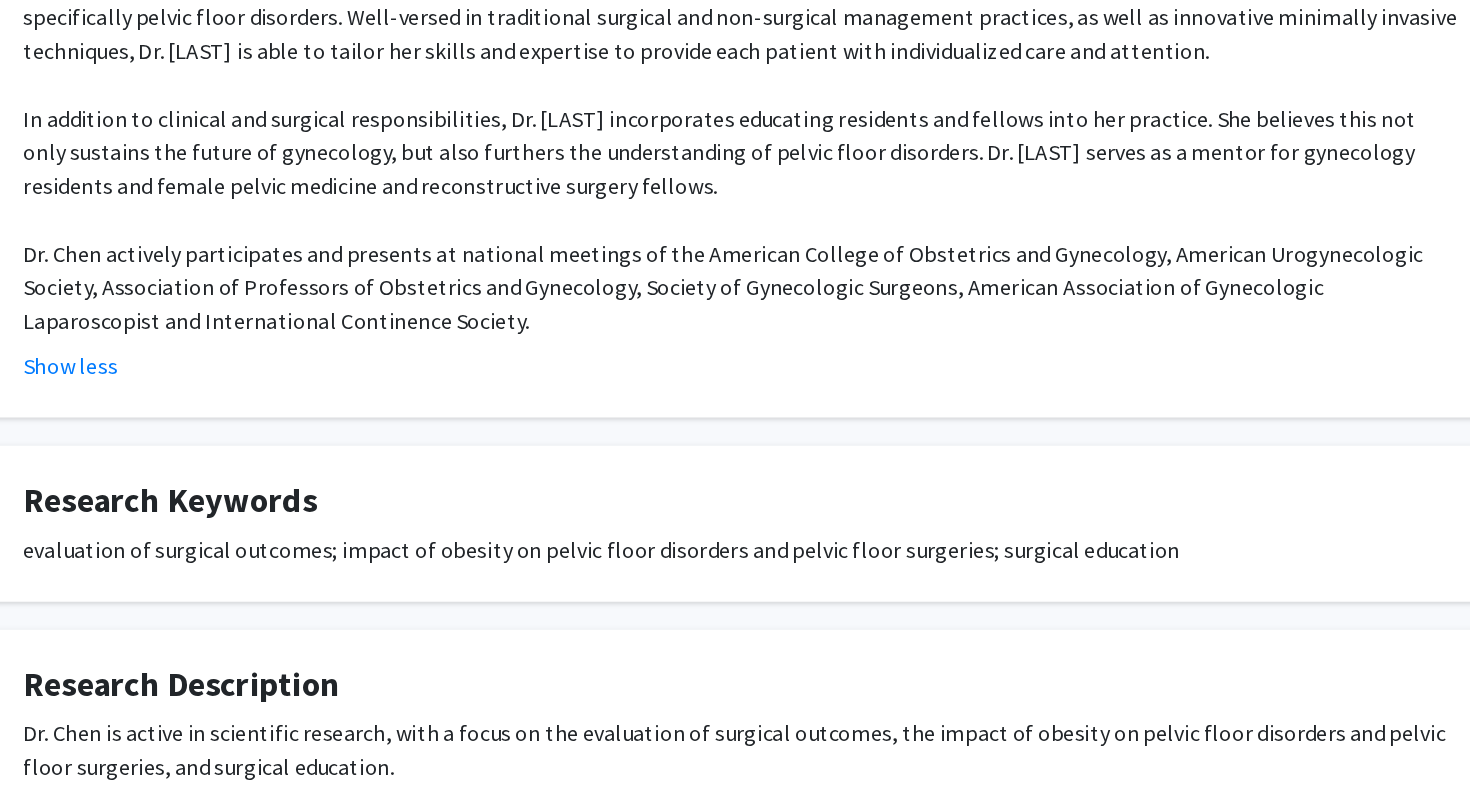 drag, startPoint x: 694, startPoint y: 642, endPoint x: 694, endPoint y: 604, distance: 38 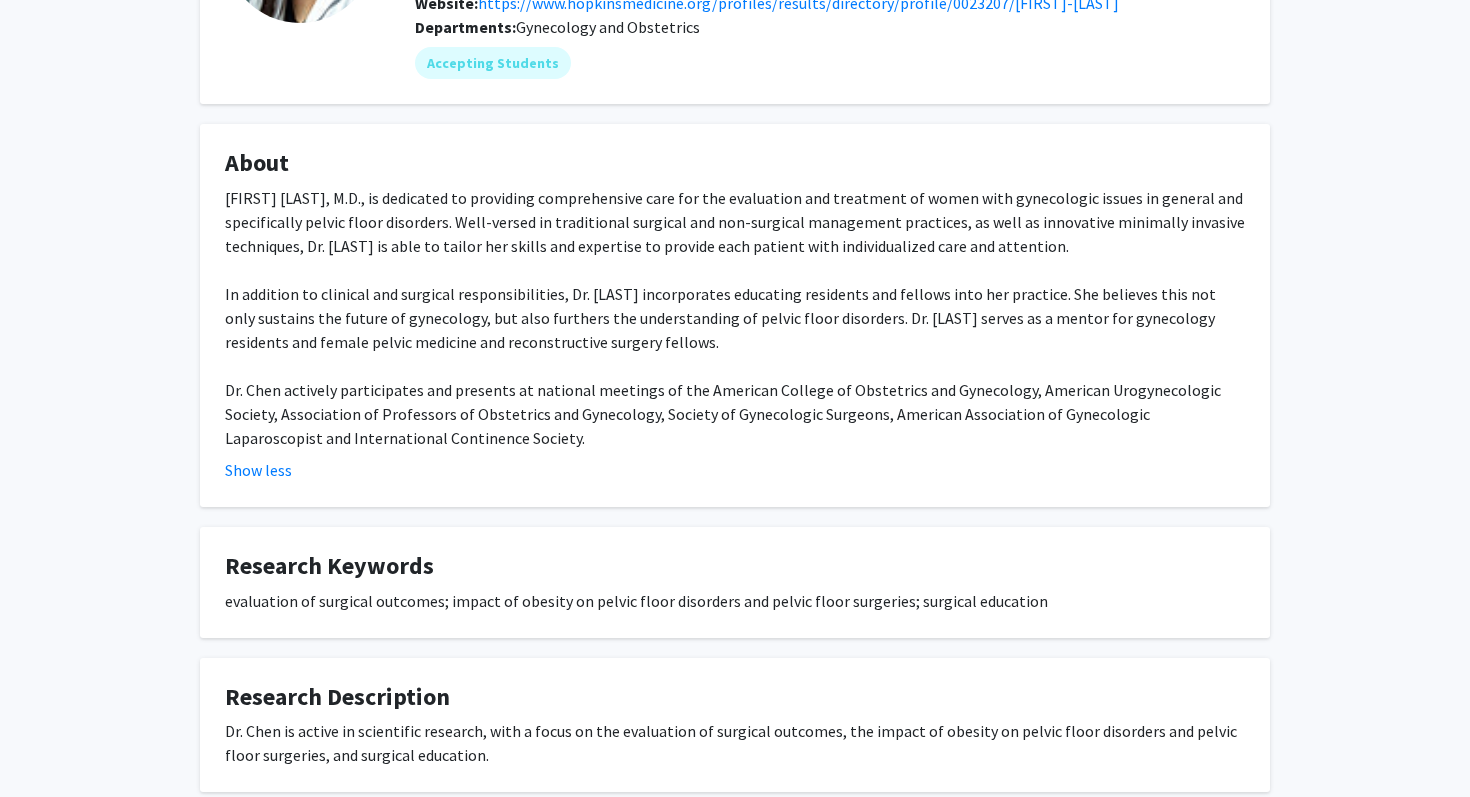 scroll, scrollTop: 0, scrollLeft: 0, axis: both 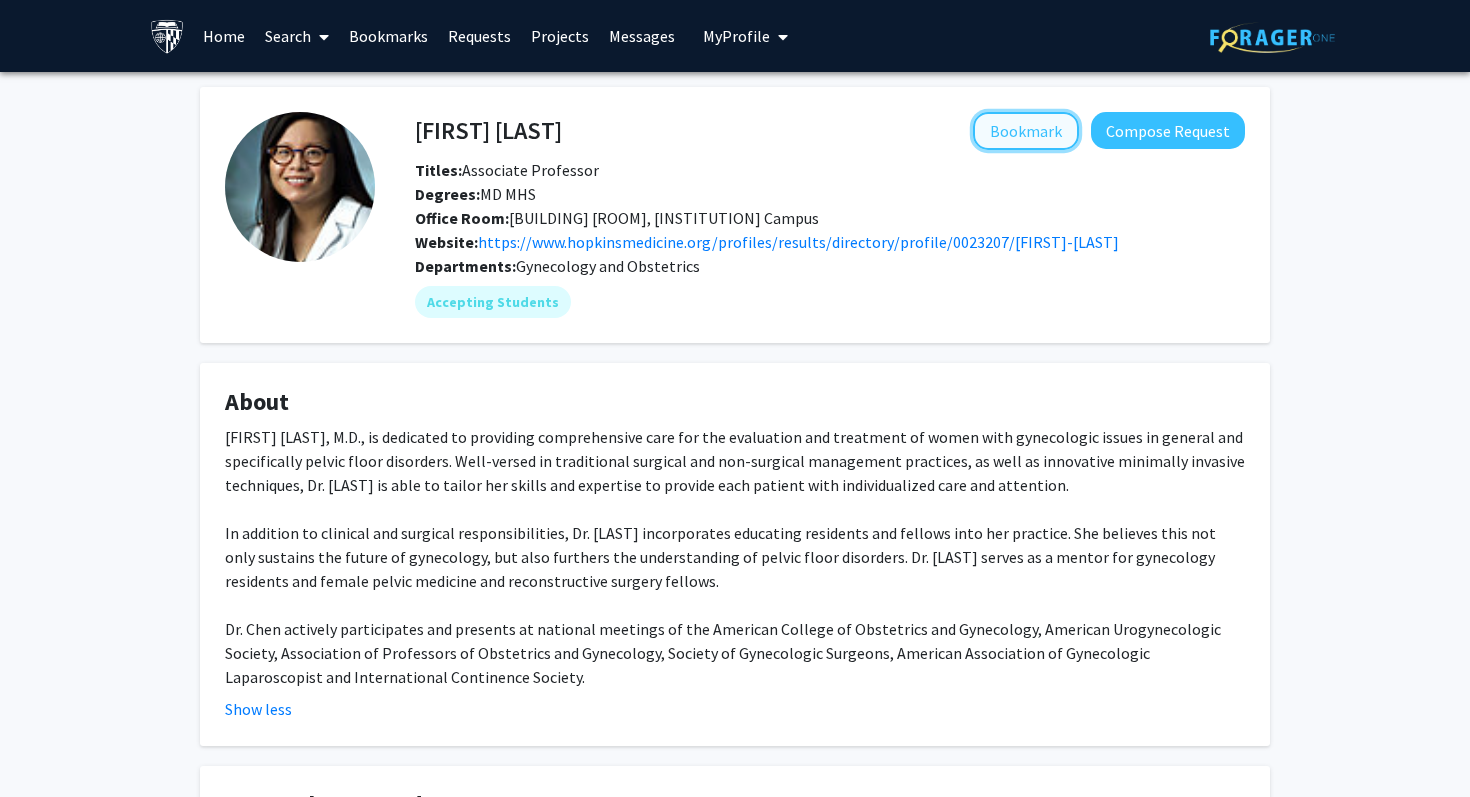click on "Bookmark" 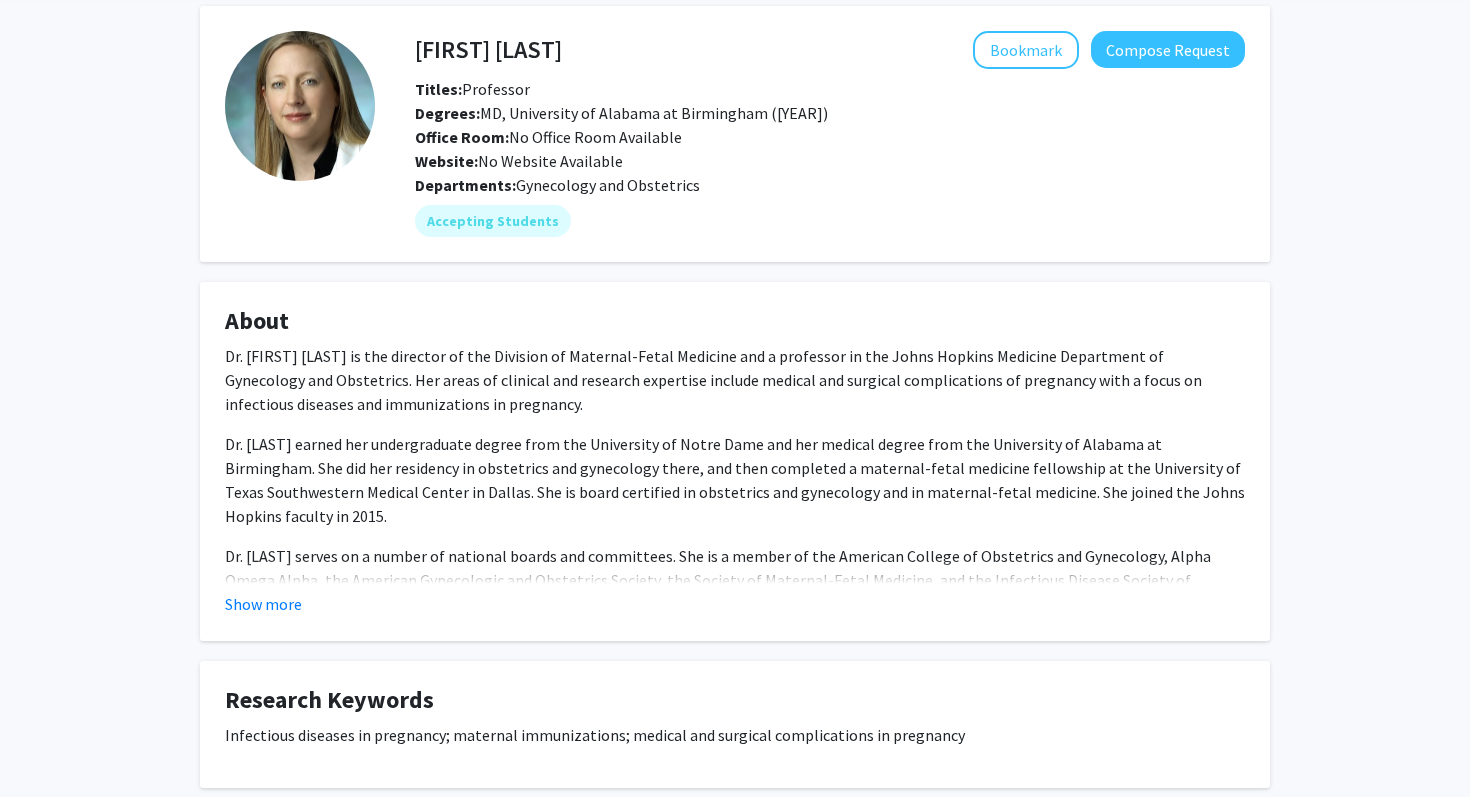 scroll, scrollTop: 93, scrollLeft: 0, axis: vertical 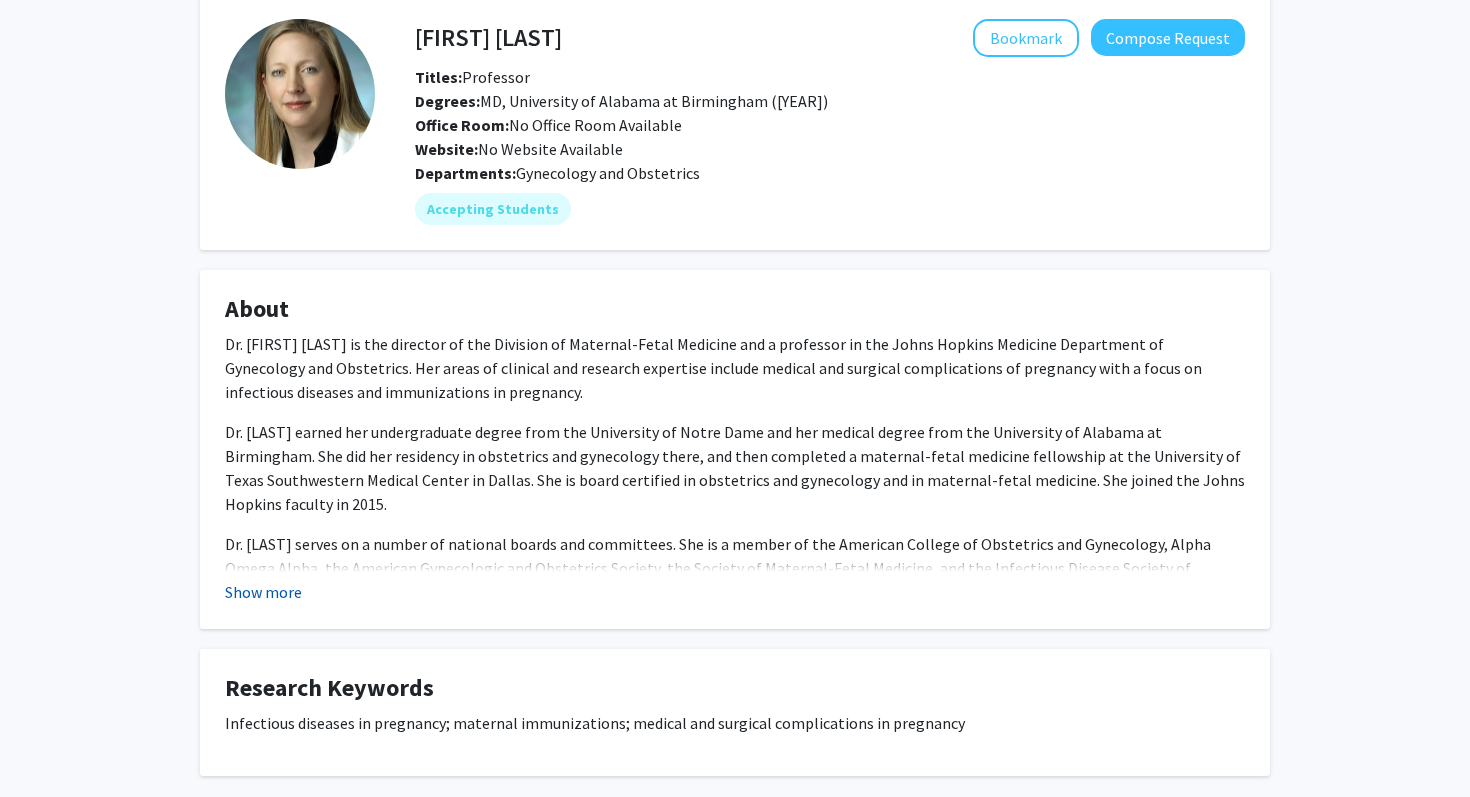 click on "Show more" 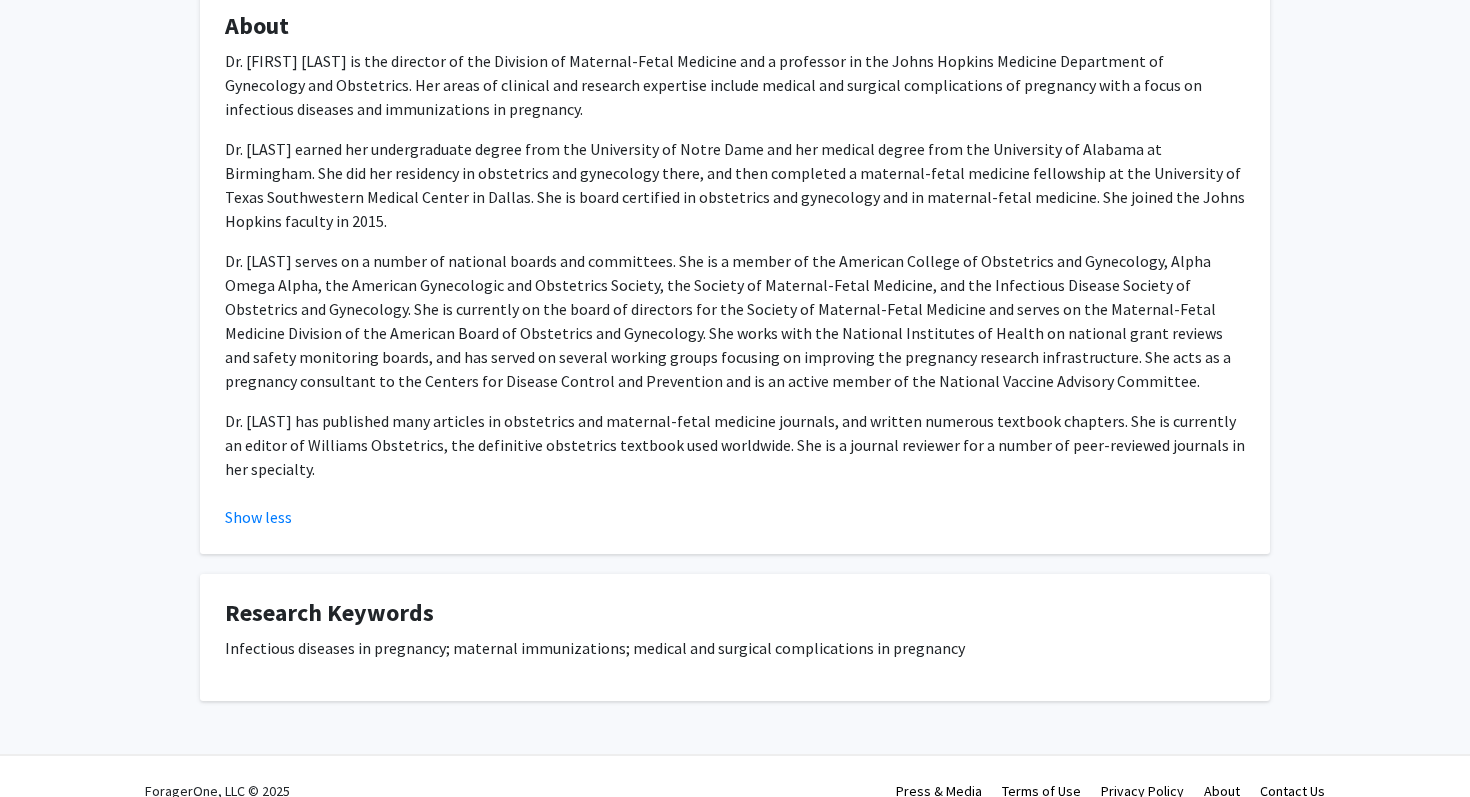 scroll, scrollTop: 404, scrollLeft: 0, axis: vertical 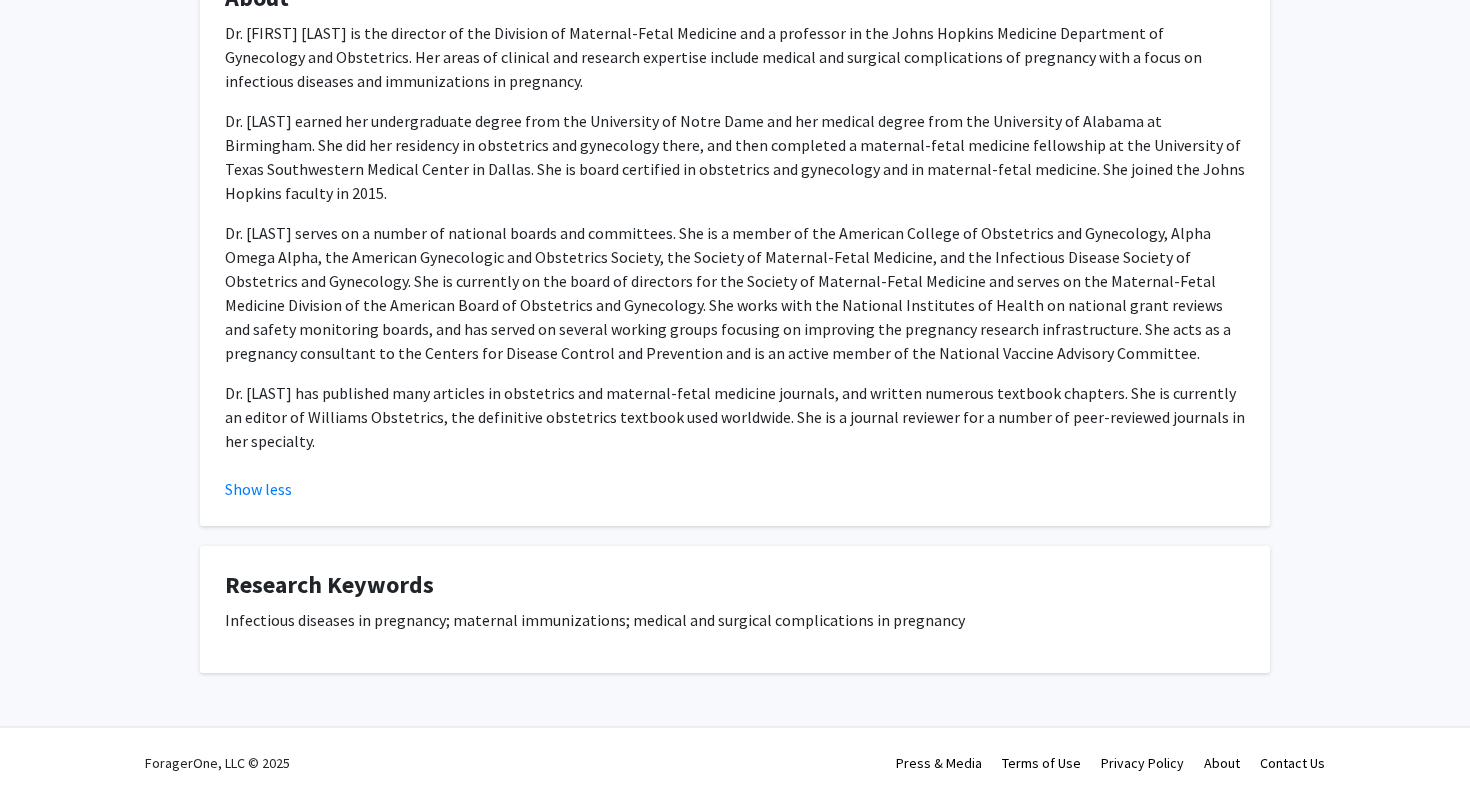 drag, startPoint x: 710, startPoint y: 445, endPoint x: 710, endPoint y: 293, distance: 152 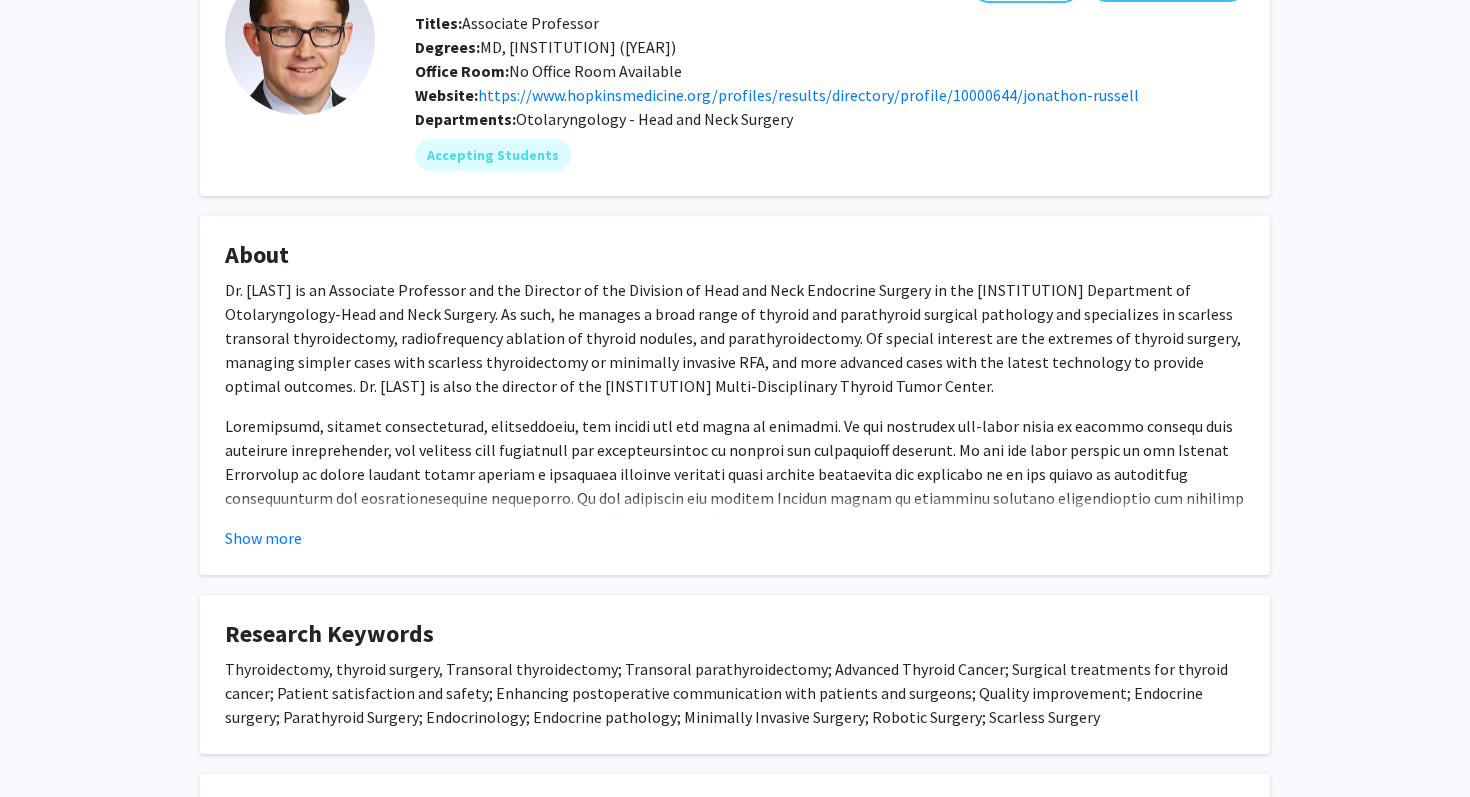 scroll, scrollTop: 149, scrollLeft: 0, axis: vertical 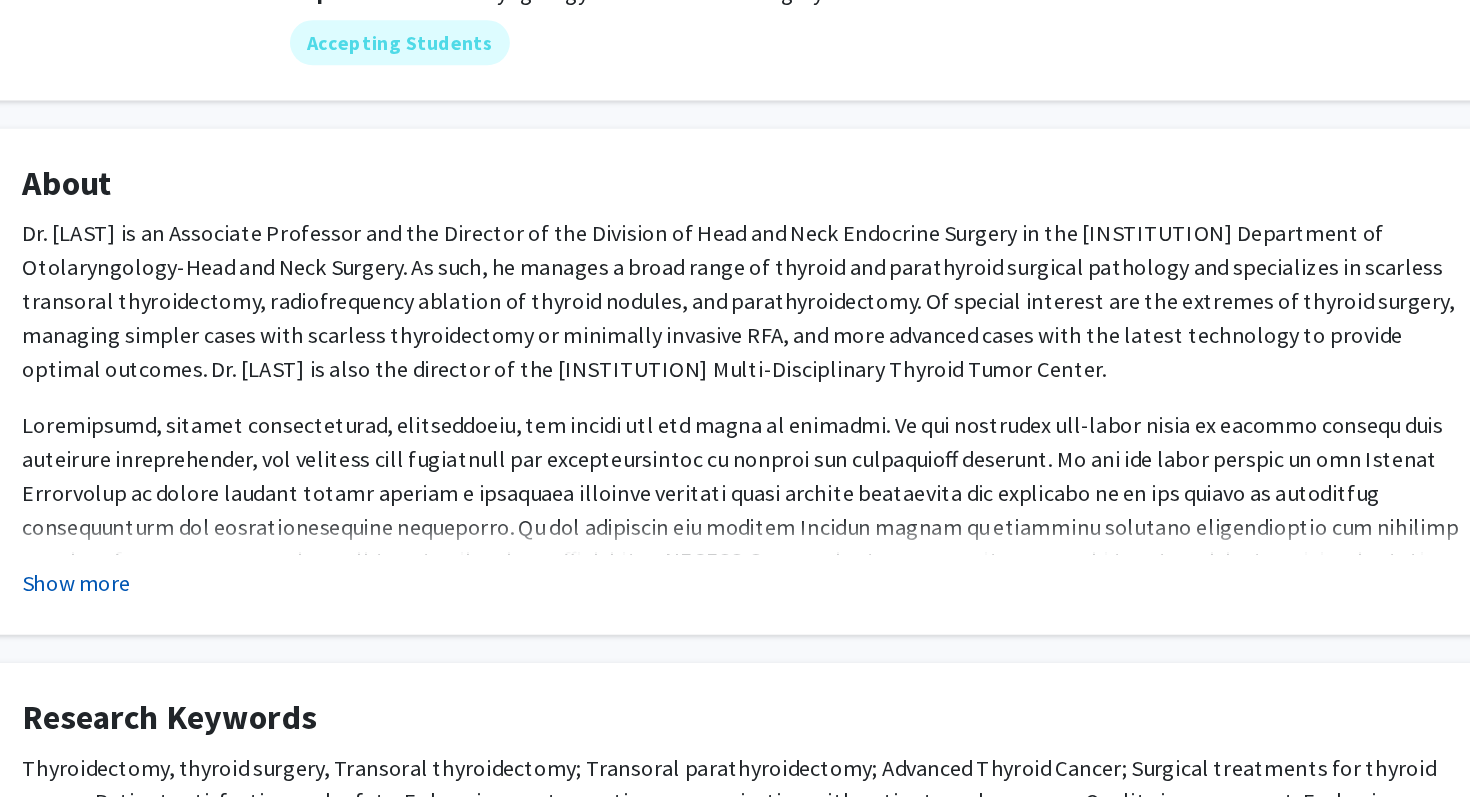 click on "Show more" 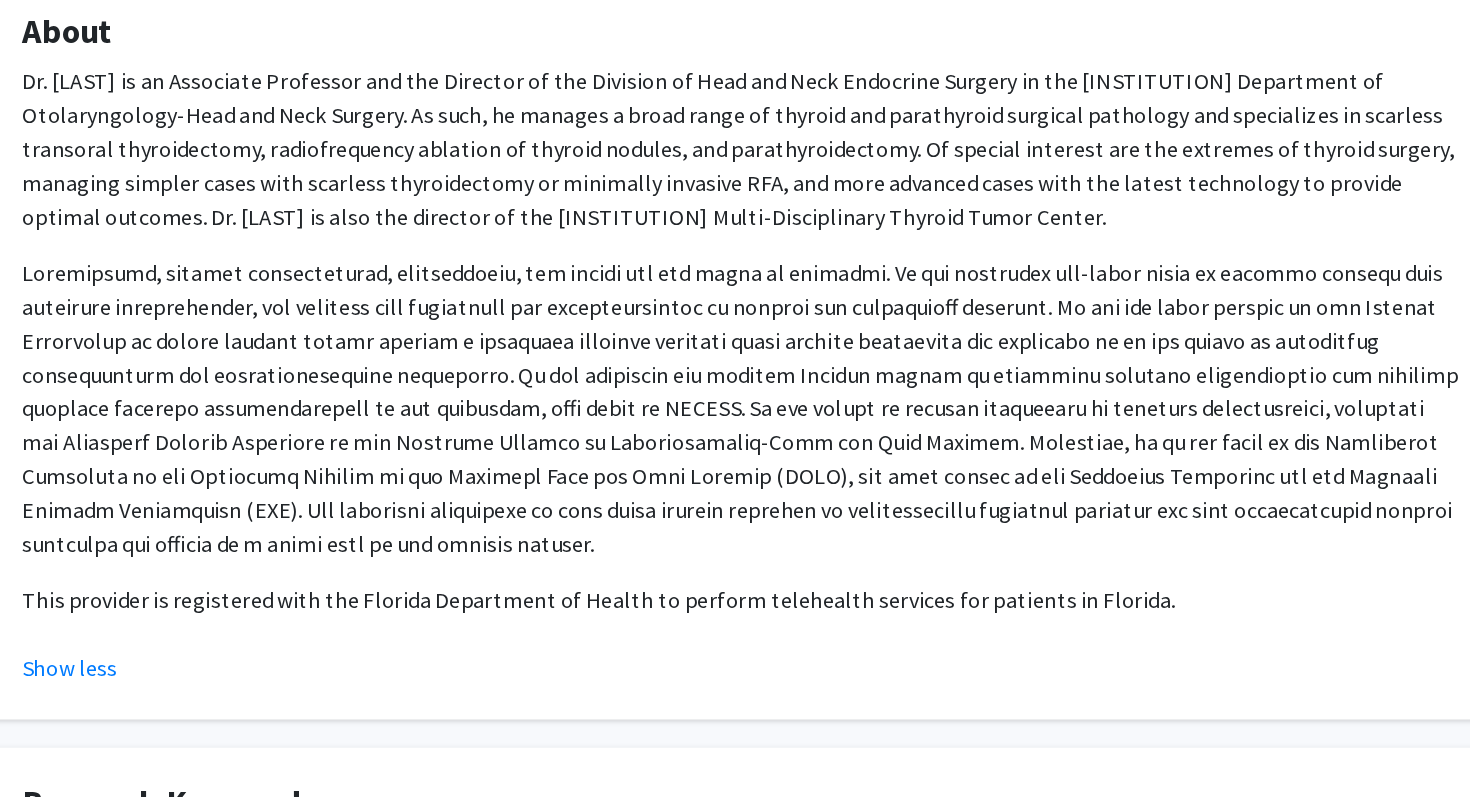 scroll, scrollTop: 575, scrollLeft: 0, axis: vertical 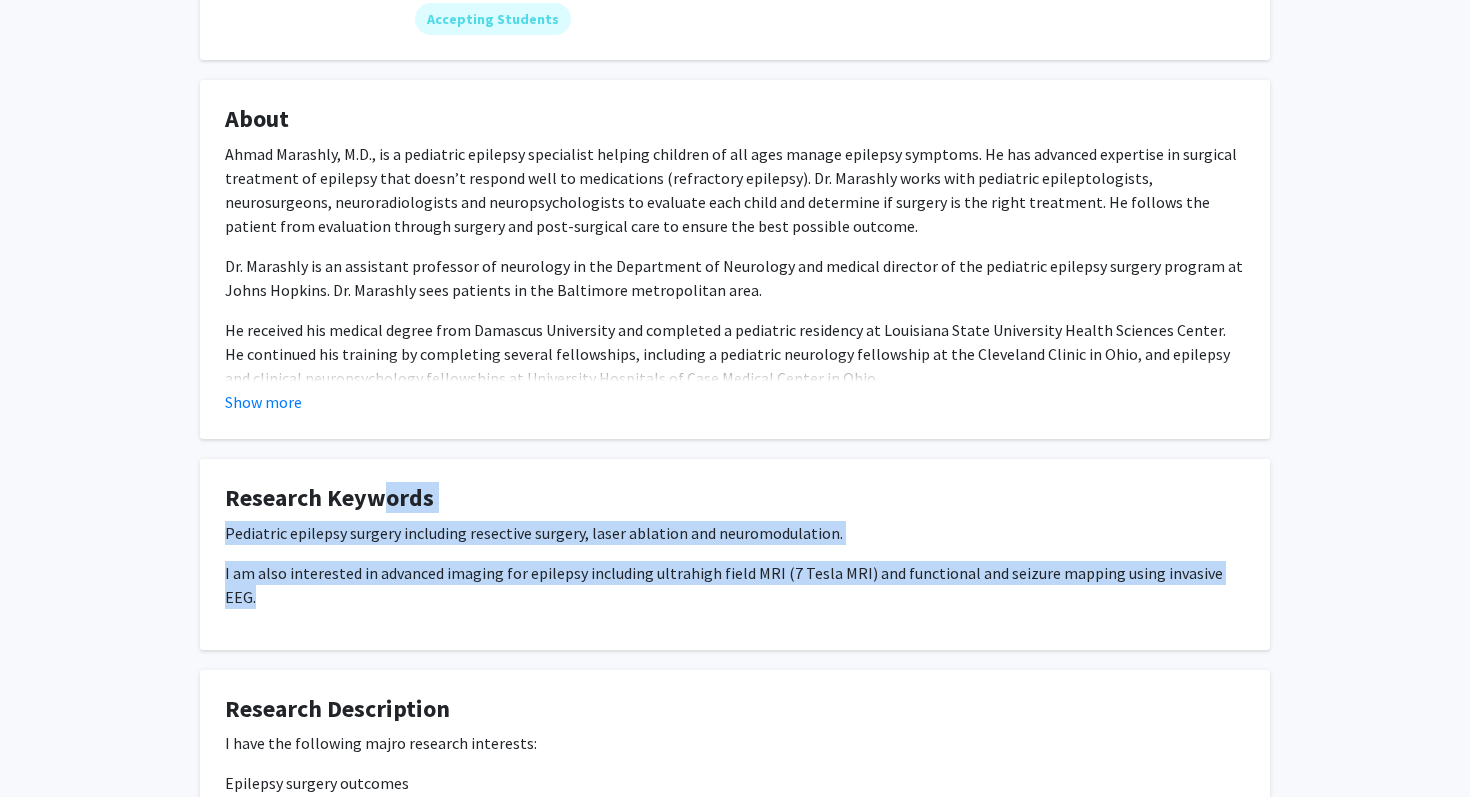 drag, startPoint x: 369, startPoint y: 606, endPoint x: 369, endPoint y: 506, distance: 100 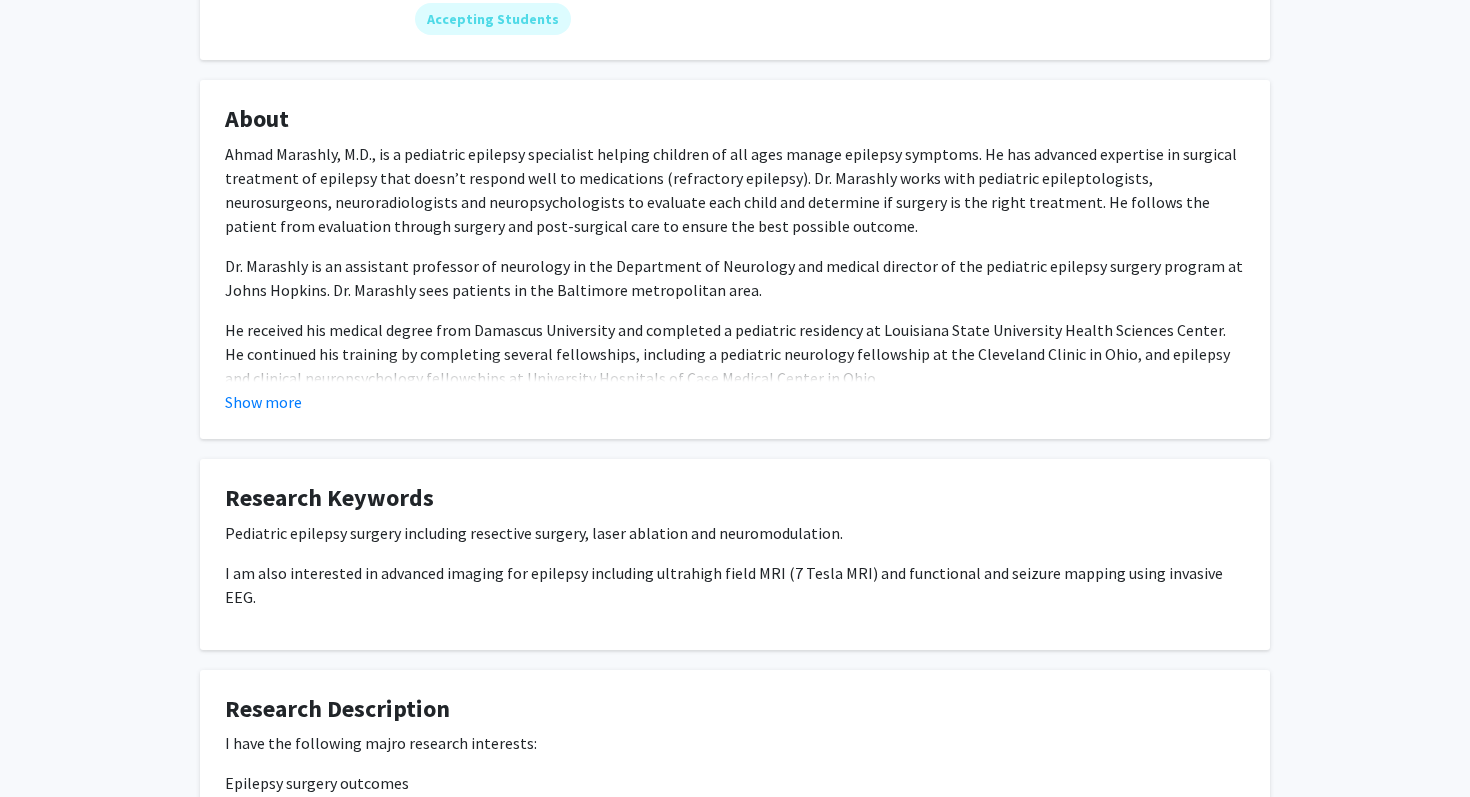 click on "I am also interested in advanced imaging for epilepsy including ultrahigh field MRI (7 Tesla MRI) and functional and seizure mapping using invasive EEG." 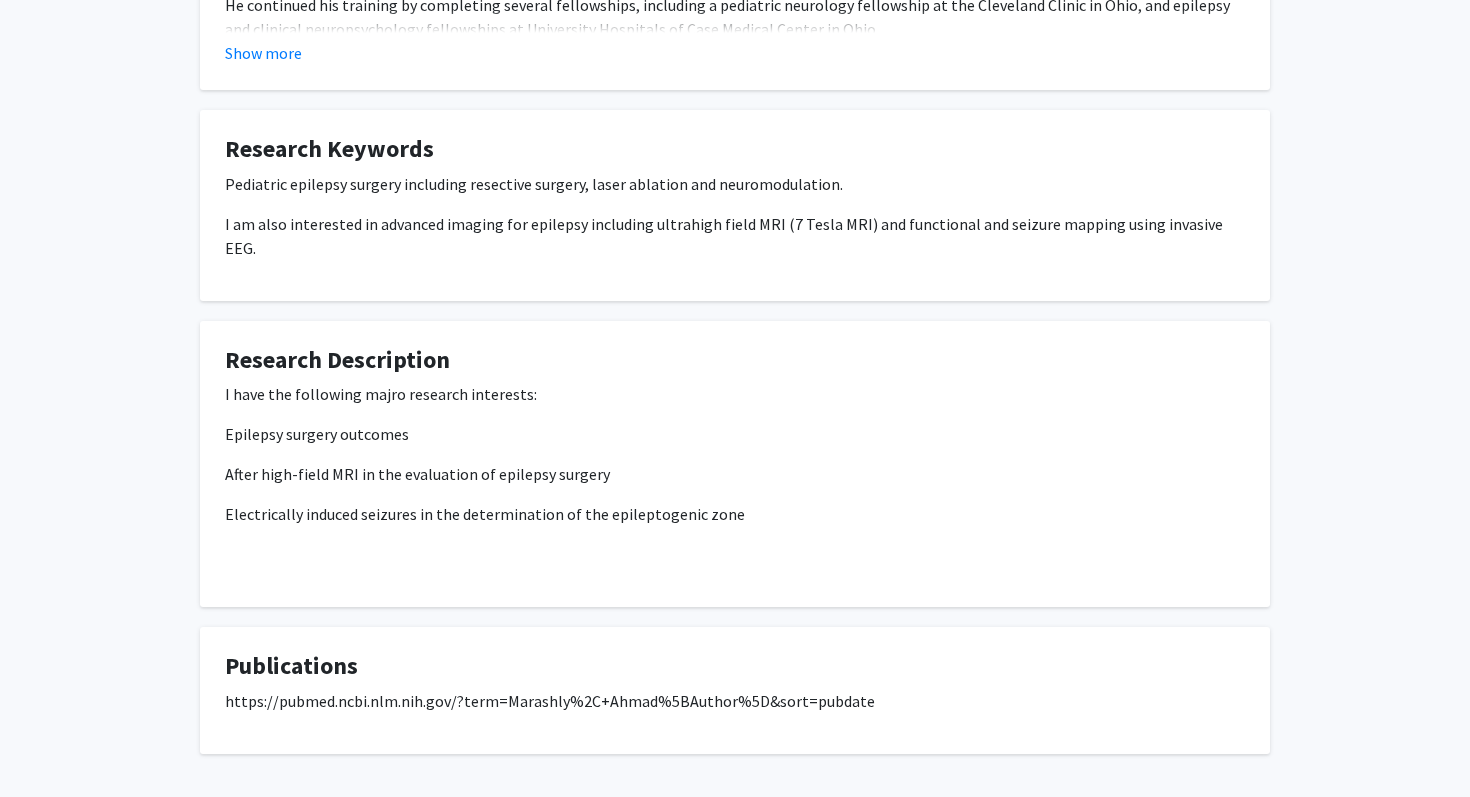 scroll, scrollTop: 667, scrollLeft: 0, axis: vertical 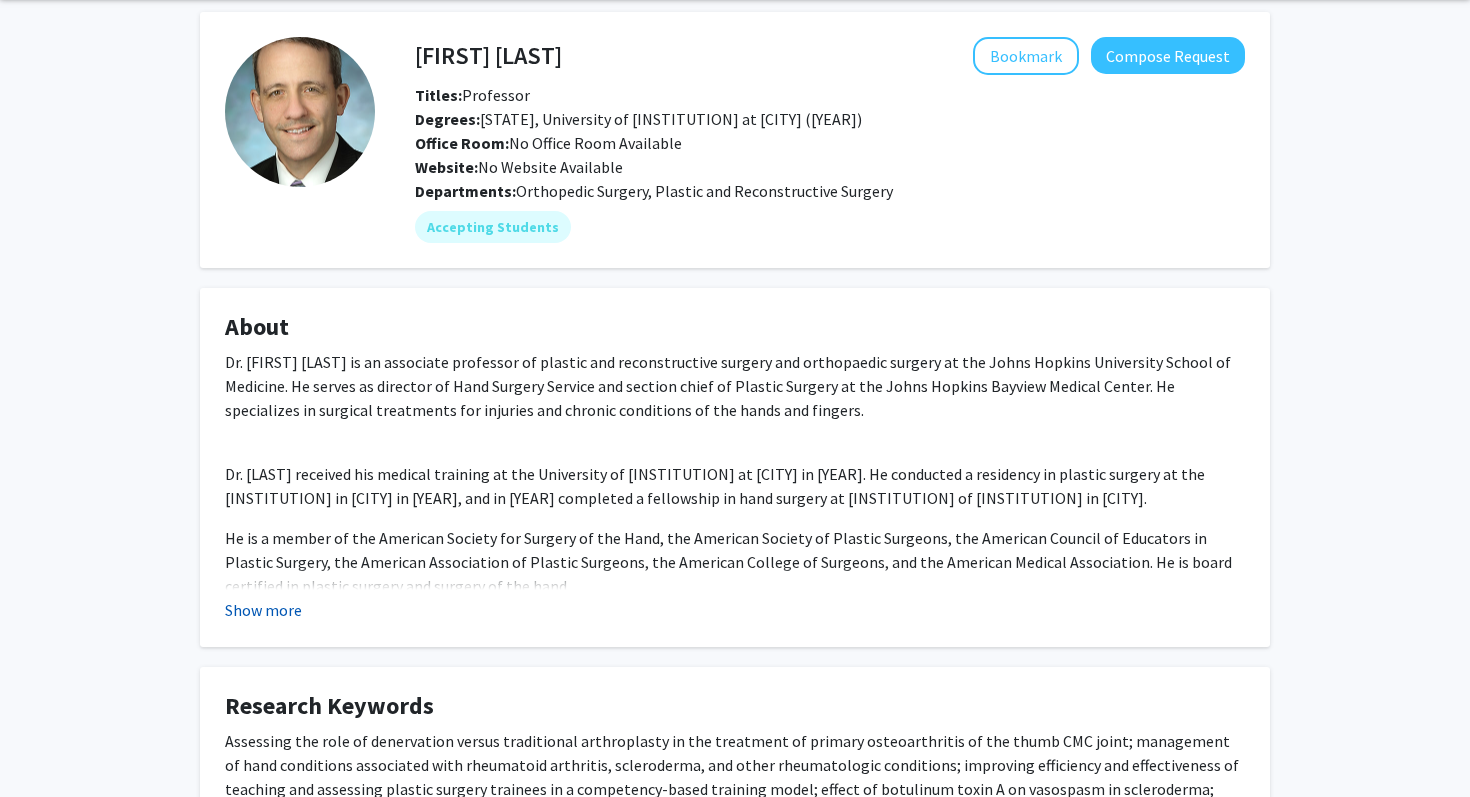 click on "Show more" 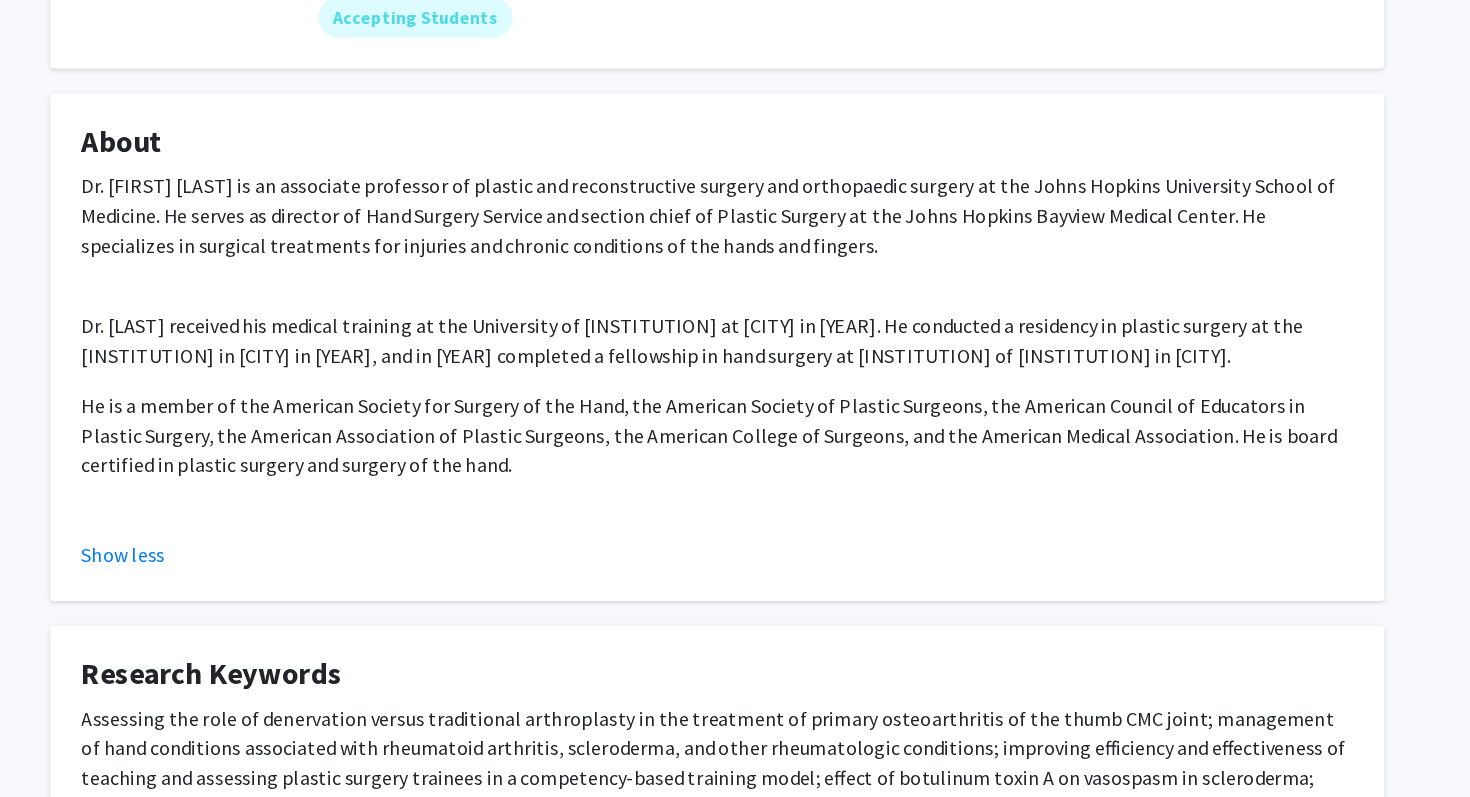 scroll, scrollTop: 0, scrollLeft: 0, axis: both 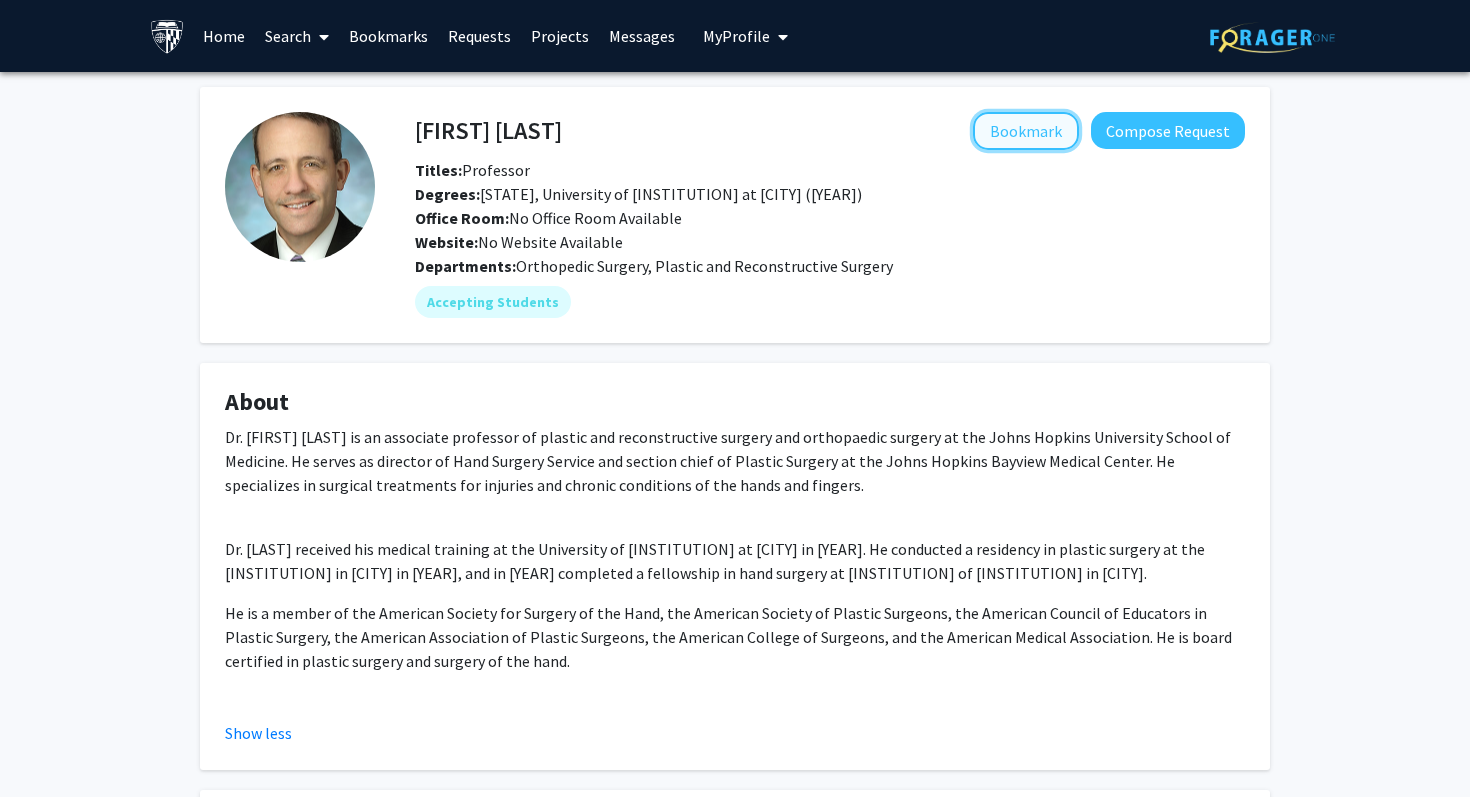 click on "Bookmark" 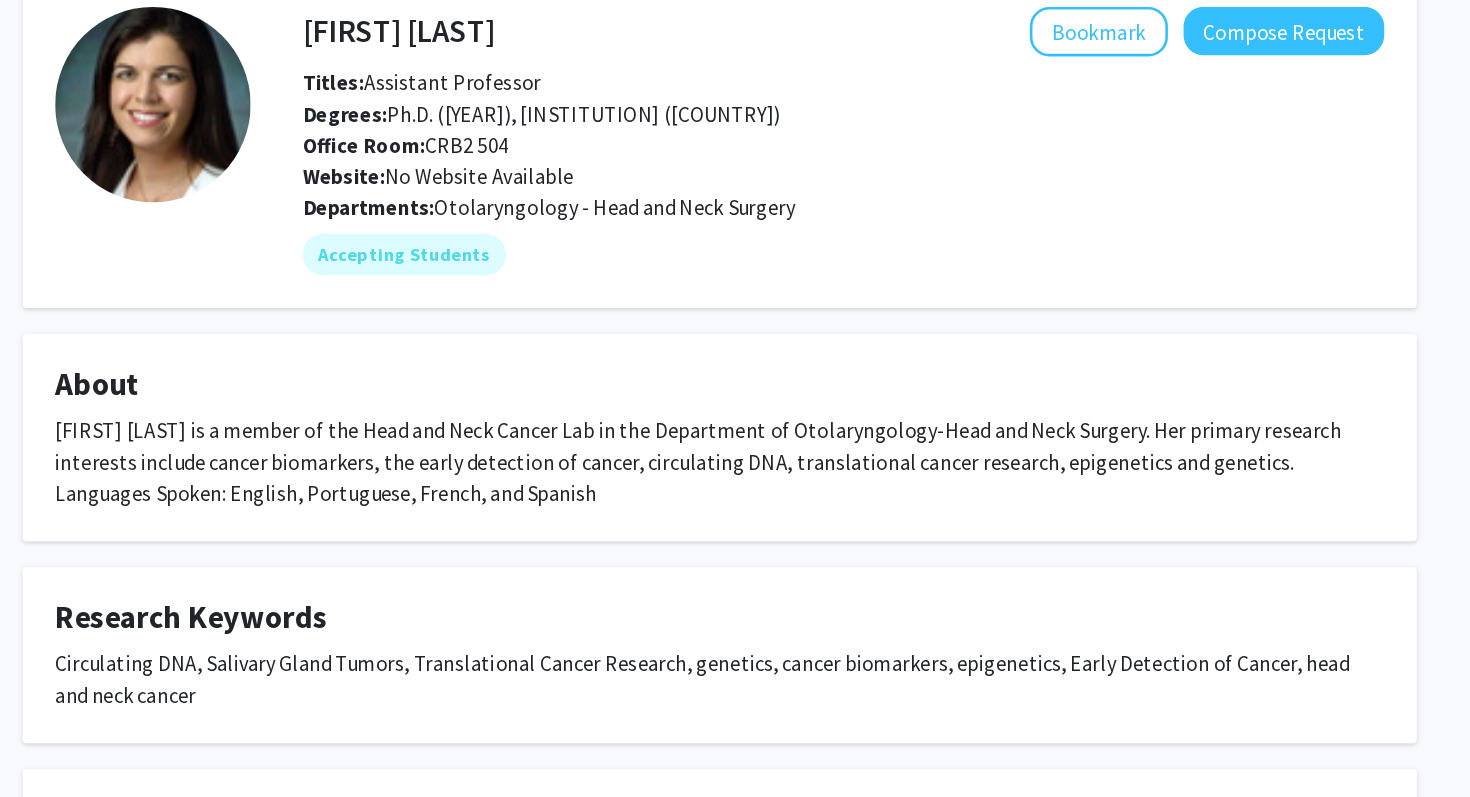 scroll, scrollTop: 0, scrollLeft: 0, axis: both 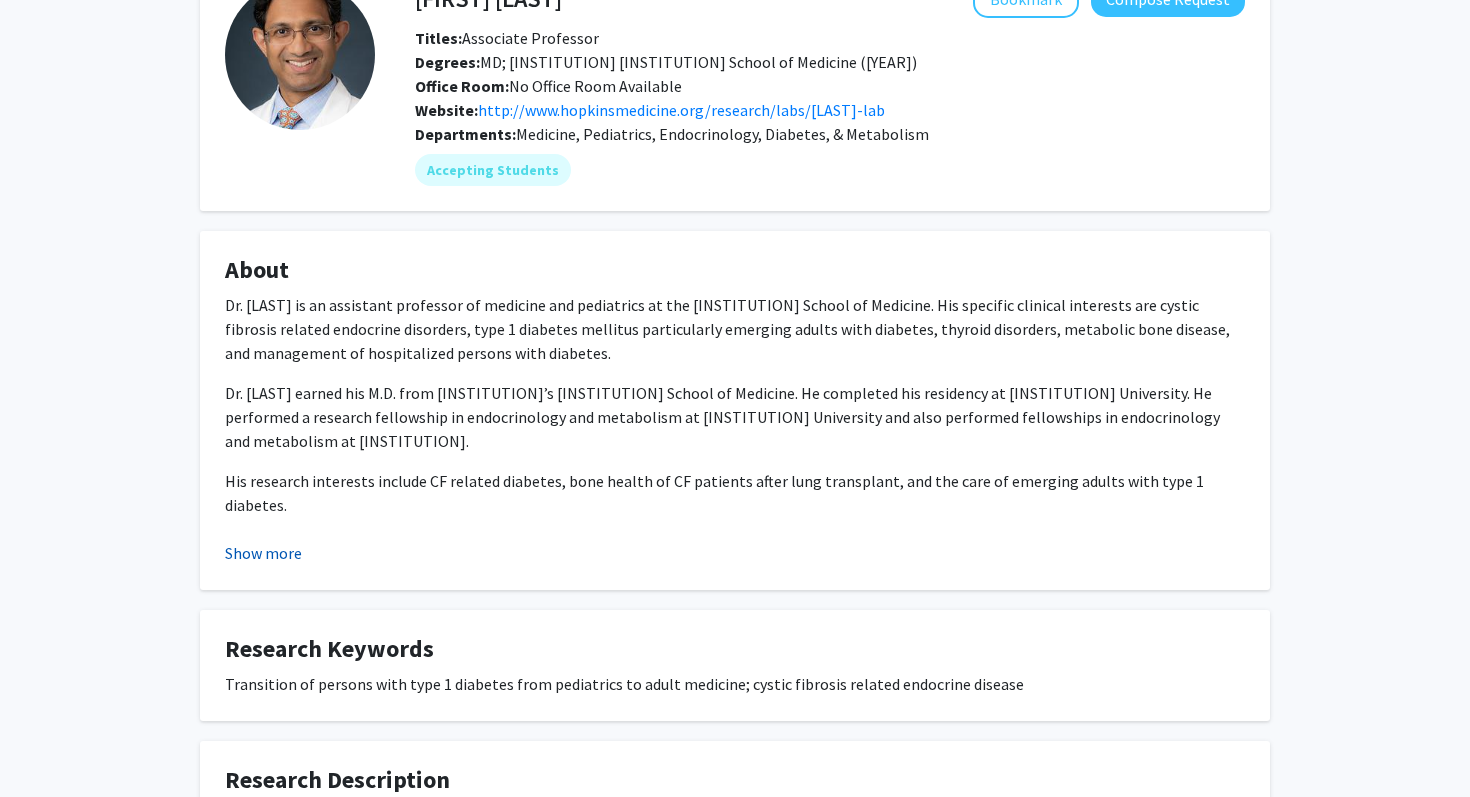 click on "Show more" 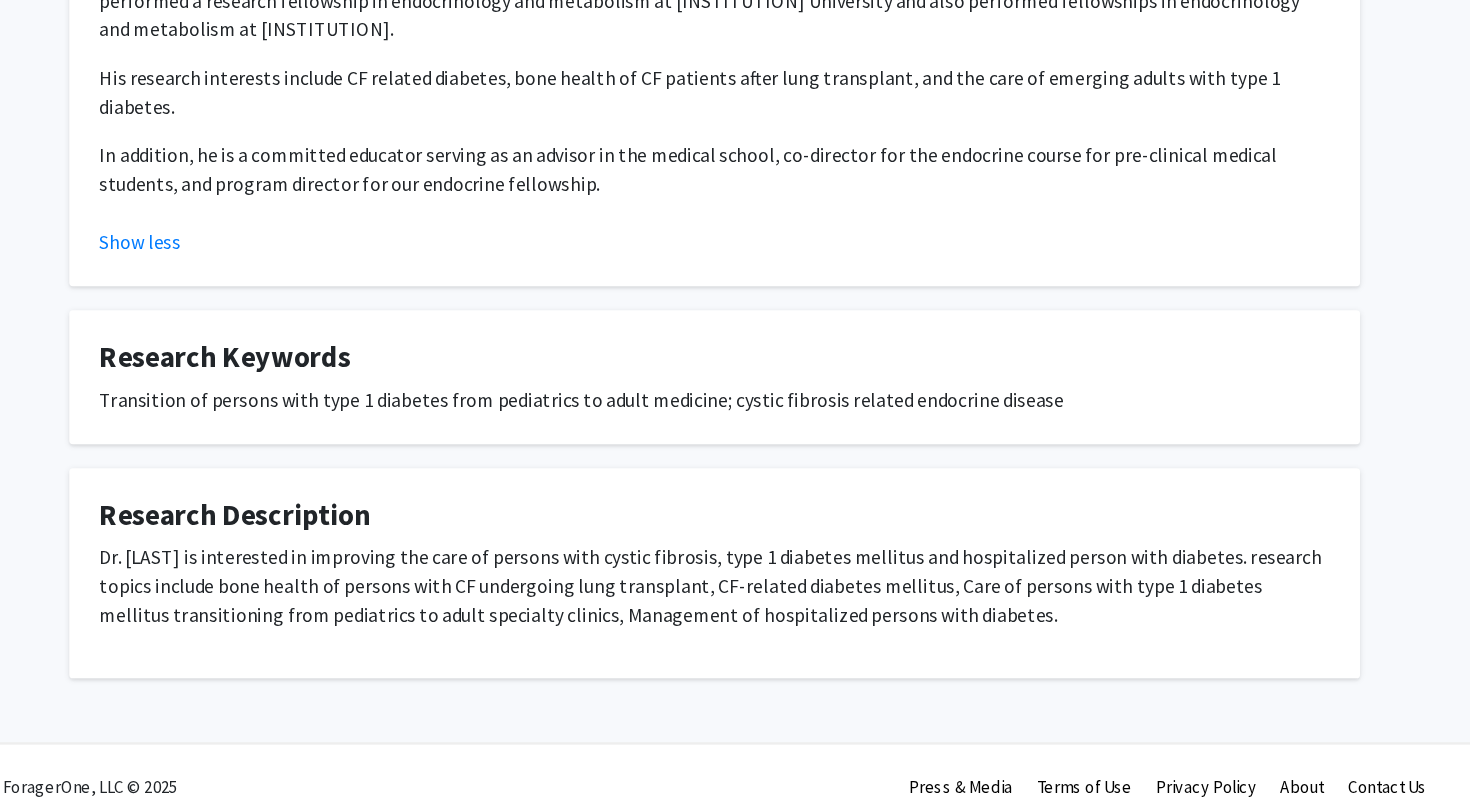 scroll, scrollTop: 415, scrollLeft: 0, axis: vertical 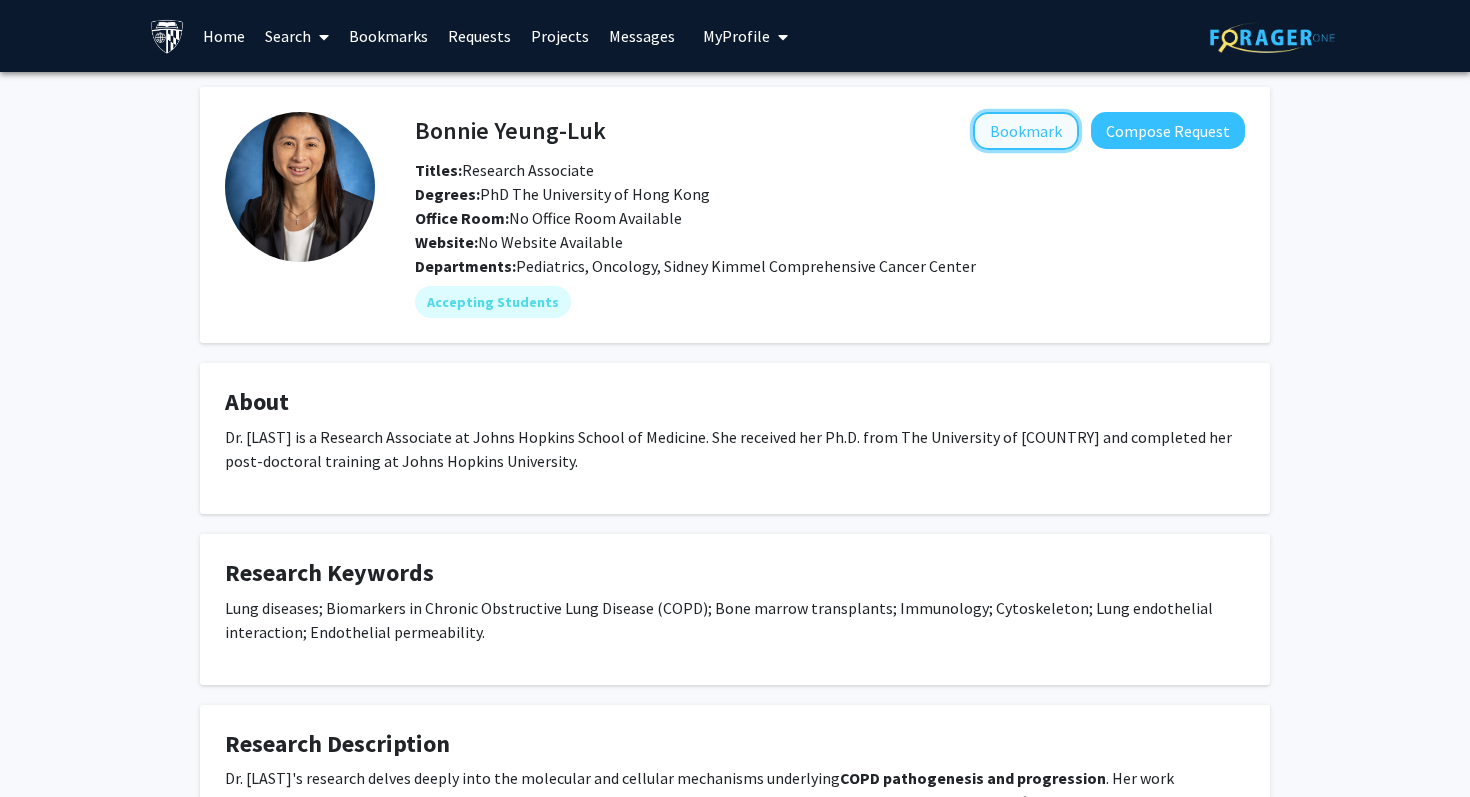 click on "Bookmark" 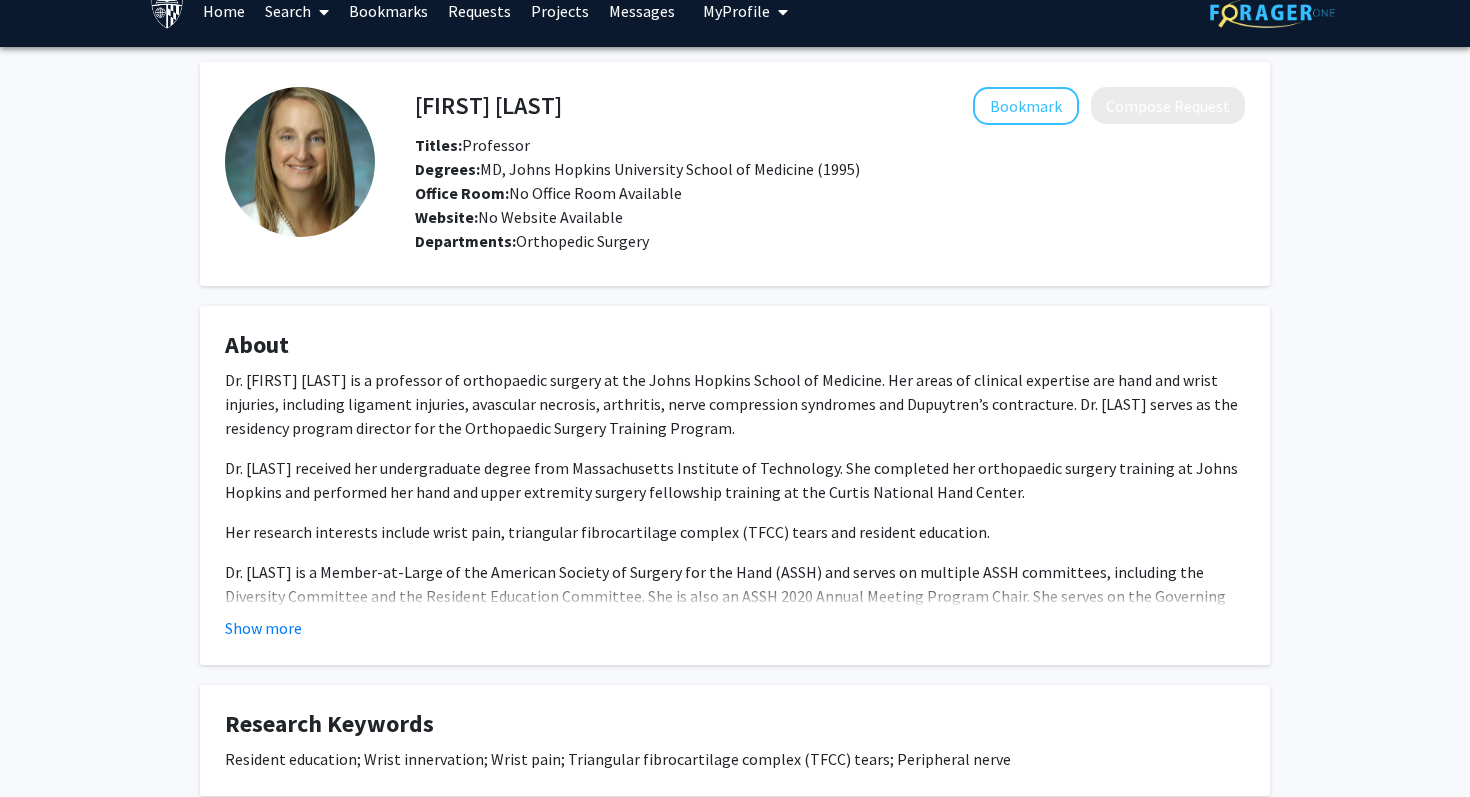 scroll, scrollTop: 31, scrollLeft: 0, axis: vertical 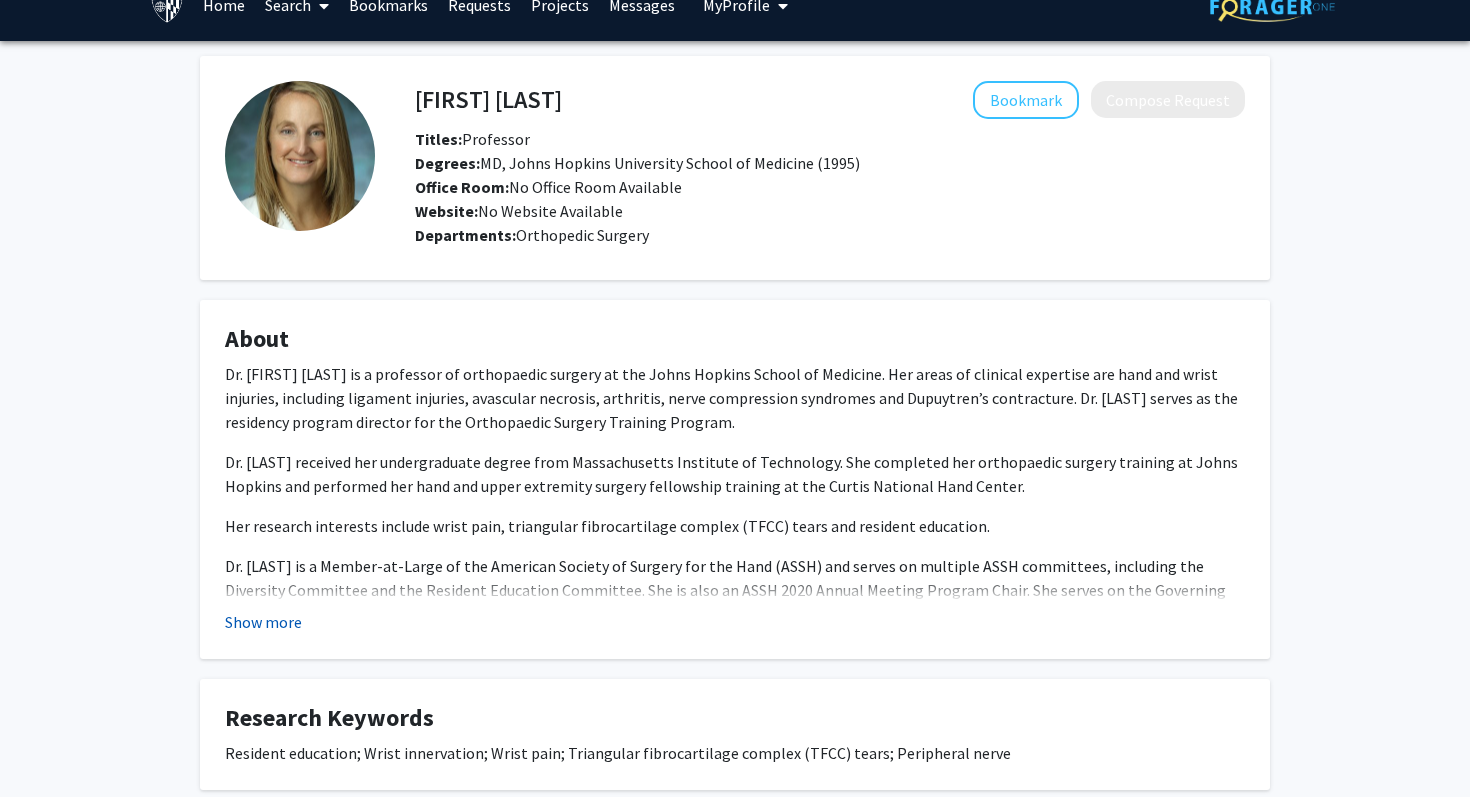 click on "Show more" 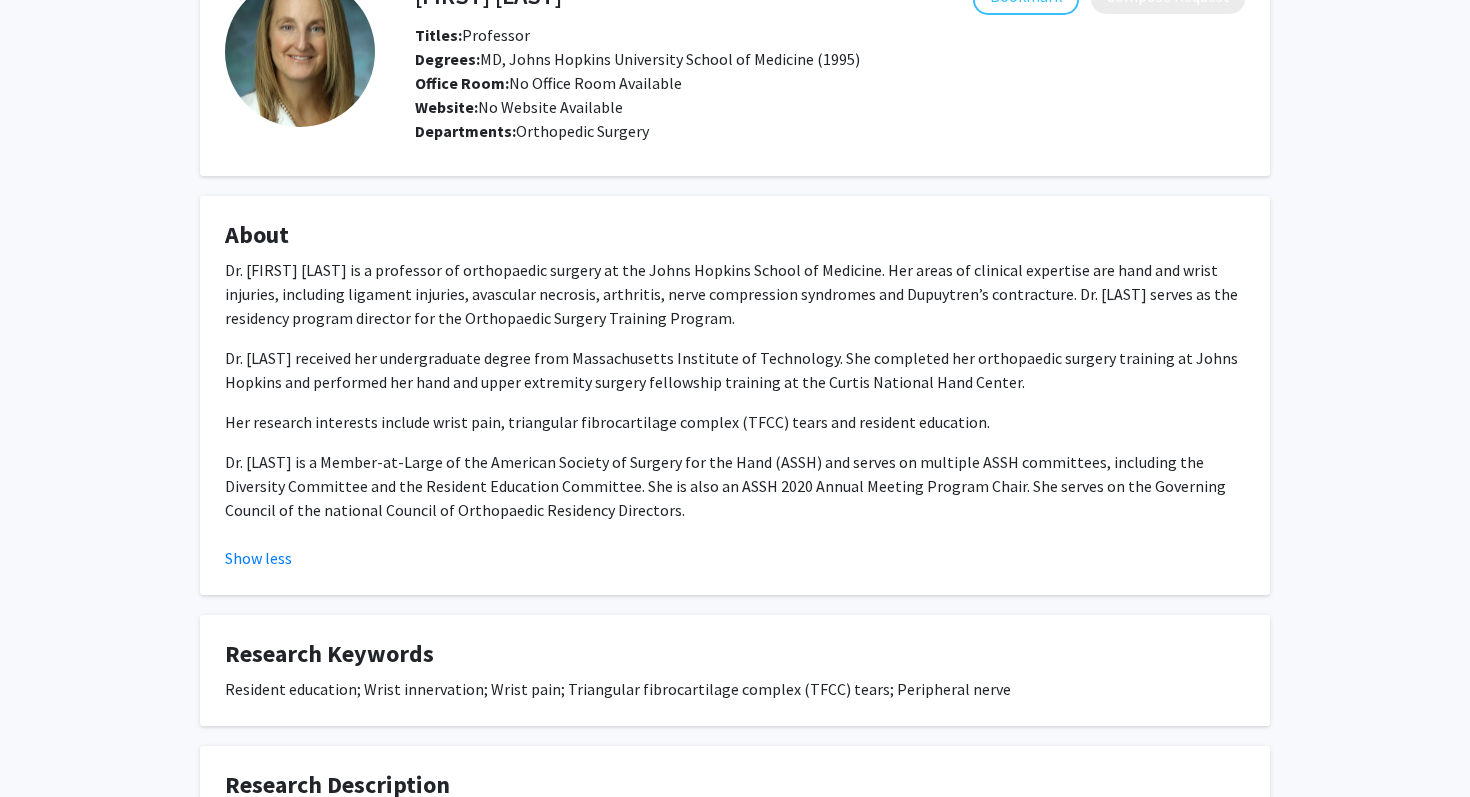 scroll, scrollTop: 0, scrollLeft: 0, axis: both 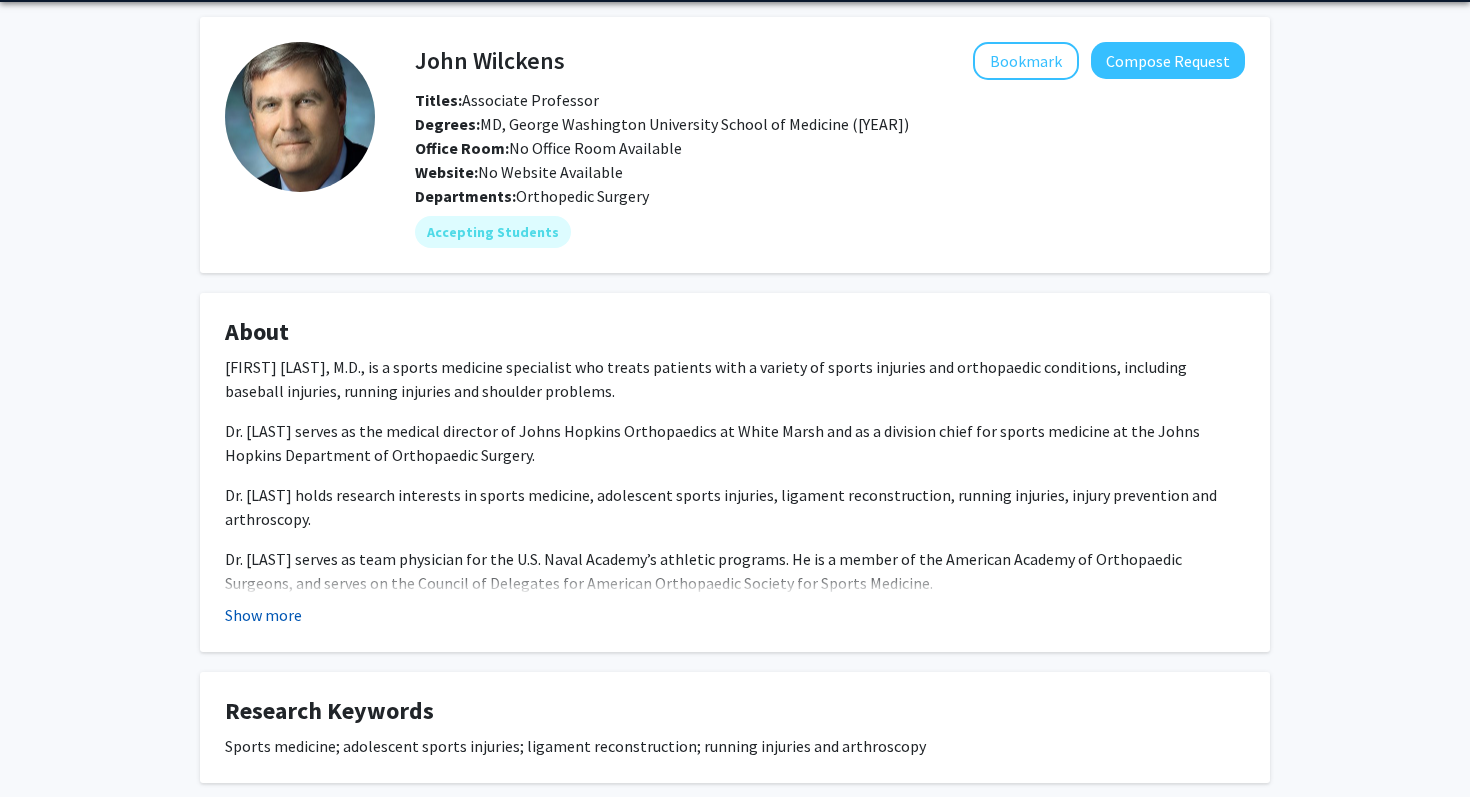 click on "Show more" 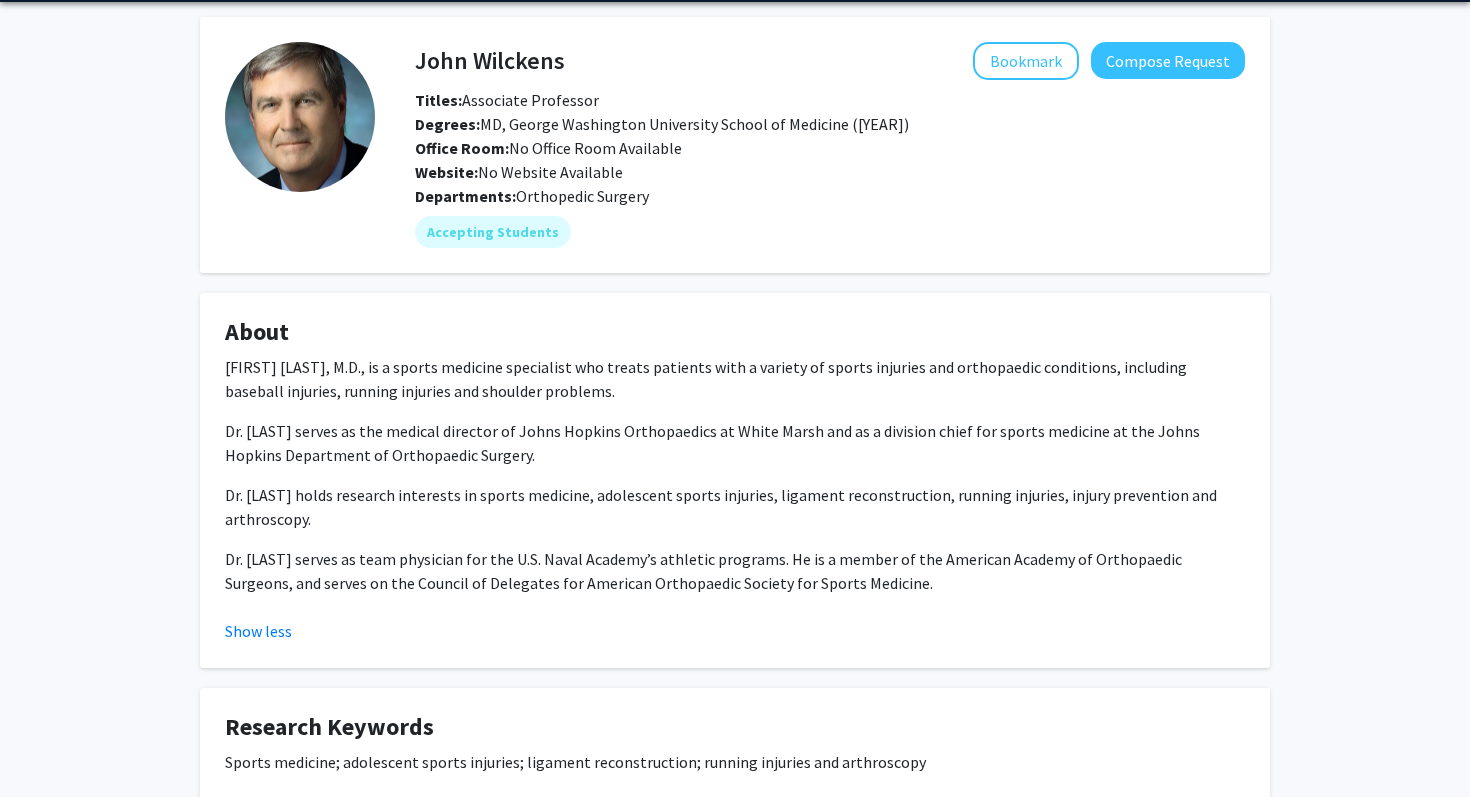 click on "John Wilckens, M.D., is a sports medicine specialist who treats patients with a variety of sports injuries and orthopaedic conditions, including baseball injuries, running injuries and shoulder problems.
Dr. Wilckens serves as the medical director of Johns Hopkins Orthopaedics at White Marsh and as a division chief for sports medicine at the Johns Hopkins Department of Orthopaedic Surgery.
Dr. Wilckens holds research interests in sports medicine, adolescent sports injuries, ligament reconstruction, running injuries, injury prevention and arthroscopy.
Dr. Wilckens serves as team physician for the U.S. Naval Academy’s athletic programs.  He is a member of the American Academy of Orthopaedic Surgeons, and serves on the Council of Delegates for American Orthopaedic Society for Sports Medicine.
Show less" 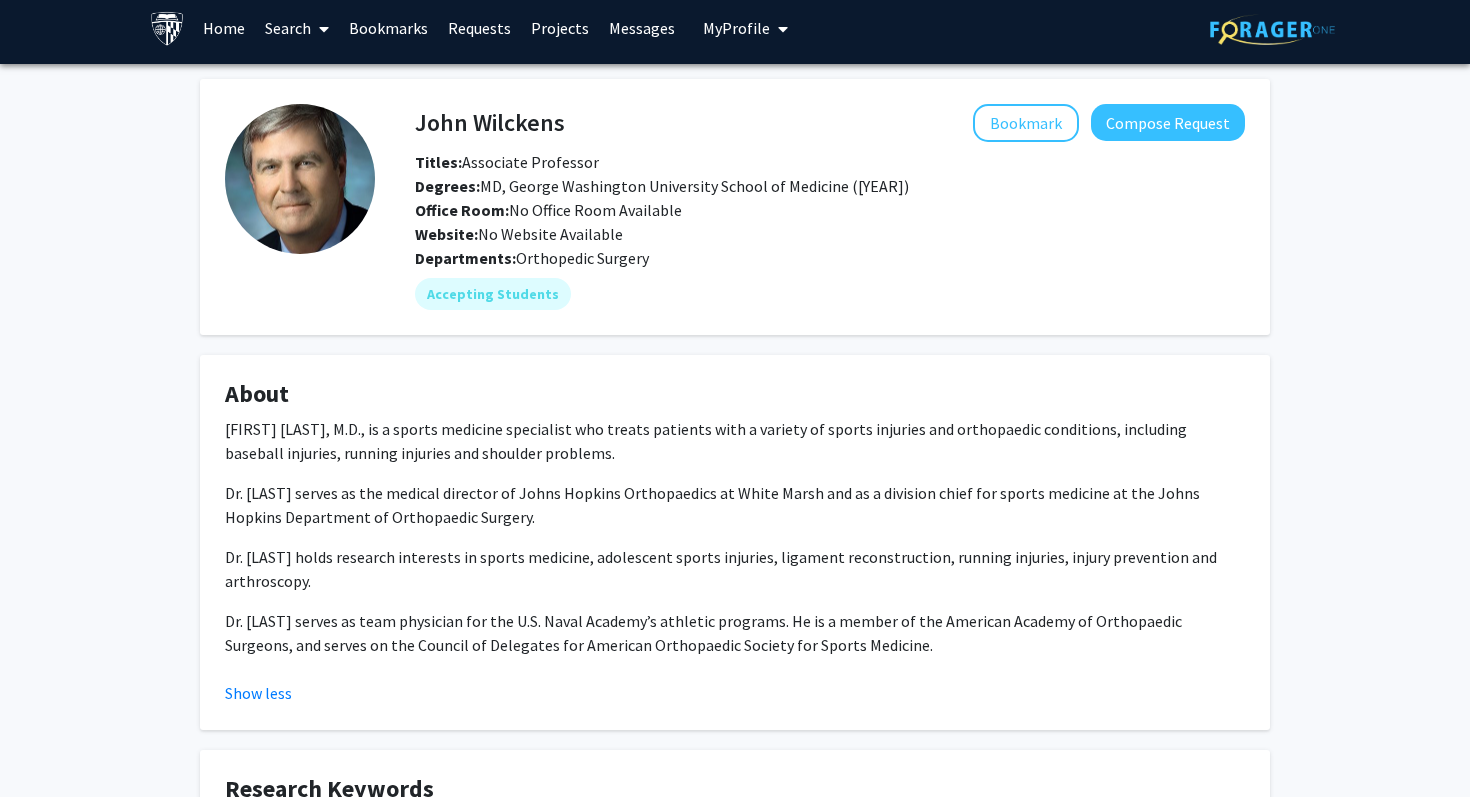 scroll, scrollTop: 0, scrollLeft: 0, axis: both 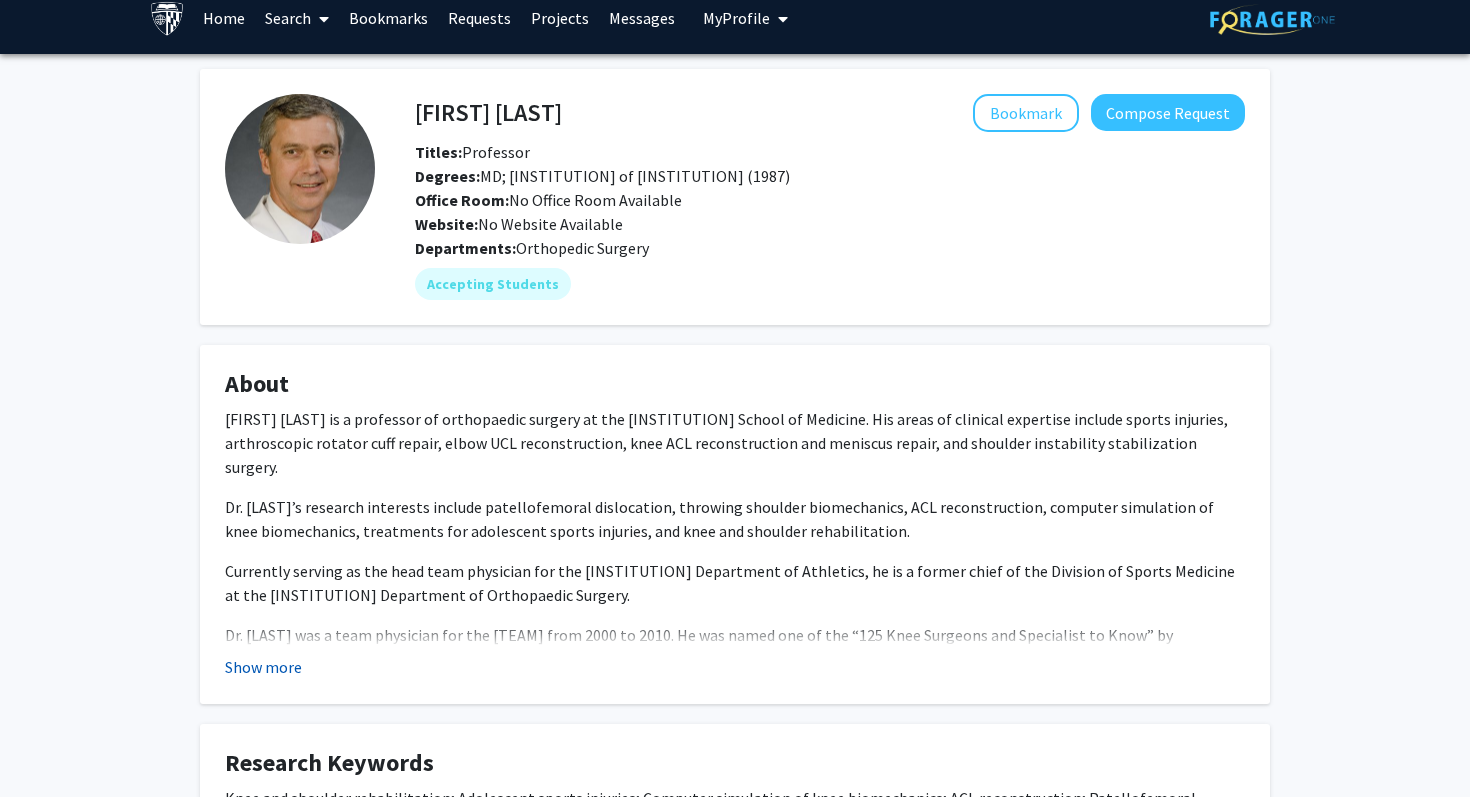 click on "Show more" 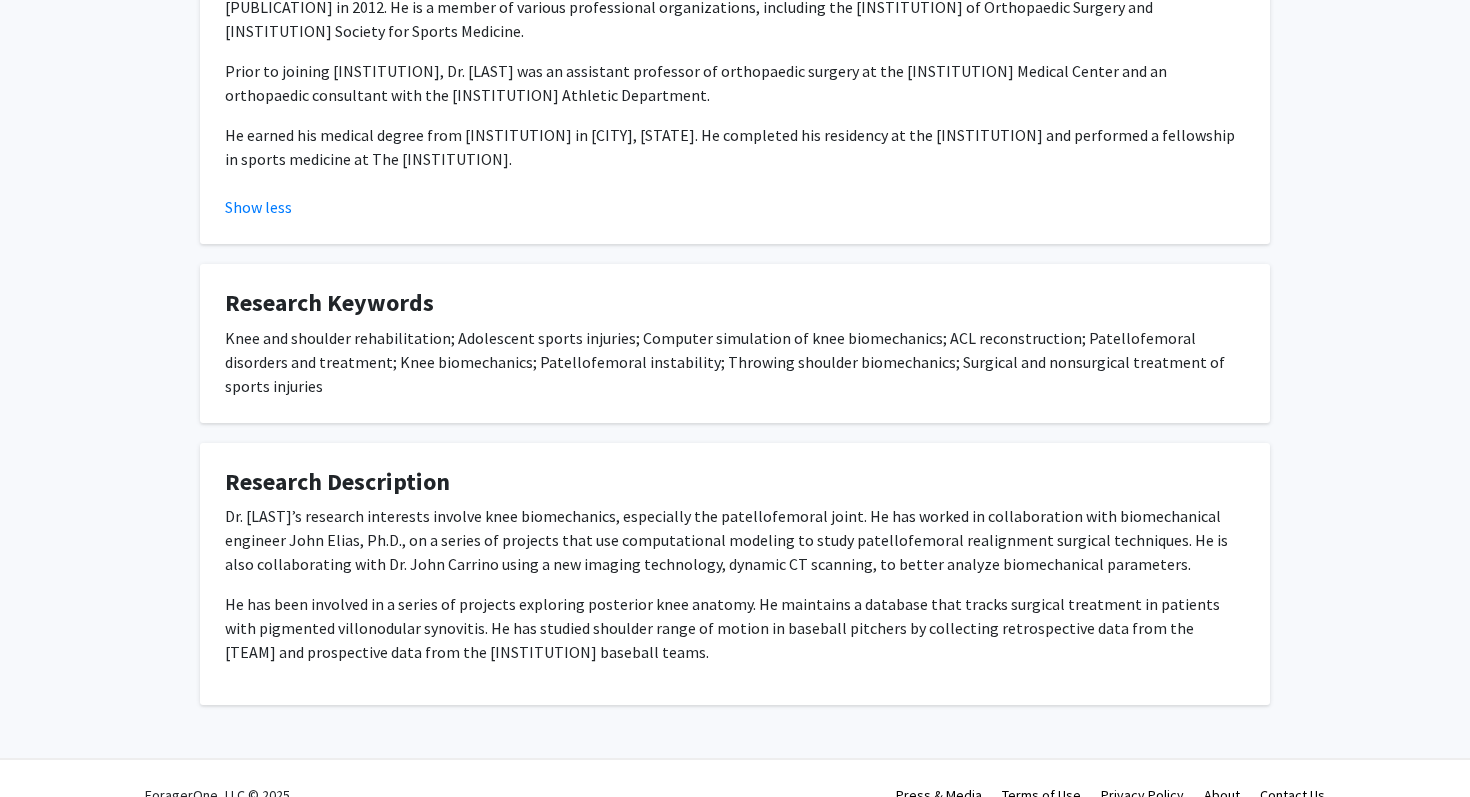 scroll, scrollTop: 679, scrollLeft: 0, axis: vertical 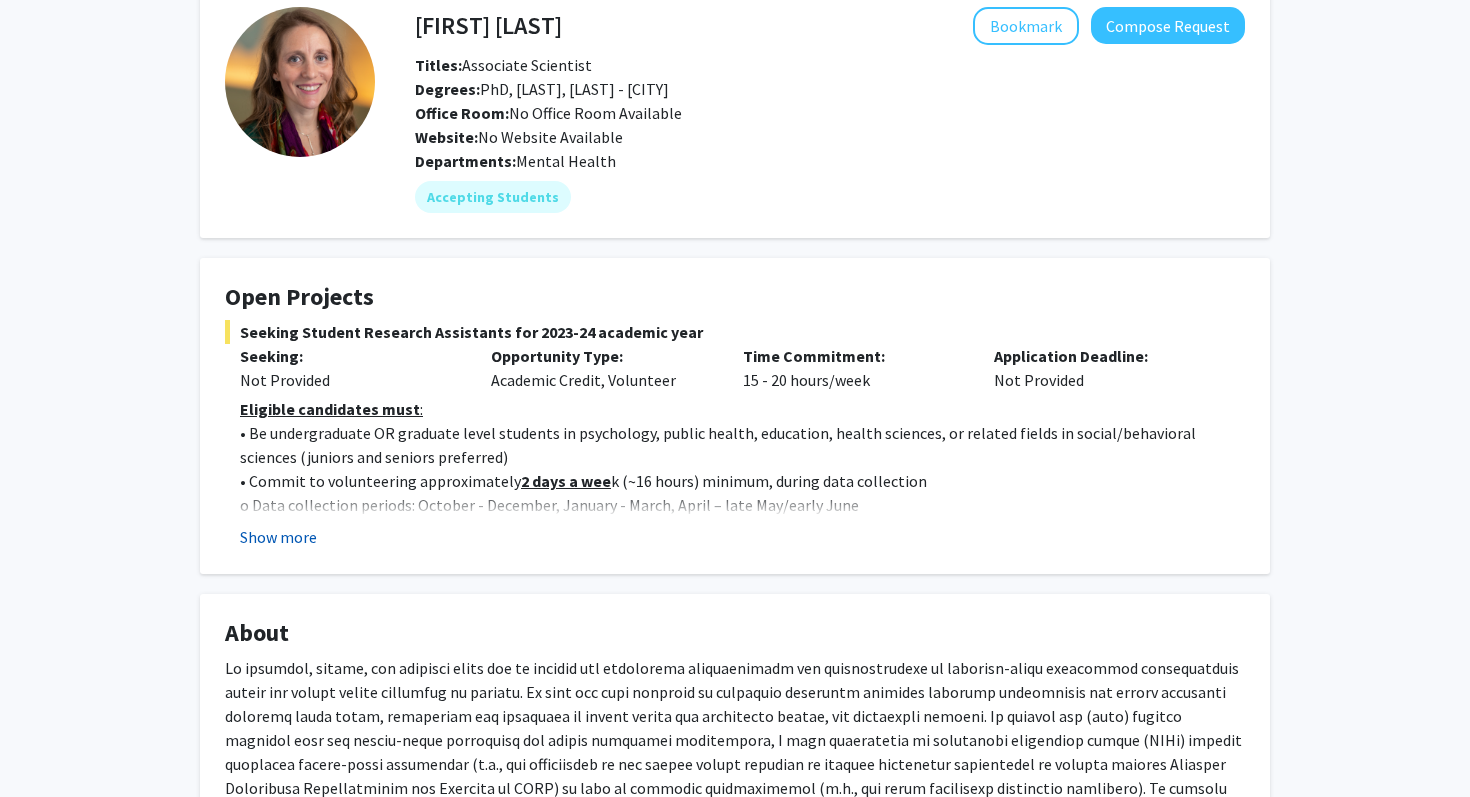 click on "Show more" 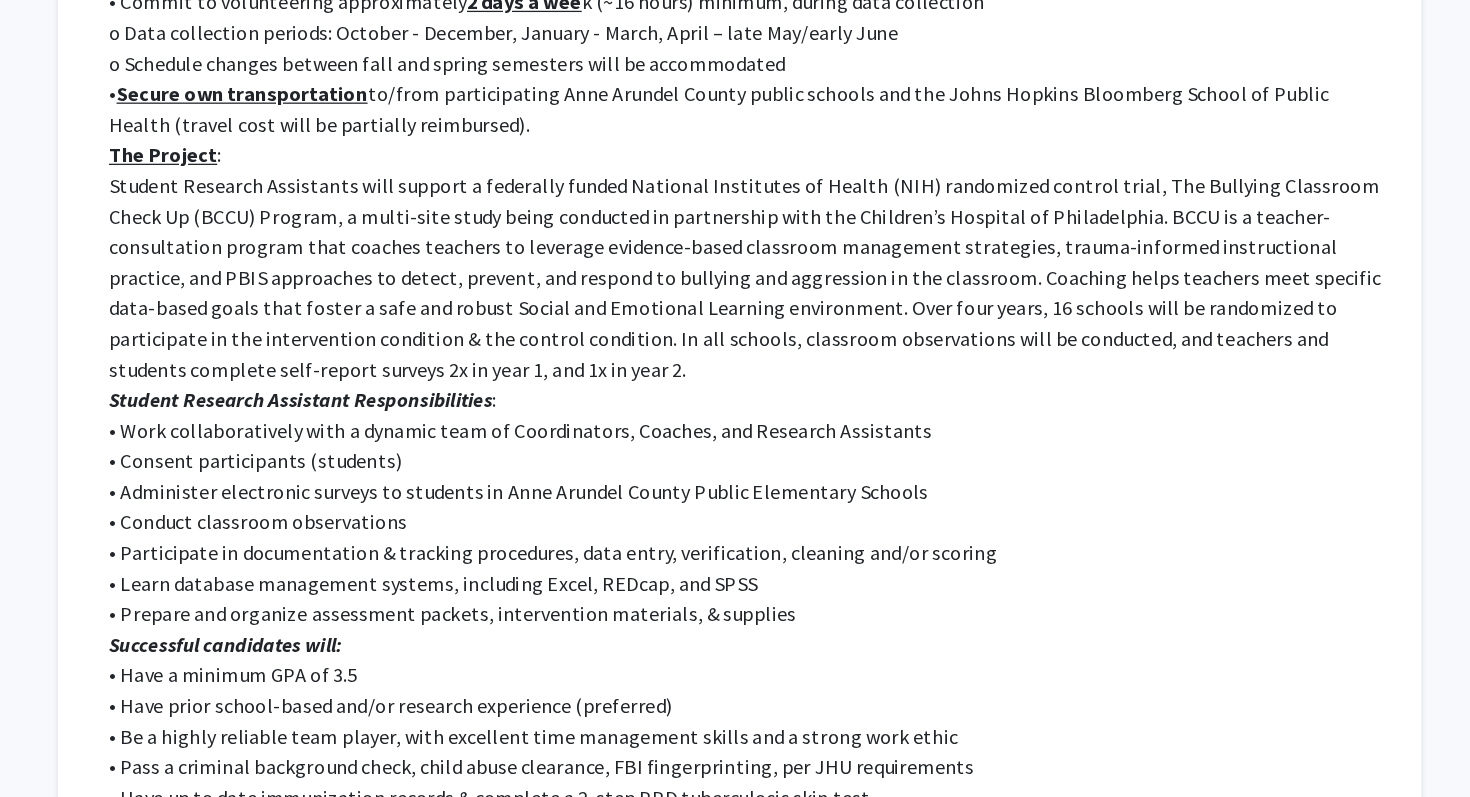 scroll, scrollTop: 414, scrollLeft: 0, axis: vertical 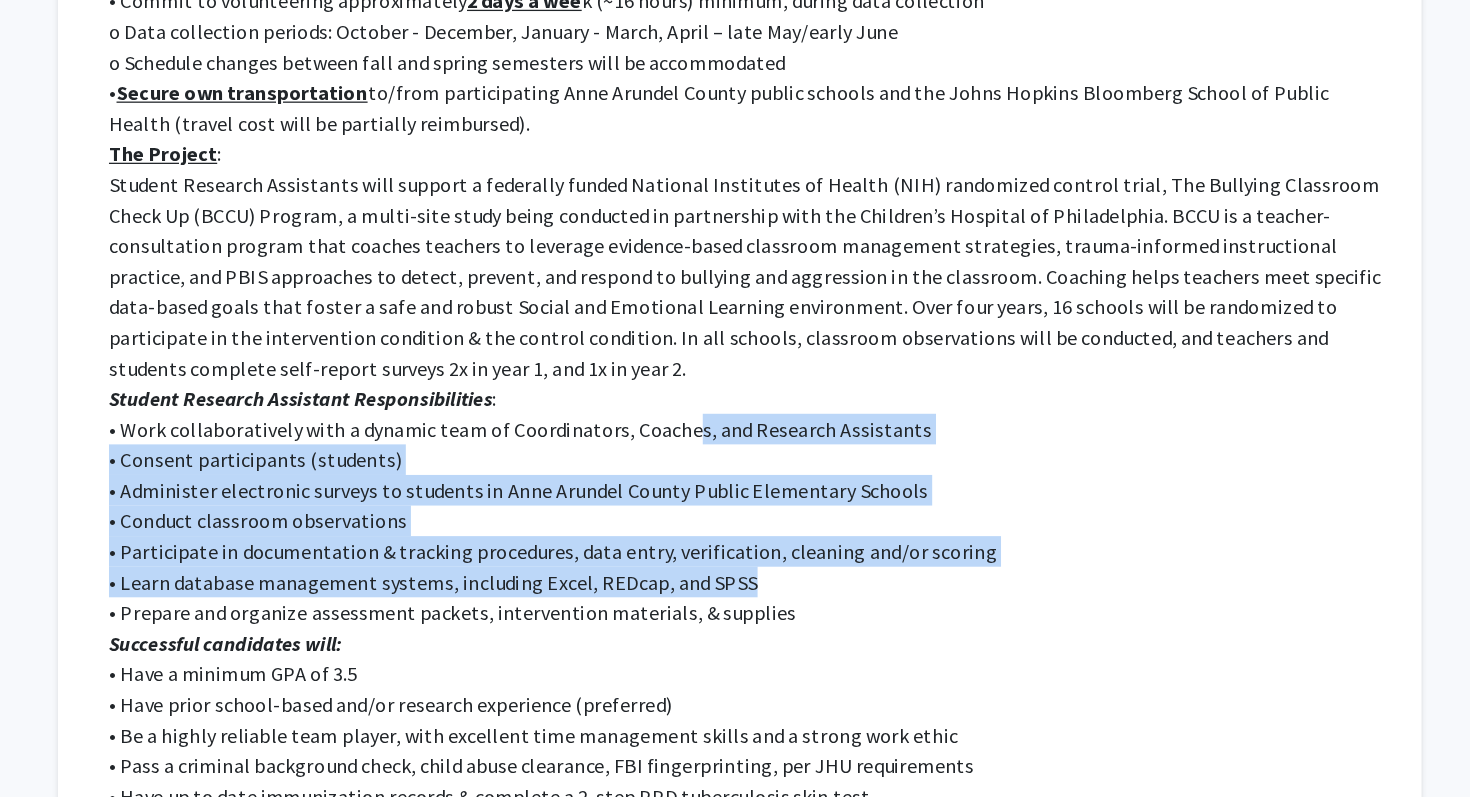drag, startPoint x: 687, startPoint y: 495, endPoint x: 748, endPoint y: 629, distance: 147.23111 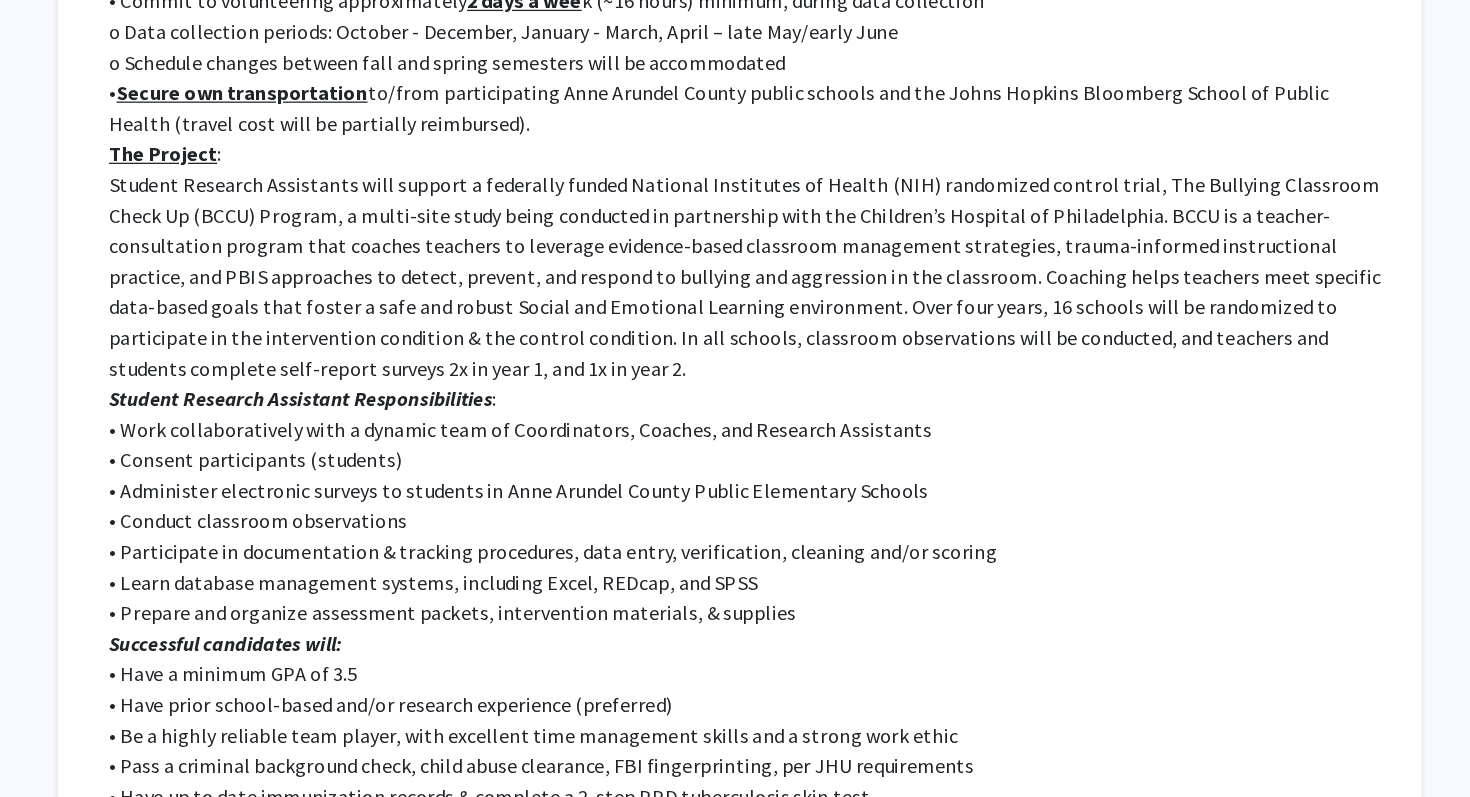 click on "• Prepare and organize assessment packets, intervention materials, & supplies" 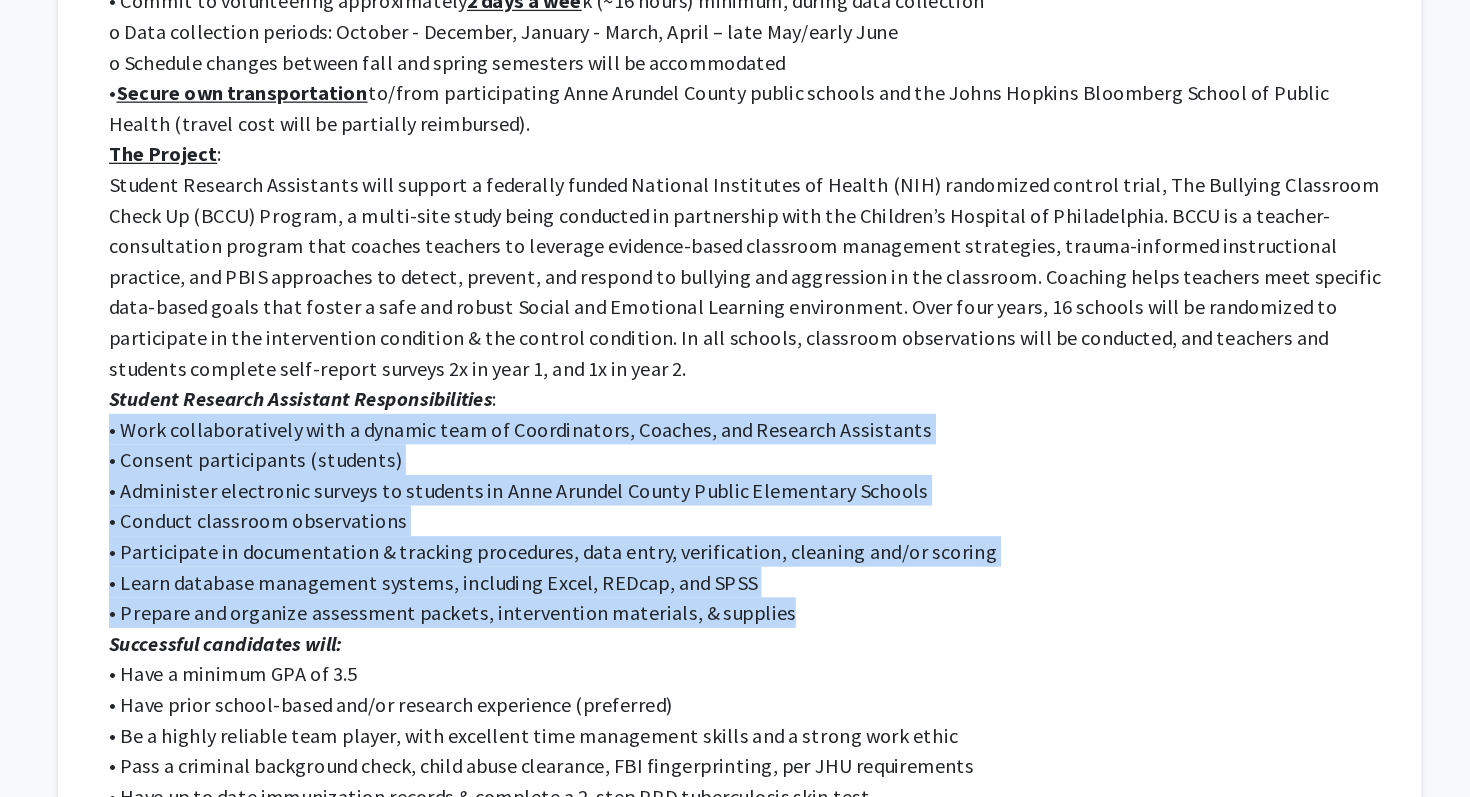 drag, startPoint x: 783, startPoint y: 661, endPoint x: 789, endPoint y: 486, distance: 175.10283 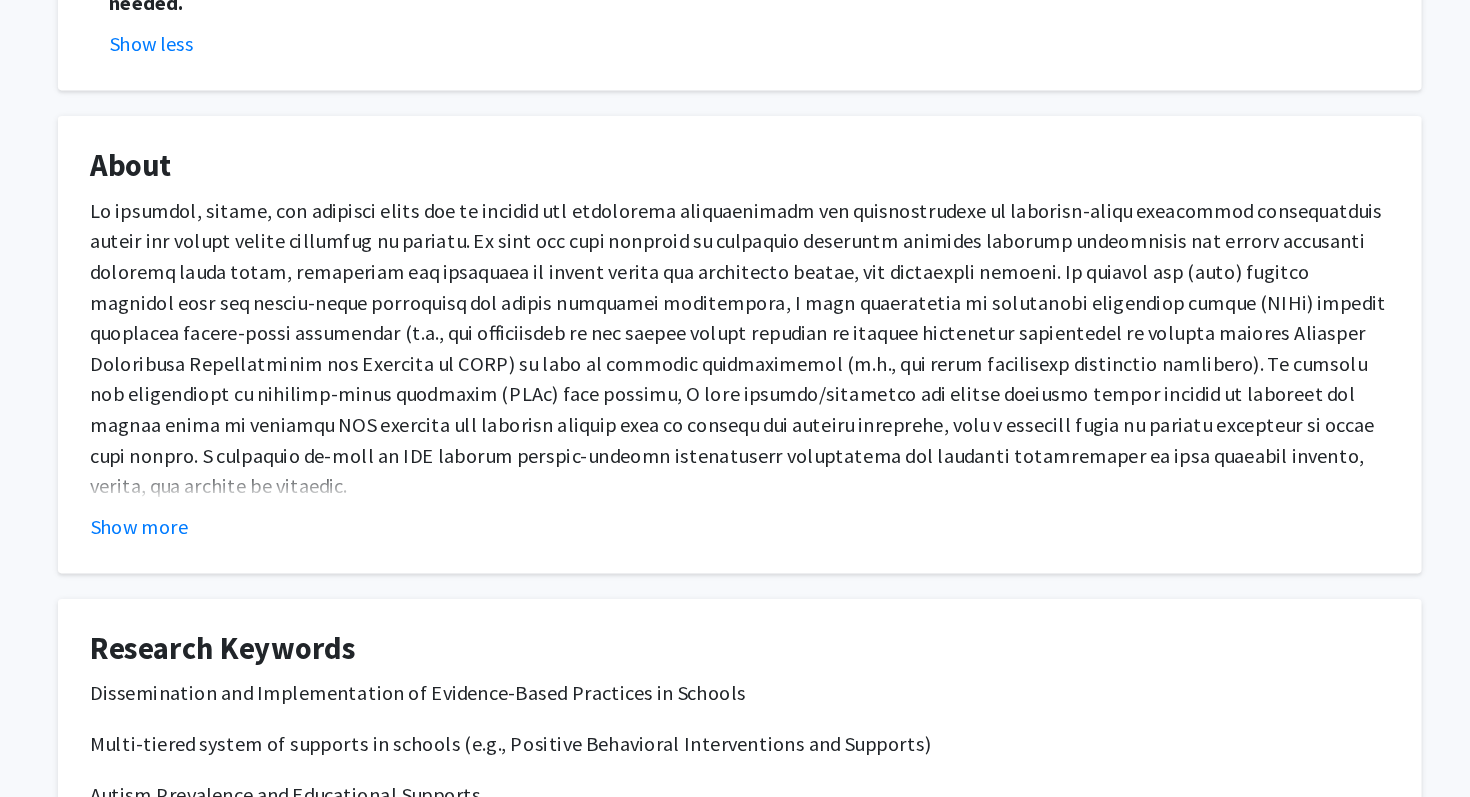 scroll, scrollTop: 1134, scrollLeft: 0, axis: vertical 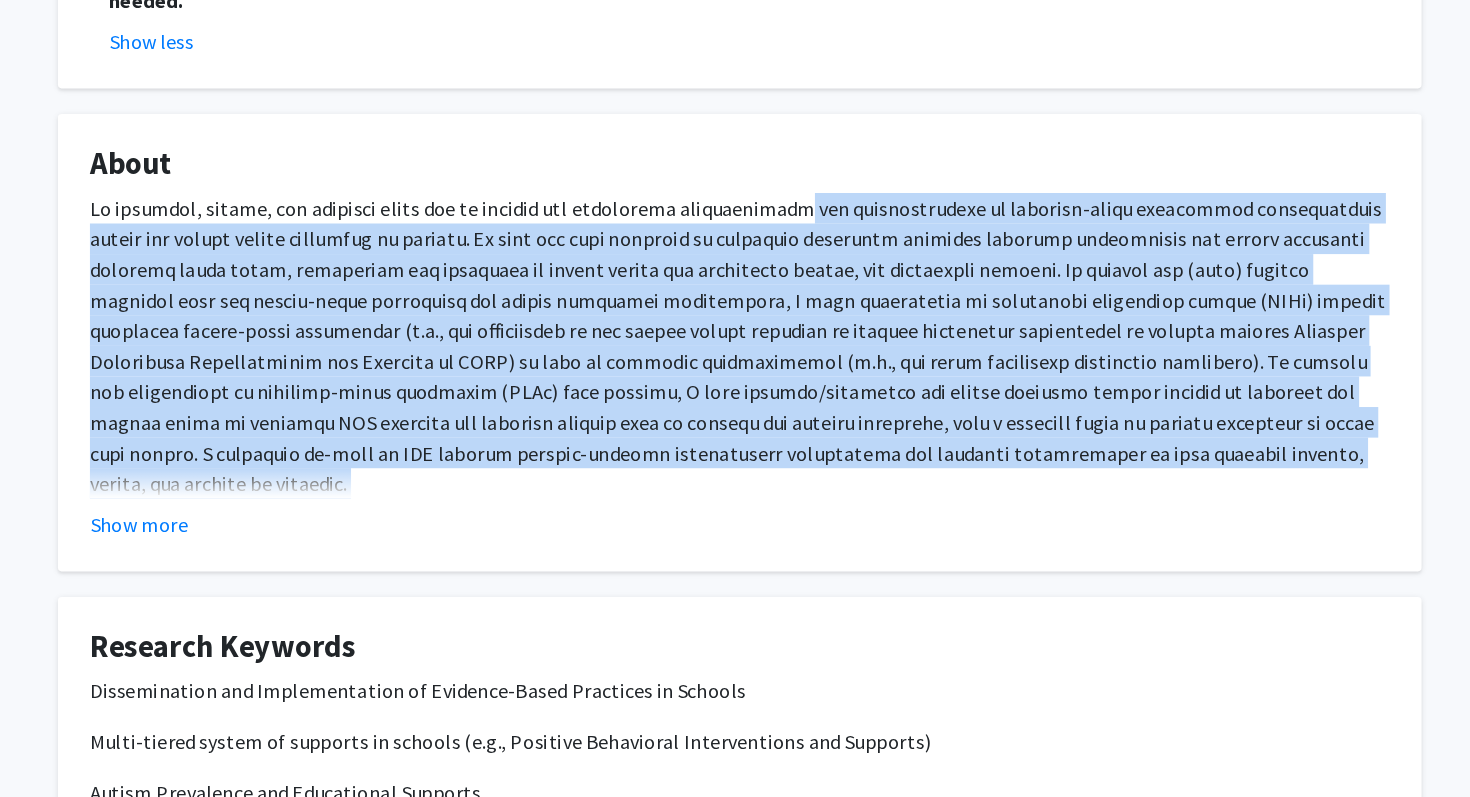 drag, startPoint x: 773, startPoint y: 565, endPoint x: 775, endPoint y: 342, distance: 223.00897 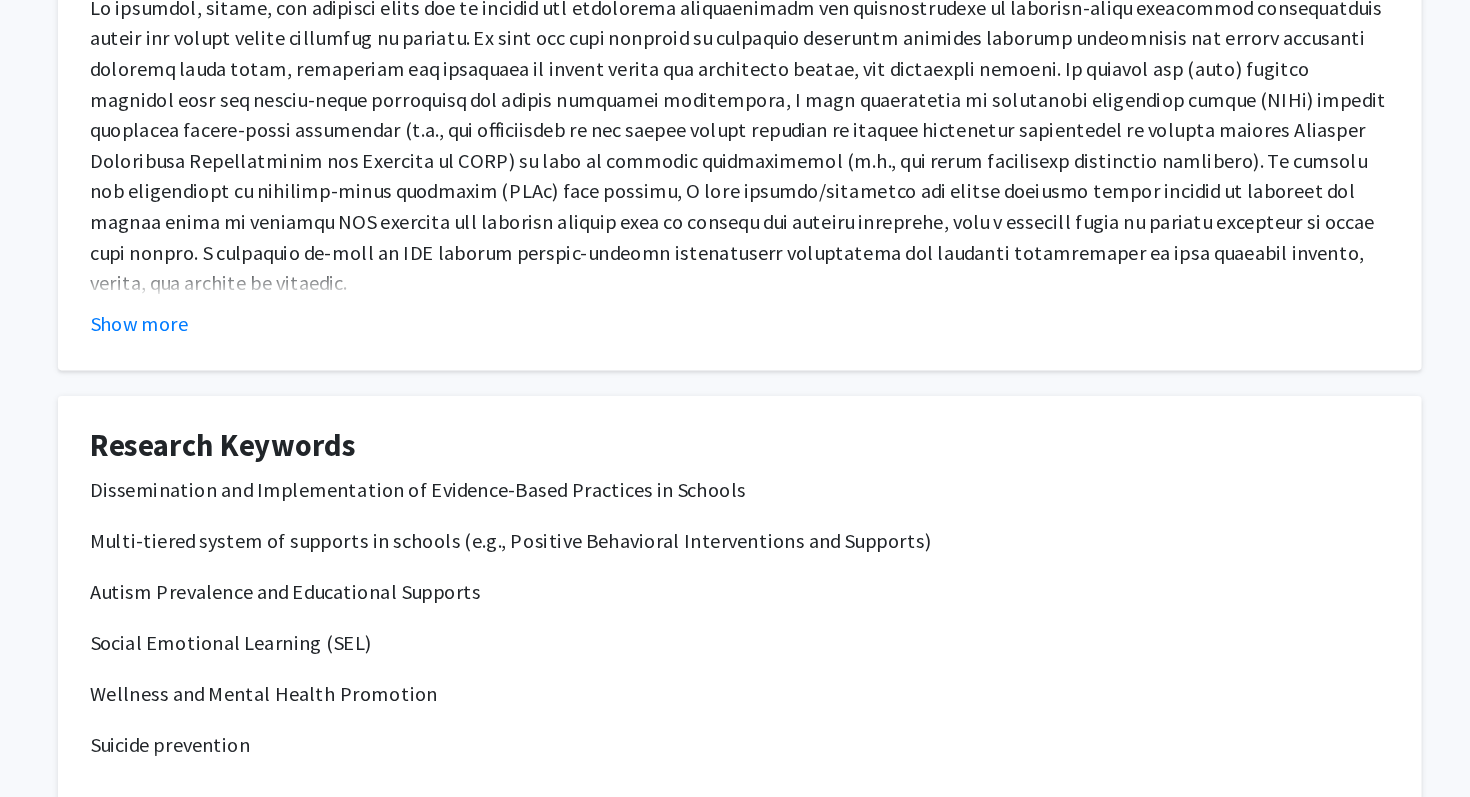 scroll, scrollTop: 1384, scrollLeft: 0, axis: vertical 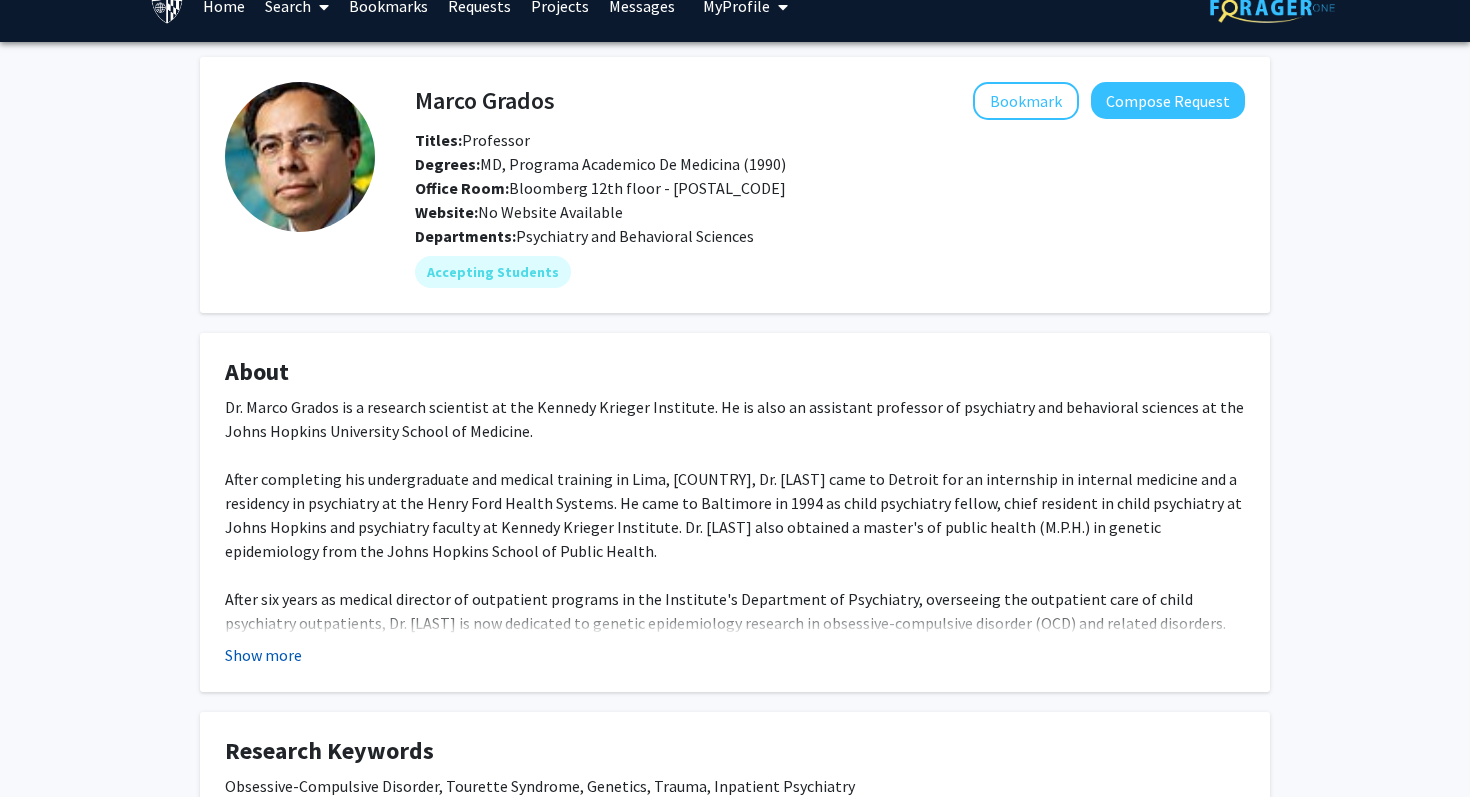 click on "Show more" 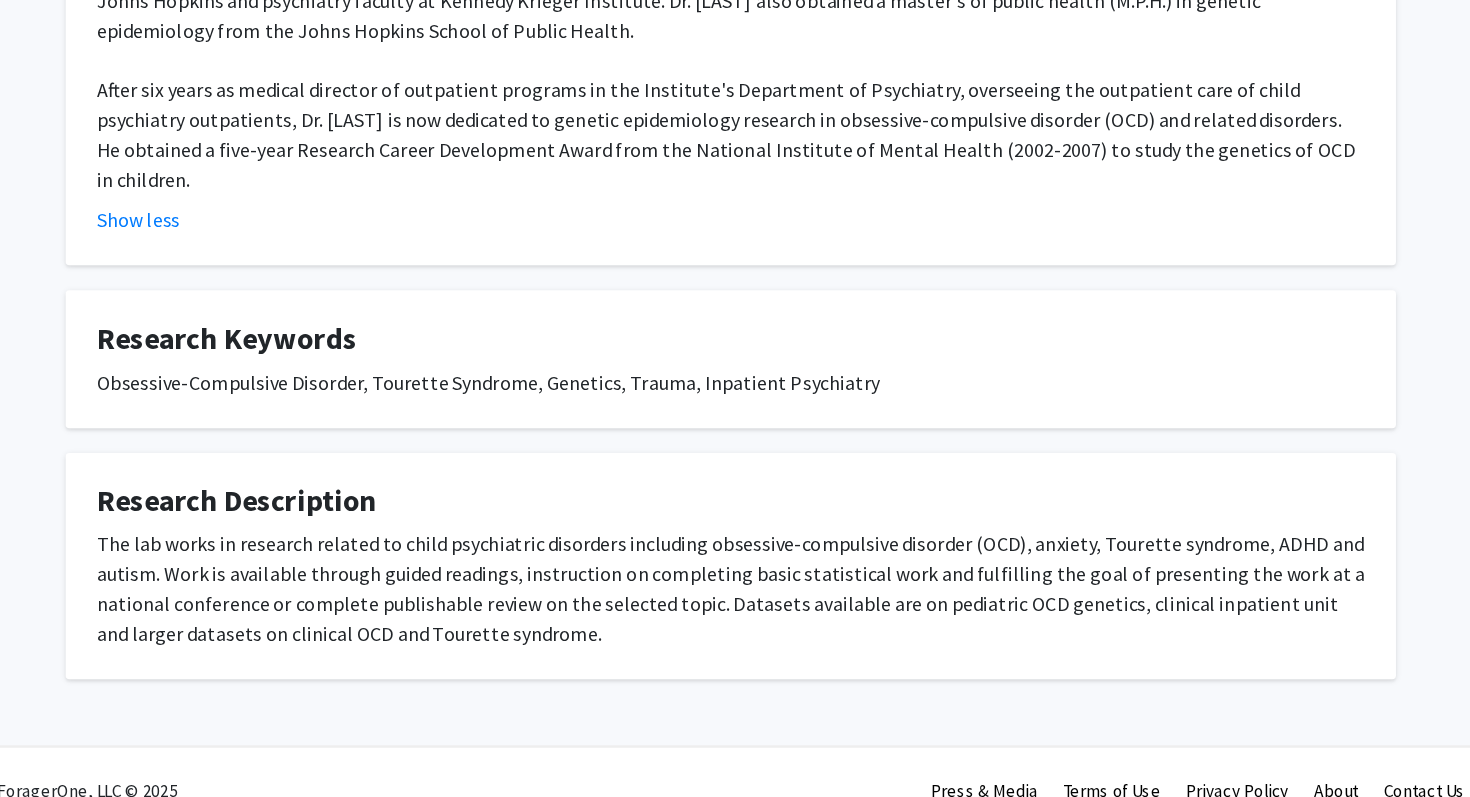 scroll, scrollTop: 405, scrollLeft: 0, axis: vertical 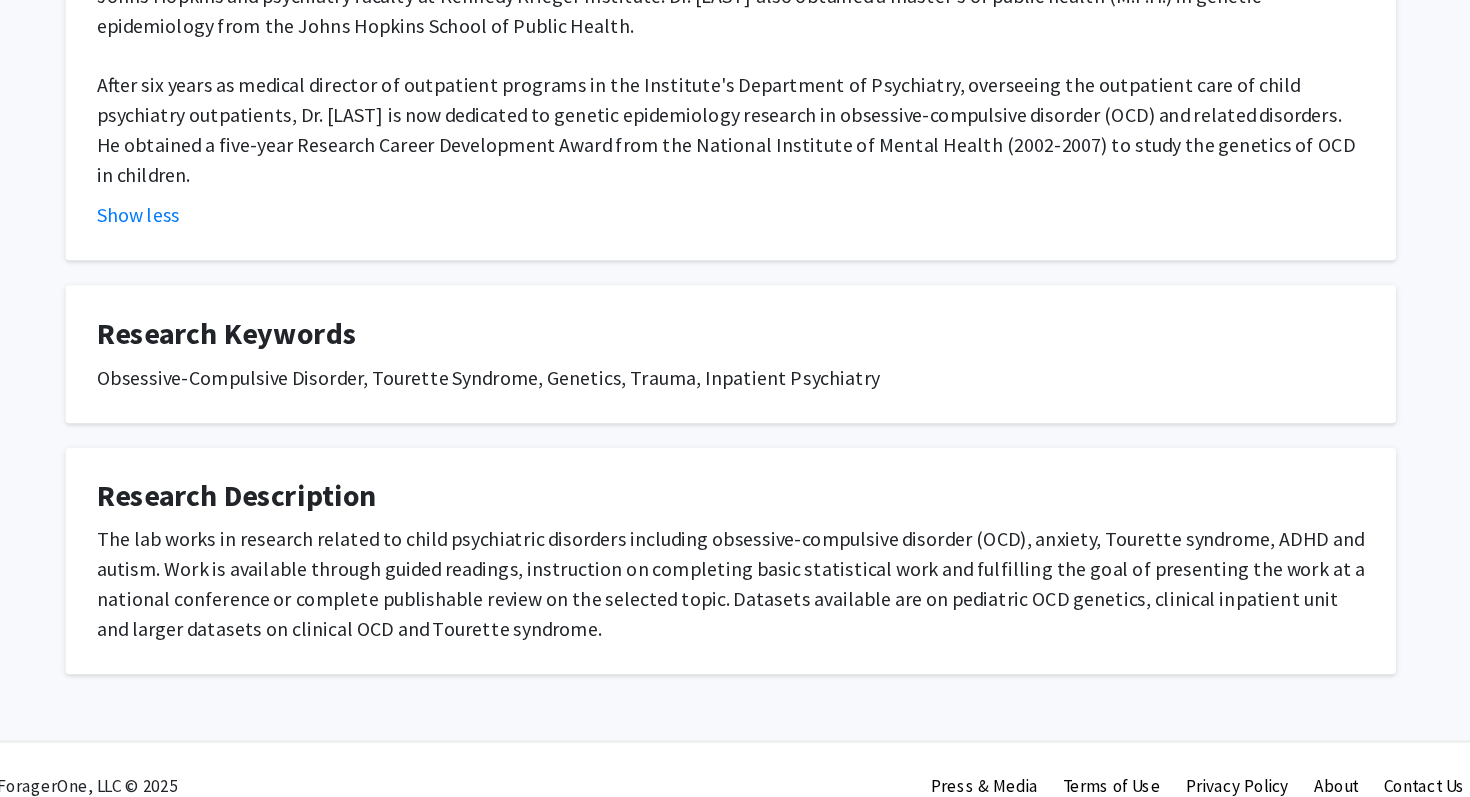 drag, startPoint x: 646, startPoint y: 652, endPoint x: 656, endPoint y: 541, distance: 111.44954 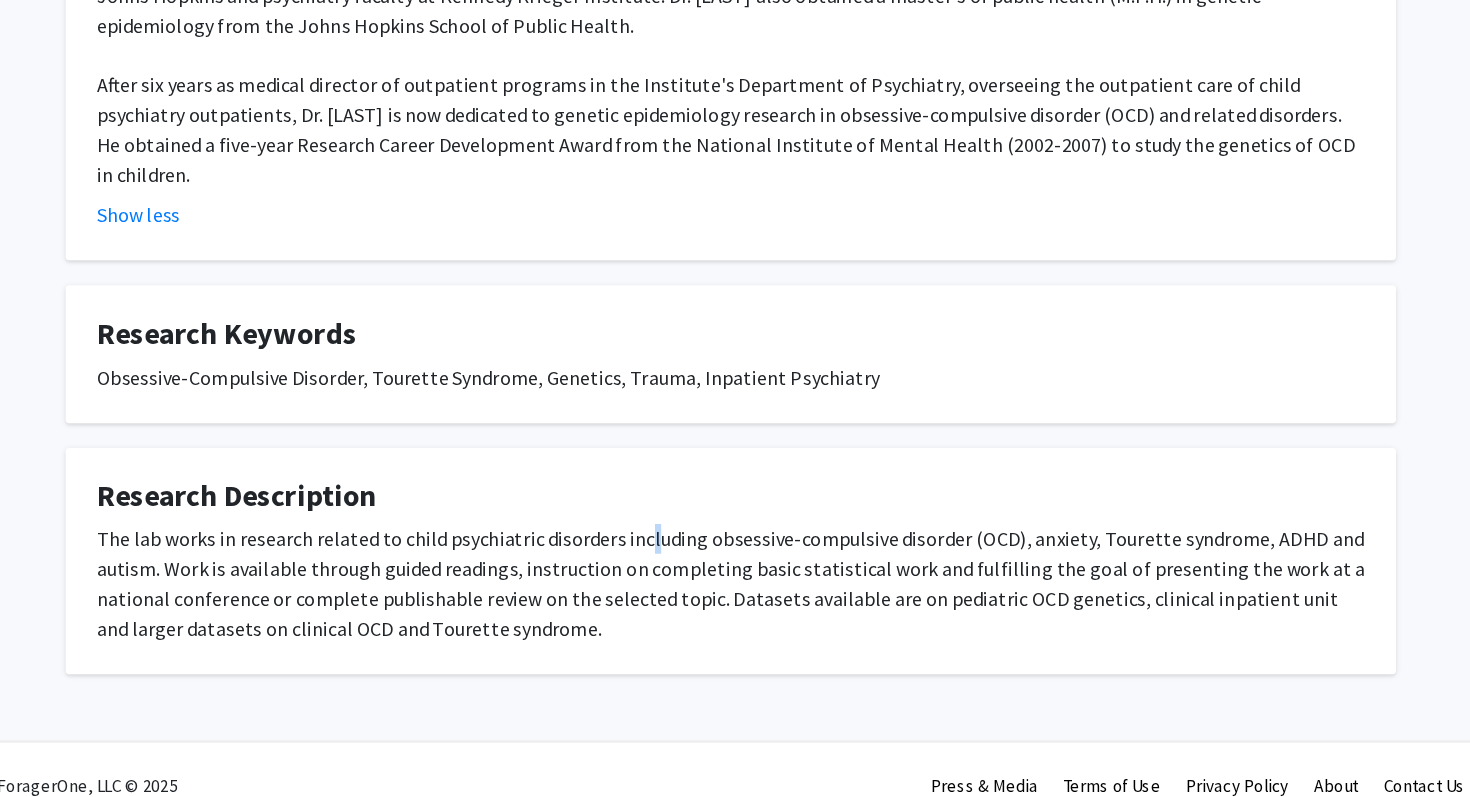 click on "The lab works in research related to child psychiatric disorders including obsessive-compulsive disorder (OCD), anxiety, Tourette syndrome, ADHD and autism. Work is available through guided readings, instruction on completing basic statistical work and fulfilling the goal of presenting the work at a national conference or complete publishable review on the selected topic. Datasets available are on pediatric OCD genetics, clinical inpatient unit and larger datasets on clinical OCD and Tourette syndrome." 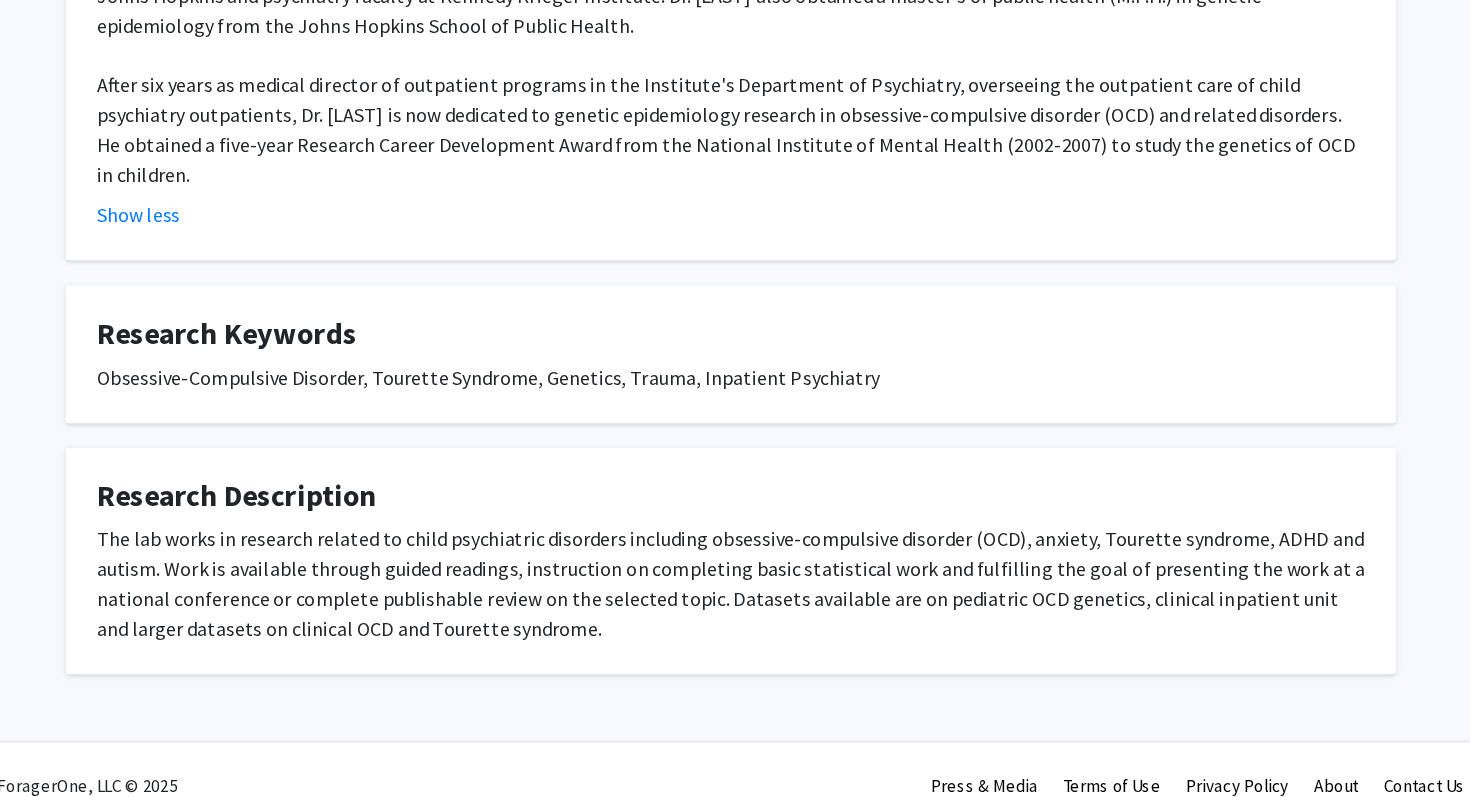 click on "The lab works in research related to child psychiatric disorders including obsessive-compulsive disorder (OCD), anxiety, Tourette syndrome, ADHD and autism. Work is available through guided readings, instruction on completing basic statistical work and fulfilling the goal of presenting the work at a national conference or complete publishable review on the selected topic. Datasets available are on pediatric OCD genetics, clinical inpatient unit and larger datasets on clinical OCD and Tourette syndrome." 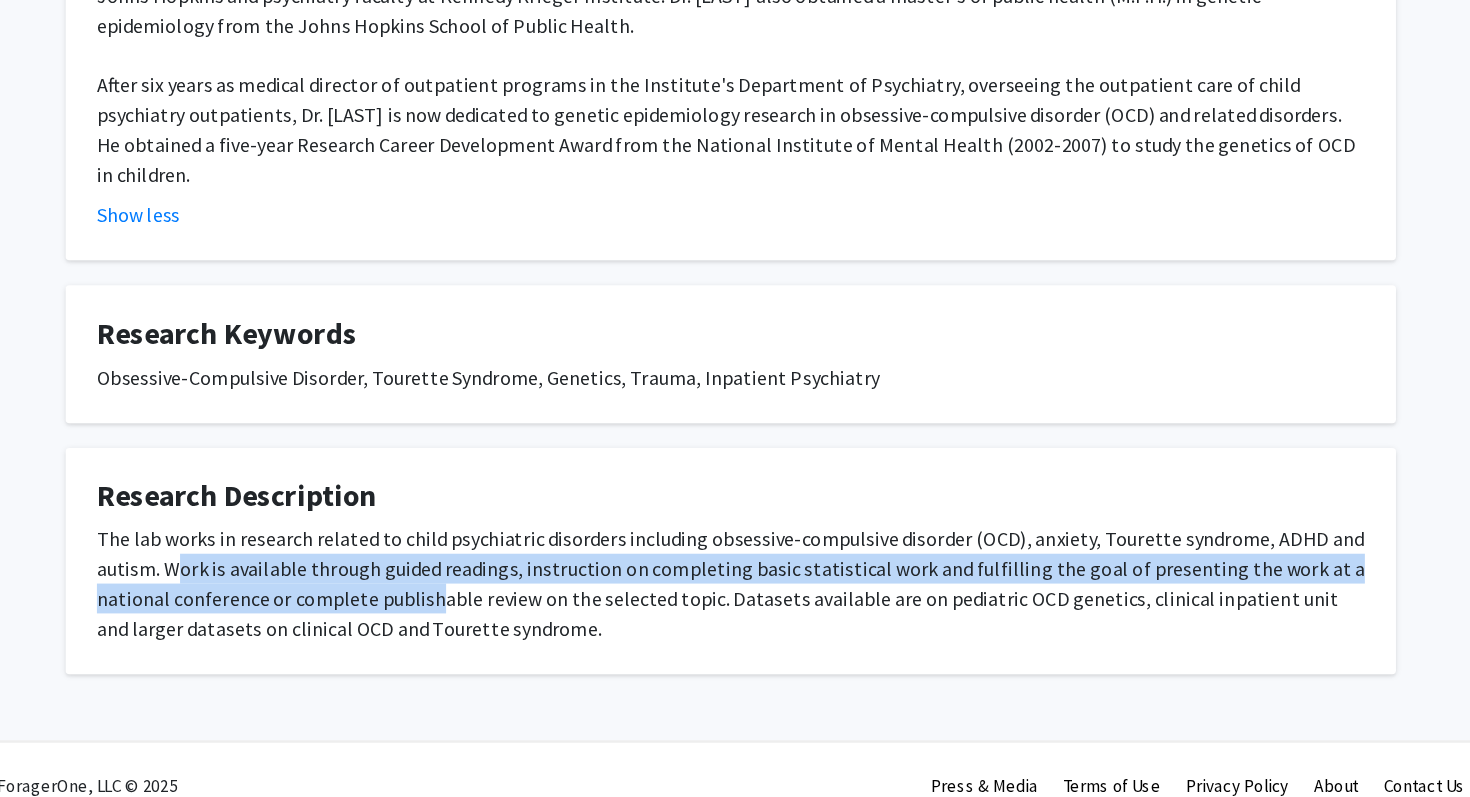 drag, startPoint x: 288, startPoint y: 584, endPoint x: 493, endPoint y: 618, distance: 207.80038 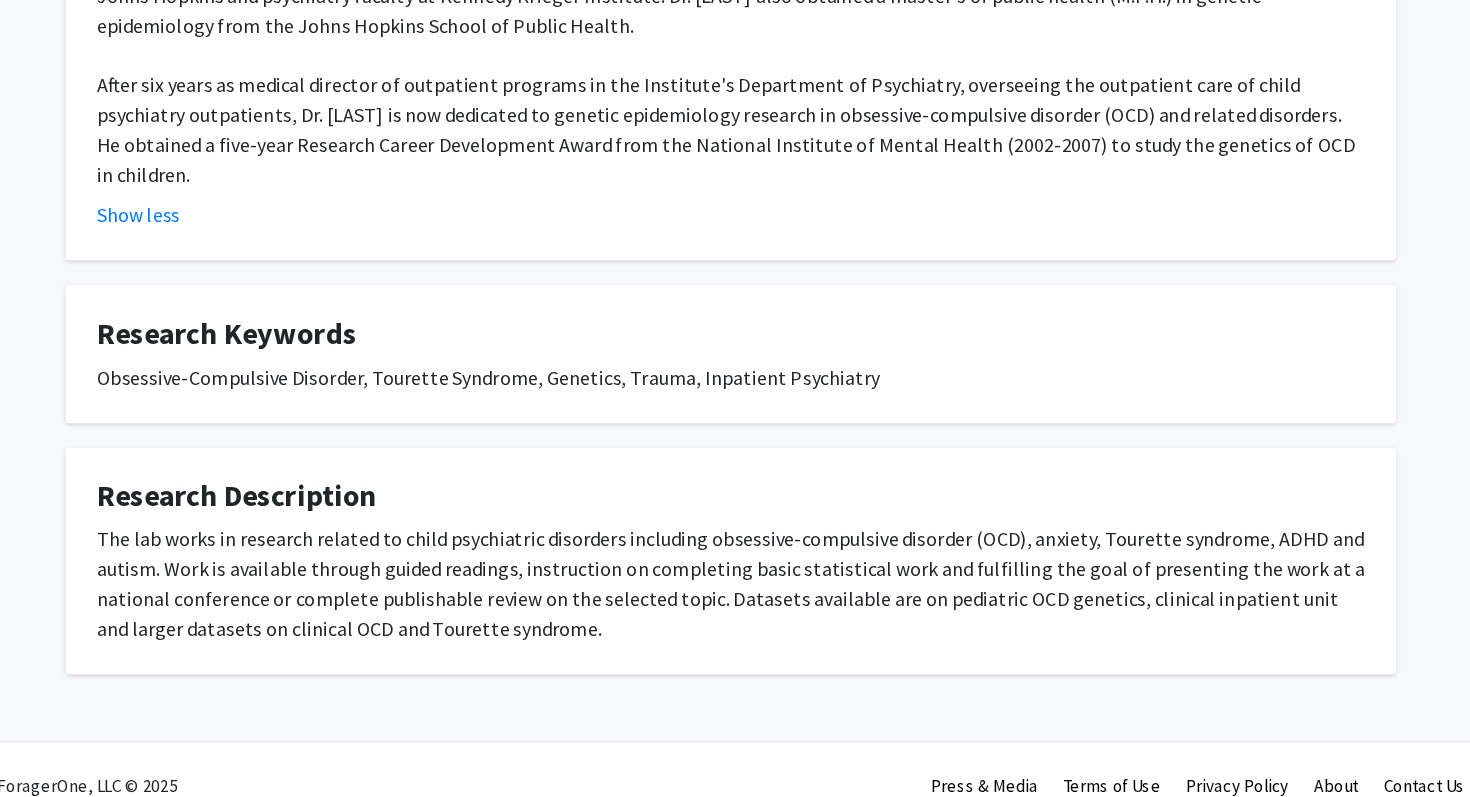 click on "The lab works in research related to child psychiatric disorders including obsessive-compulsive disorder (OCD), anxiety, Tourette syndrome, ADHD and autism. Work is available through guided readings, instruction on completing basic statistical work and fulfilling the goal of presenting the work at a national conference or complete publishable review on the selected topic. Datasets available are on pediatric OCD genetics, clinical inpatient unit and larger datasets on clinical OCD and Tourette syndrome." 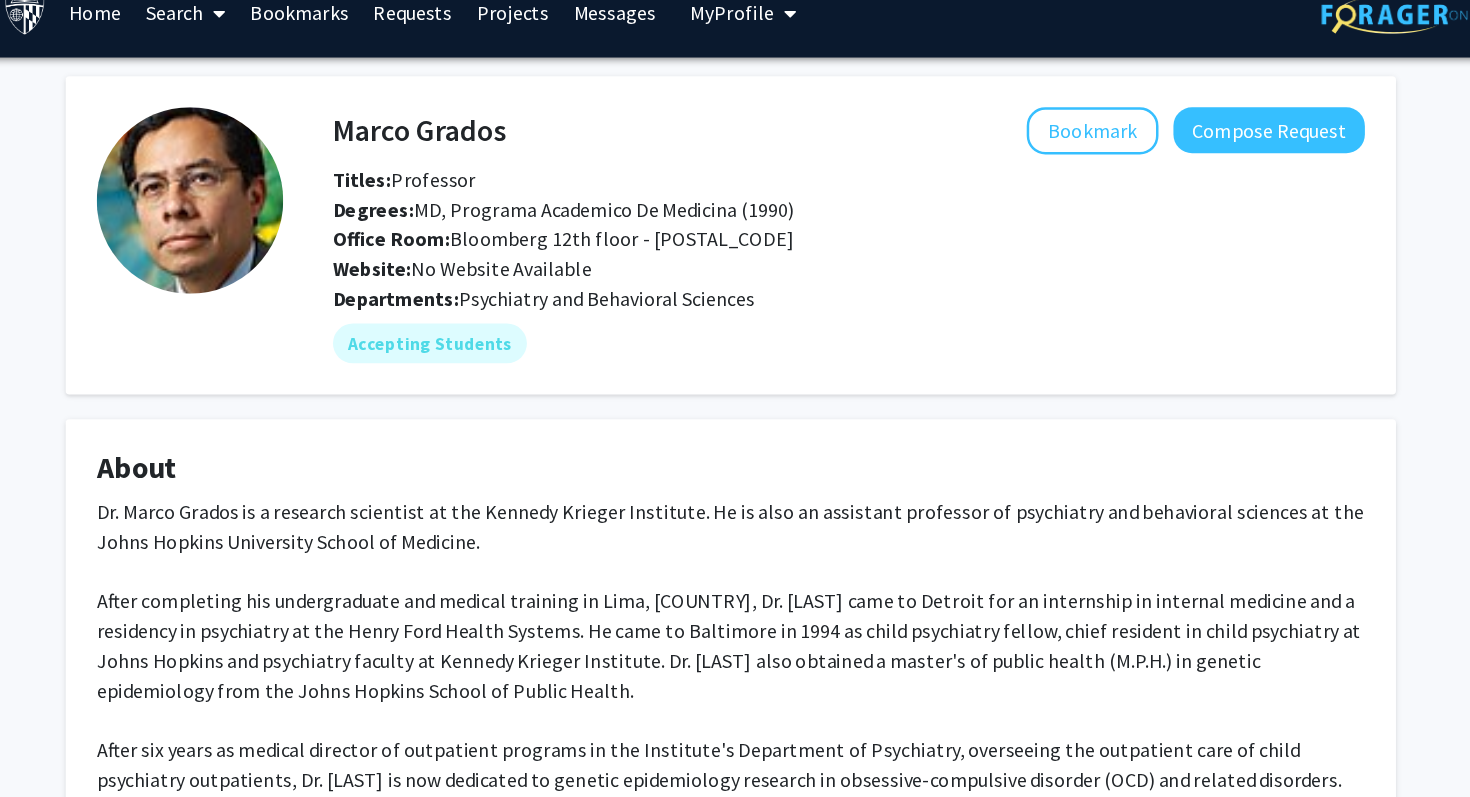scroll, scrollTop: 0, scrollLeft: 0, axis: both 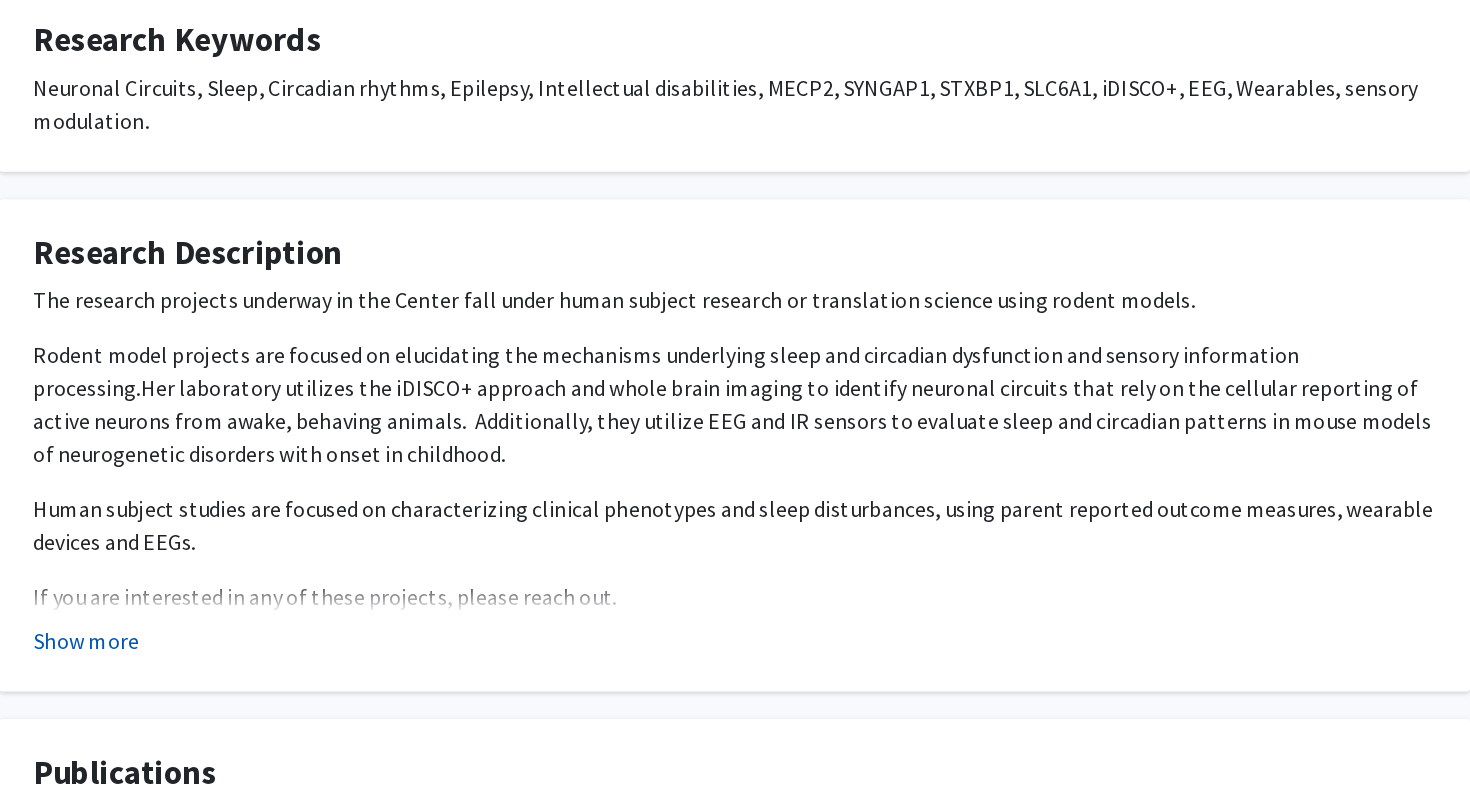click on "Show more" 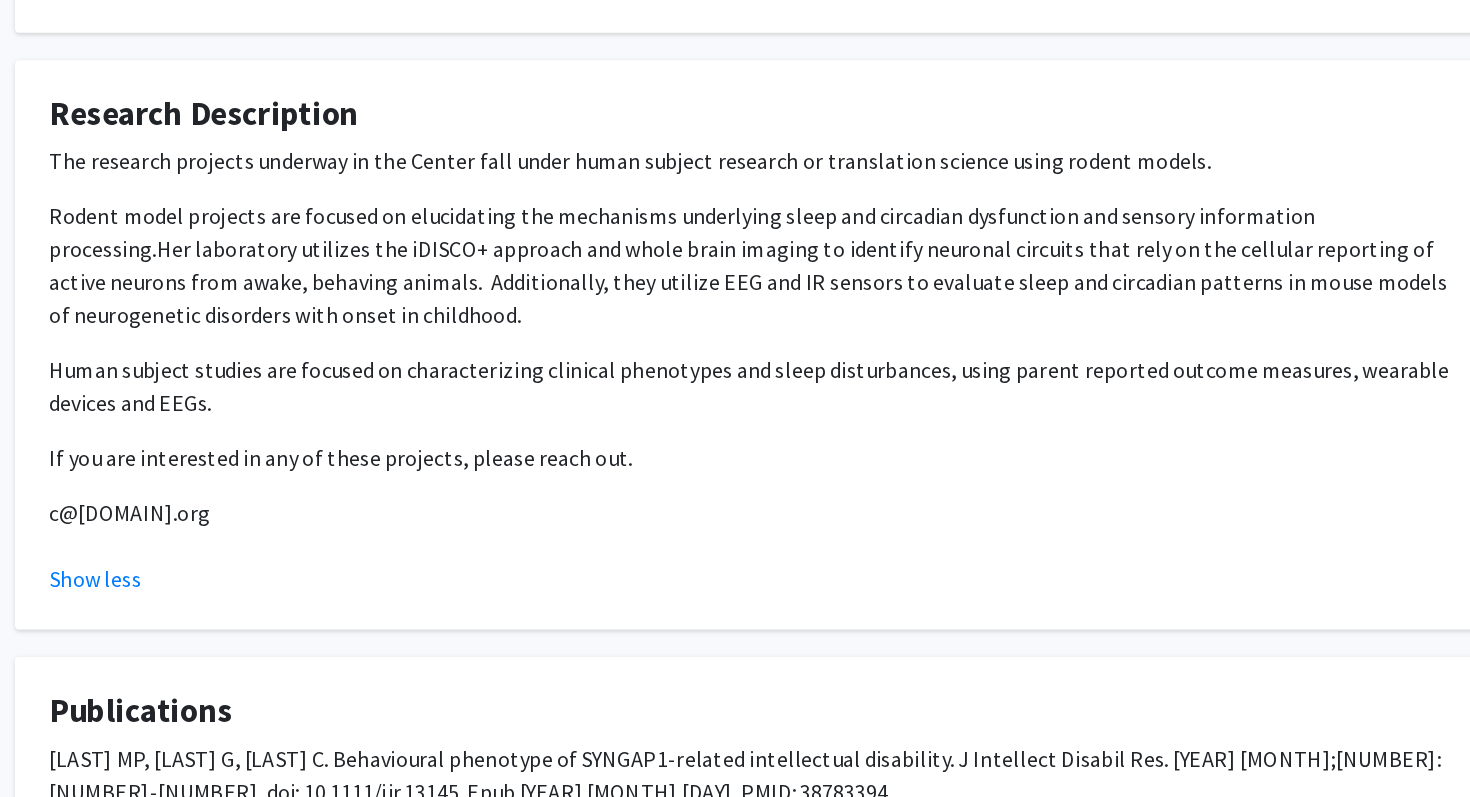 scroll, scrollTop: 807, scrollLeft: 0, axis: vertical 